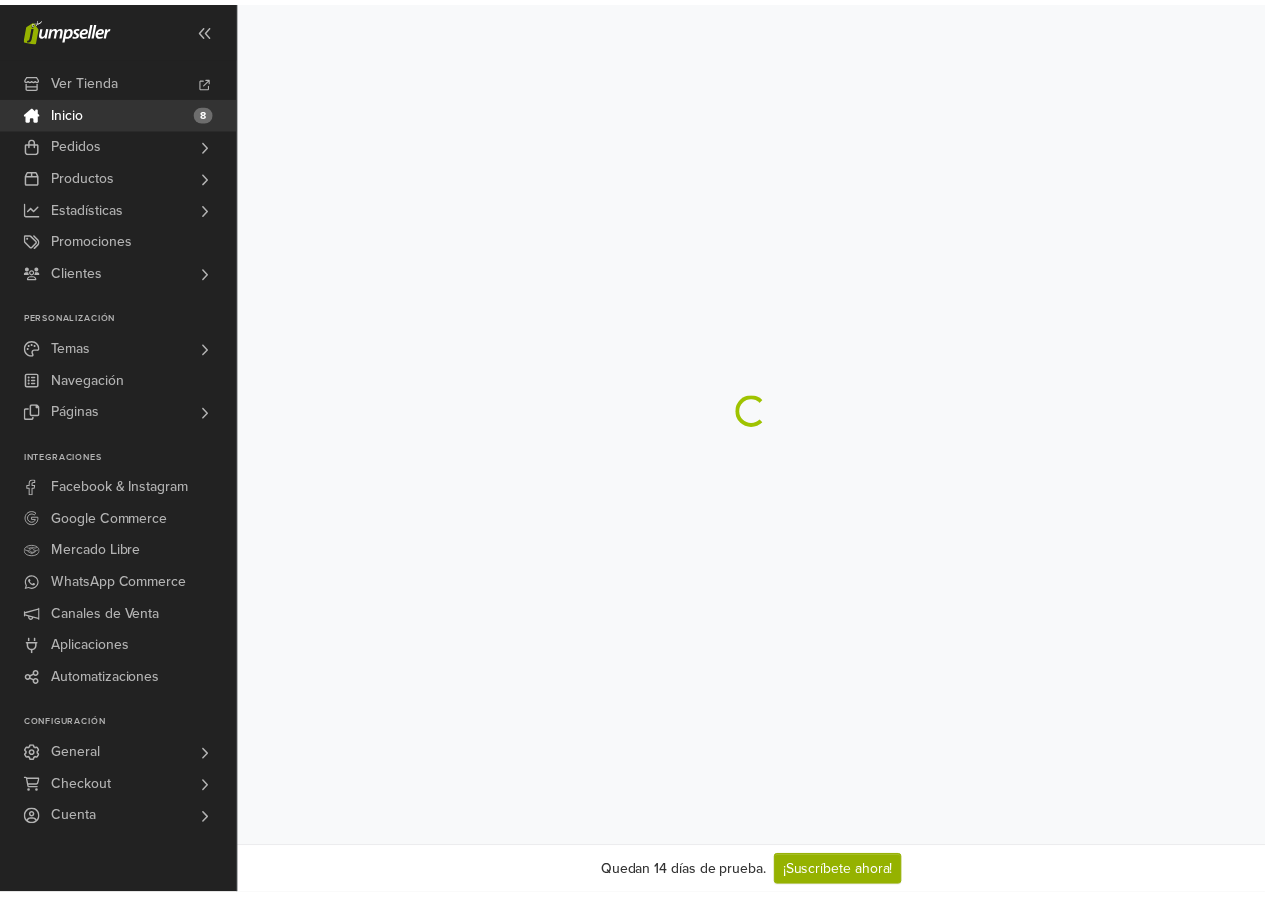 scroll, scrollTop: 0, scrollLeft: 0, axis: both 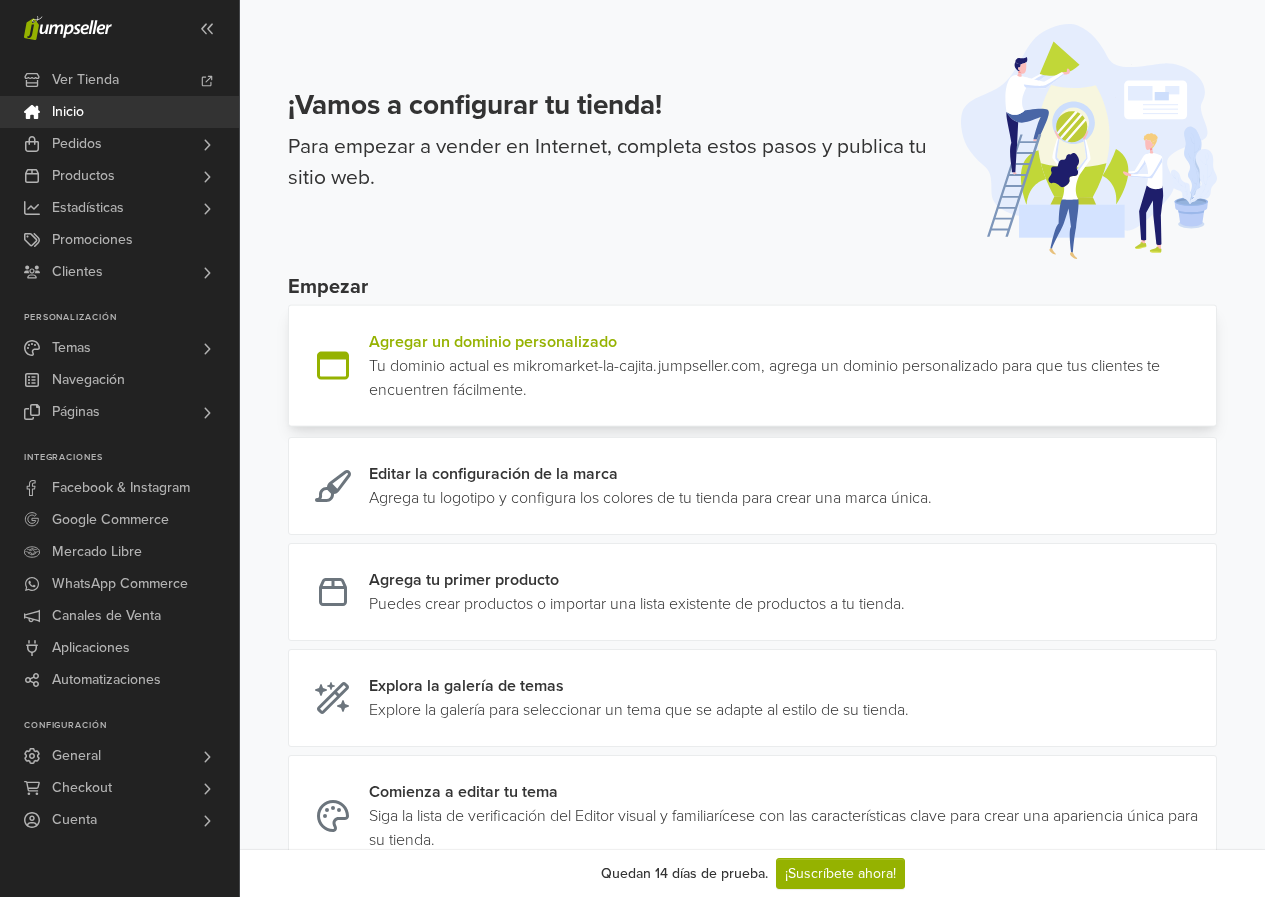click at bounding box center [1208, 366] 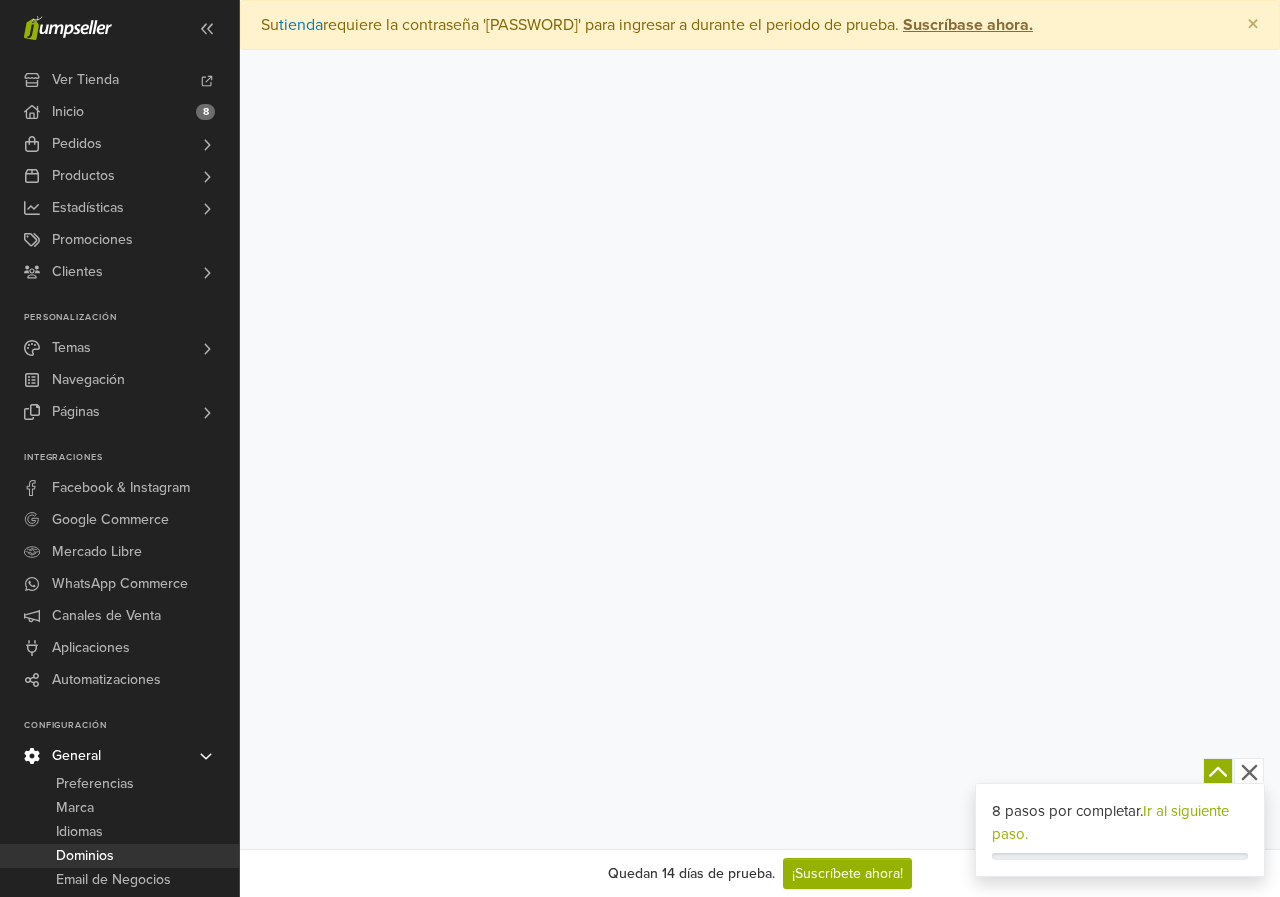 scroll, scrollTop: 0, scrollLeft: 0, axis: both 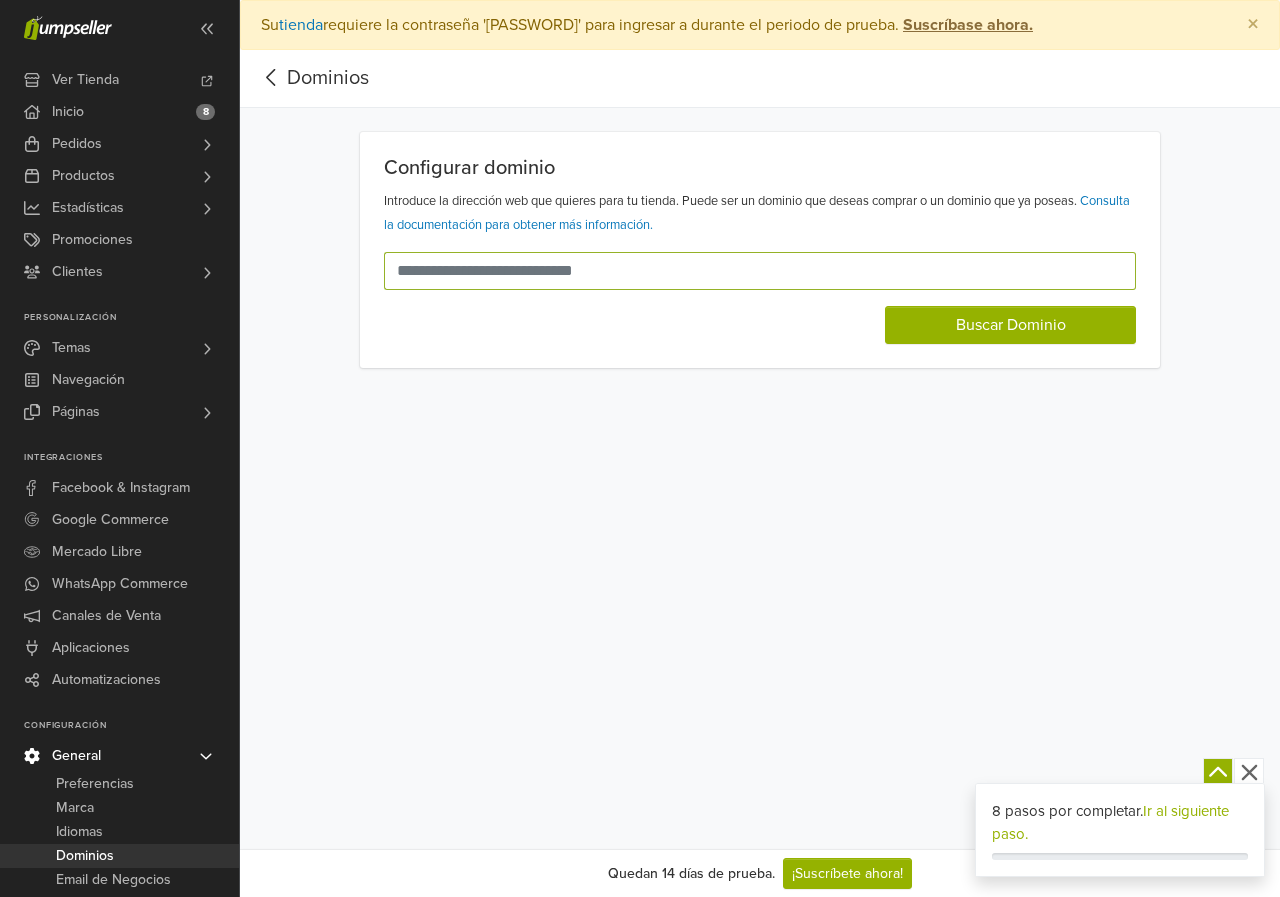 click at bounding box center (748, 271) 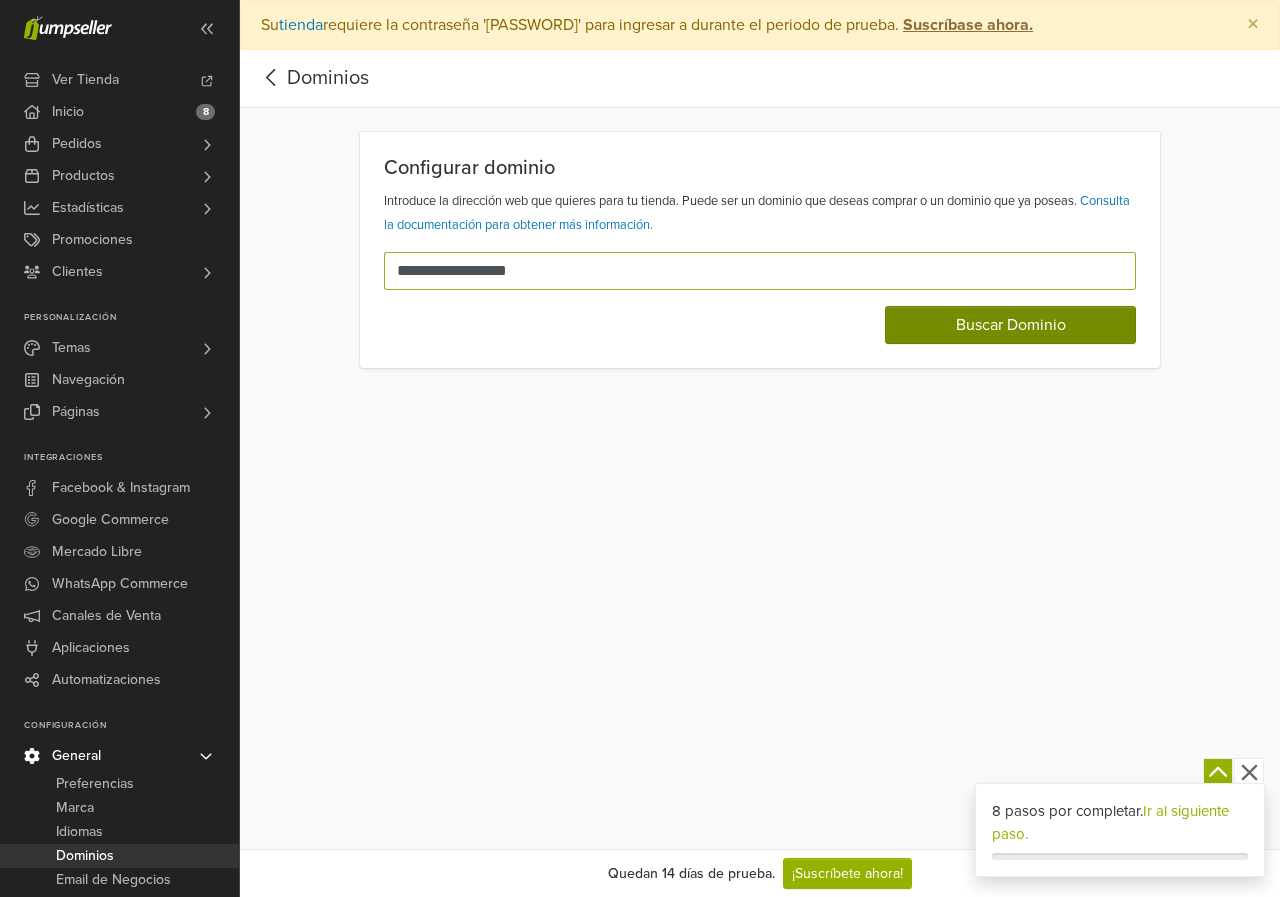 type on "**********" 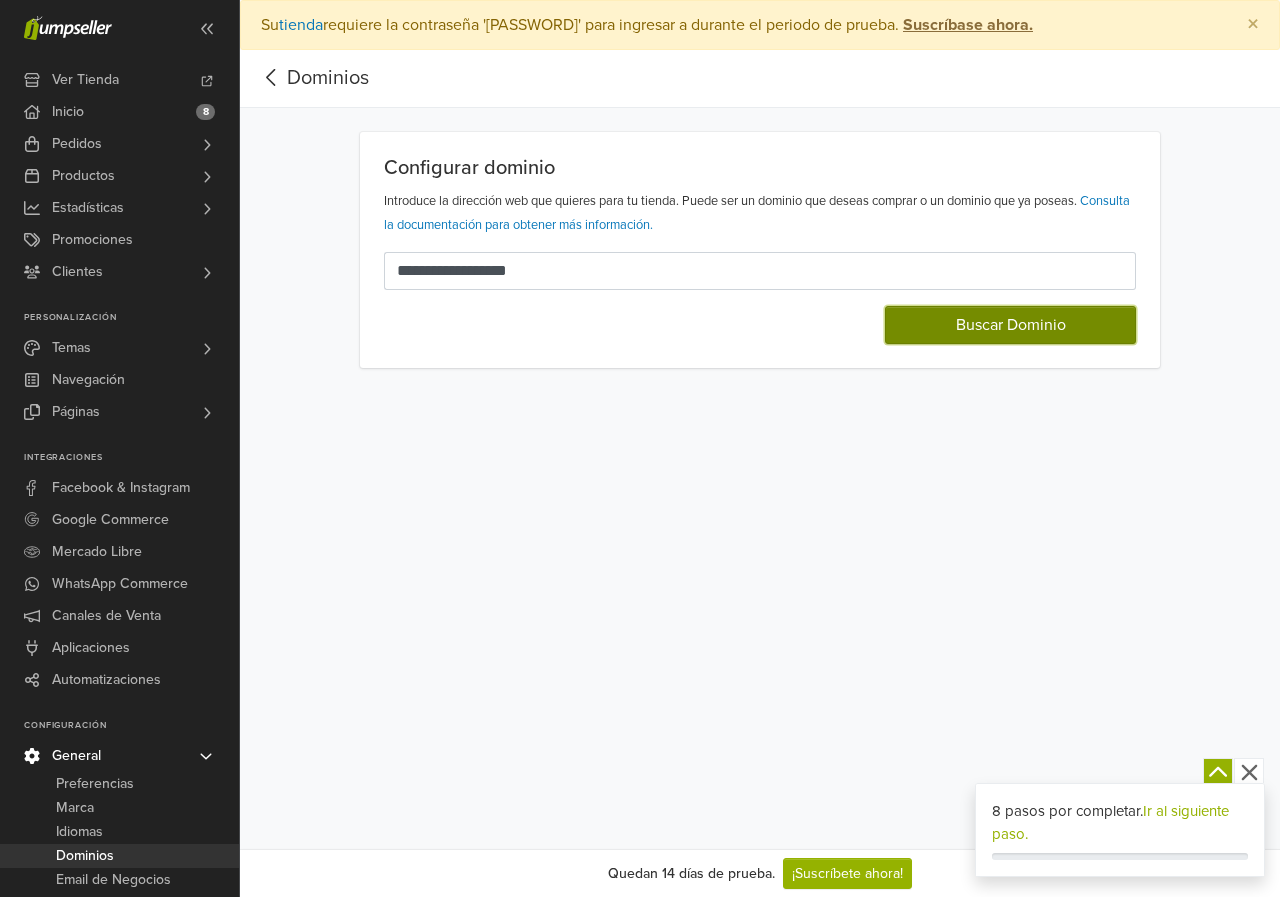 click on "Buscar Dominio" at bounding box center (1010, 325) 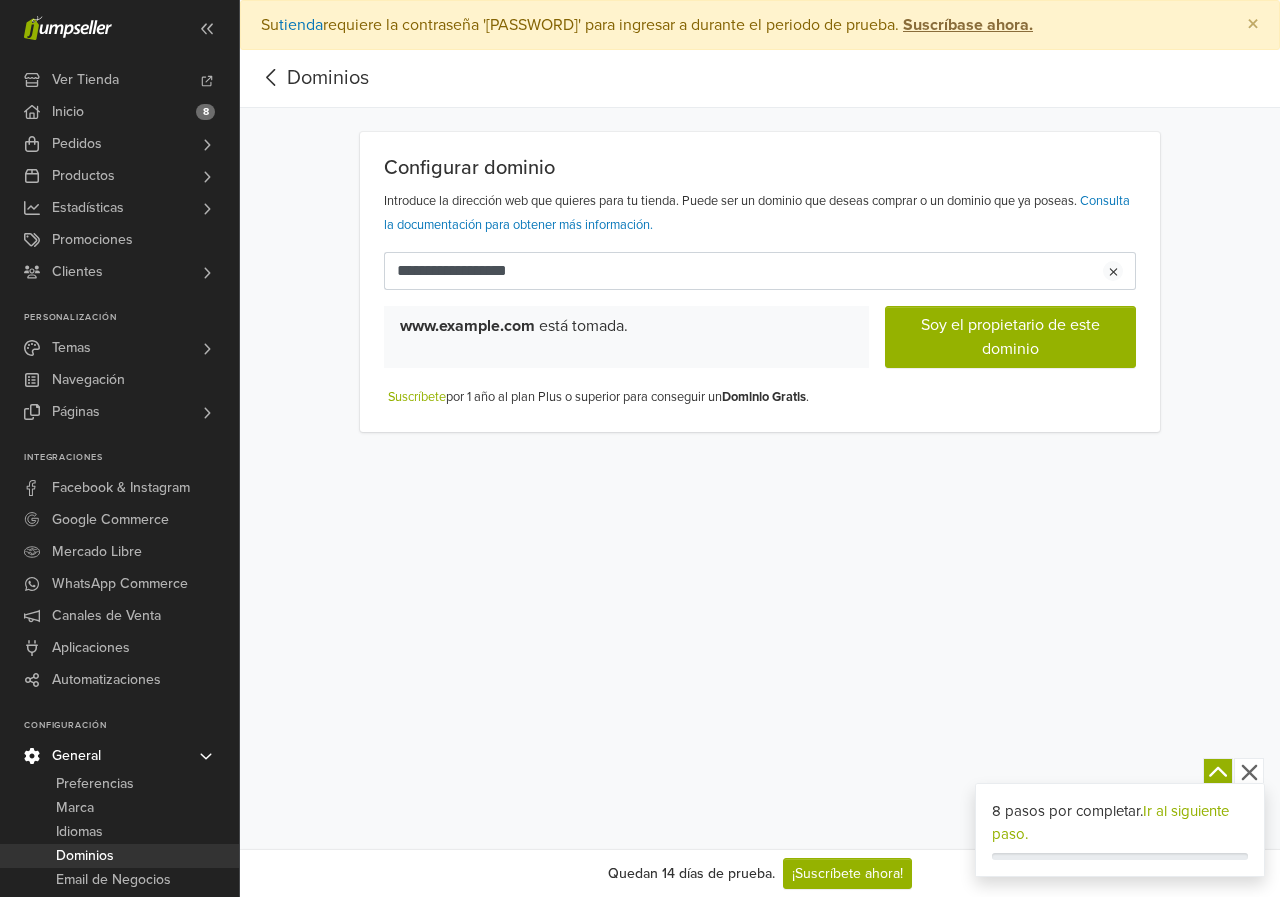 click on "www.enlacajita.com   está tomada. Soy el propietario de este dominio" at bounding box center [760, 329] 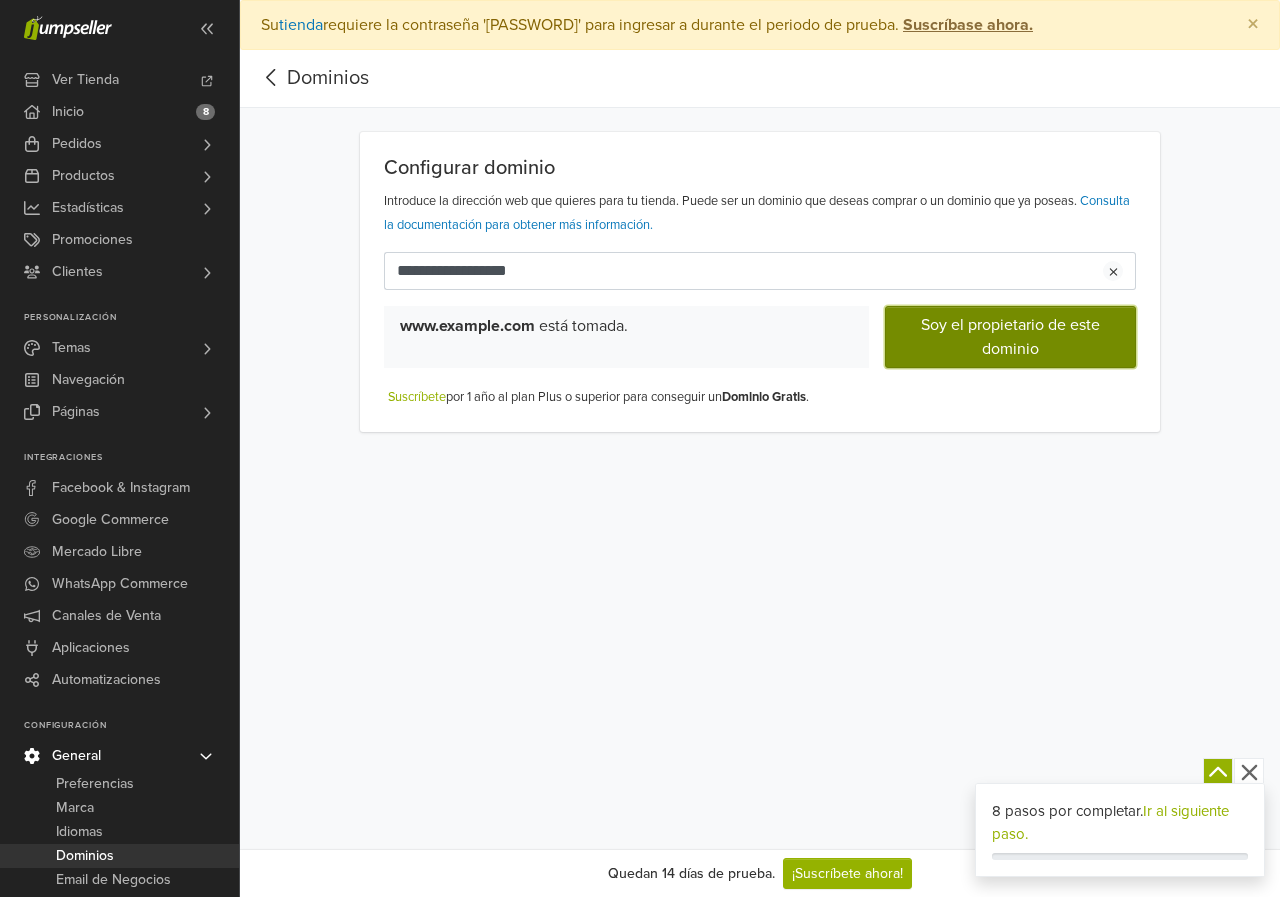 click on "Soy el propietario de este dominio" at bounding box center [1010, 337] 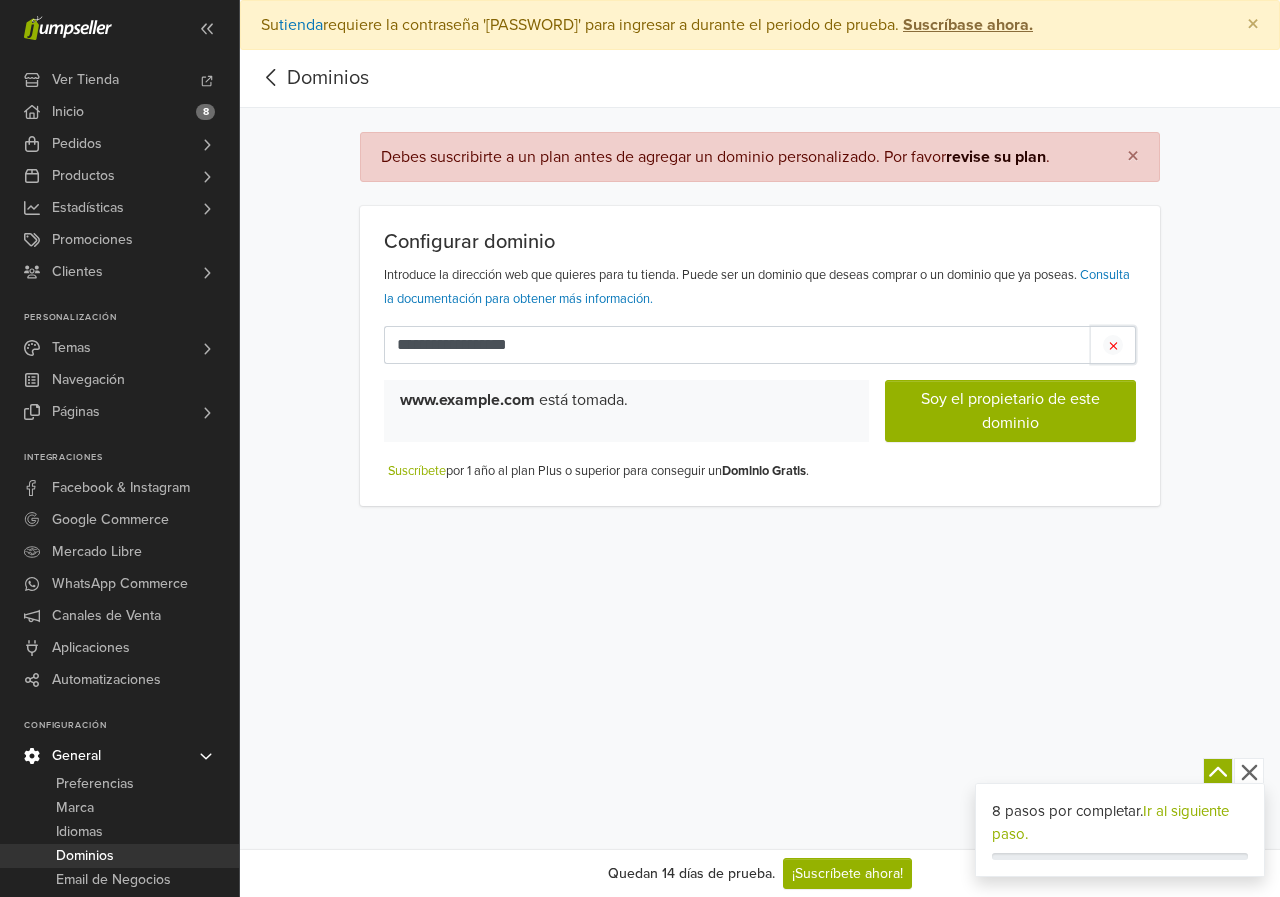 click 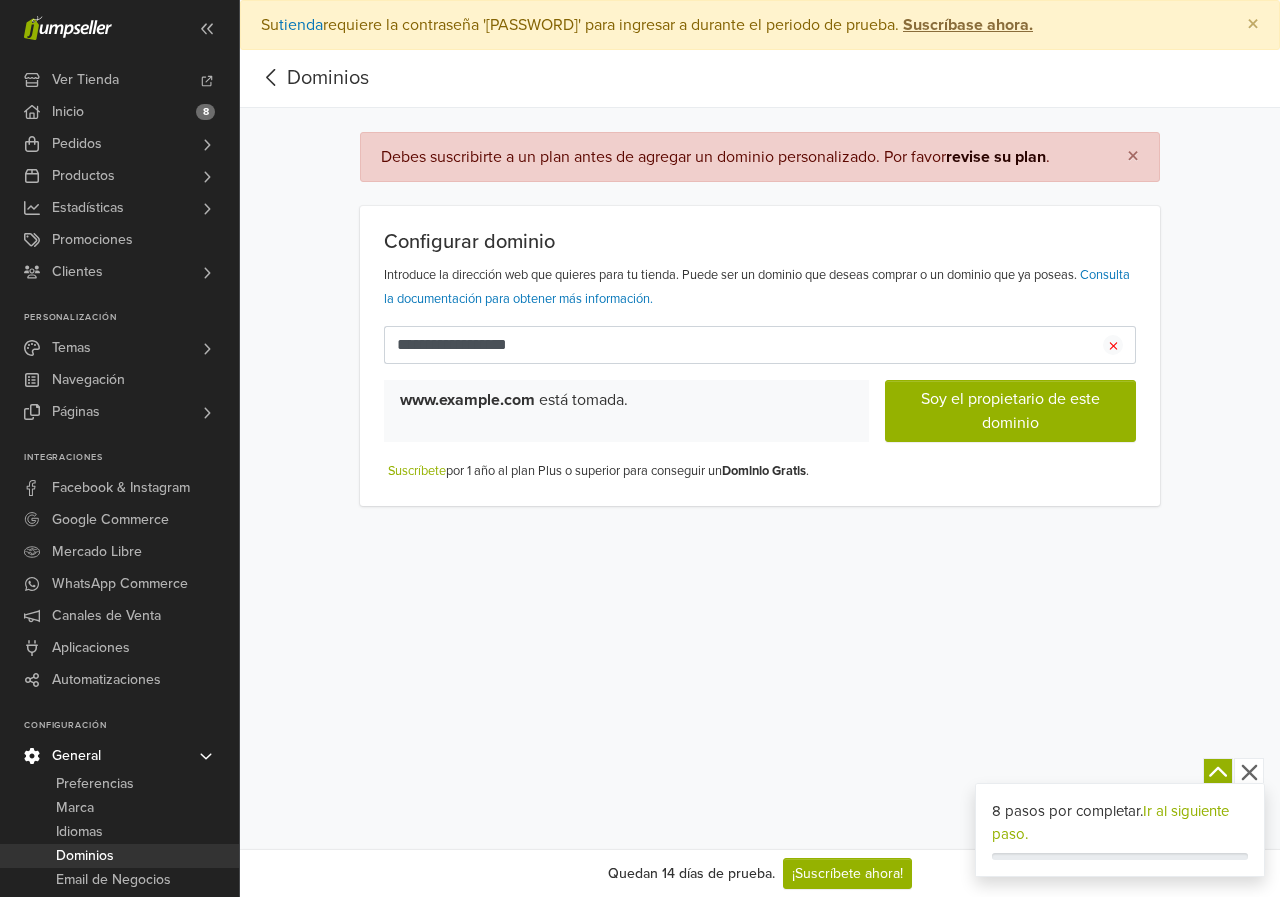 type 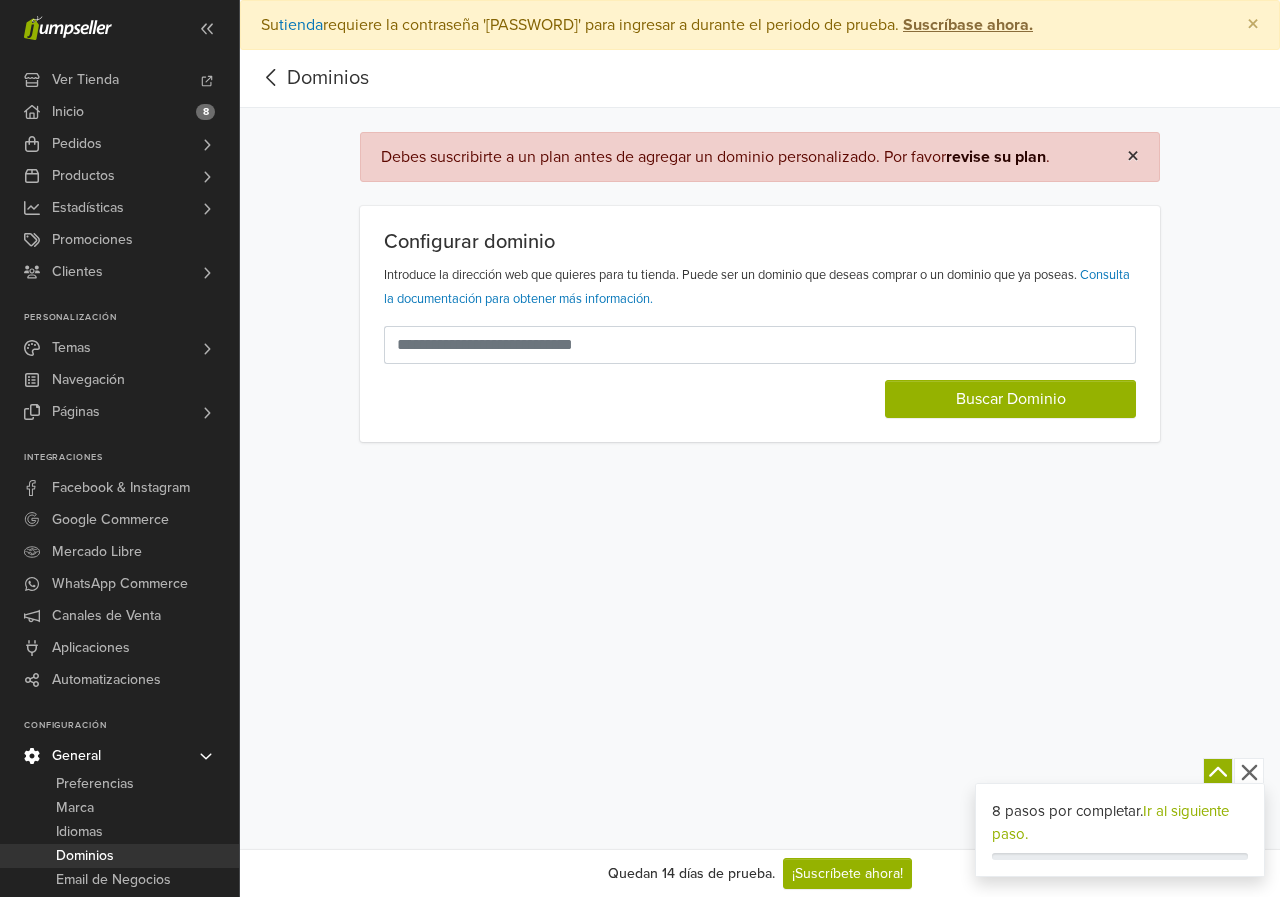 click on "×" at bounding box center (1133, 156) 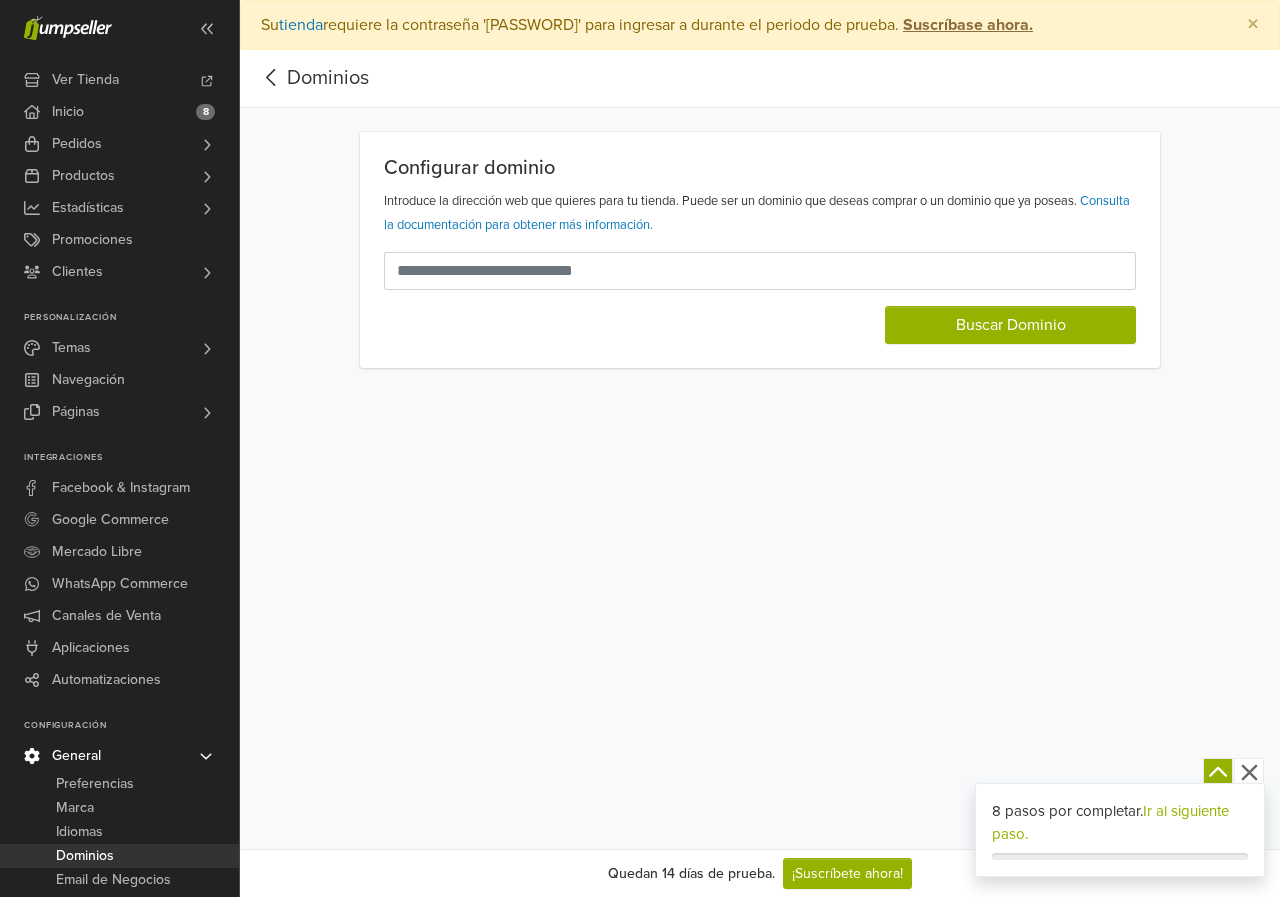 click on "Ir al siguiente paso." at bounding box center (1110, 822) 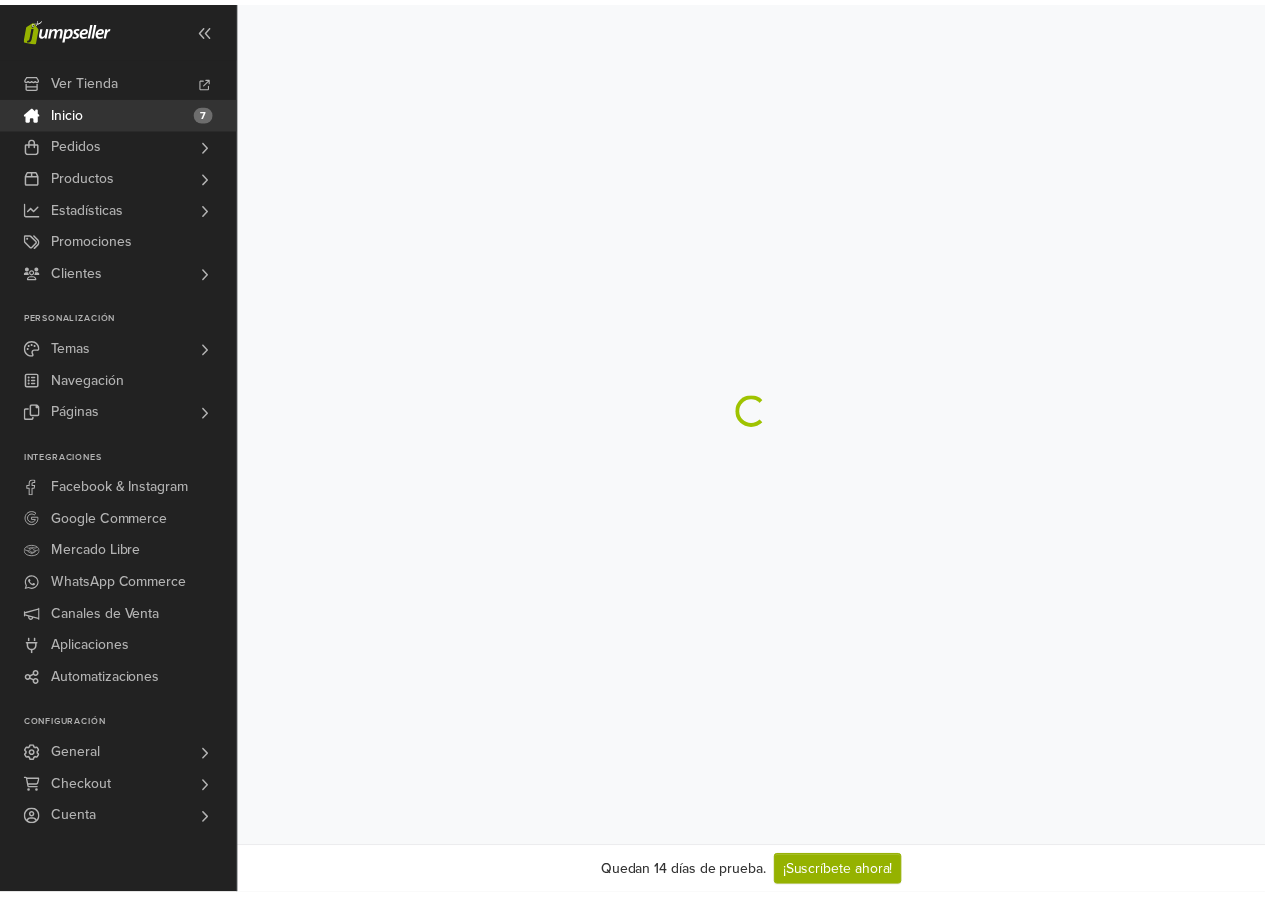 scroll, scrollTop: 0, scrollLeft: 0, axis: both 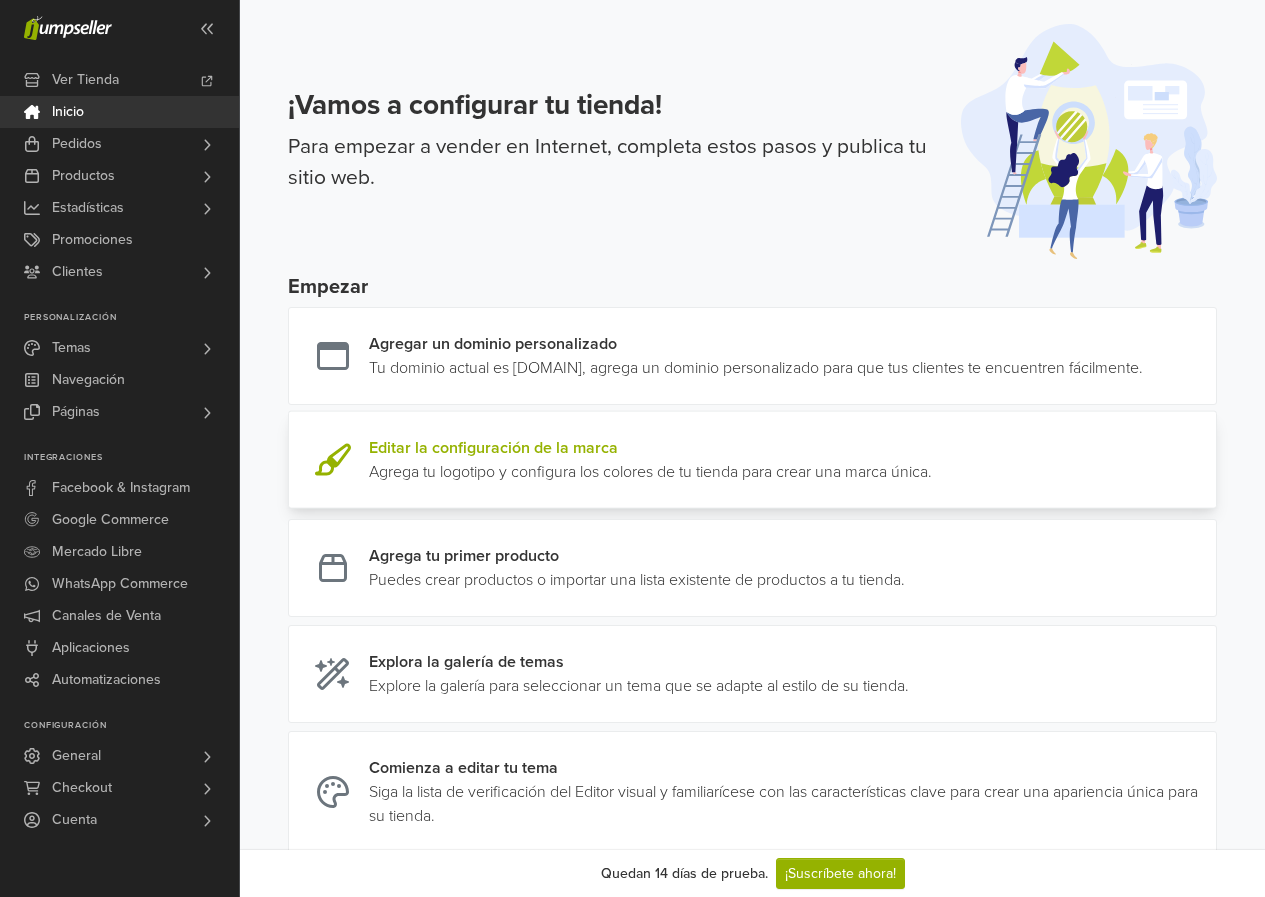 click at bounding box center (932, 460) 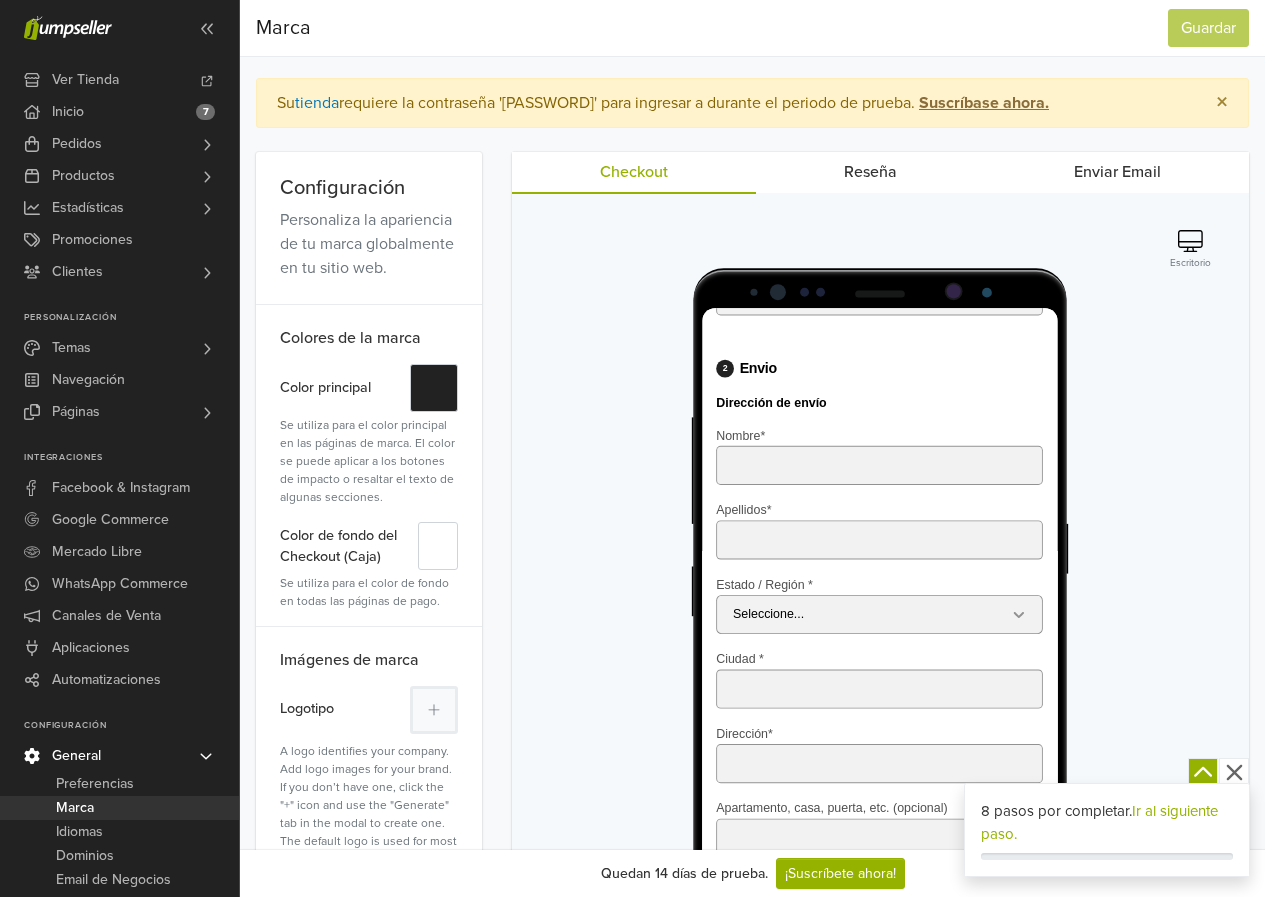 scroll, scrollTop: 0, scrollLeft: 0, axis: both 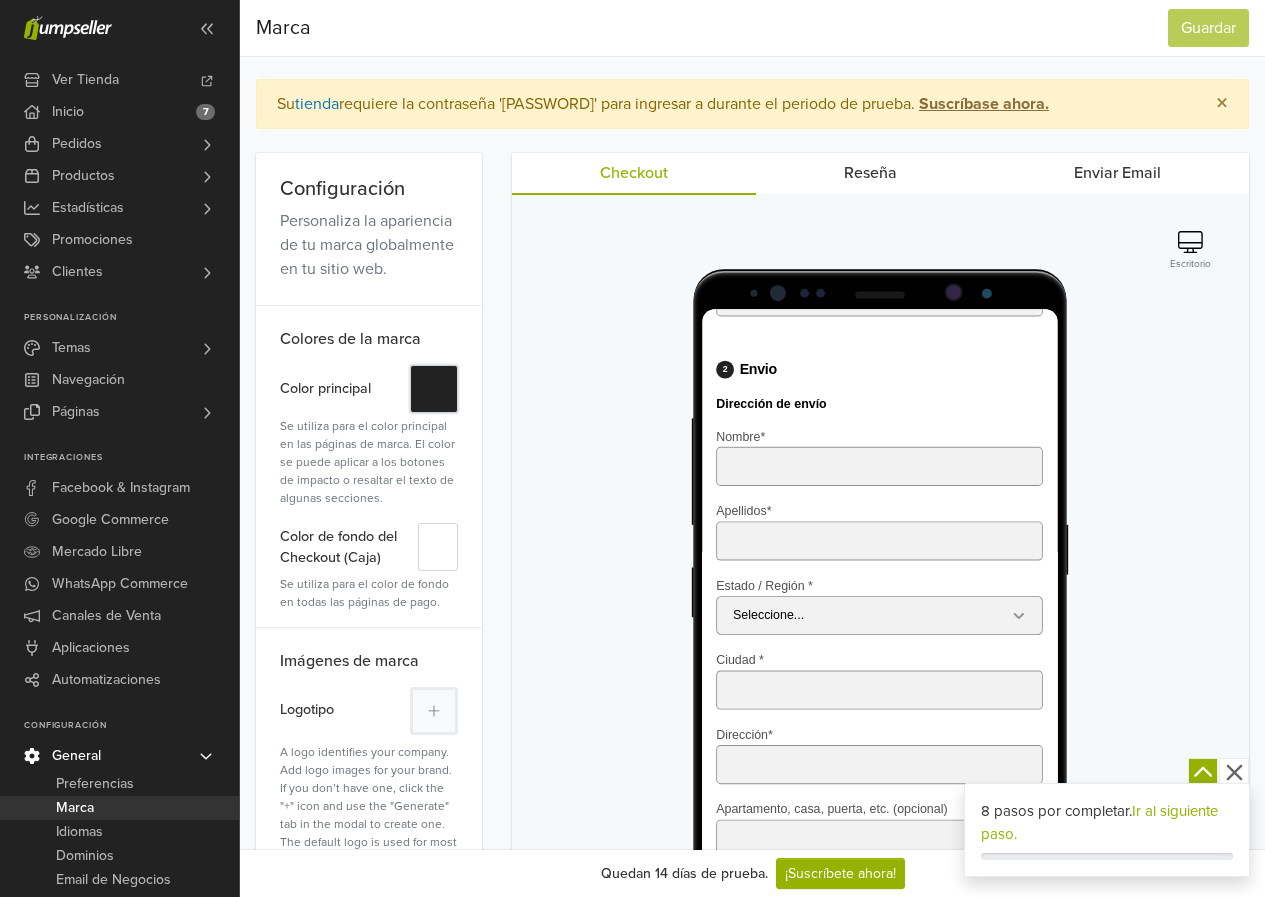 click on "#" at bounding box center [434, 389] 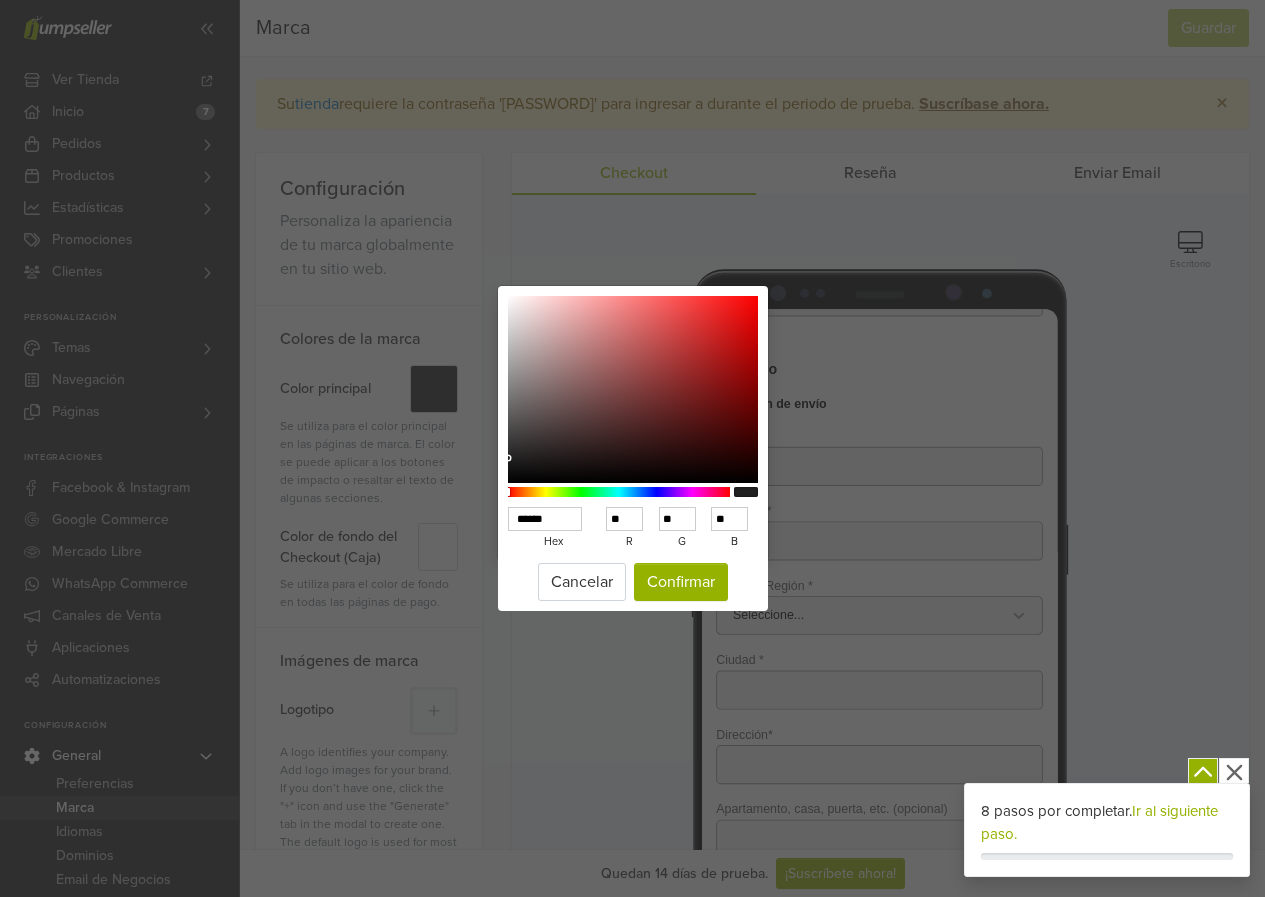 drag, startPoint x: 566, startPoint y: 517, endPoint x: 435, endPoint y: 515, distance: 131.01526 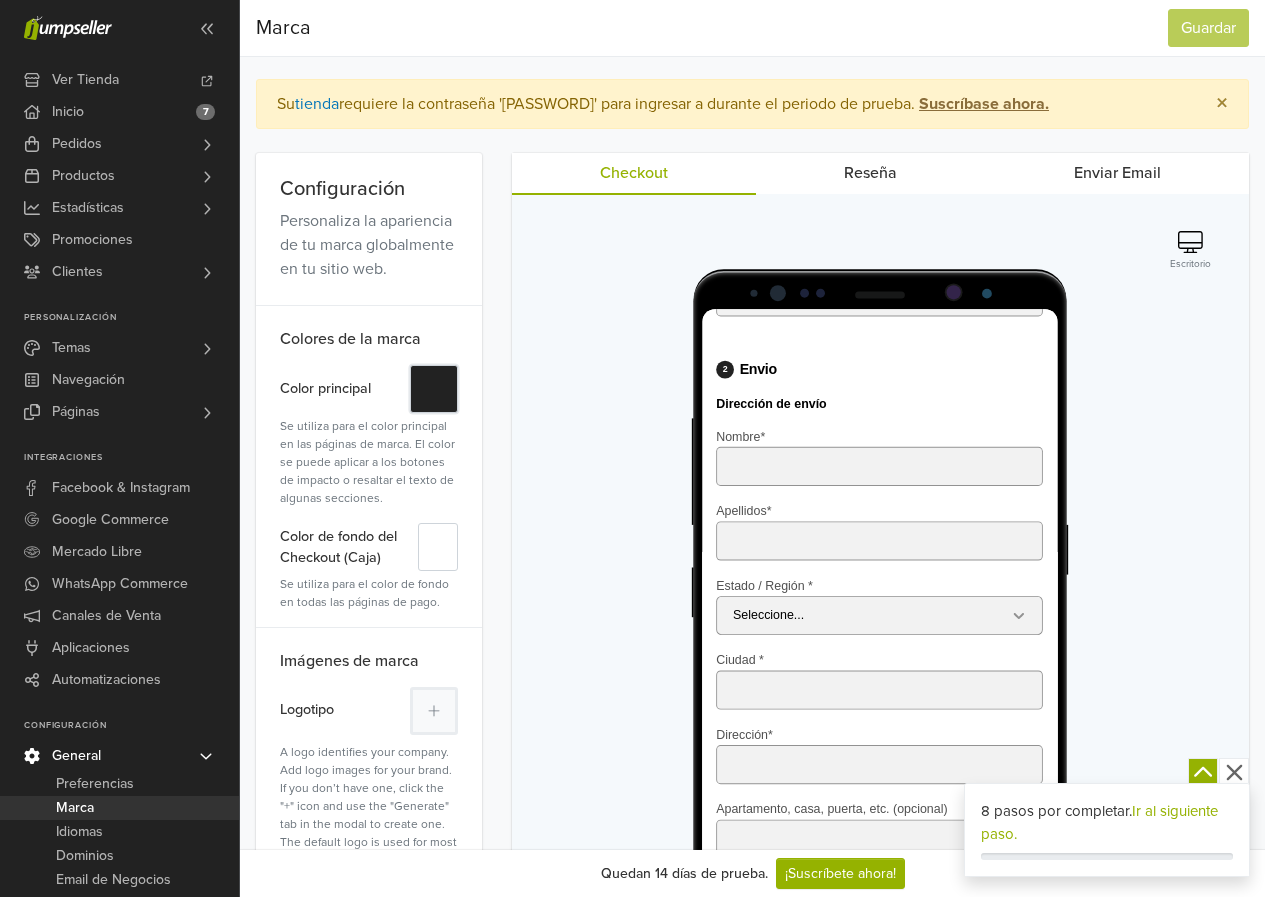 click on "#" at bounding box center (434, 389) 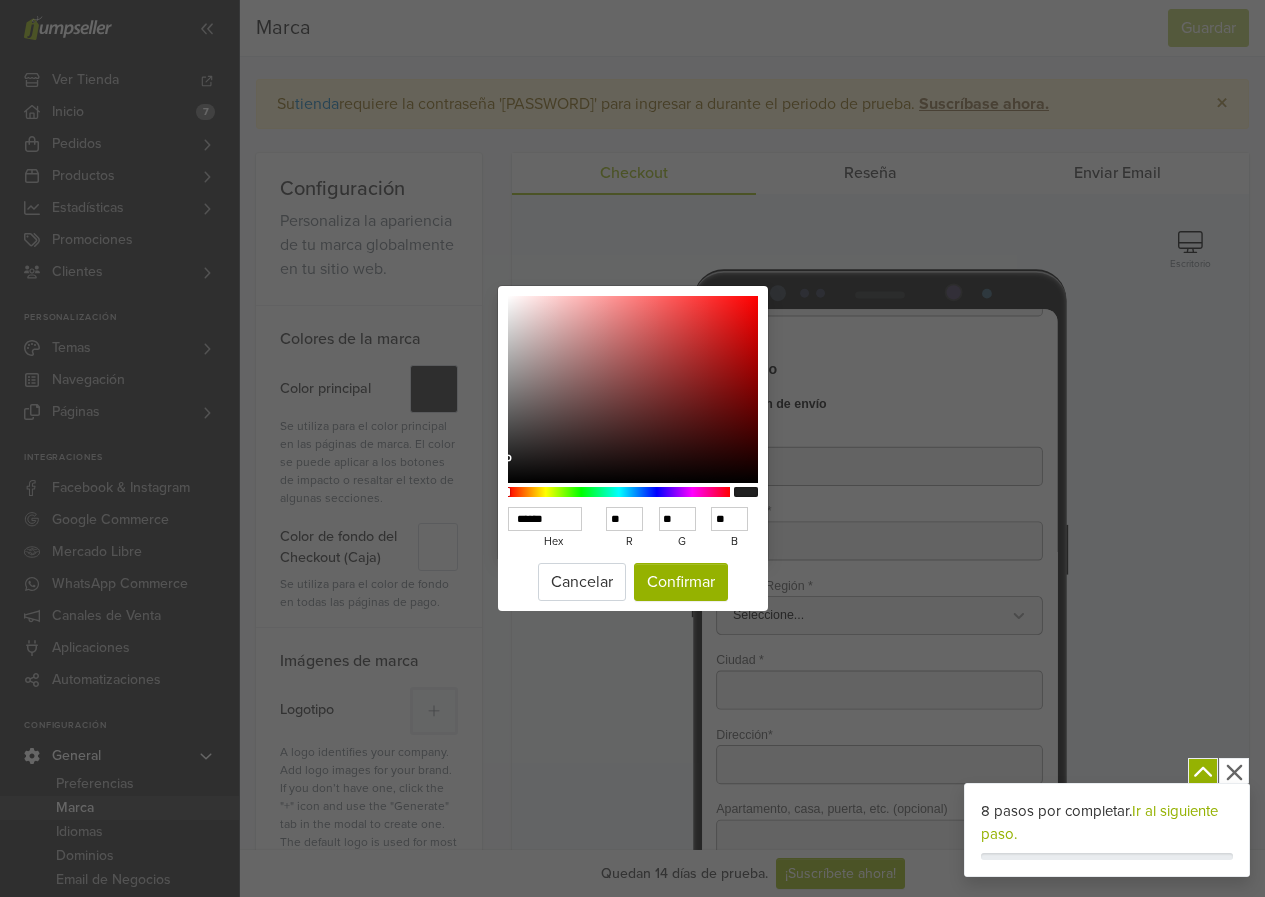 drag, startPoint x: 559, startPoint y: 521, endPoint x: 485, endPoint y: 517, distance: 74.10803 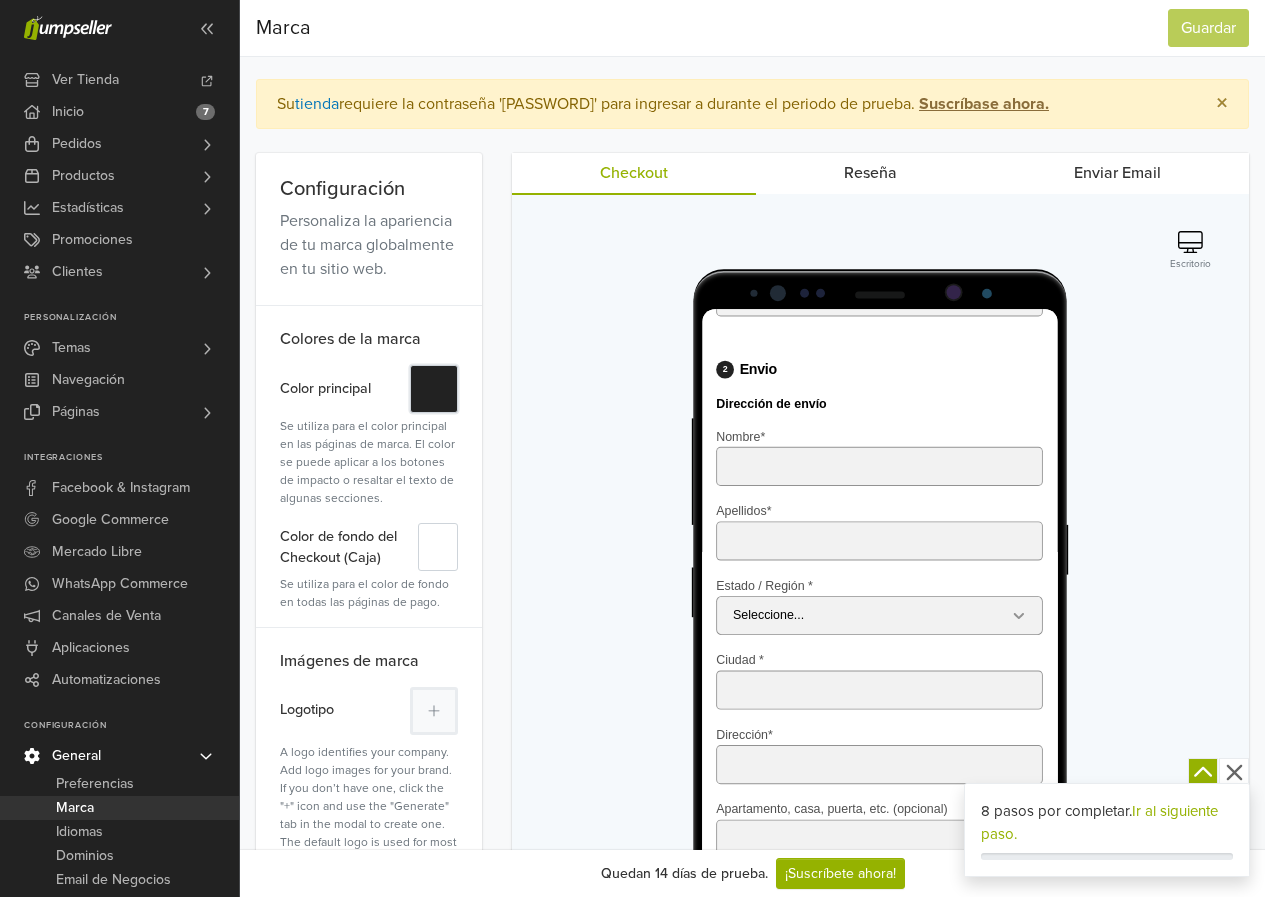 click on "#" at bounding box center (434, 389) 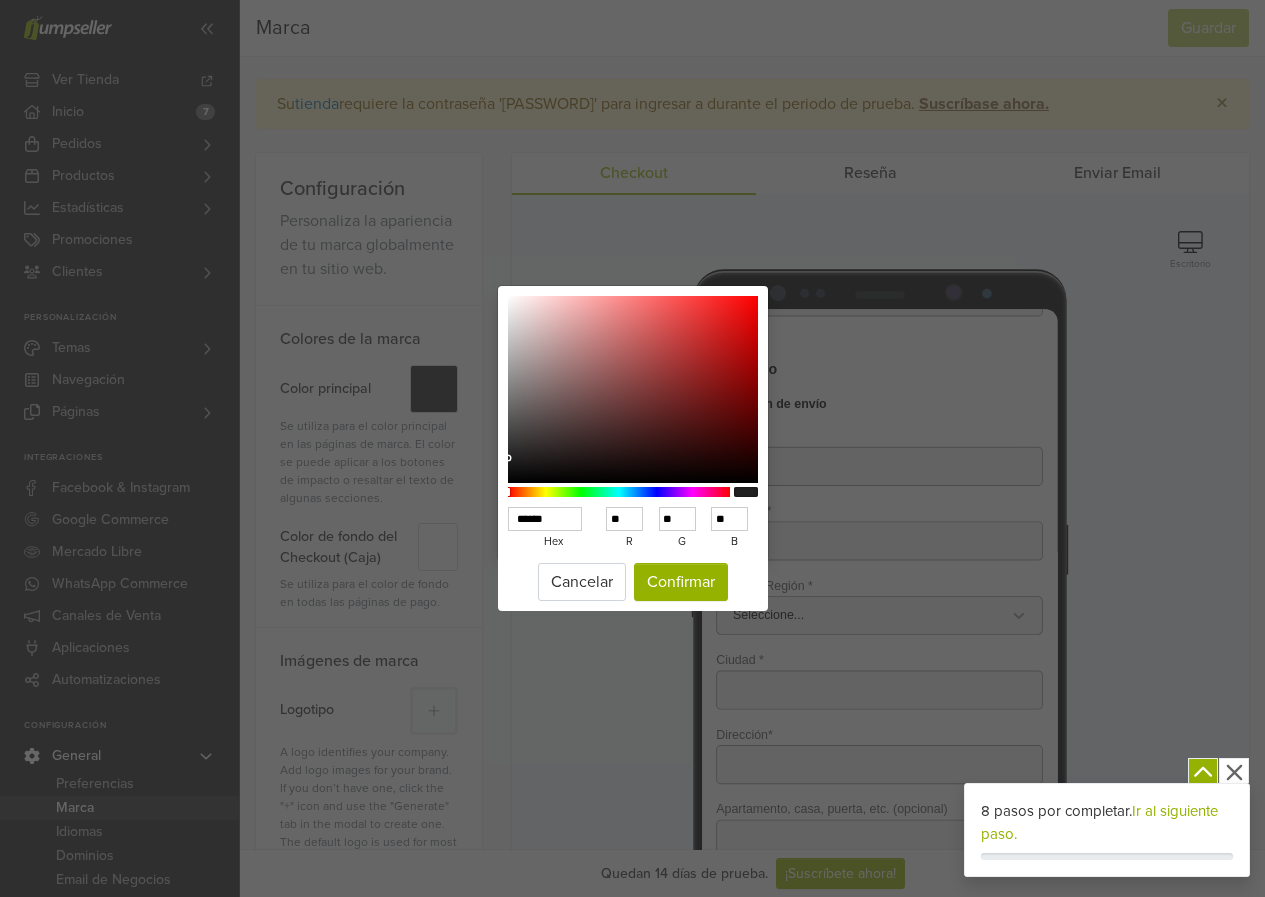 click on "******" at bounding box center [545, 519] 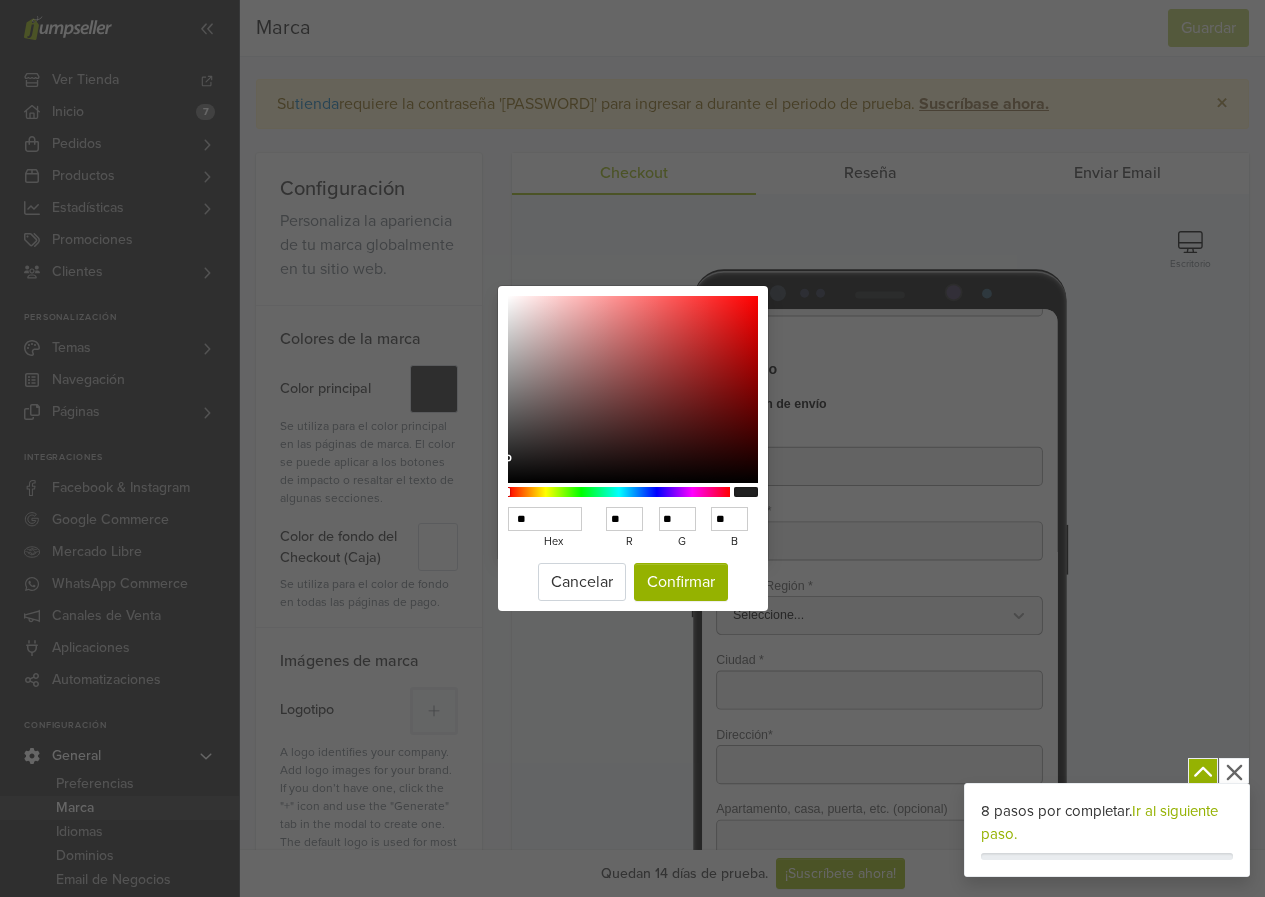 type on "*" 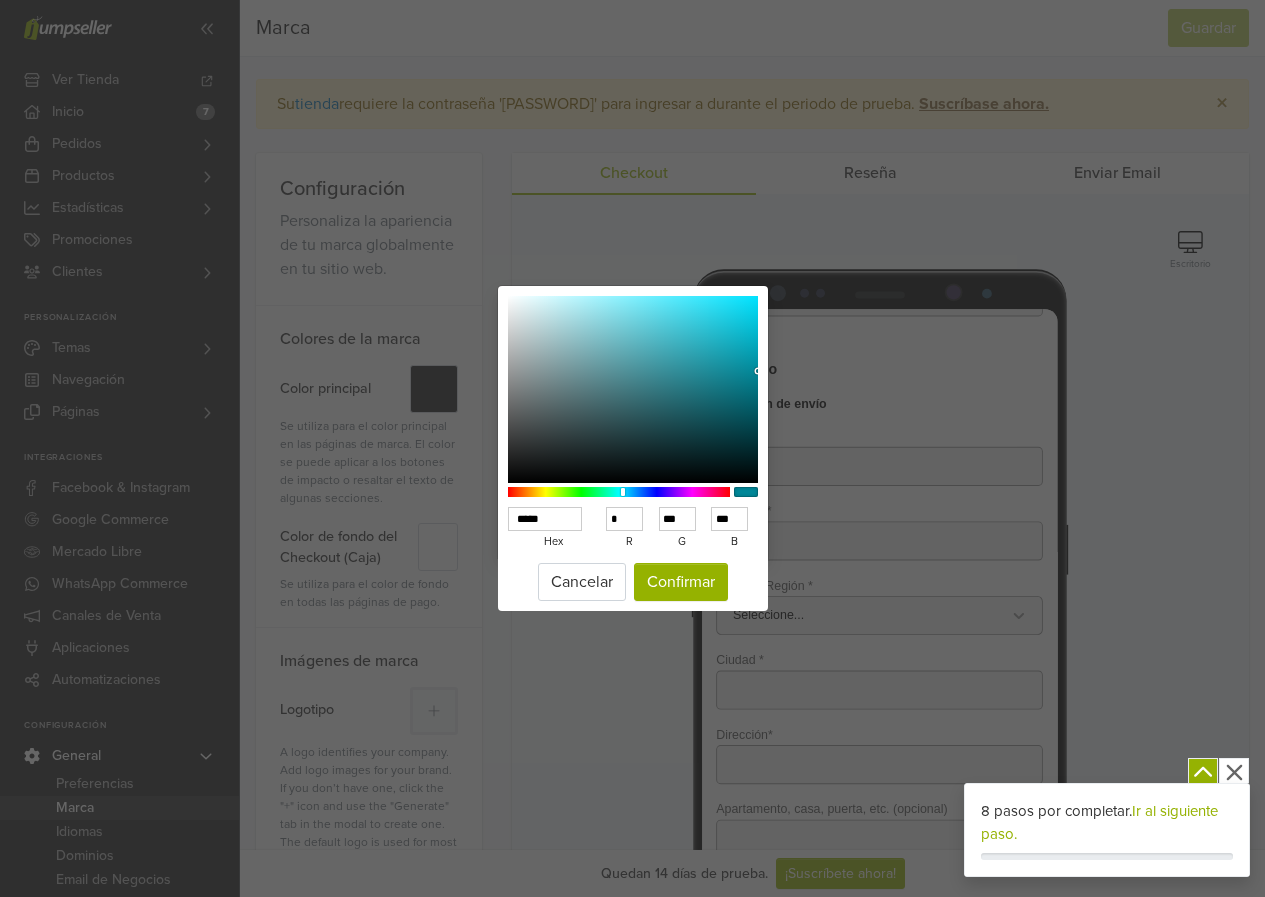 type on "******" 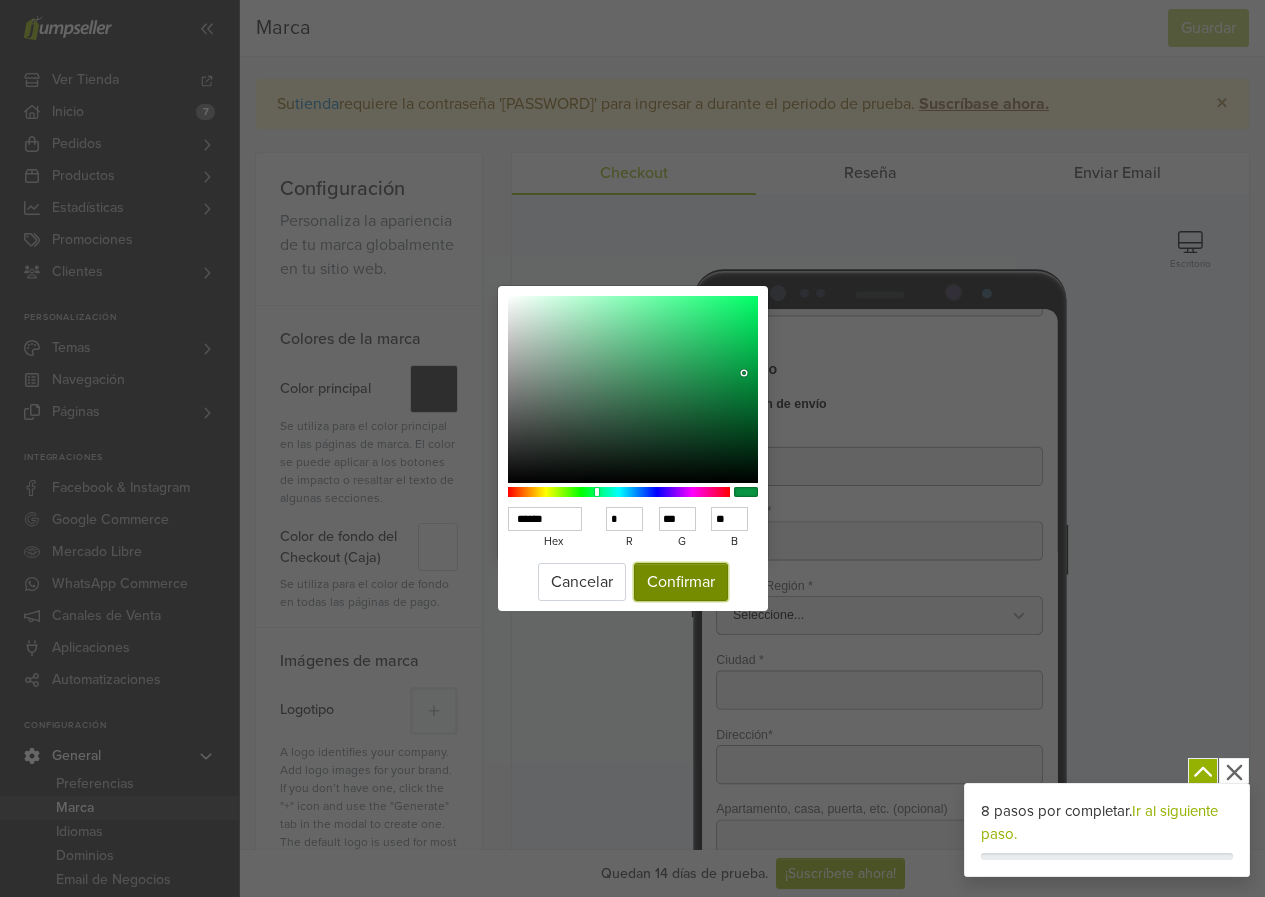type on "******" 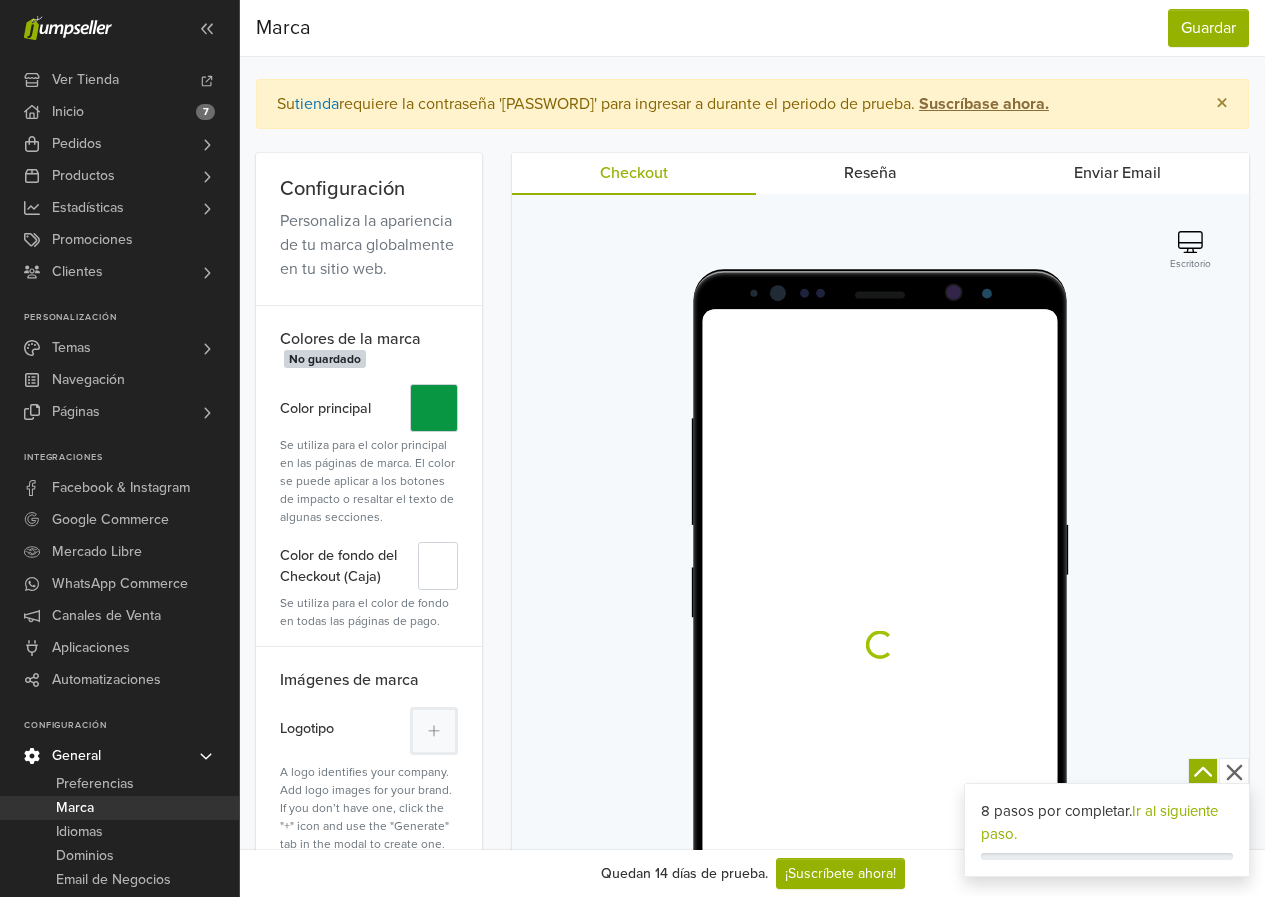 scroll, scrollTop: 0, scrollLeft: 0, axis: both 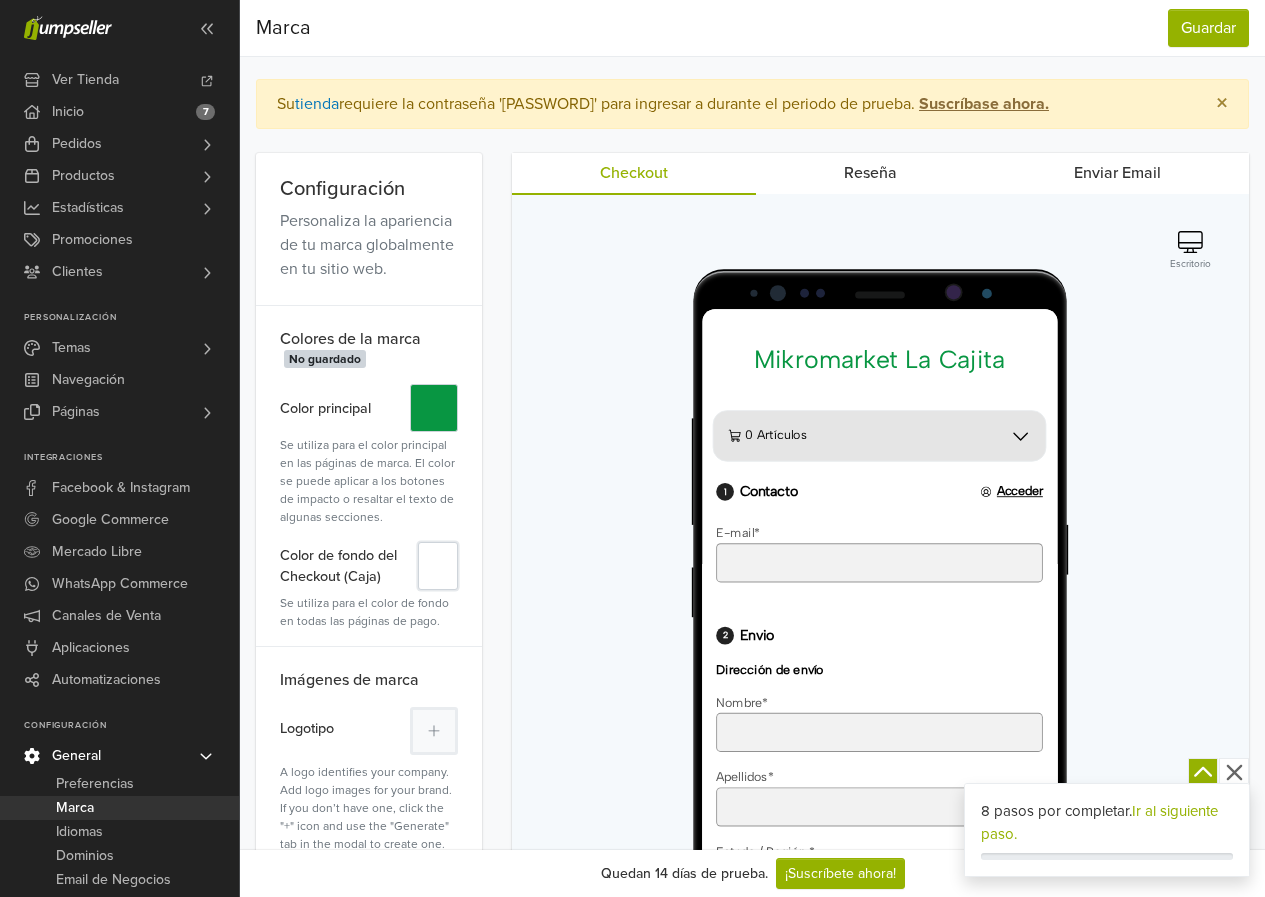 click on "#" at bounding box center [438, 566] 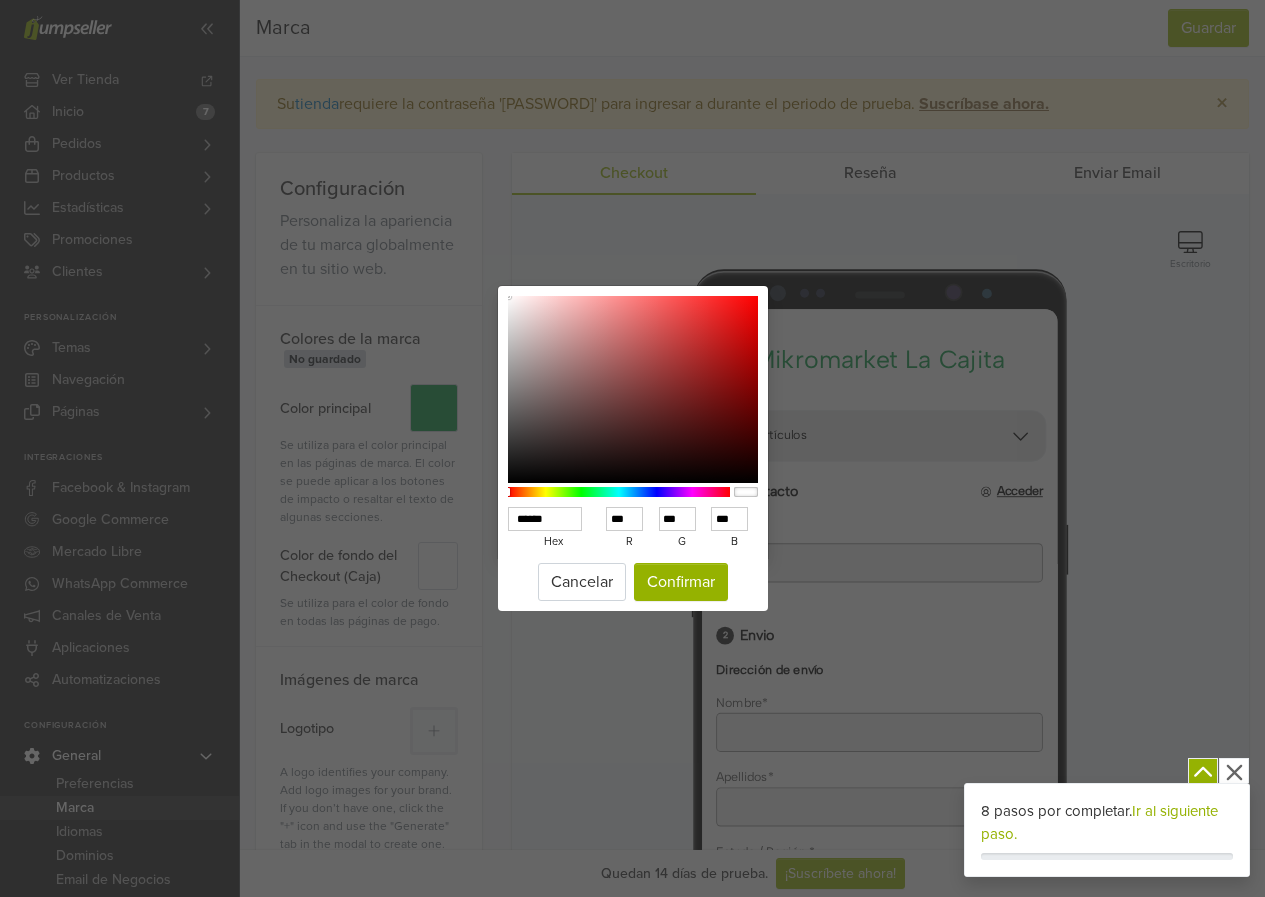 click on "******" at bounding box center (545, 519) 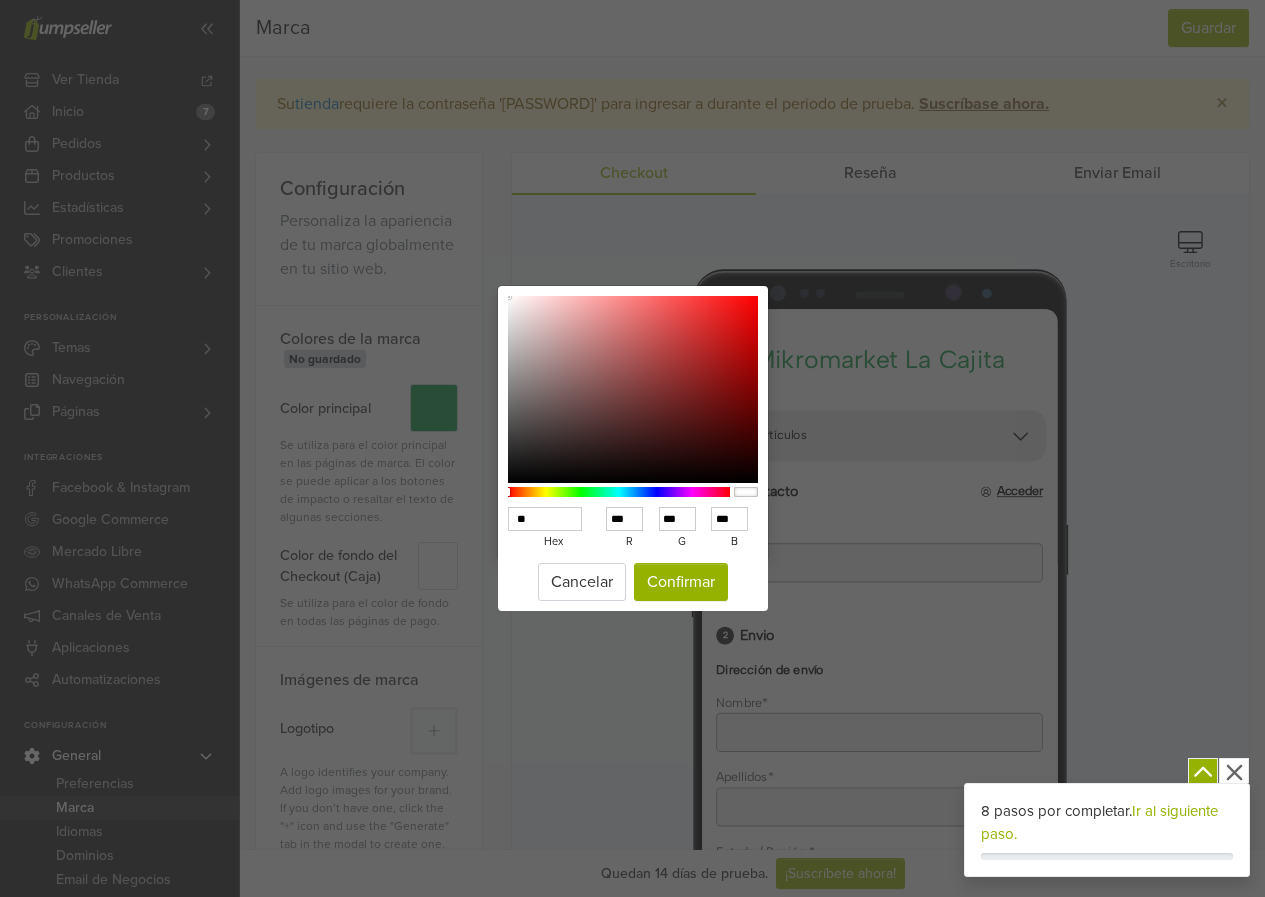 type on "*" 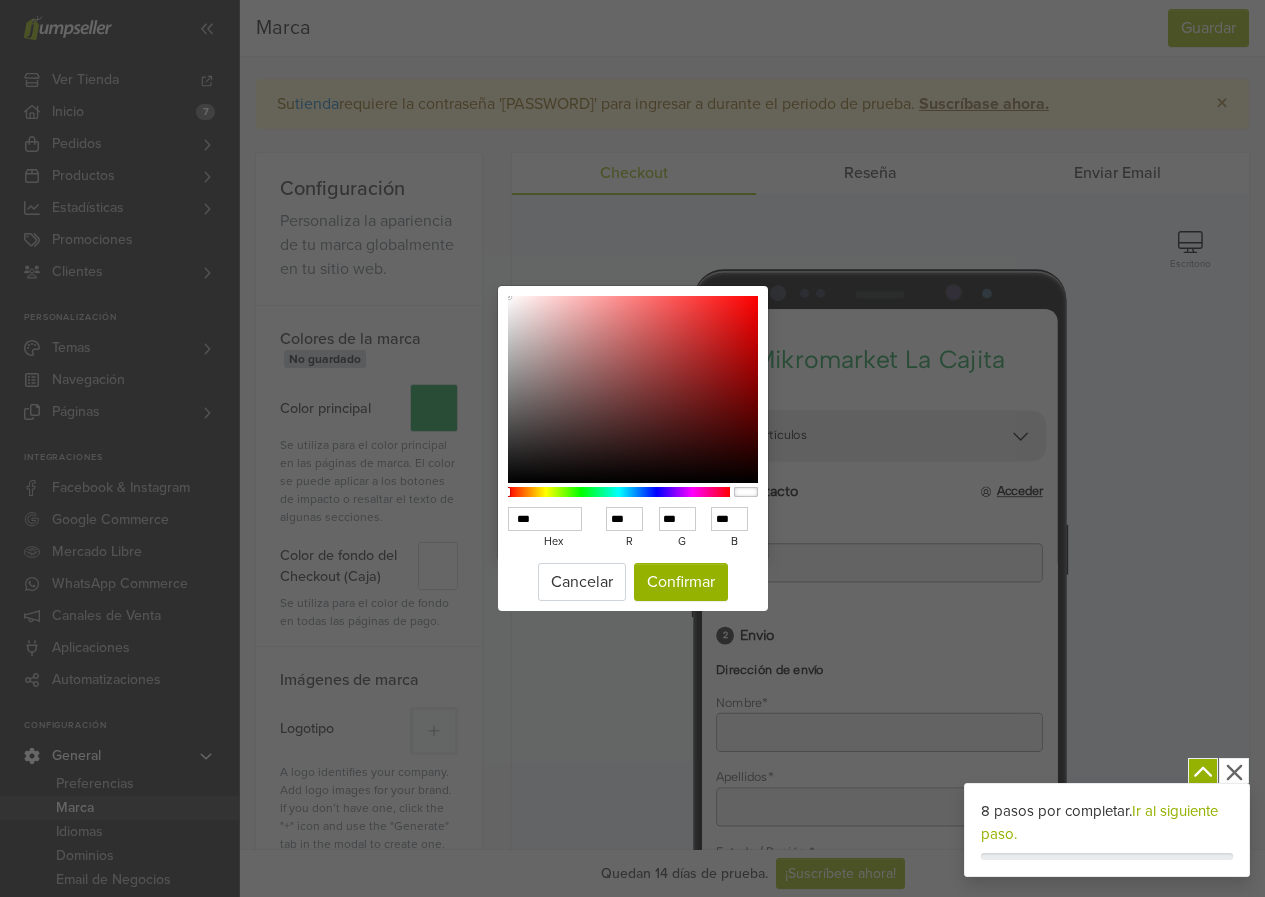 type on "**" 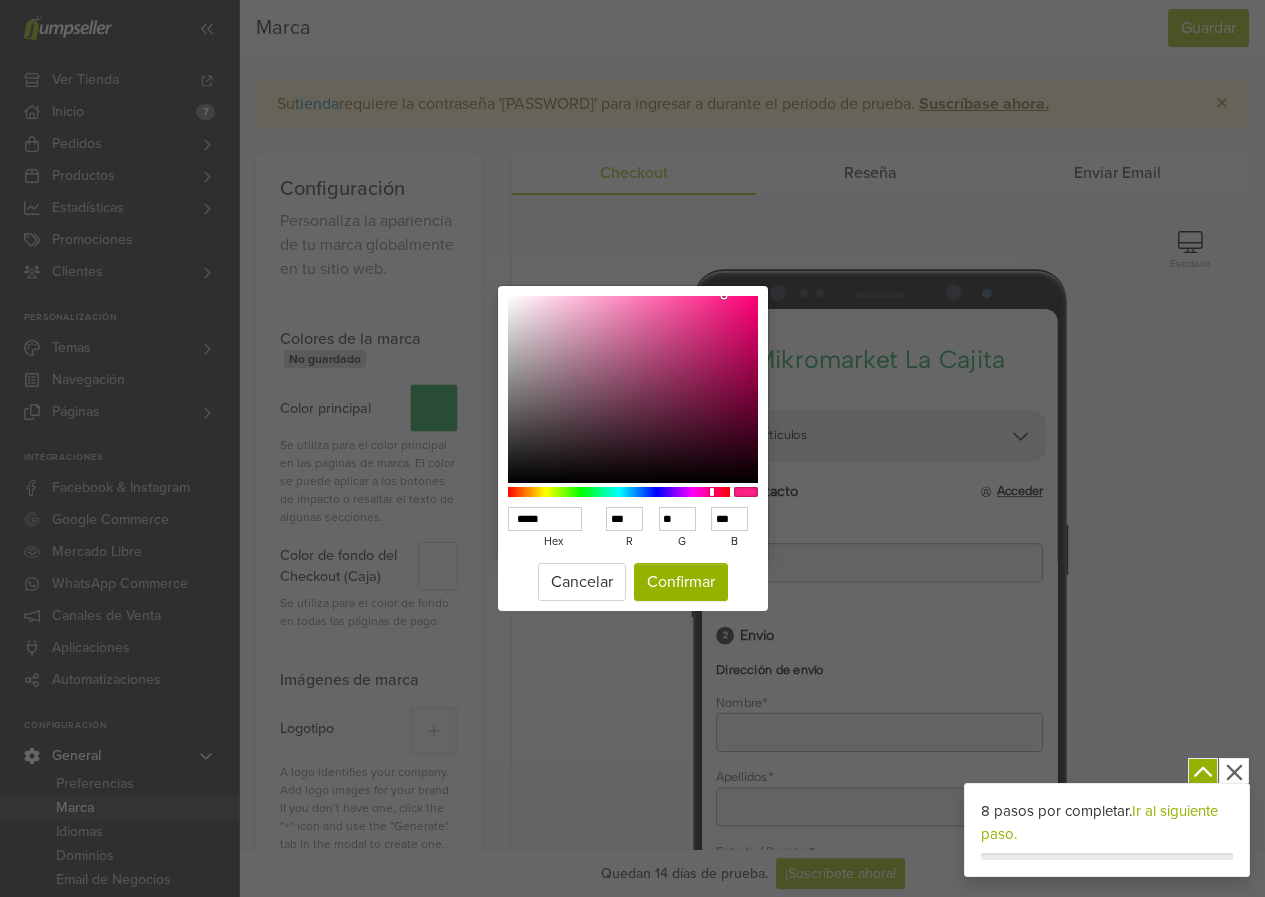 type on "******" 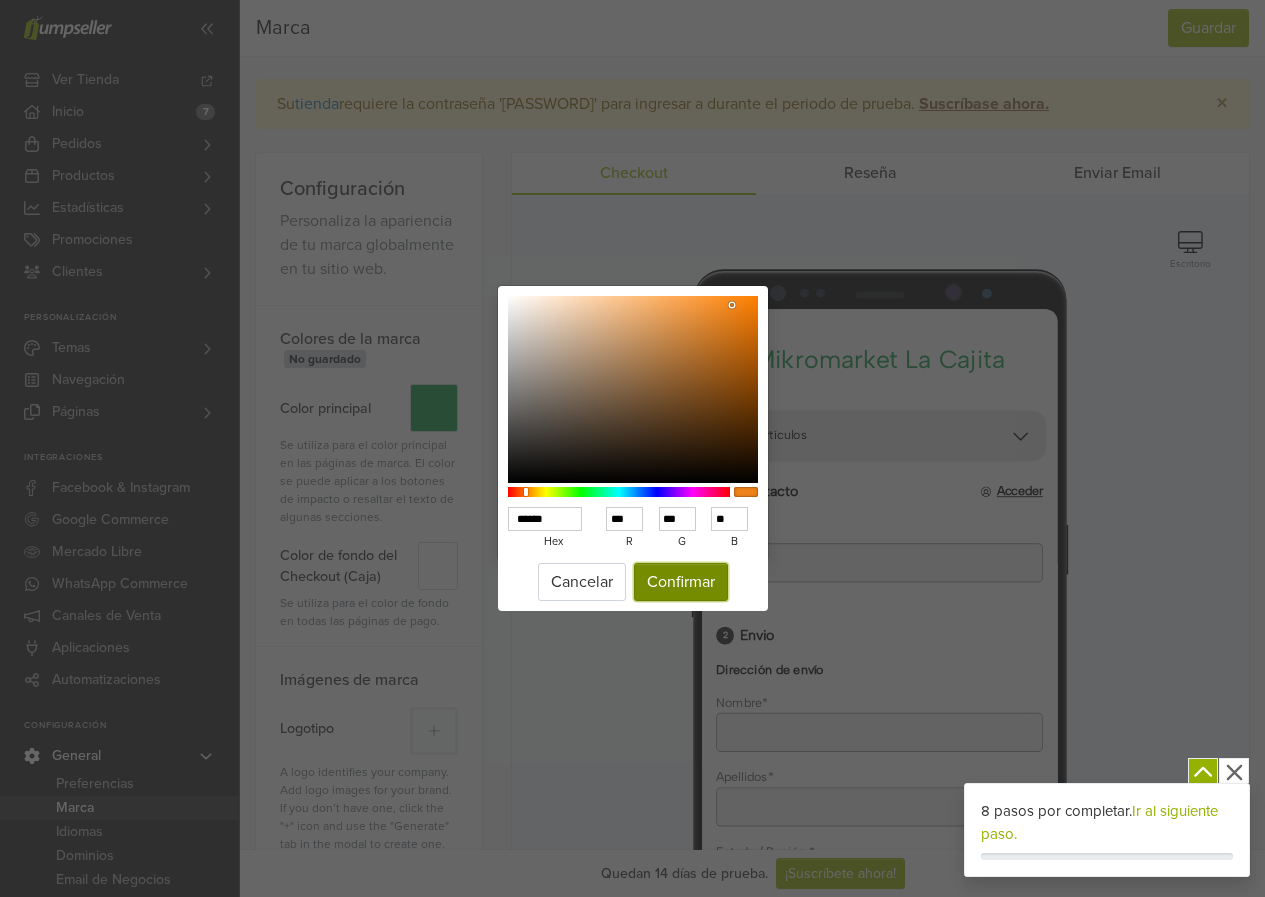 type on "******" 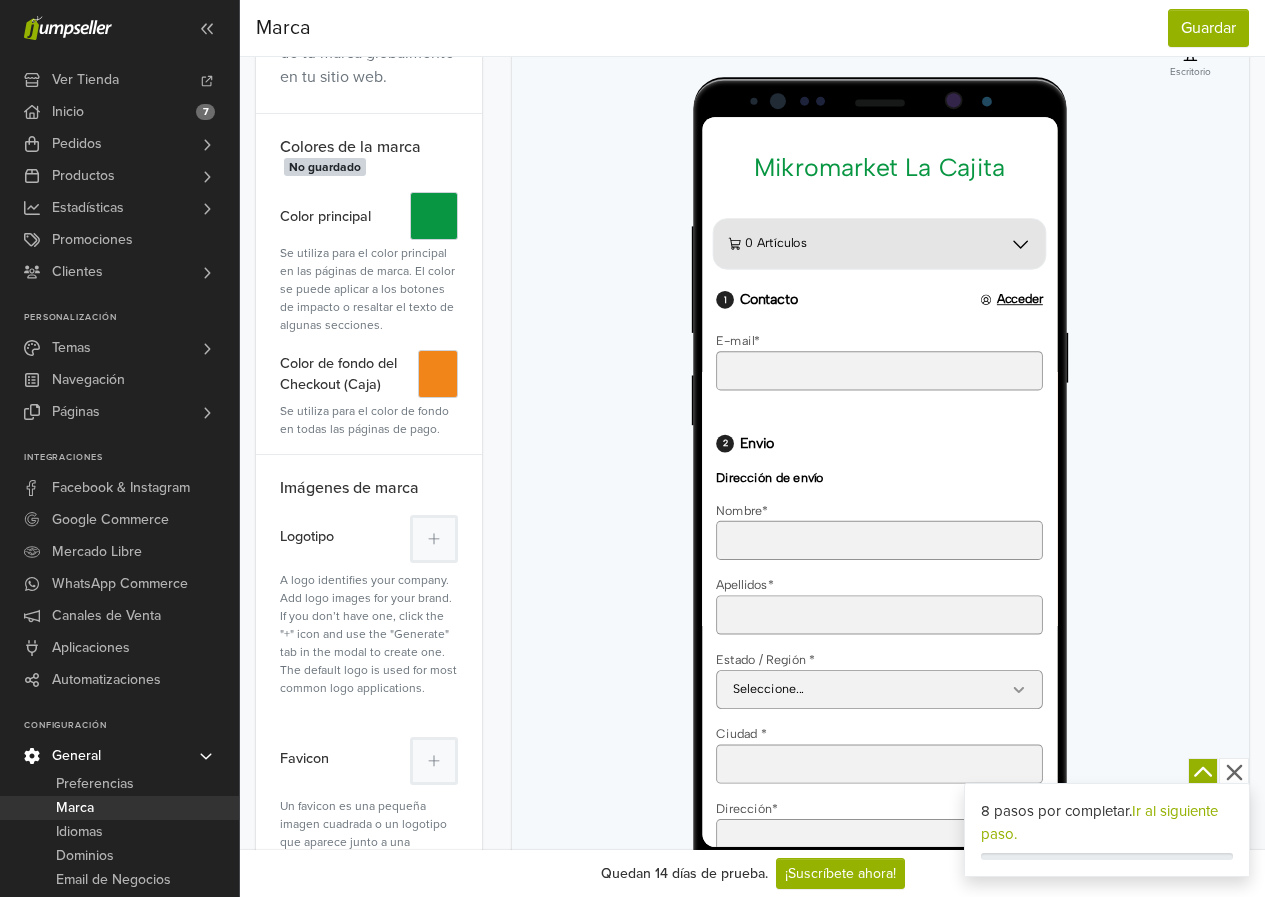 scroll, scrollTop: 200, scrollLeft: 0, axis: vertical 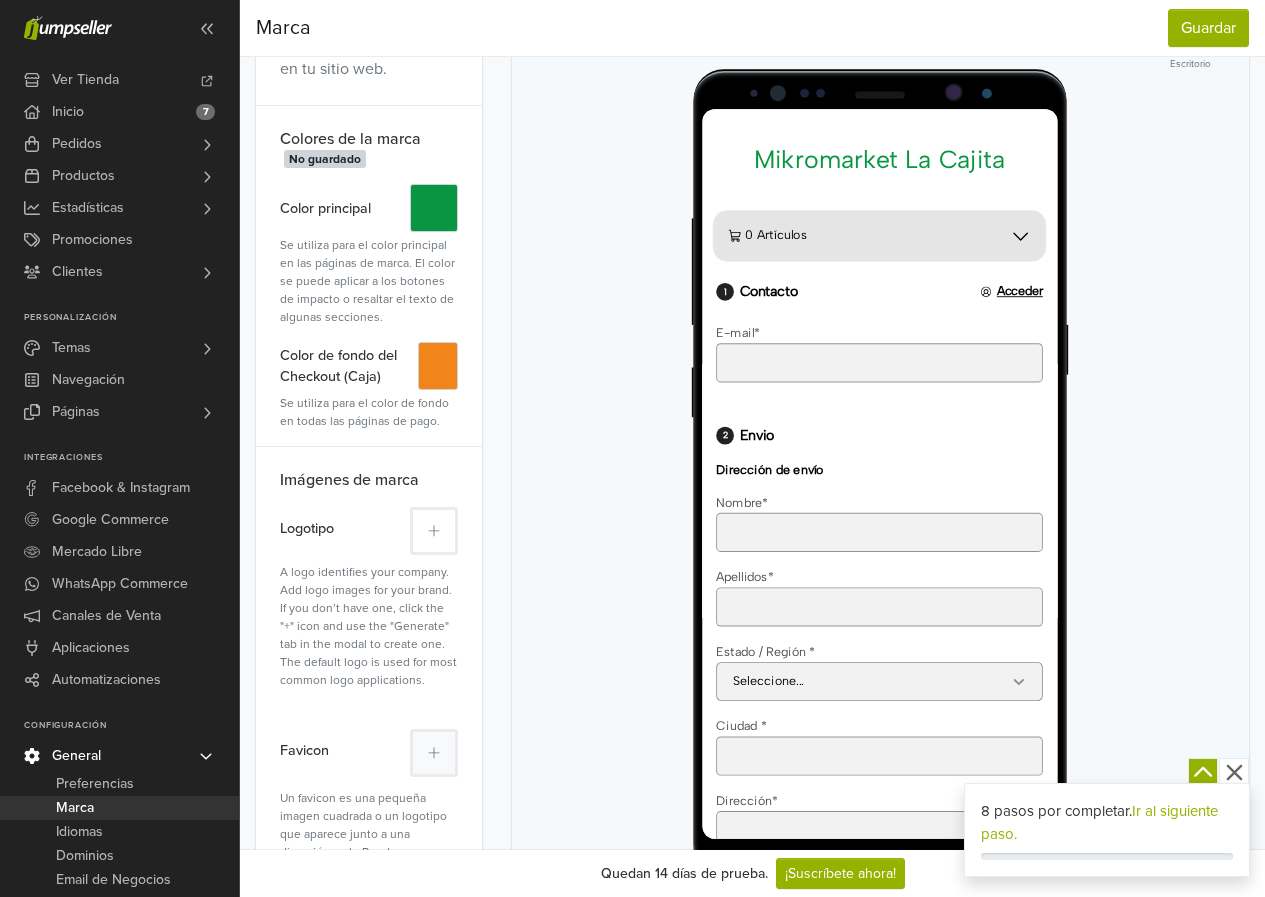 click 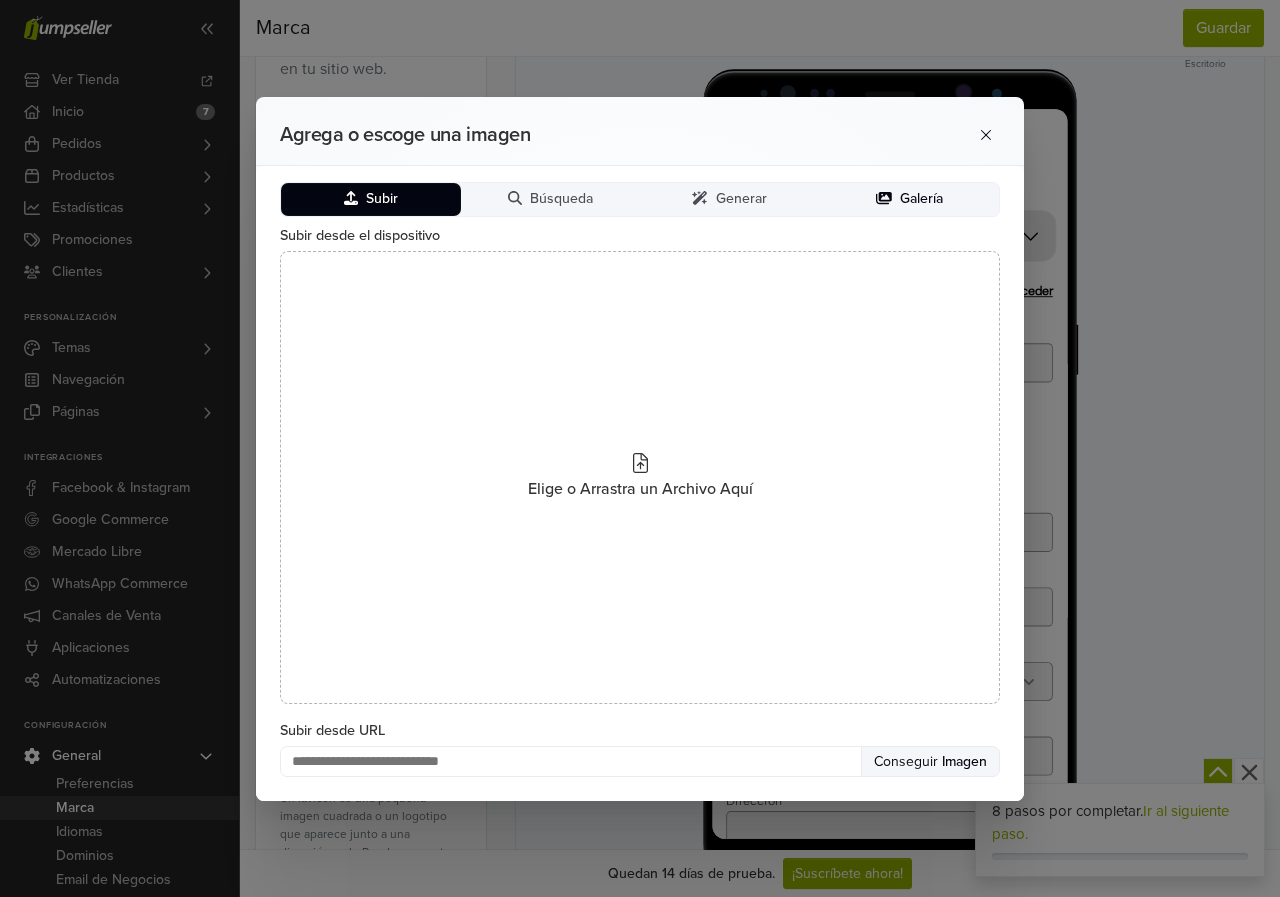 click 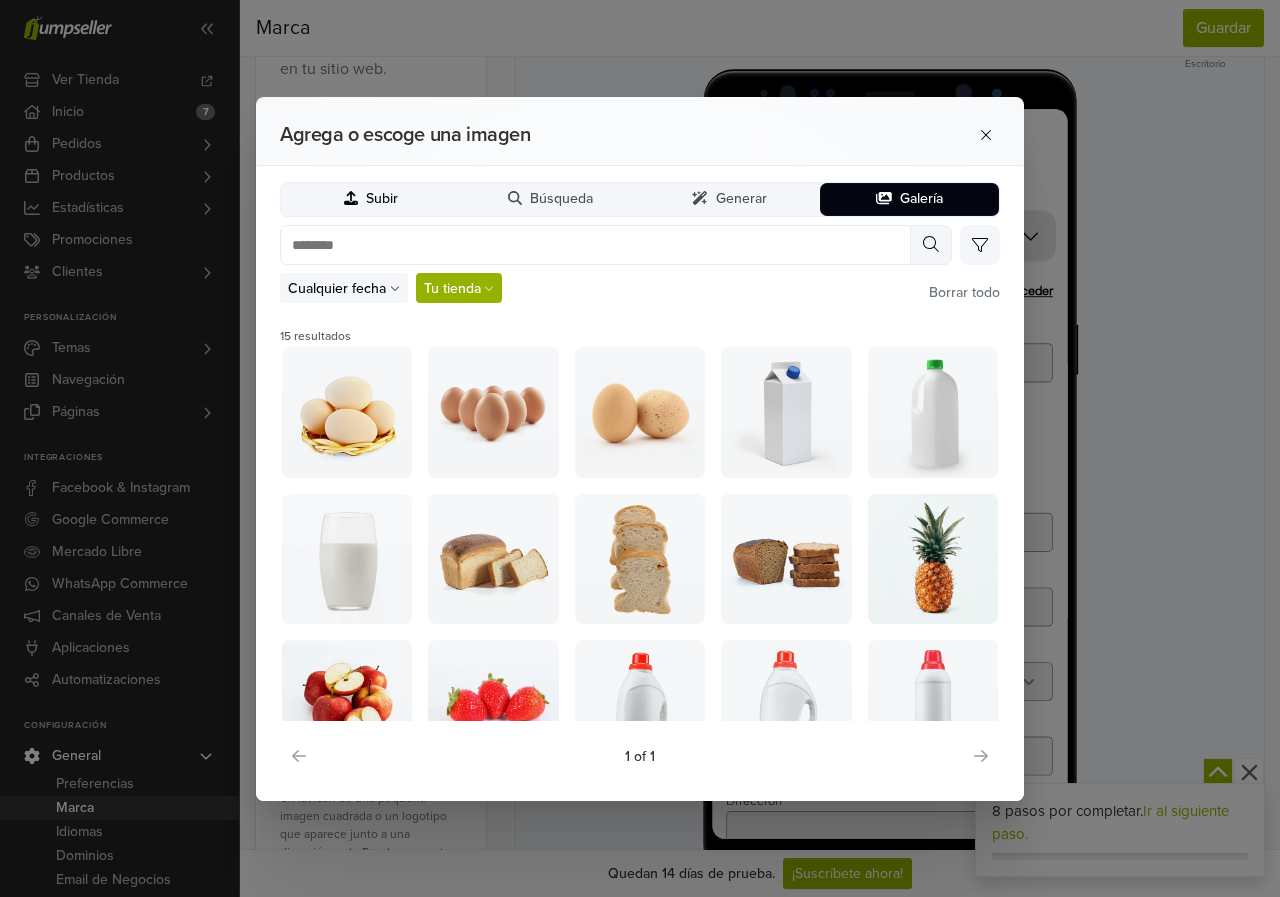 click on "Subir" at bounding box center (371, 199) 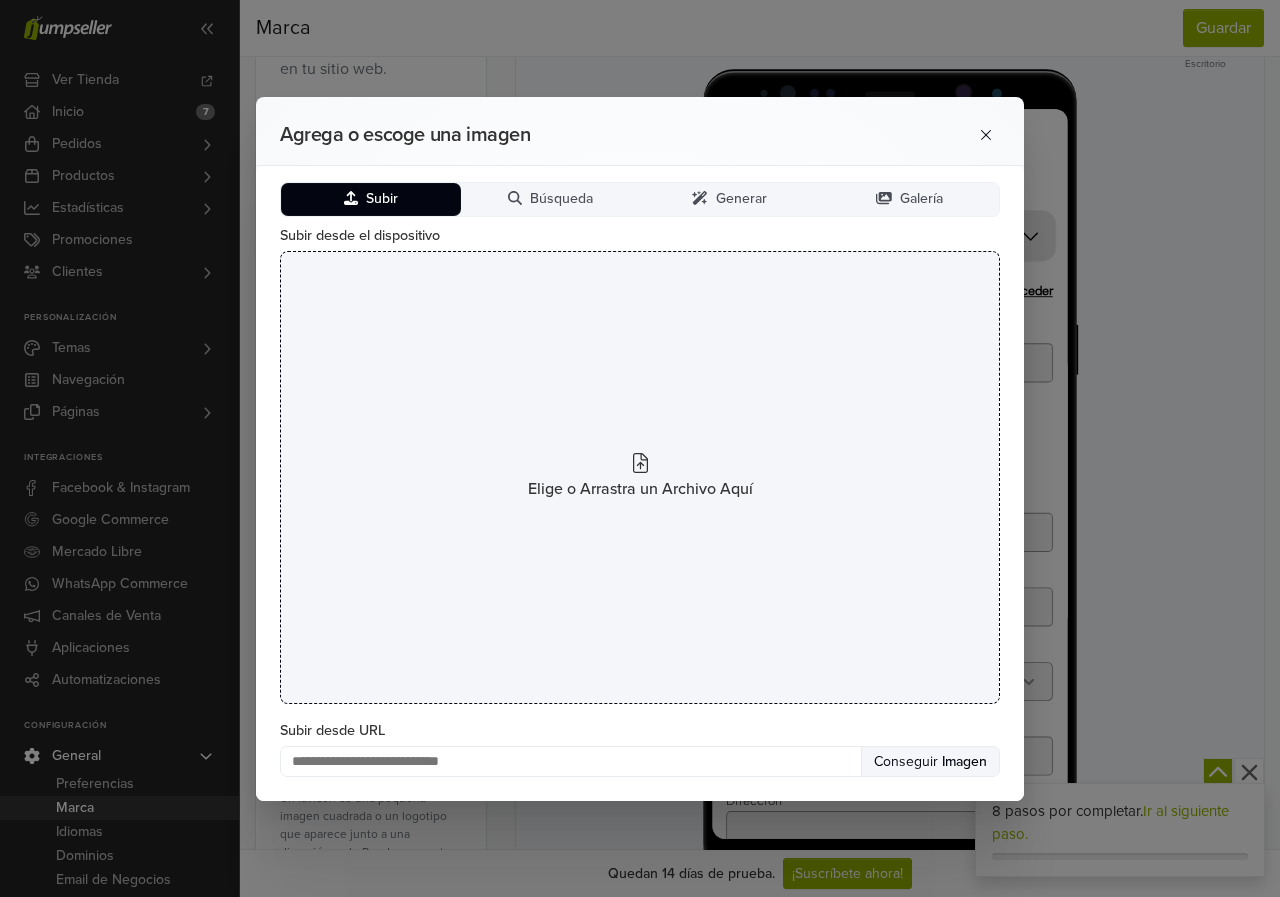 click on "Elige o Arrastra un Archivo Aquí" at bounding box center [640, 477] 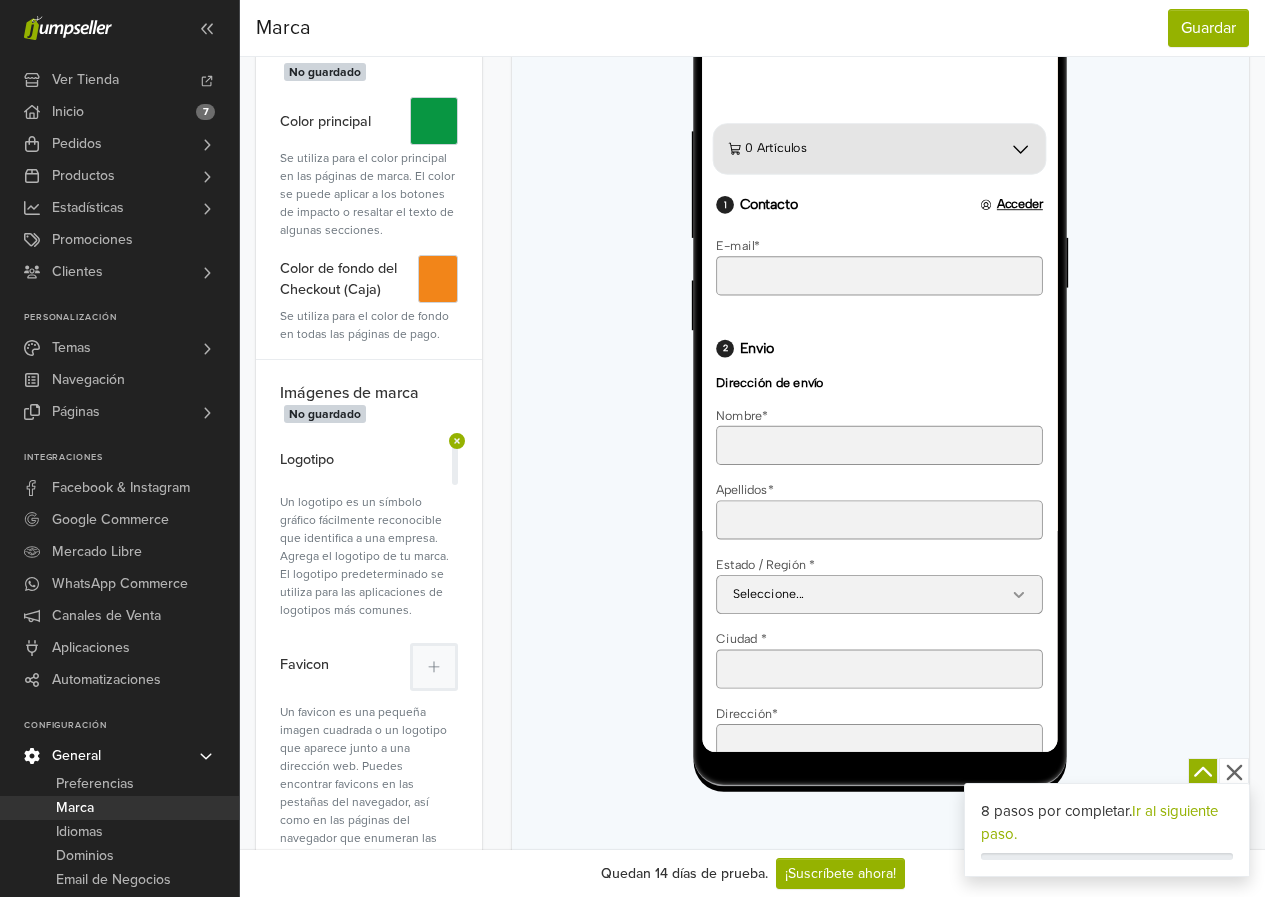 scroll, scrollTop: 400, scrollLeft: 0, axis: vertical 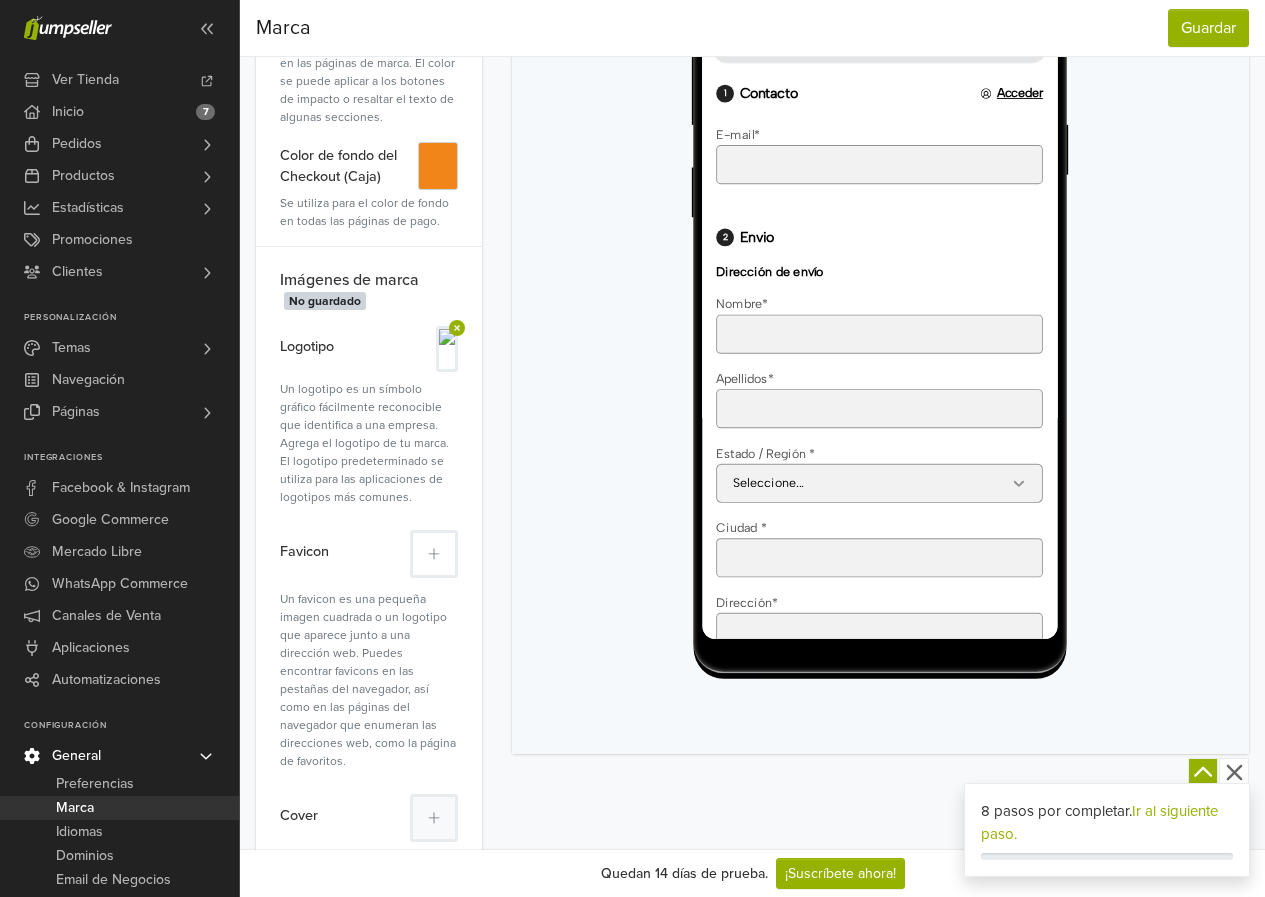 click at bounding box center [434, 554] 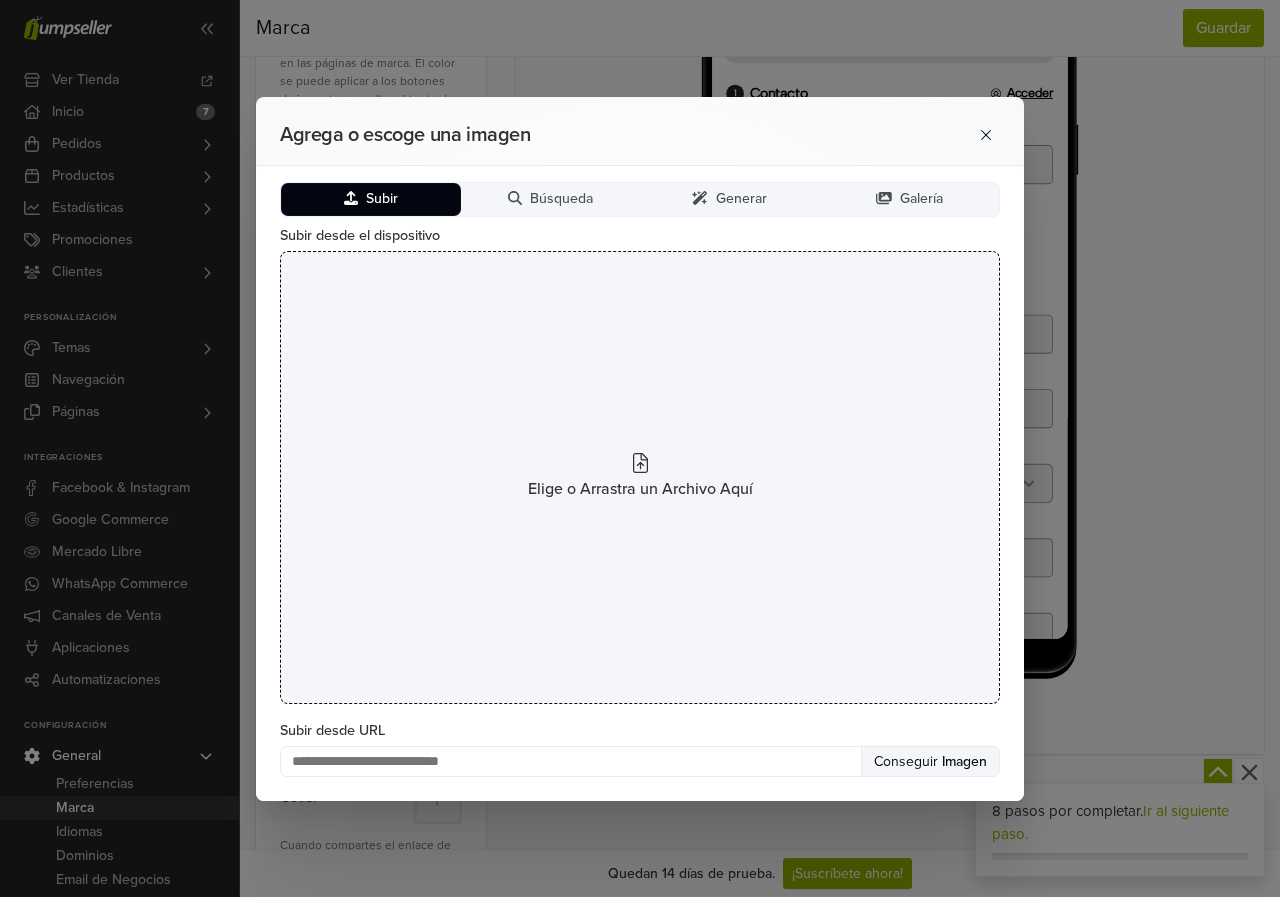 click 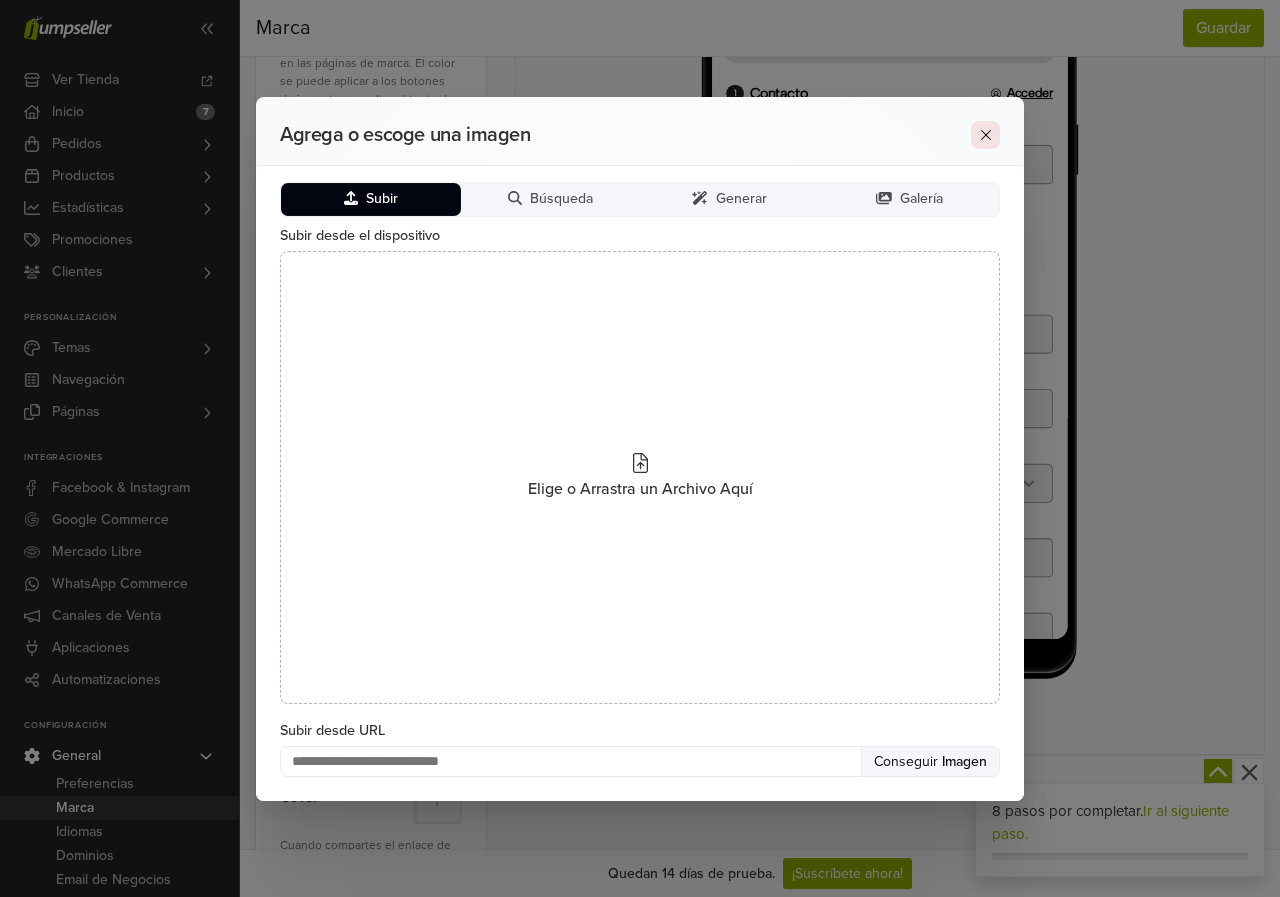 click 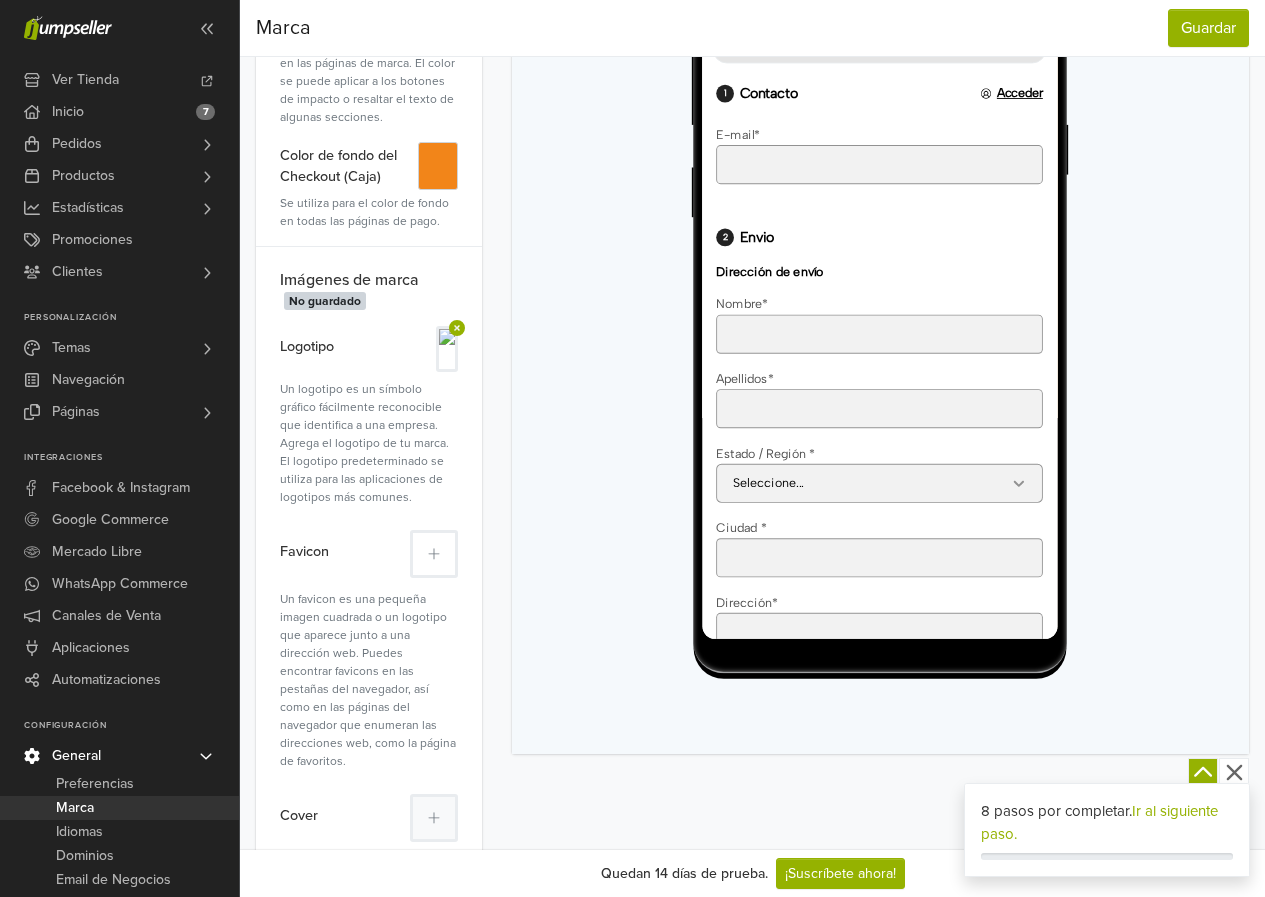 click at bounding box center [434, 554] 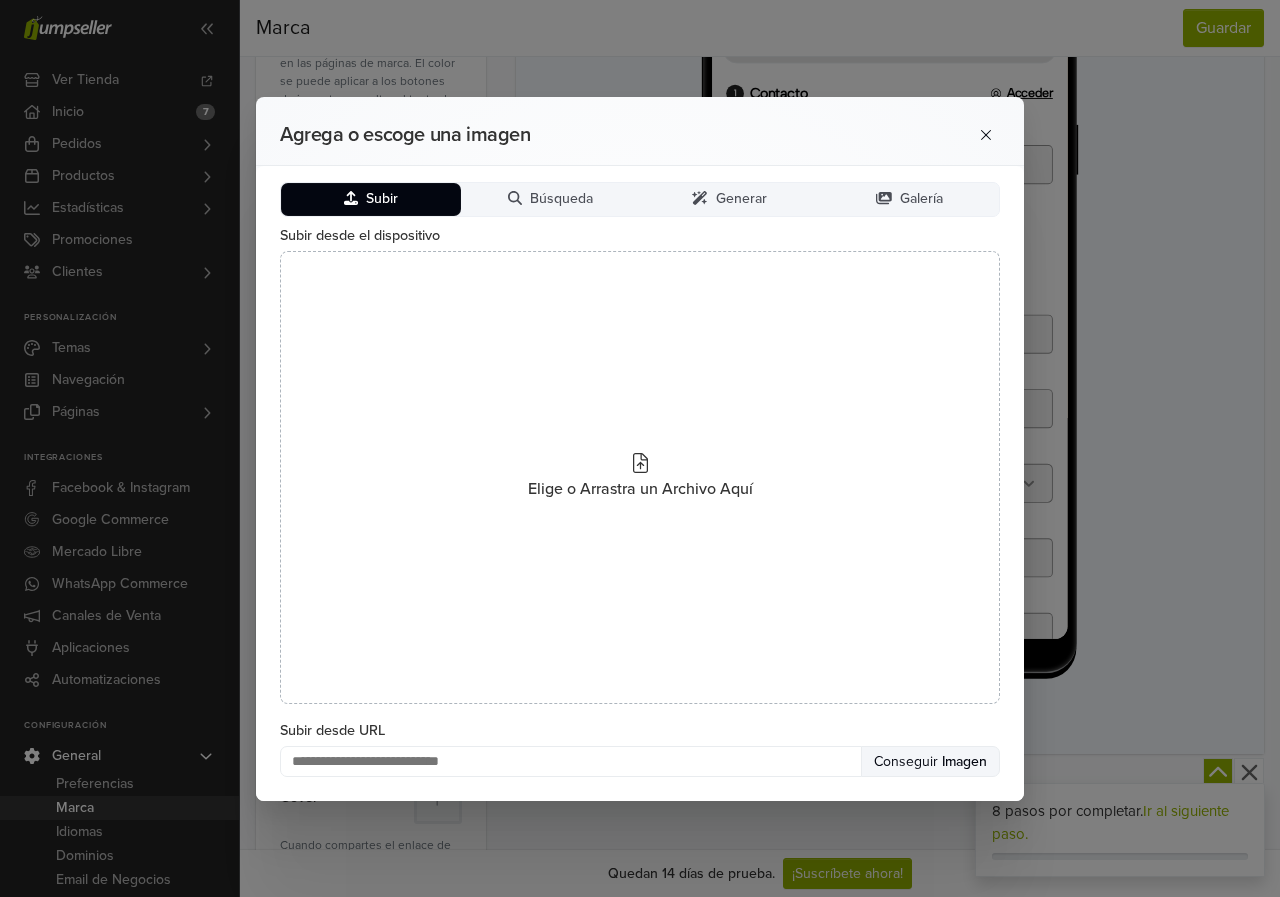 click on "Subir" at bounding box center (382, 199) 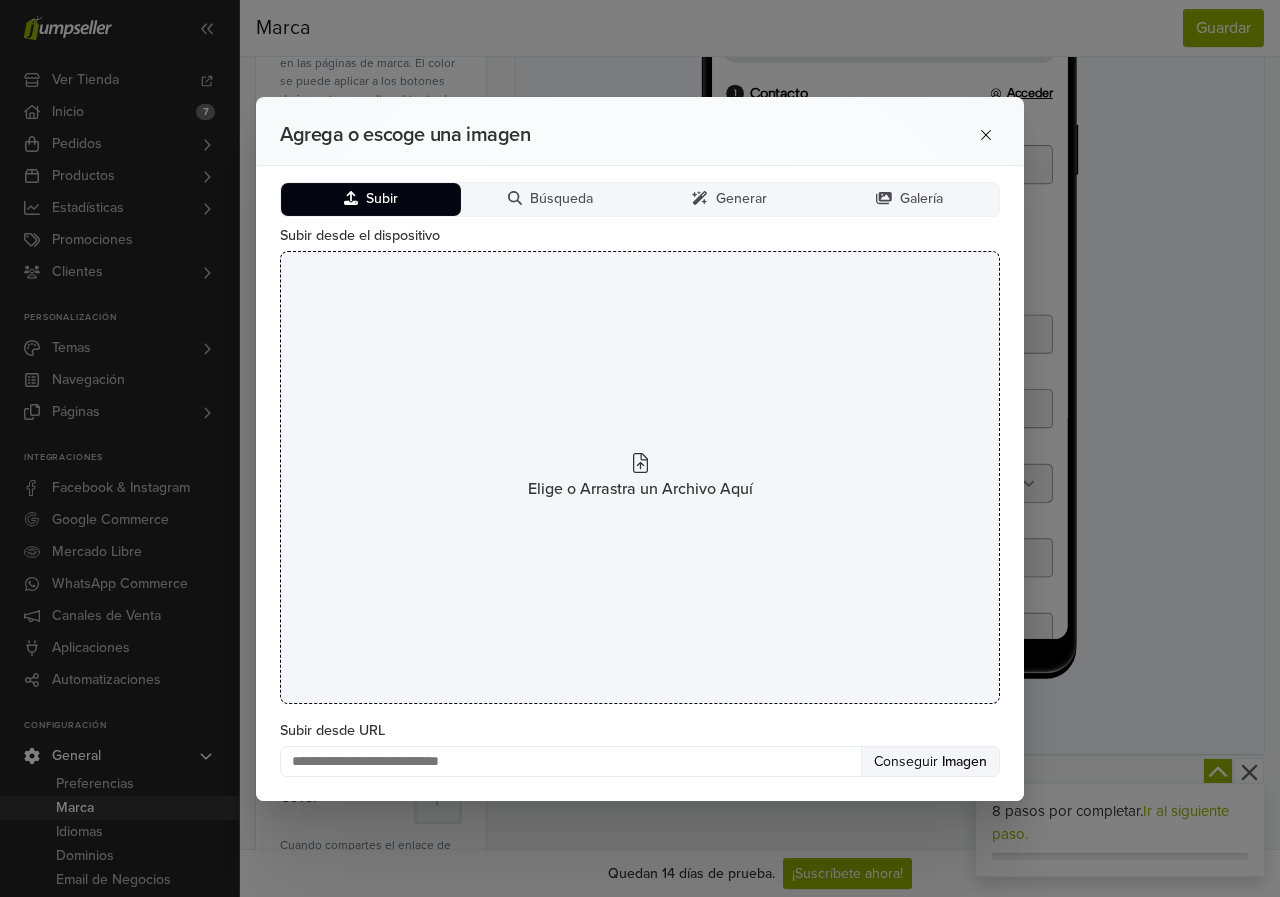 click on "Elige o Arrastra un Archivo Aquí" at bounding box center [640, 477] 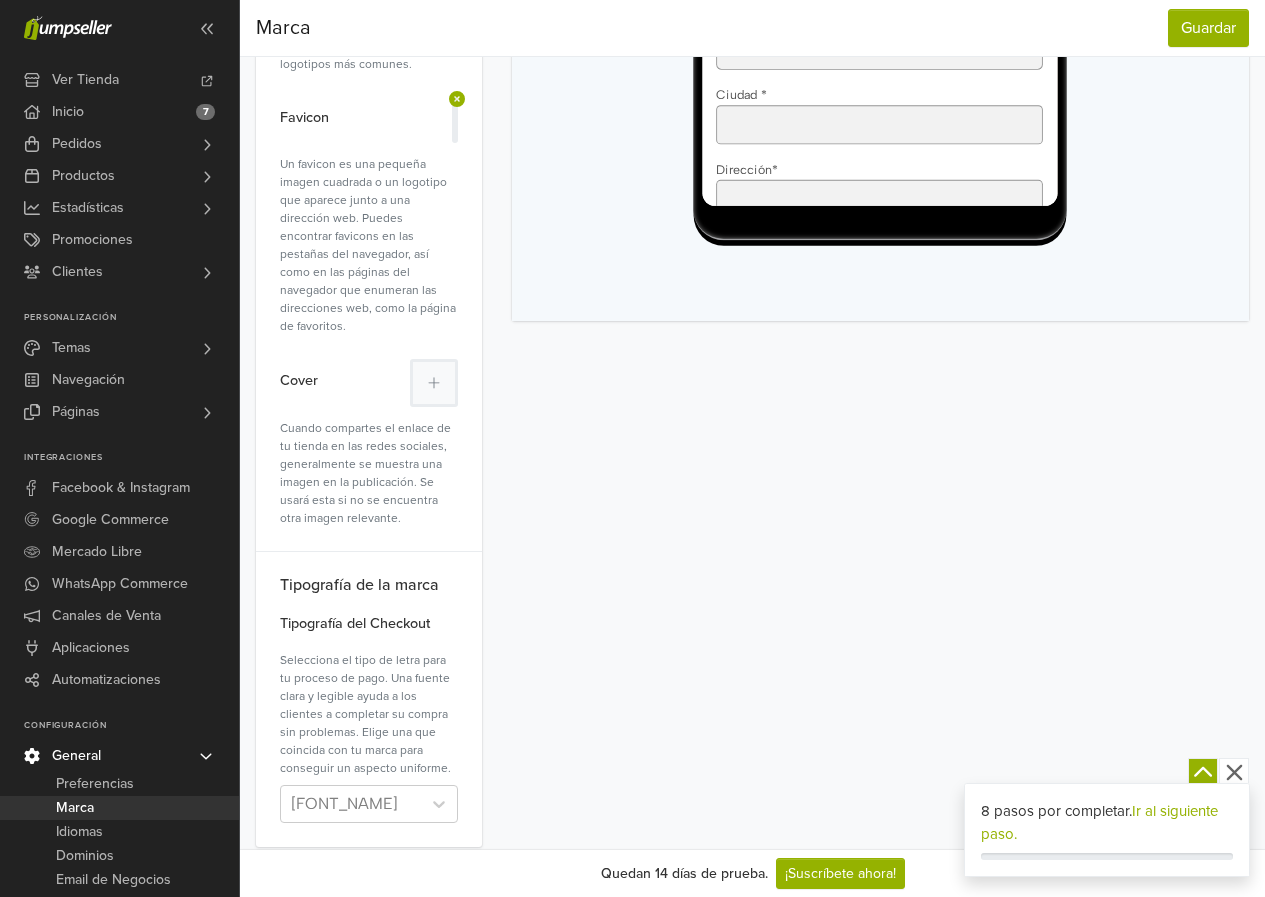 scroll, scrollTop: 837, scrollLeft: 0, axis: vertical 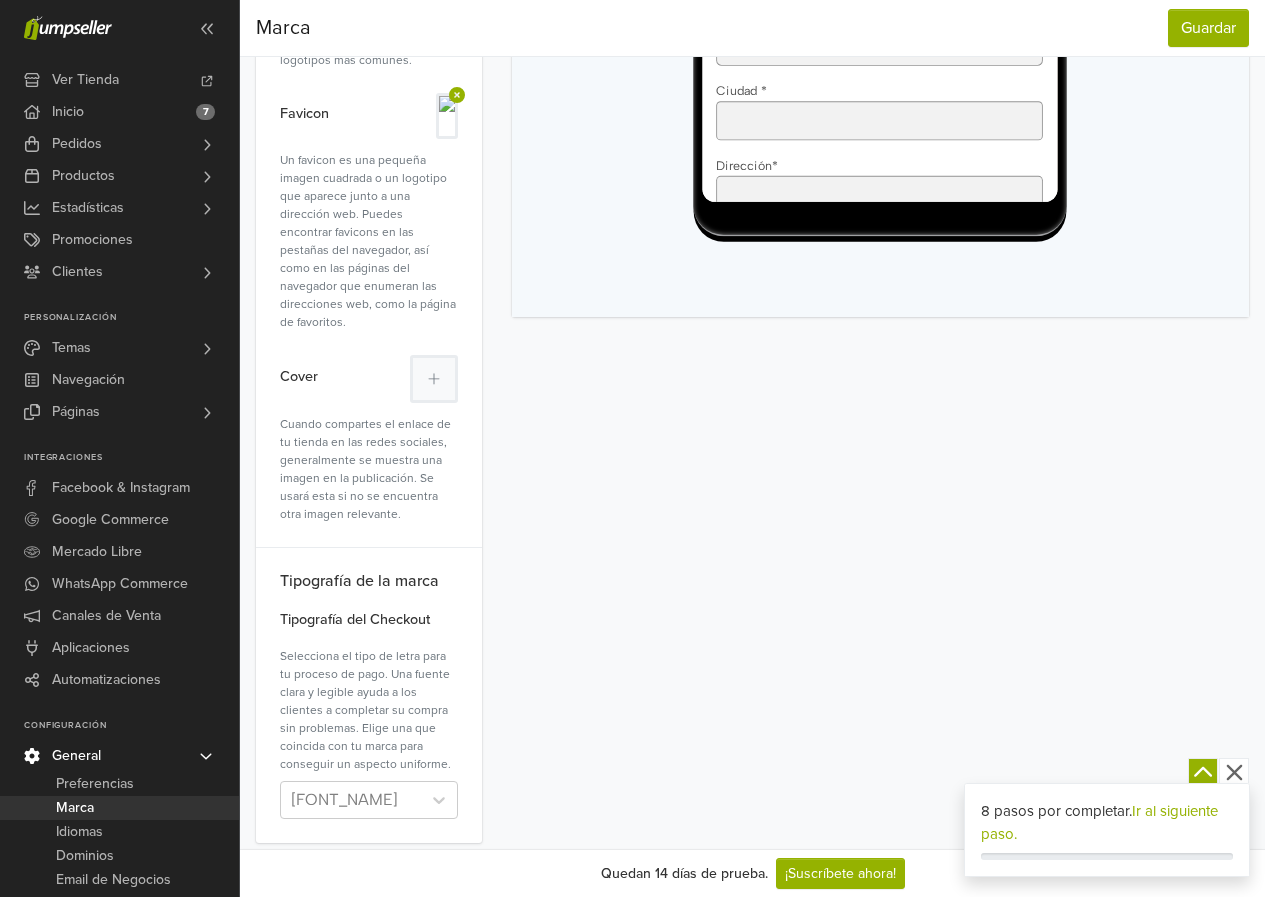 click on "Cover" at bounding box center [299, 377] 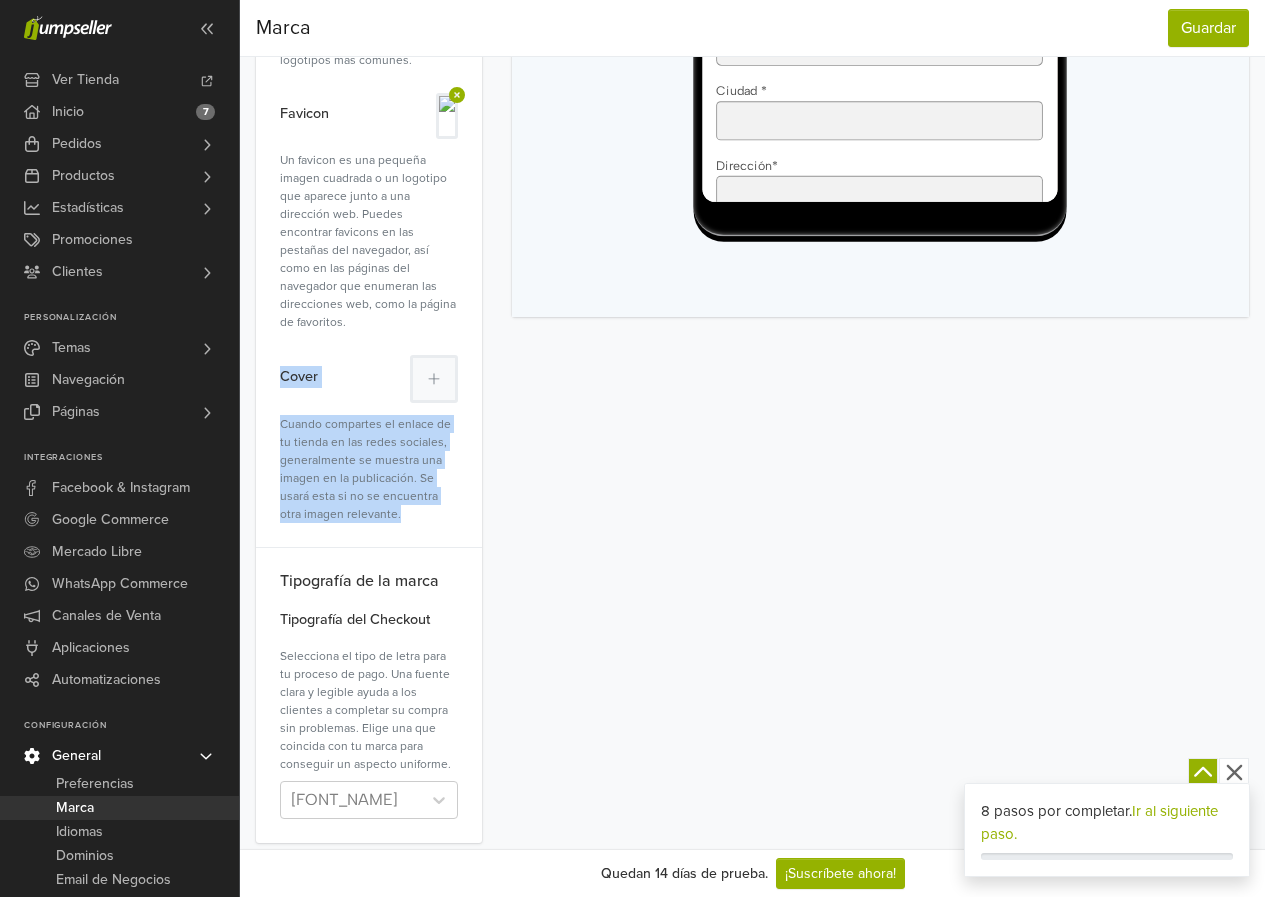 drag, startPoint x: 281, startPoint y: 357, endPoint x: 404, endPoint y: 498, distance: 187.10959 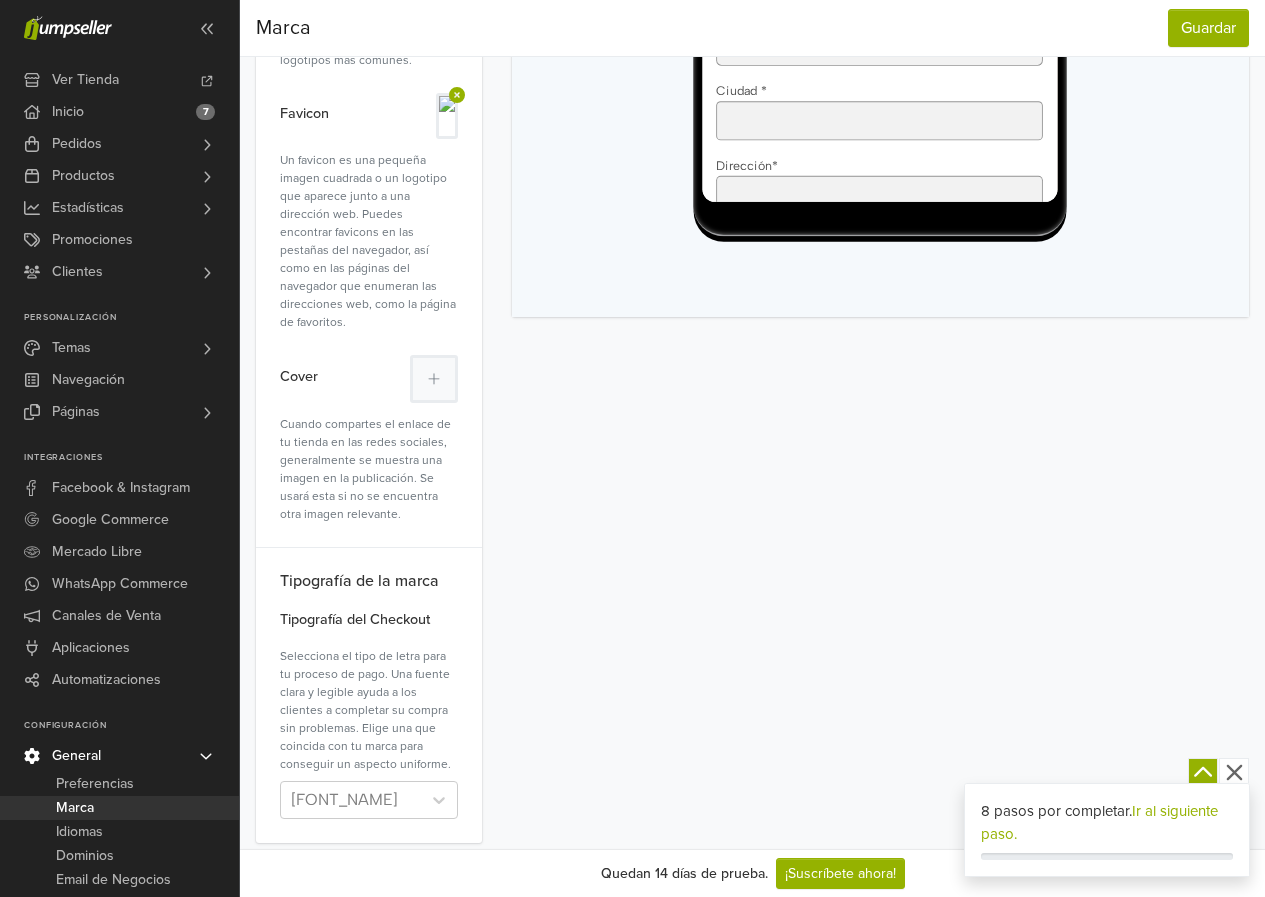 click on "Checkout Reseña Enviar Email Escritorio Escritorio Escritorio" at bounding box center [880, 79] 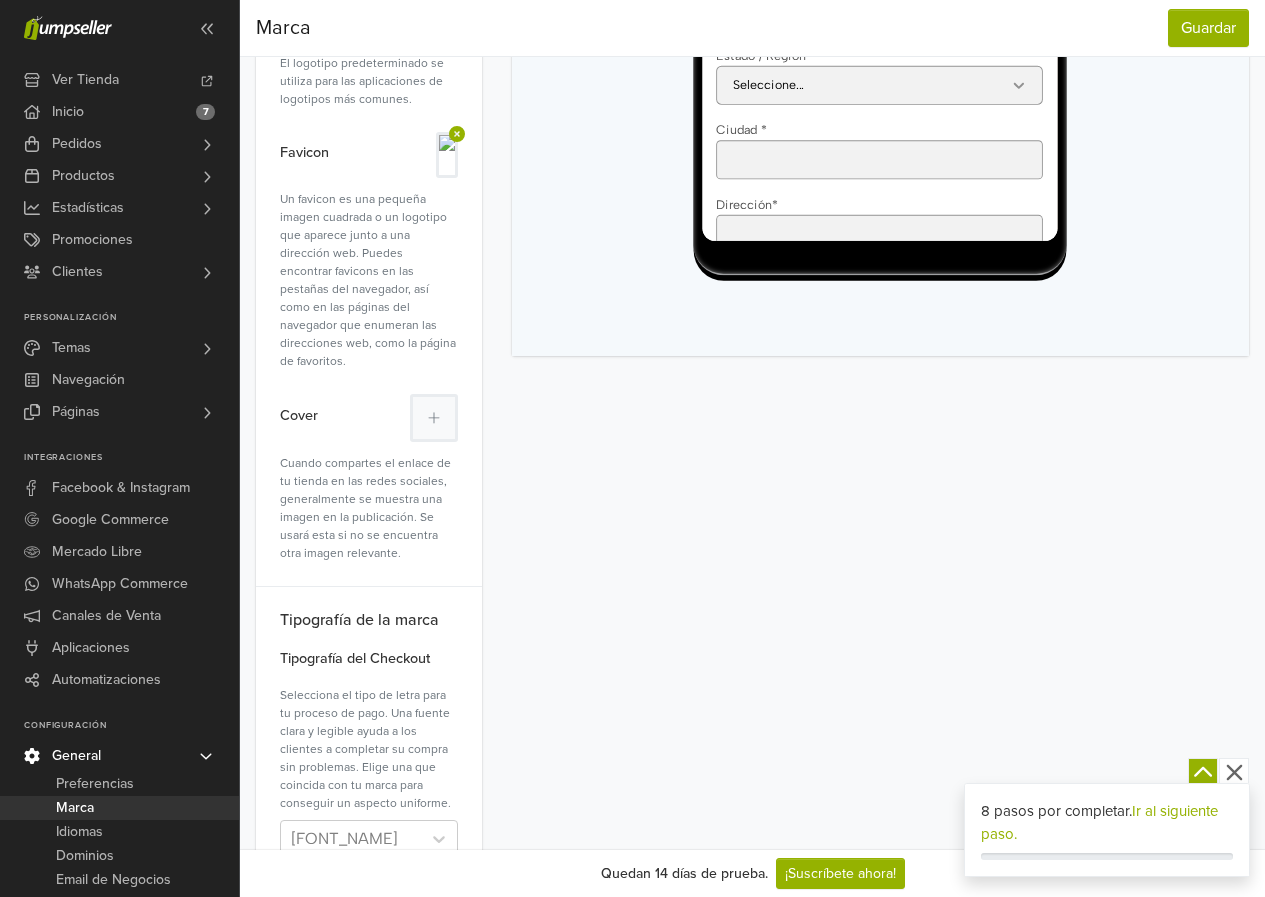 scroll, scrollTop: 837, scrollLeft: 0, axis: vertical 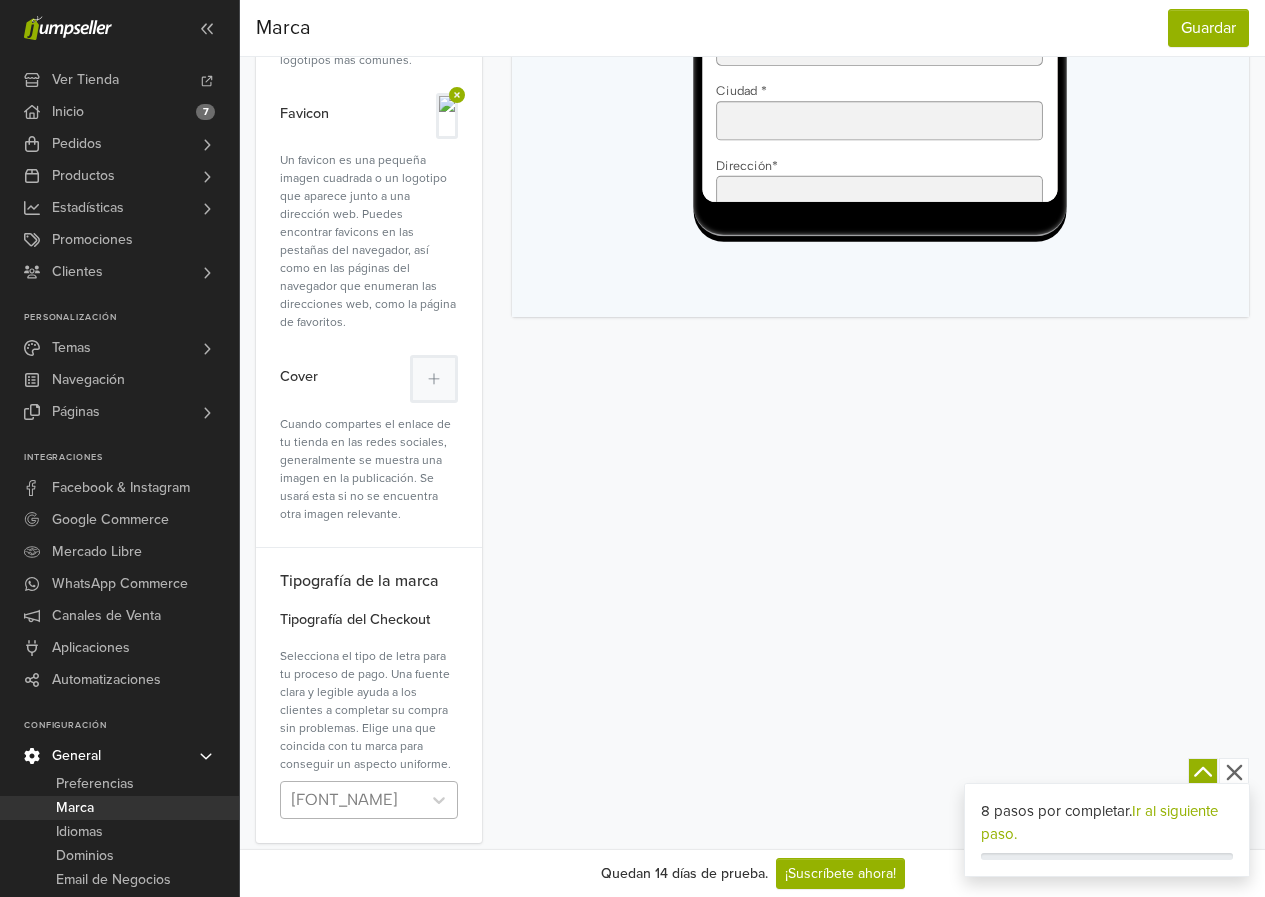 click at bounding box center (351, 800) 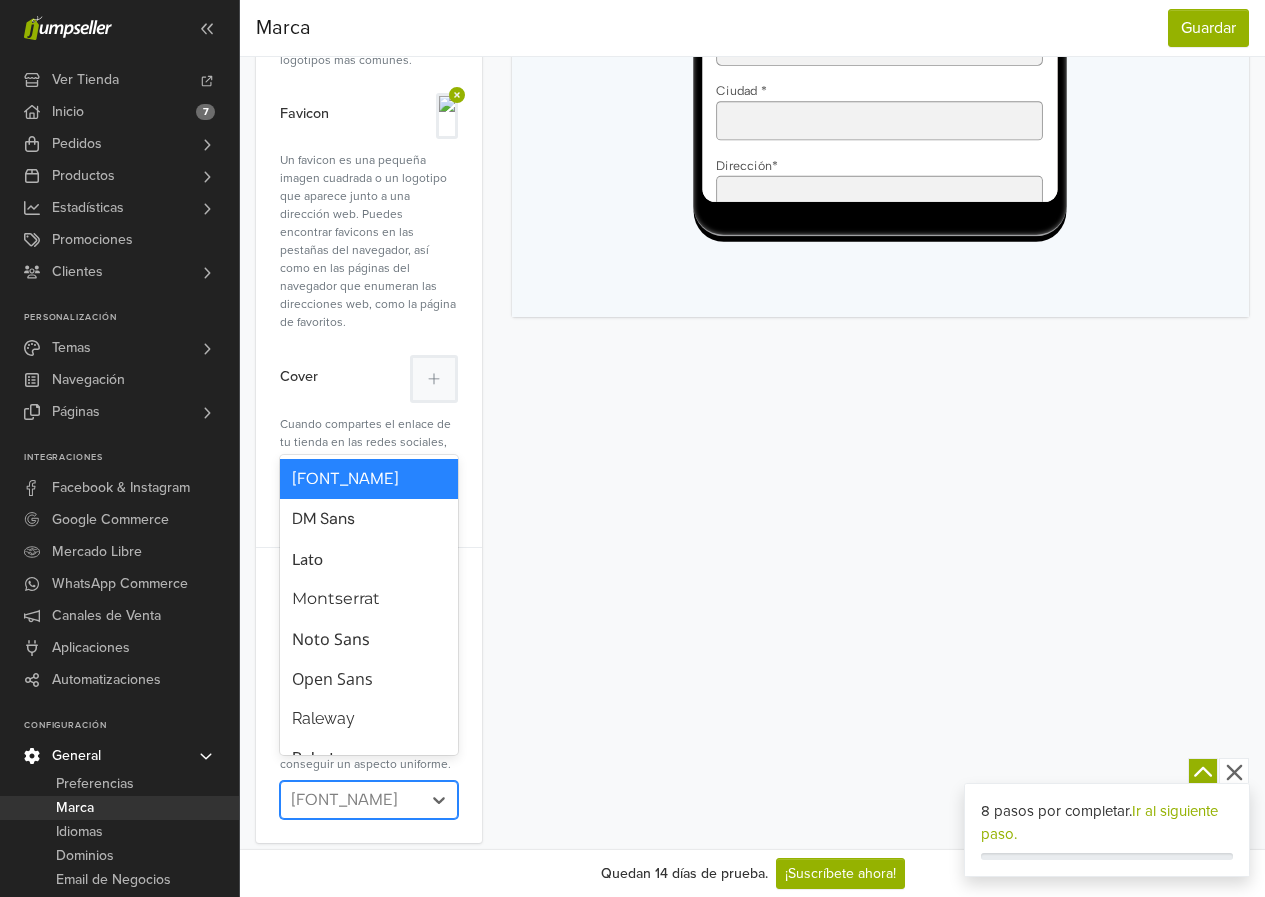 click at bounding box center (351, 800) 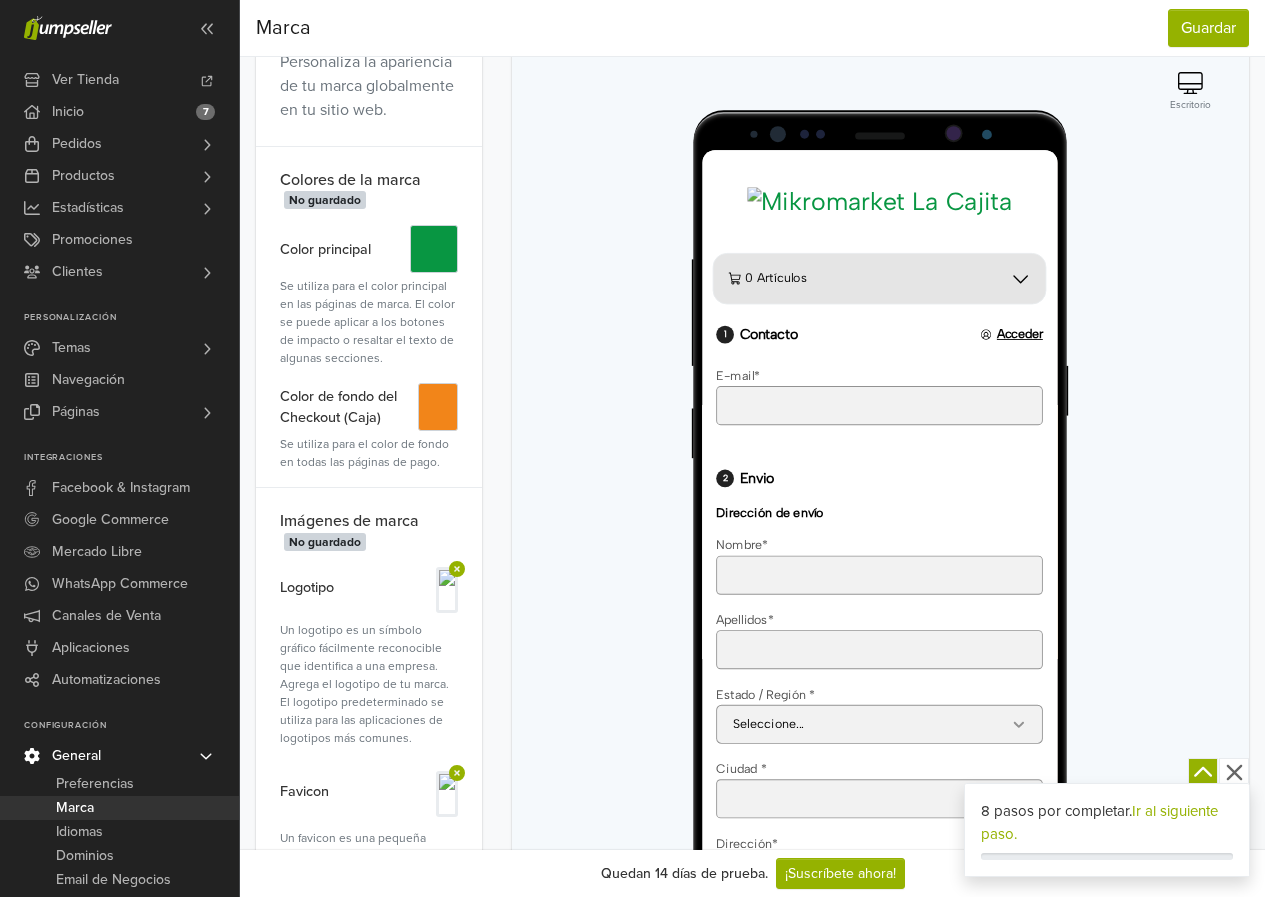 scroll, scrollTop: 137, scrollLeft: 0, axis: vertical 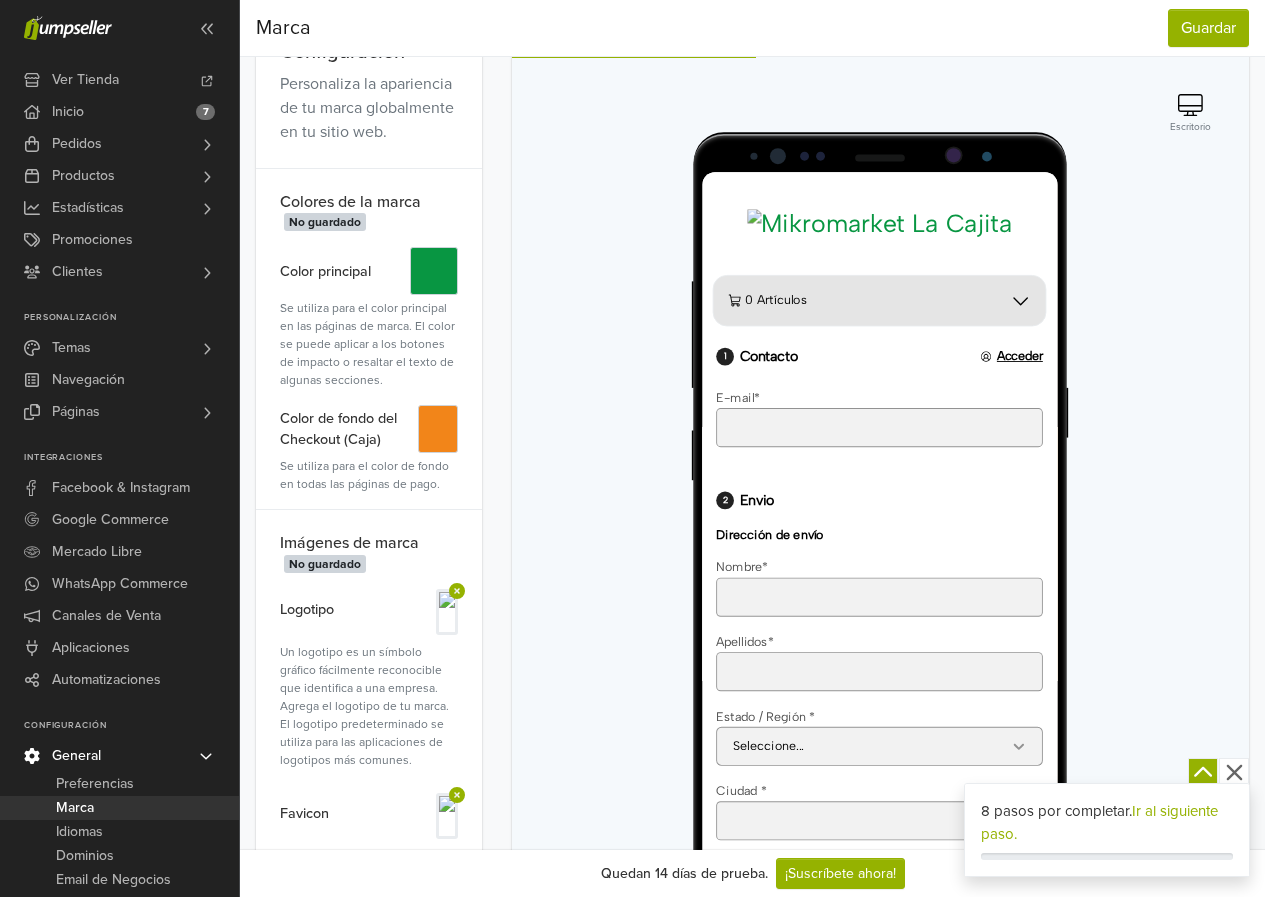 click on "Ir al siguiente paso." at bounding box center [1099, 822] 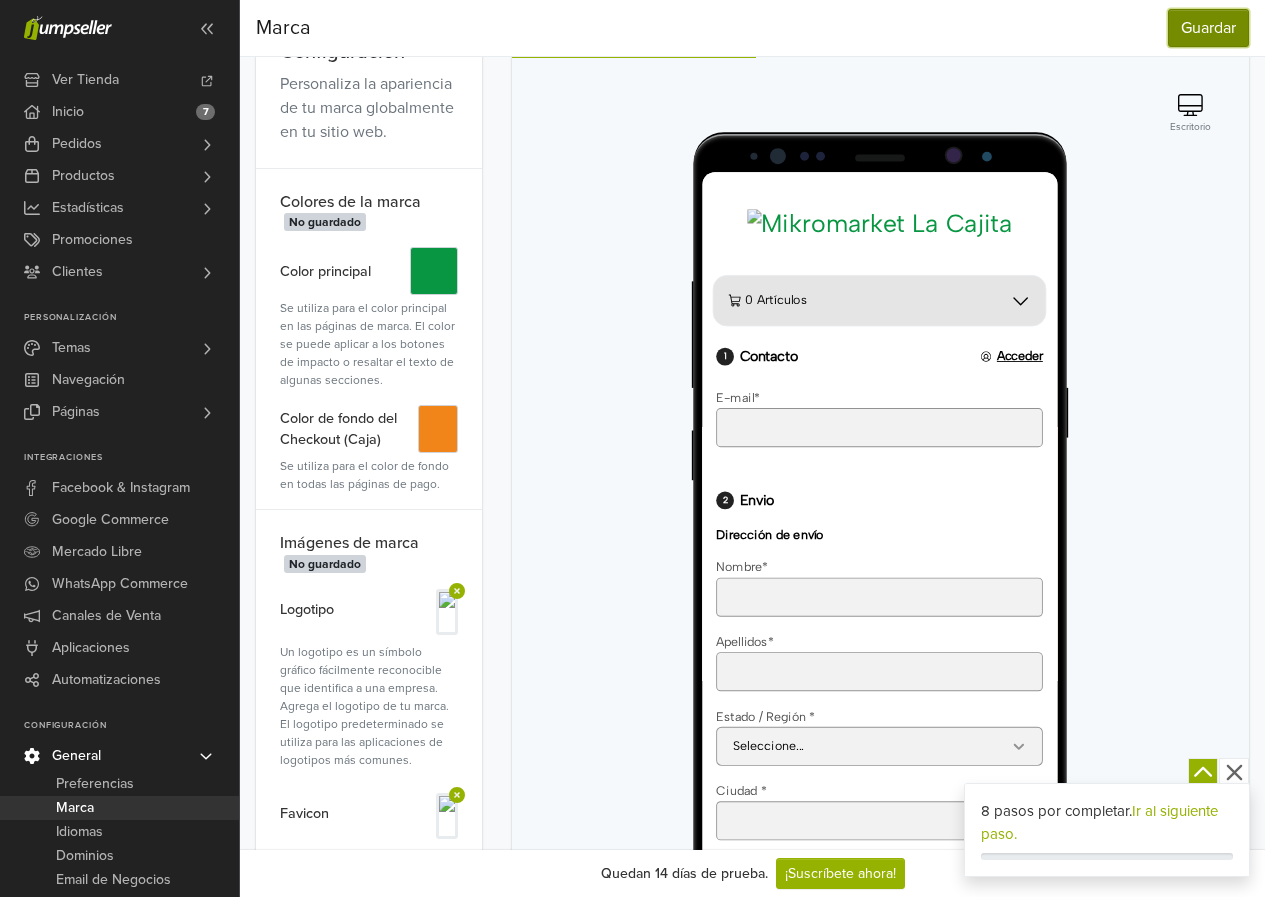 click on "Guardar" at bounding box center [1208, 28] 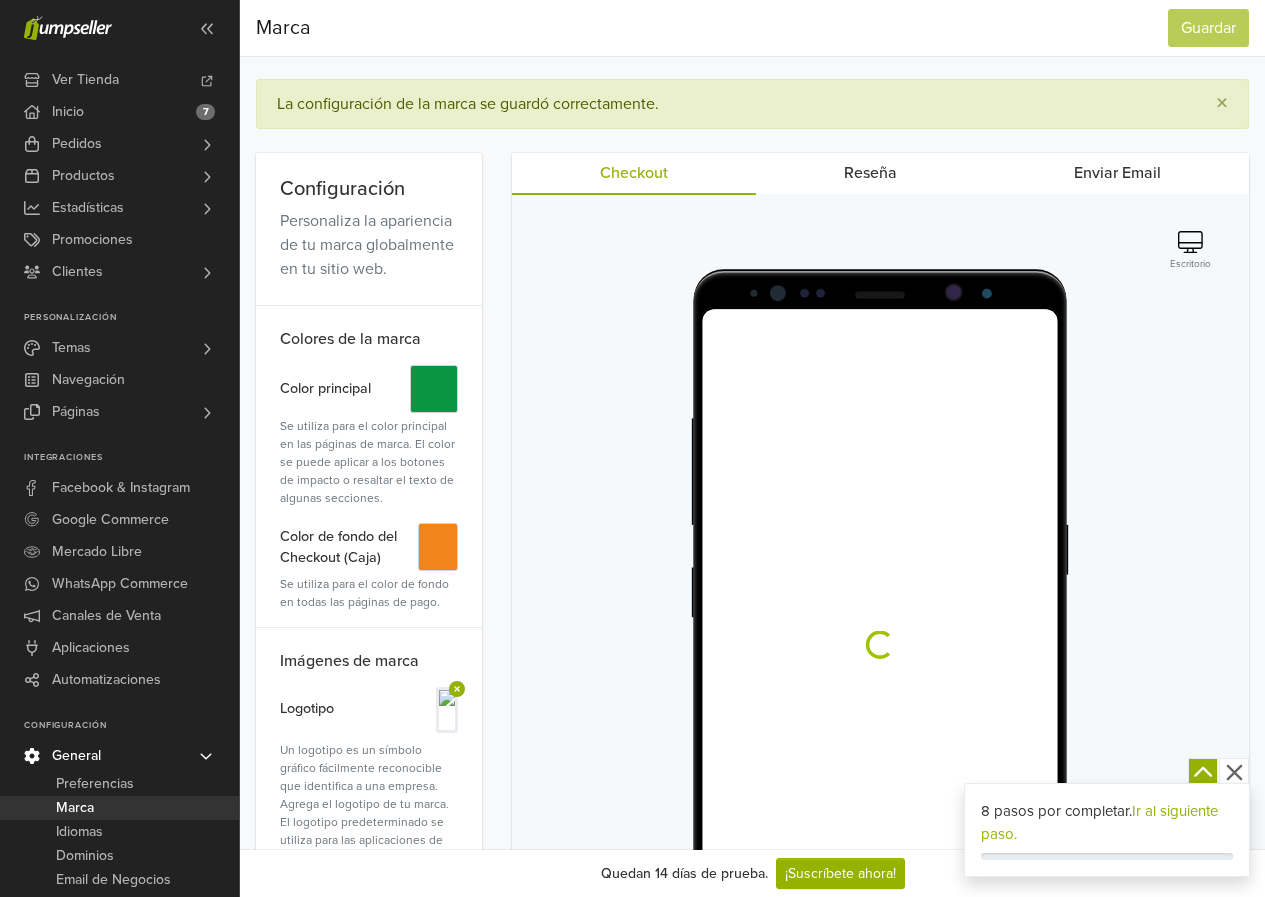 scroll, scrollTop: 0, scrollLeft: 0, axis: both 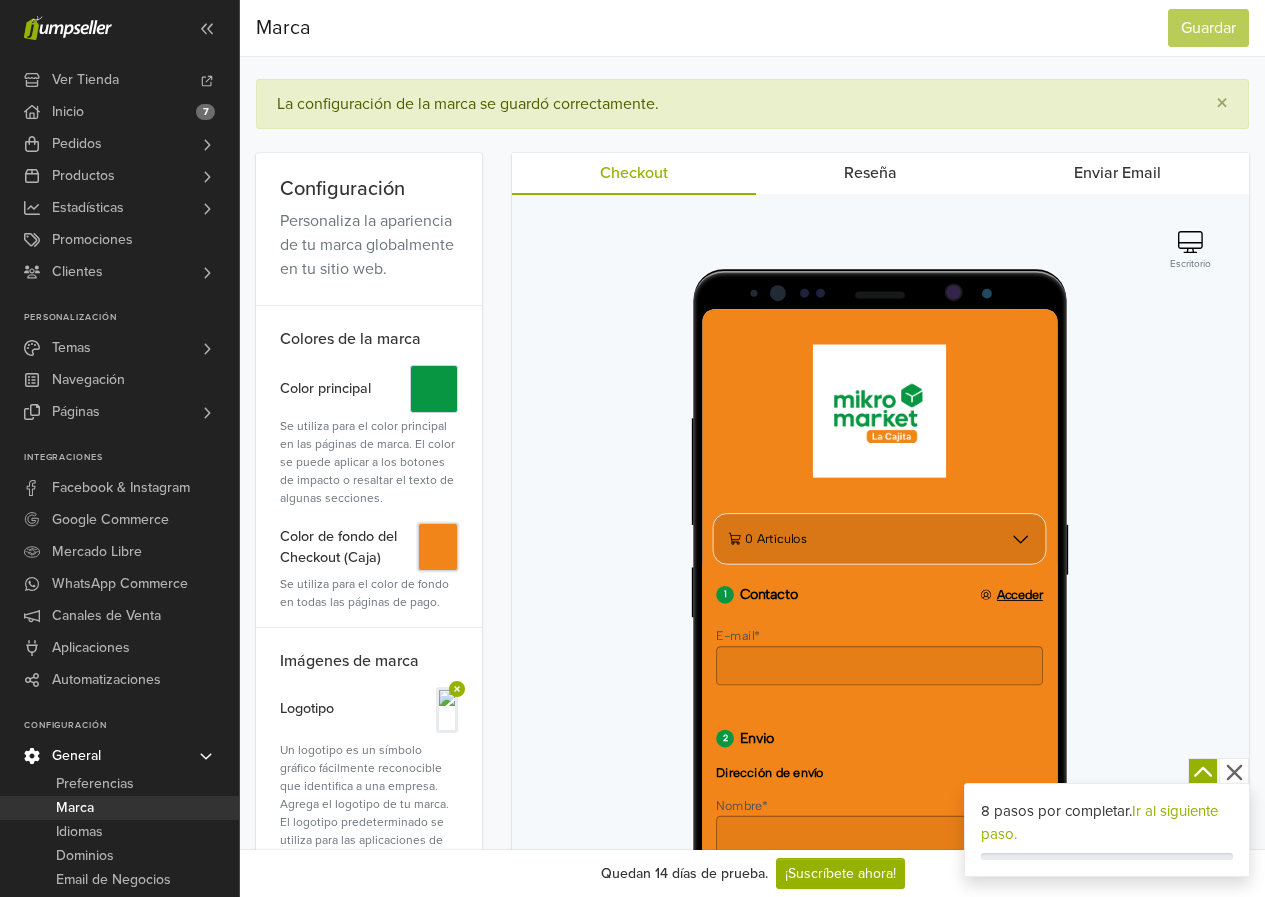 click on "#" at bounding box center (438, 547) 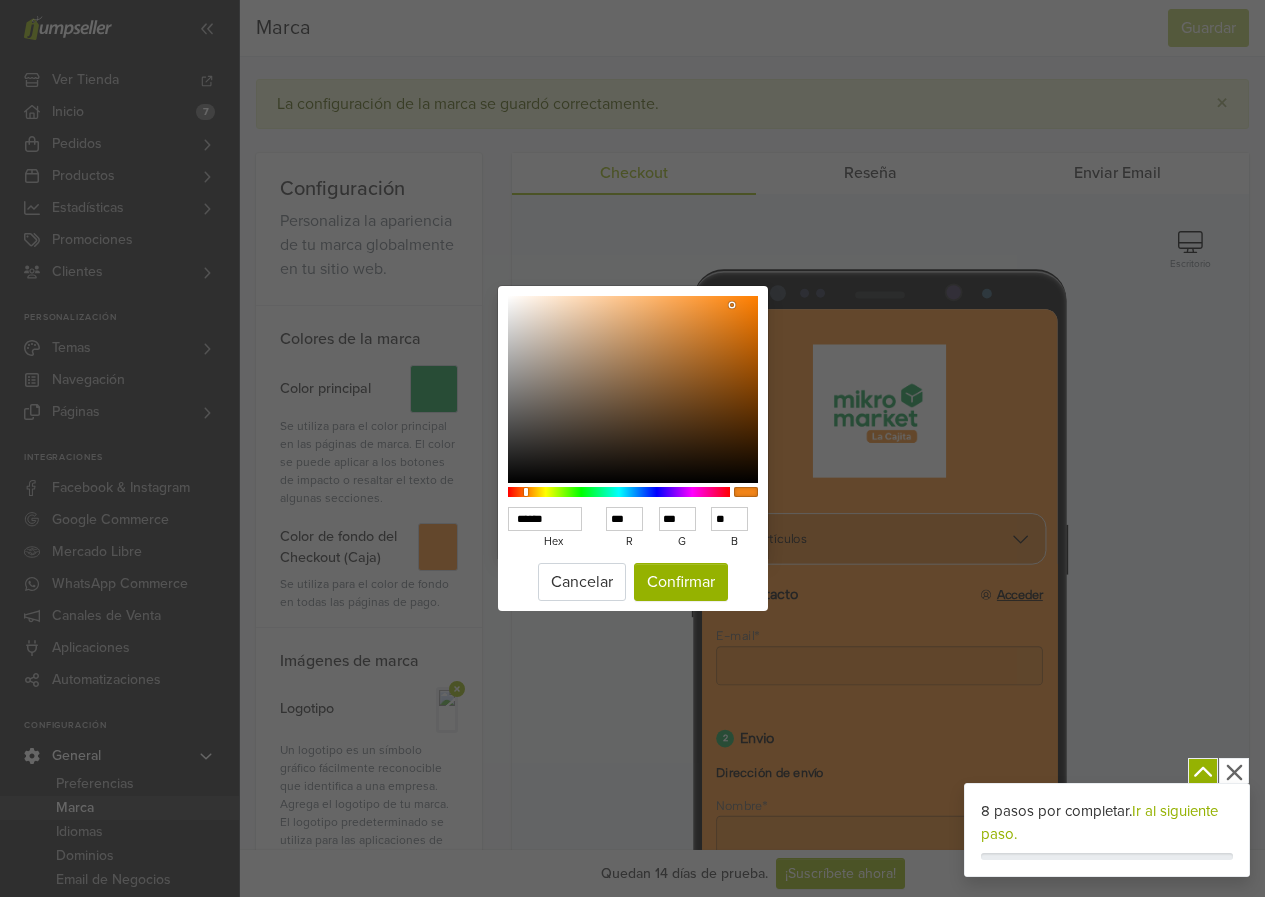 type on "******" 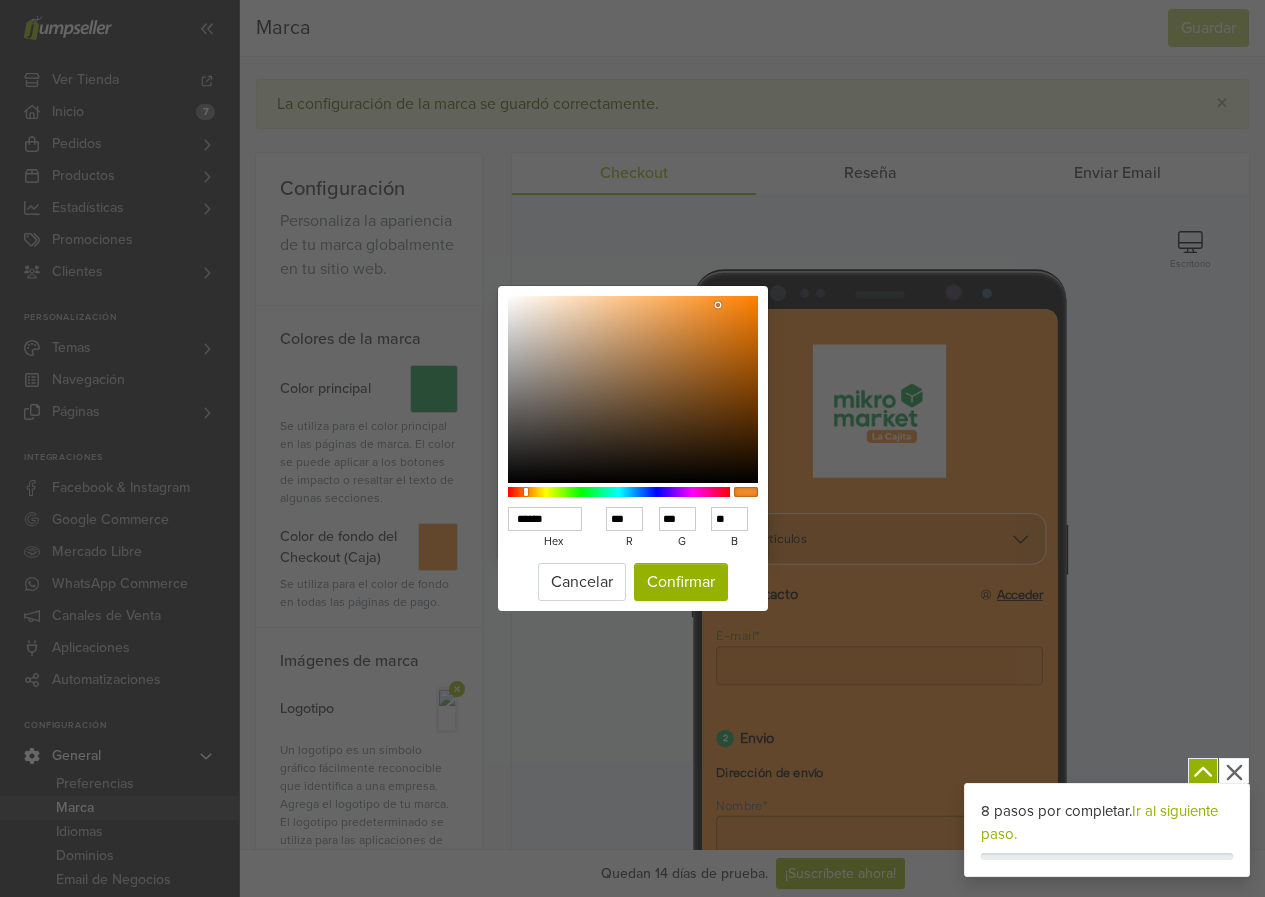 type on "******" 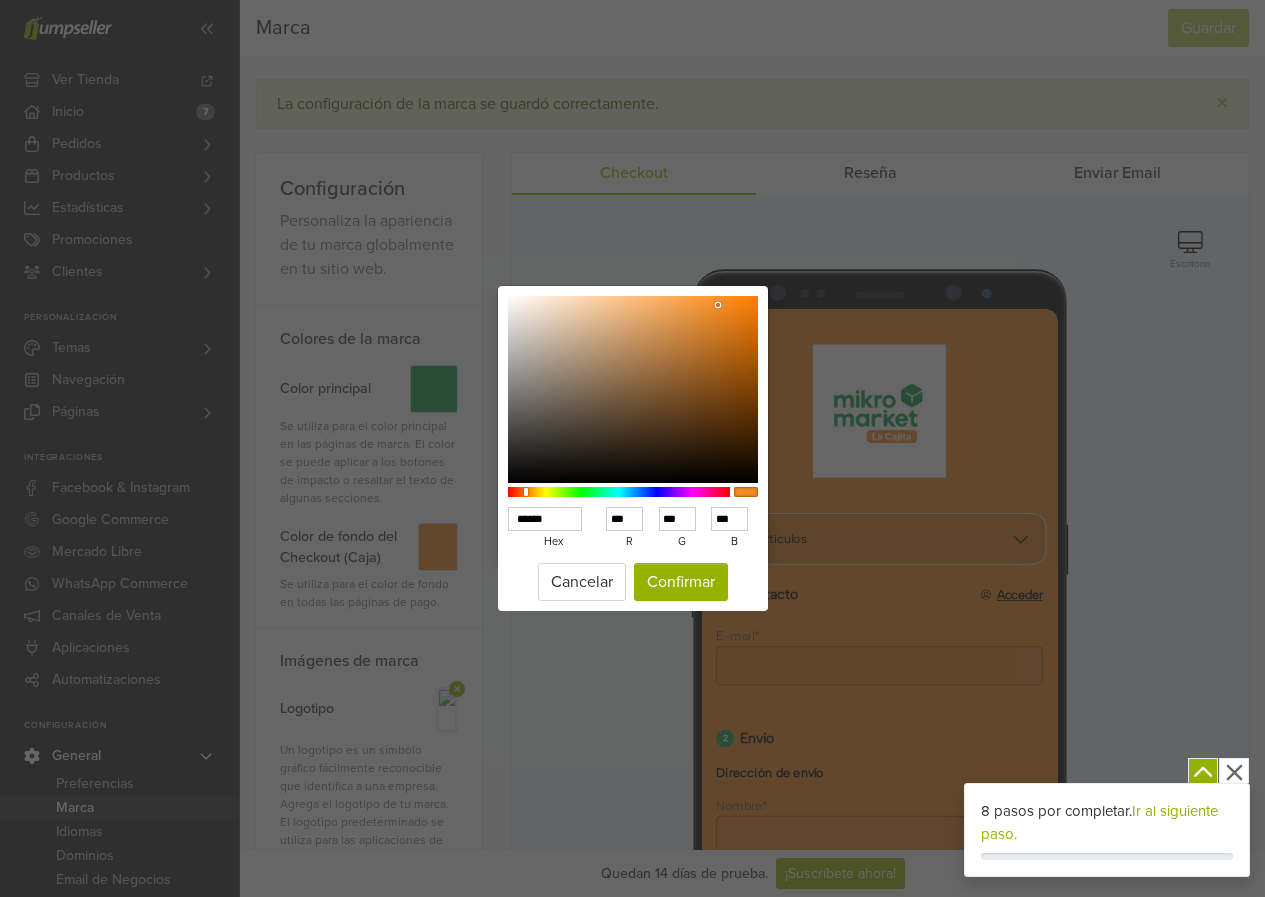 type on "******" 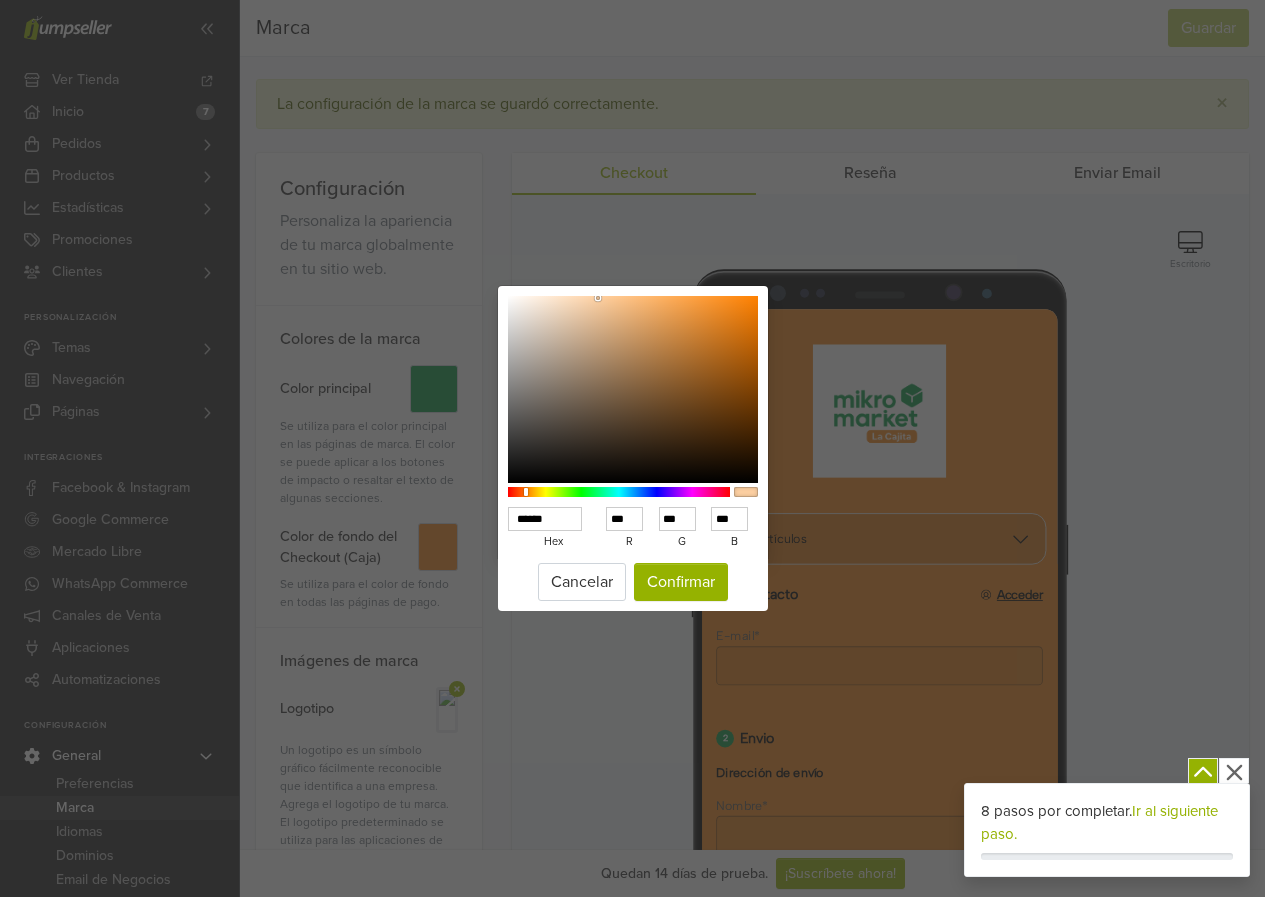 type on "******" 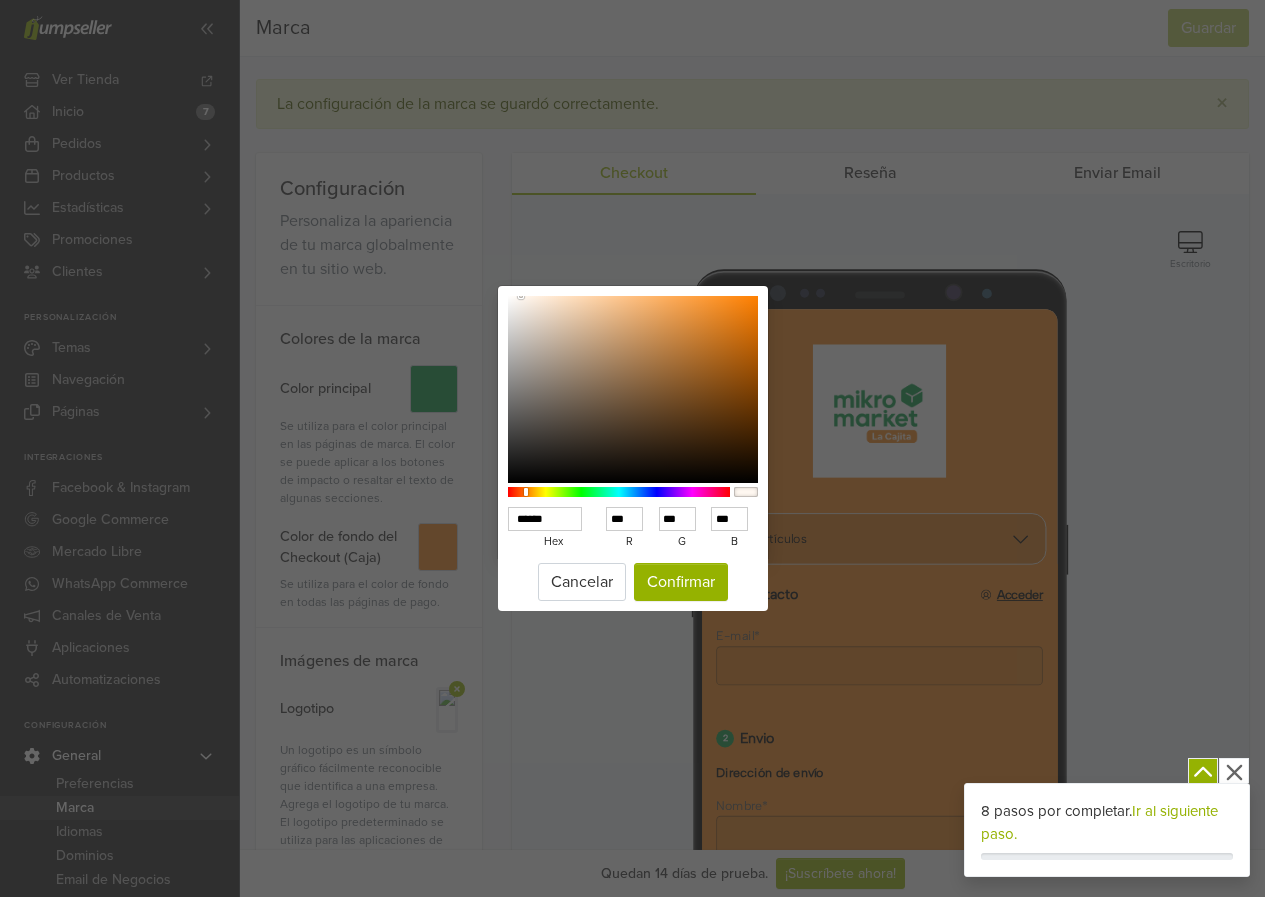 type on "******" 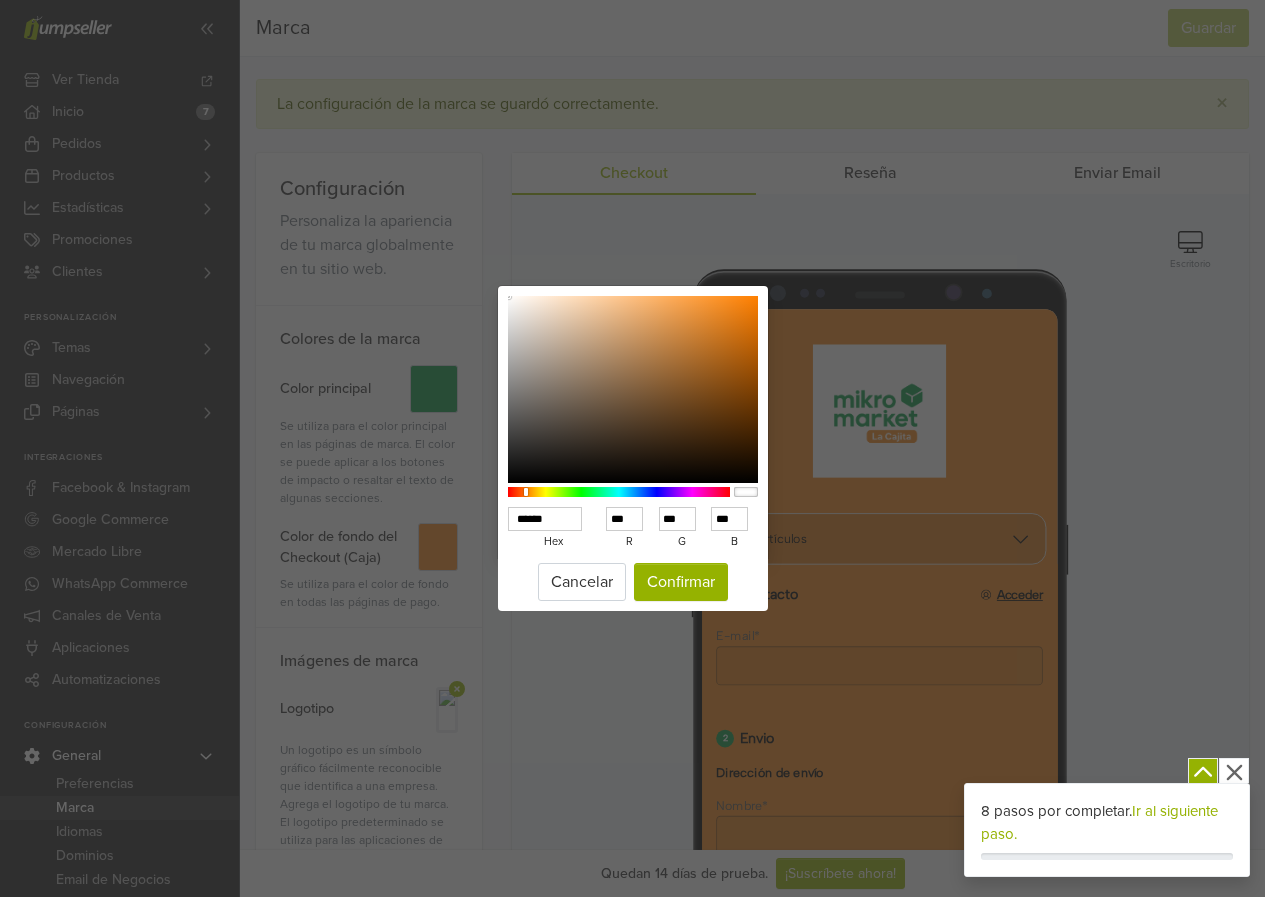 drag, startPoint x: 734, startPoint y: 304, endPoint x: 469, endPoint y: 287, distance: 265.5447 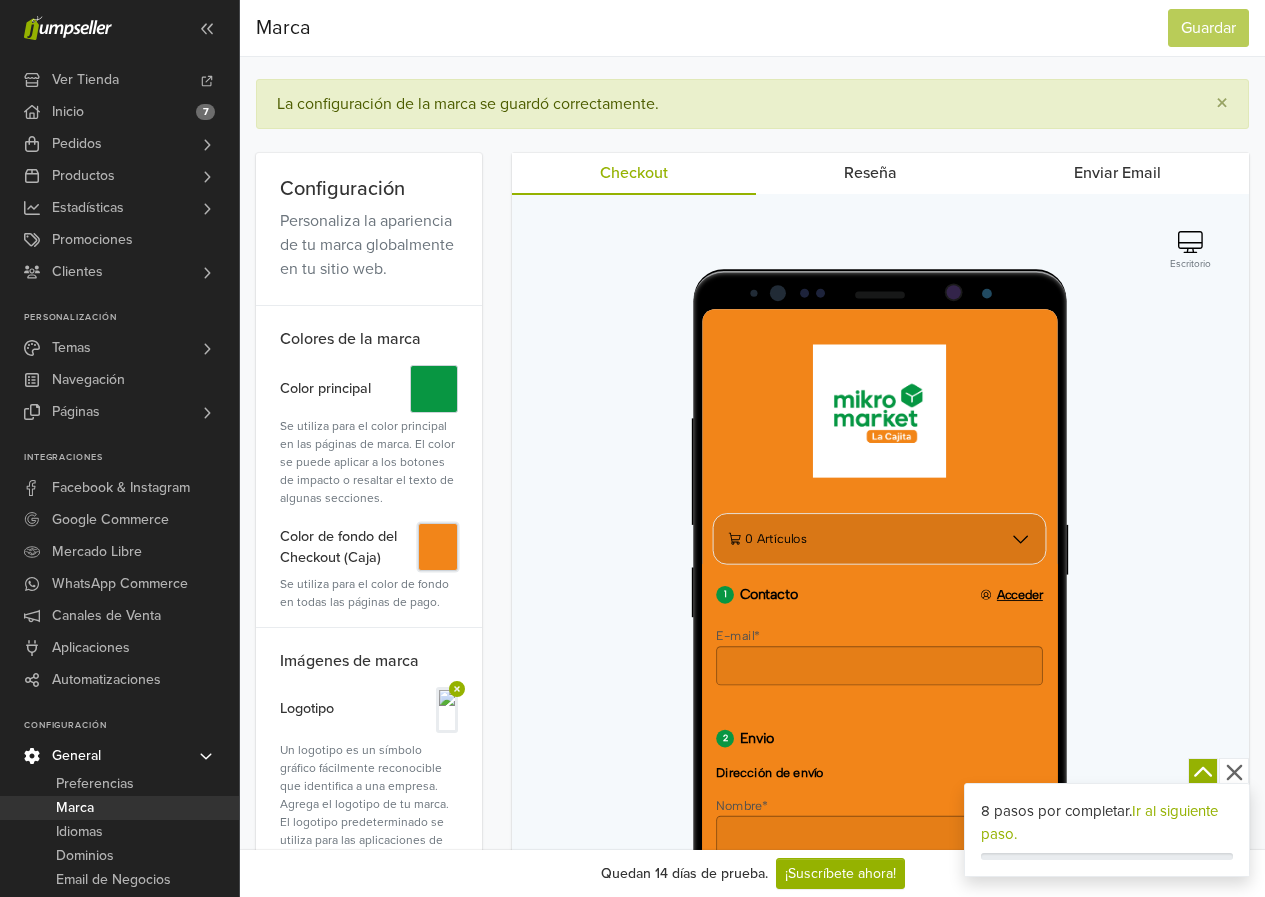 click on "#" at bounding box center (438, 547) 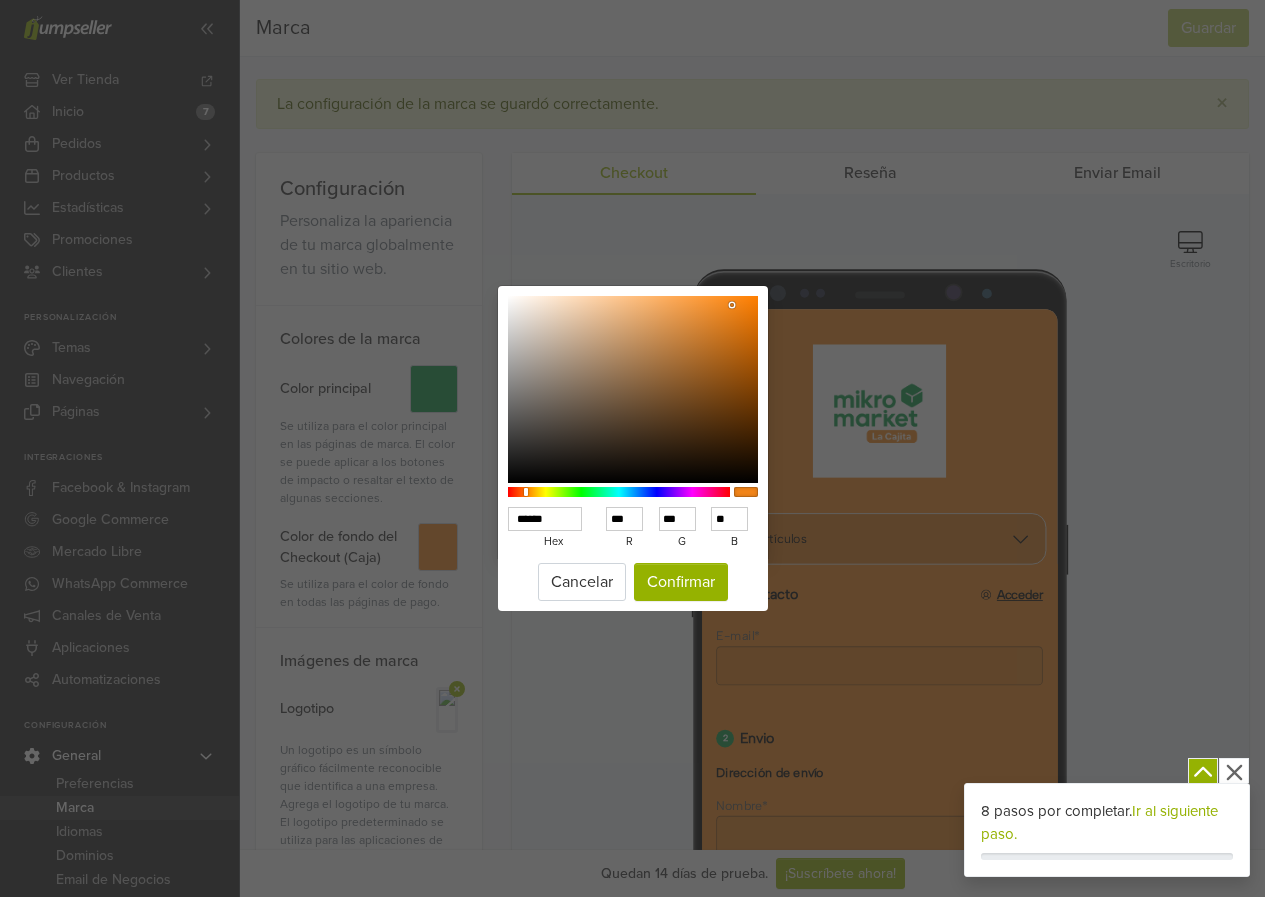 type on "******" 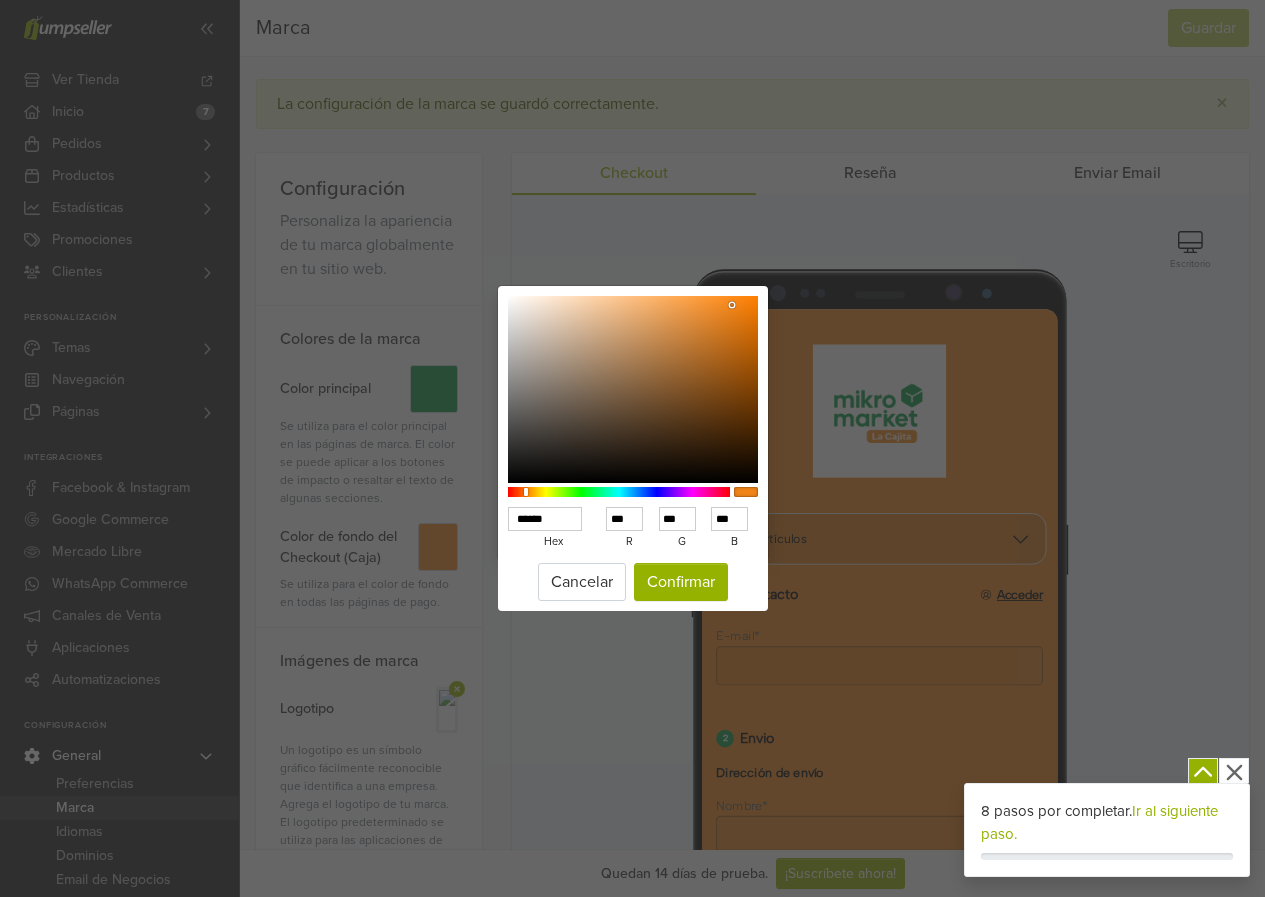 click at bounding box center [633, 390] 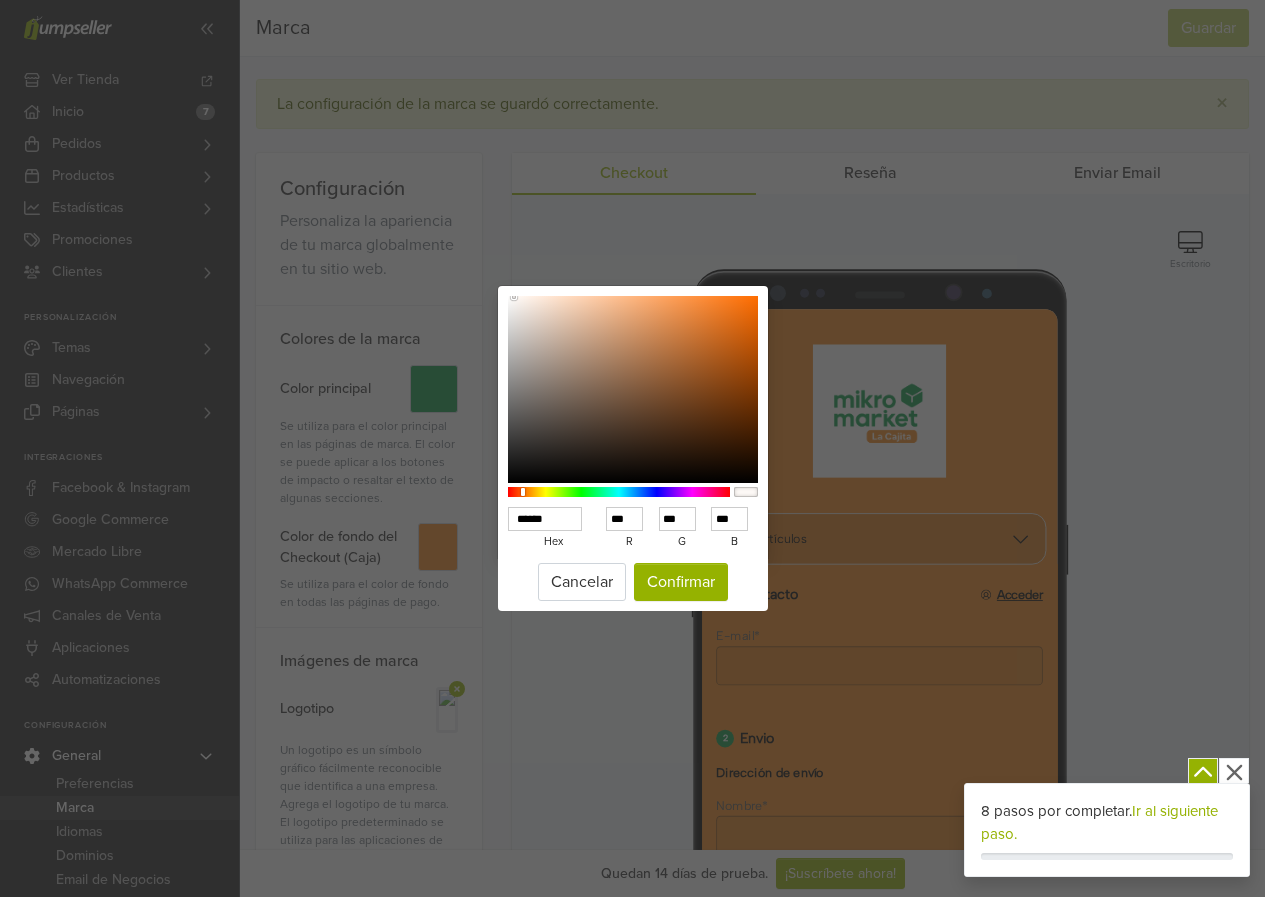 type on "******" 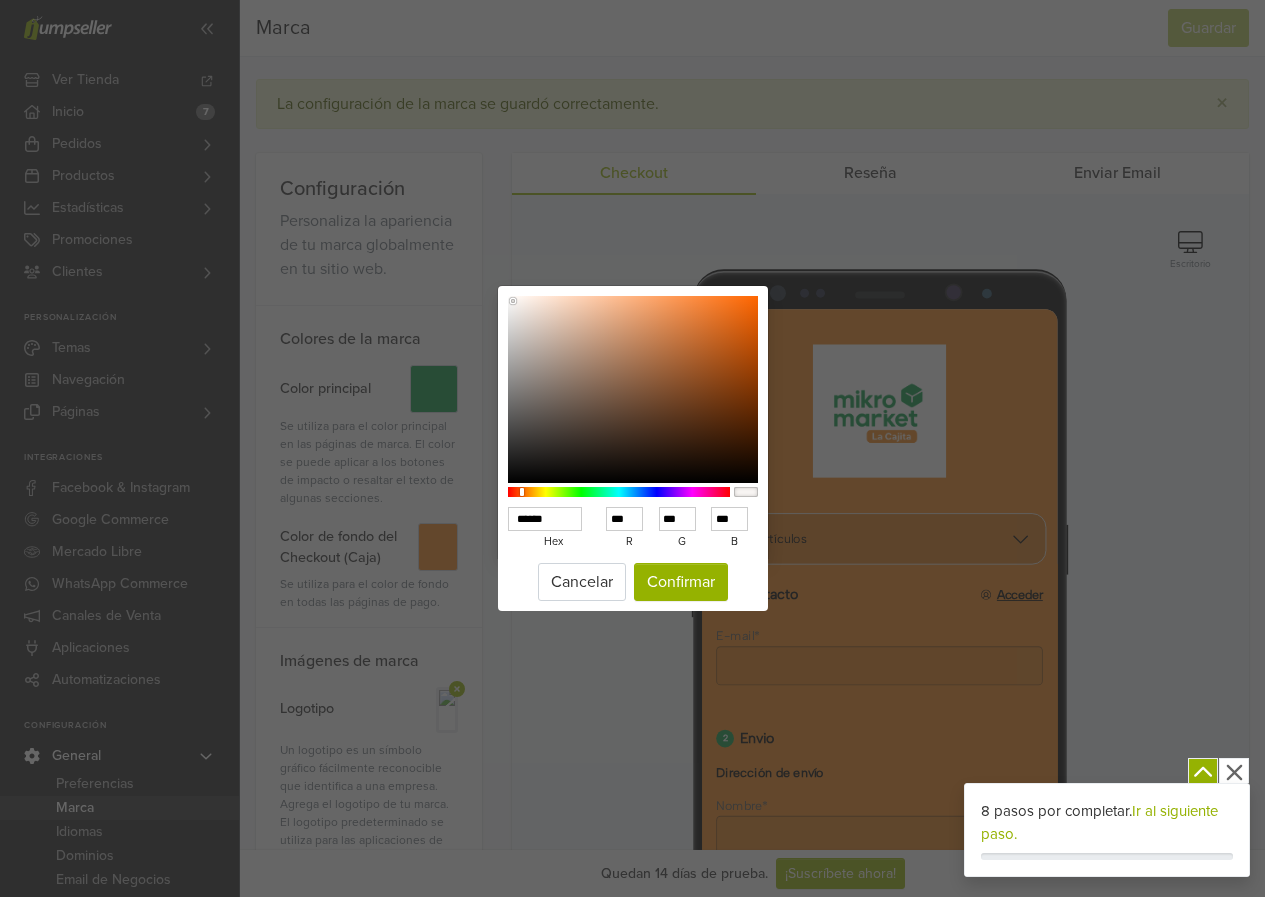type on "******" 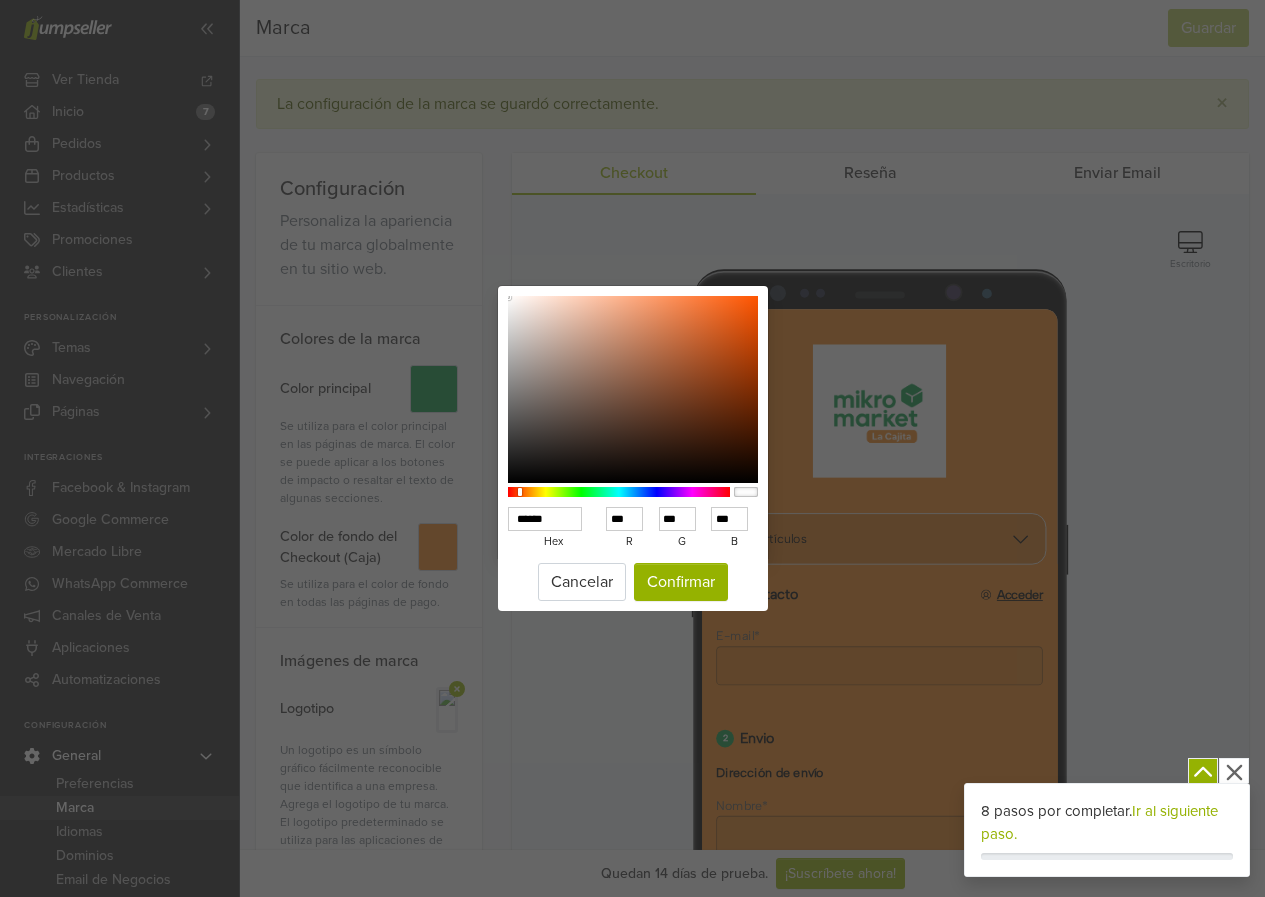 type on "******" 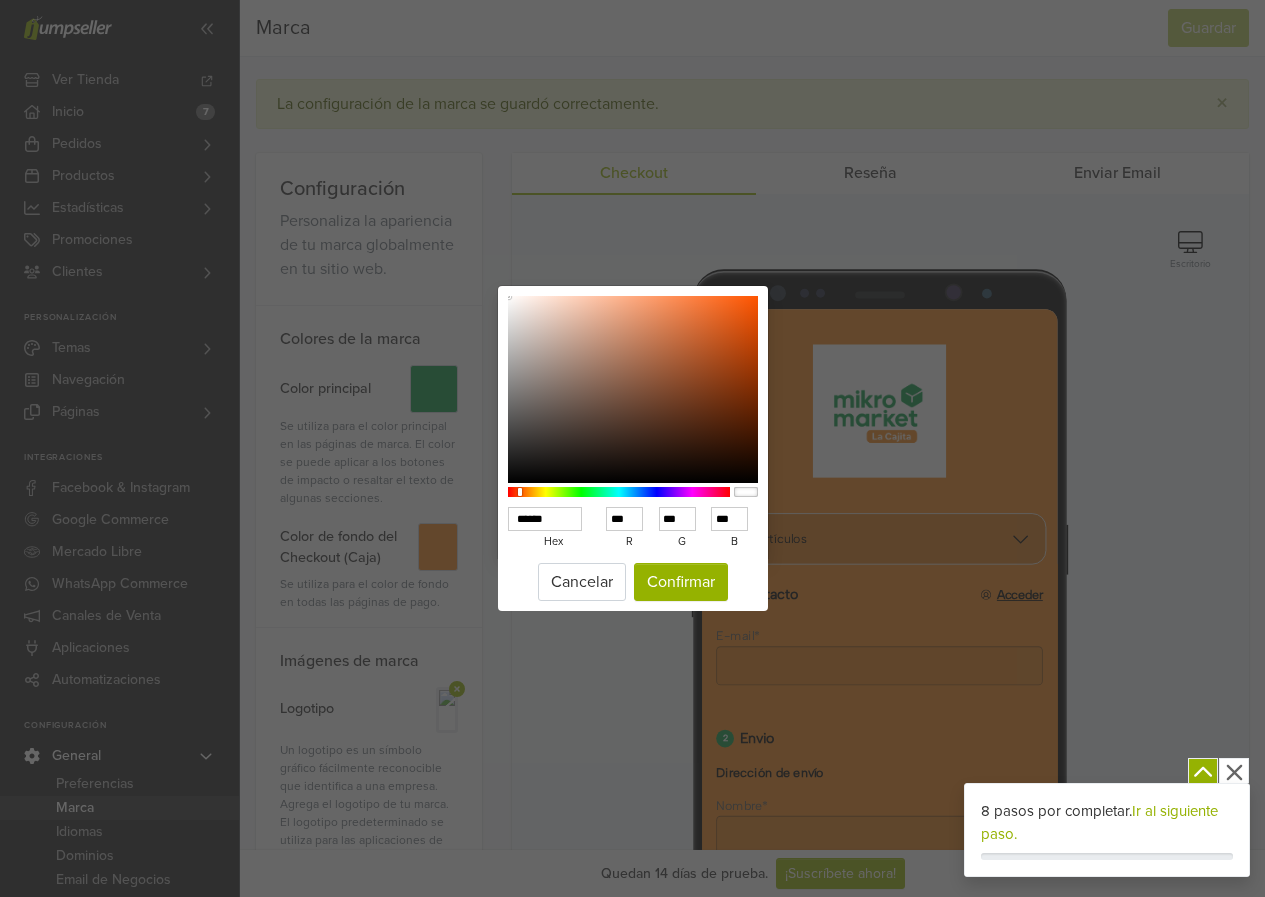 drag, startPoint x: 512, startPoint y: 301, endPoint x: 500, endPoint y: 294, distance: 13.892444 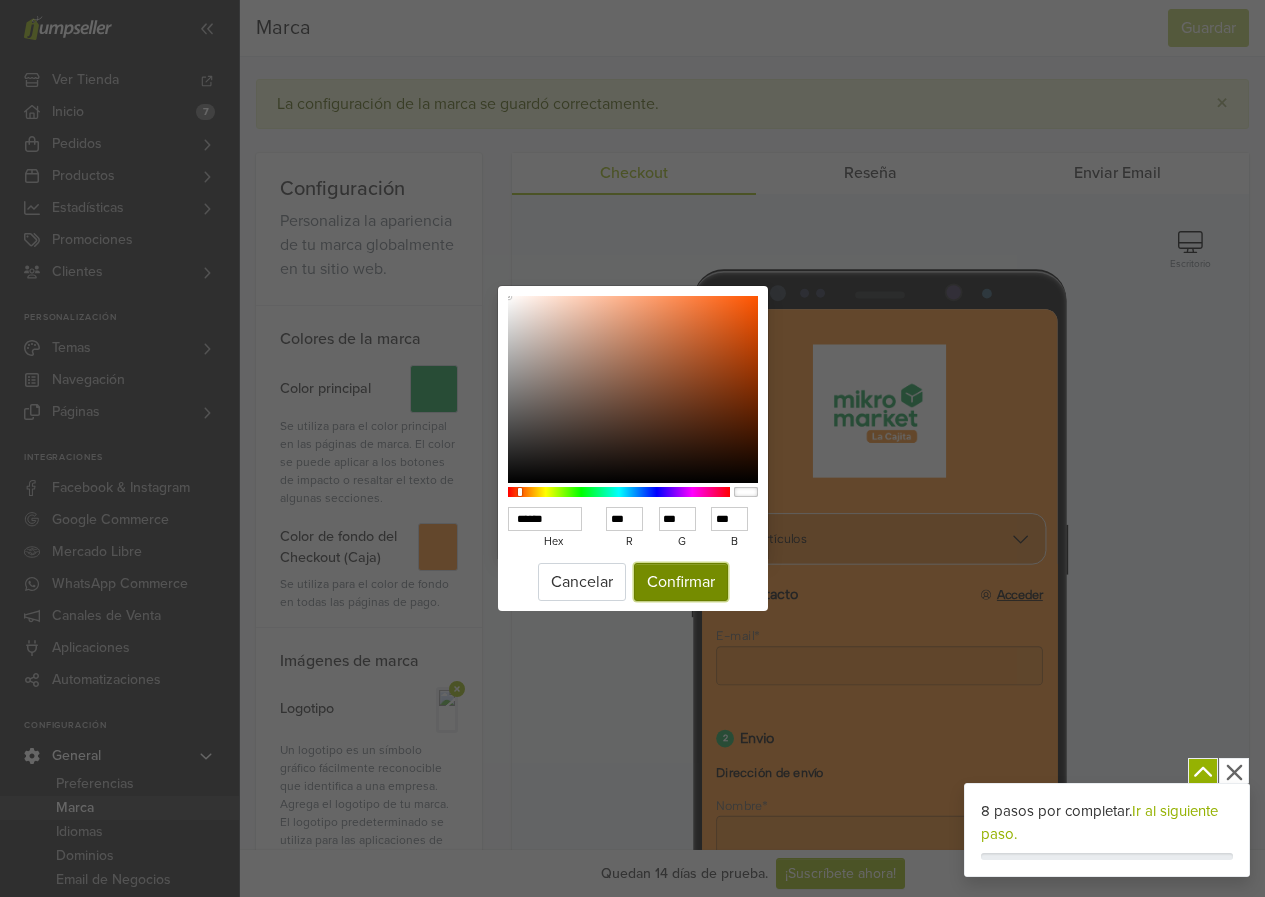 click on "Confirmar" at bounding box center (681, 582) 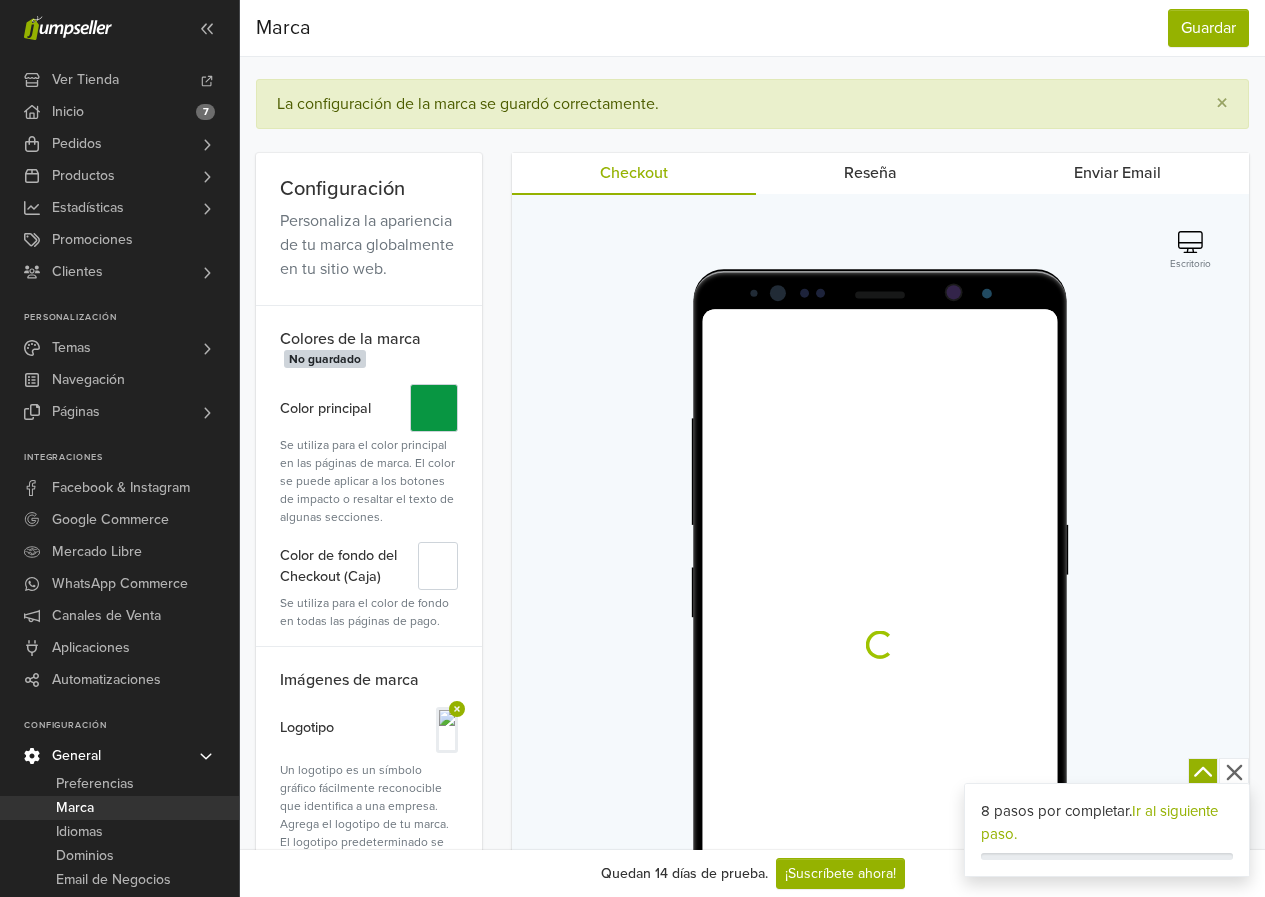 scroll, scrollTop: 0, scrollLeft: 0, axis: both 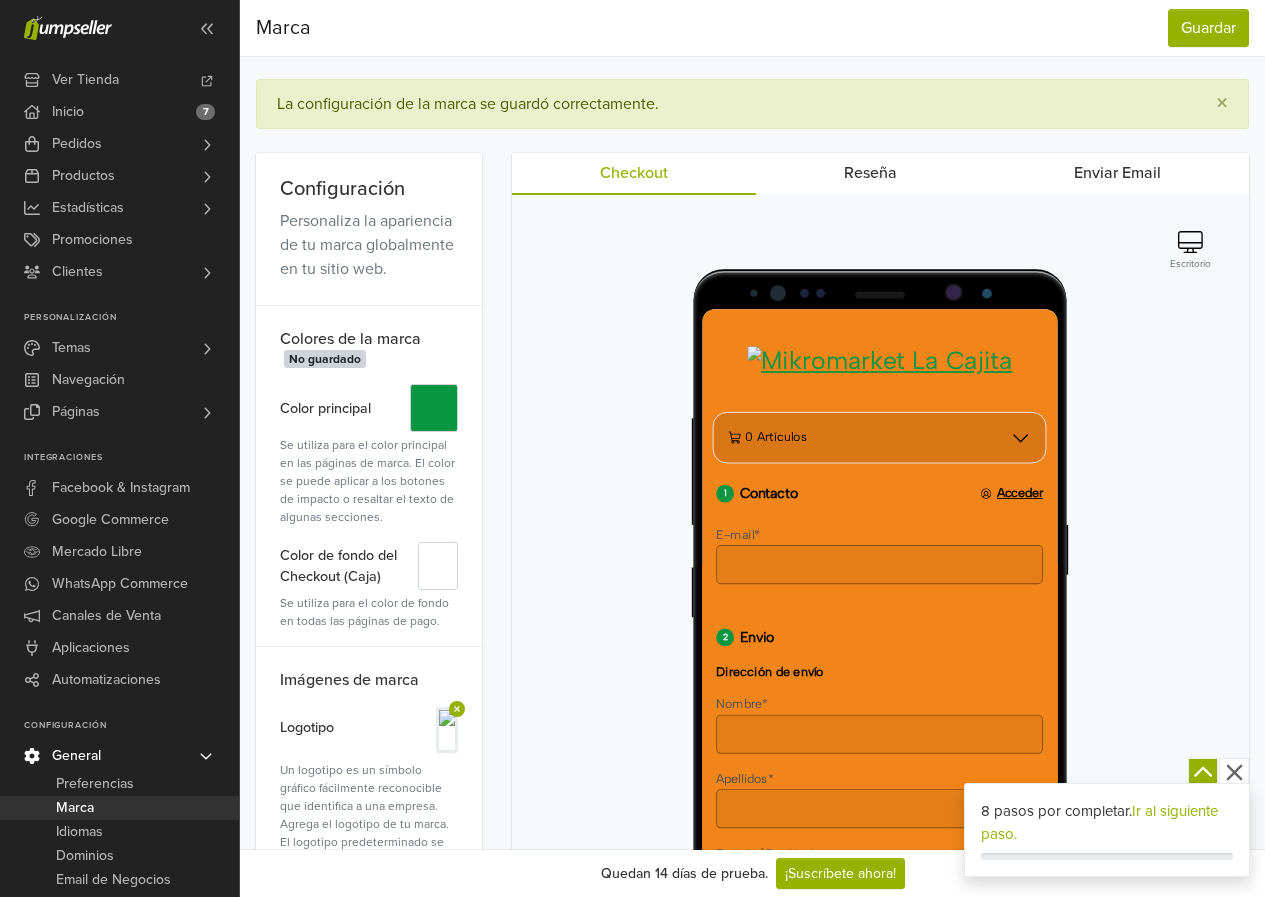 click at bounding box center [902, 368] 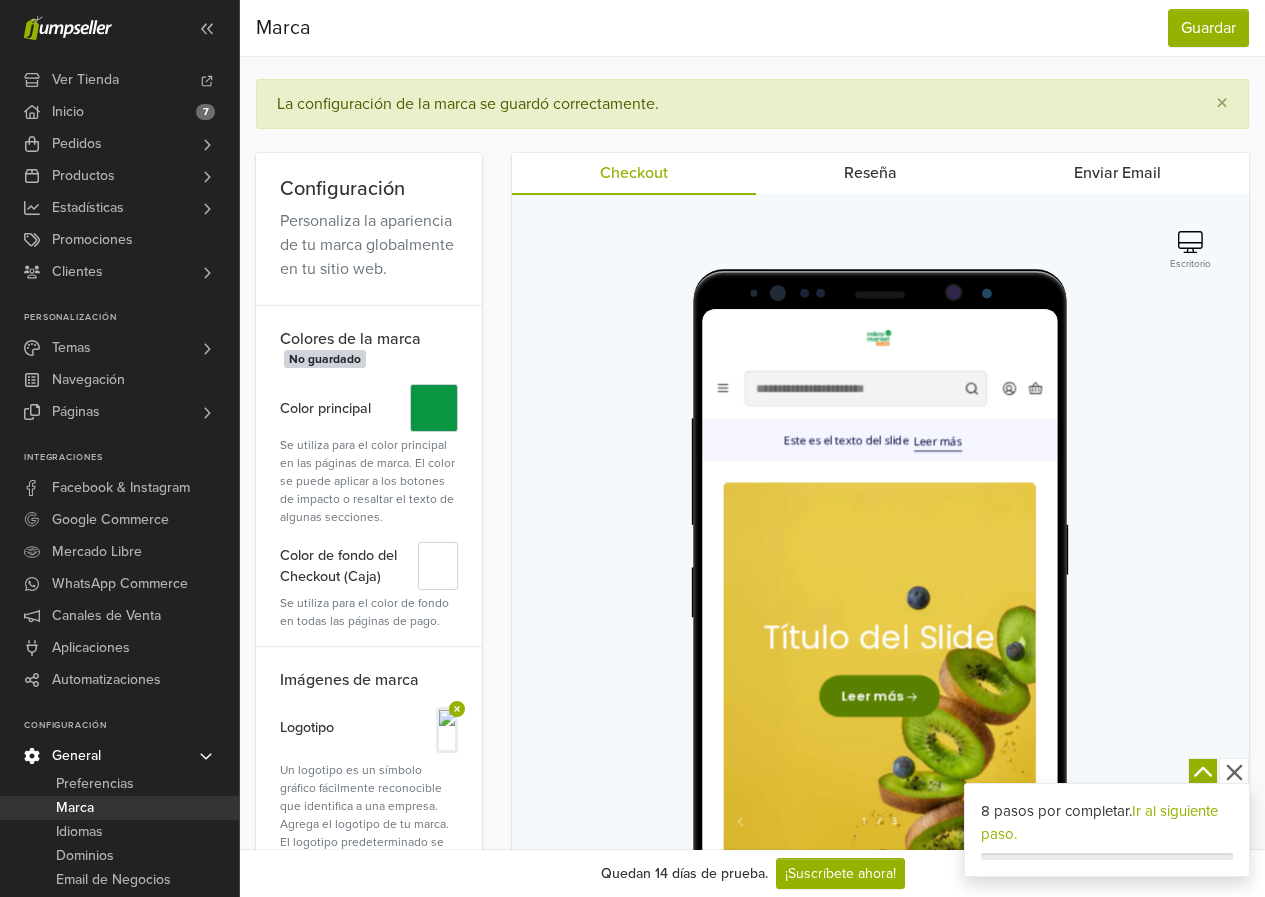 scroll, scrollTop: 0, scrollLeft: 0, axis: both 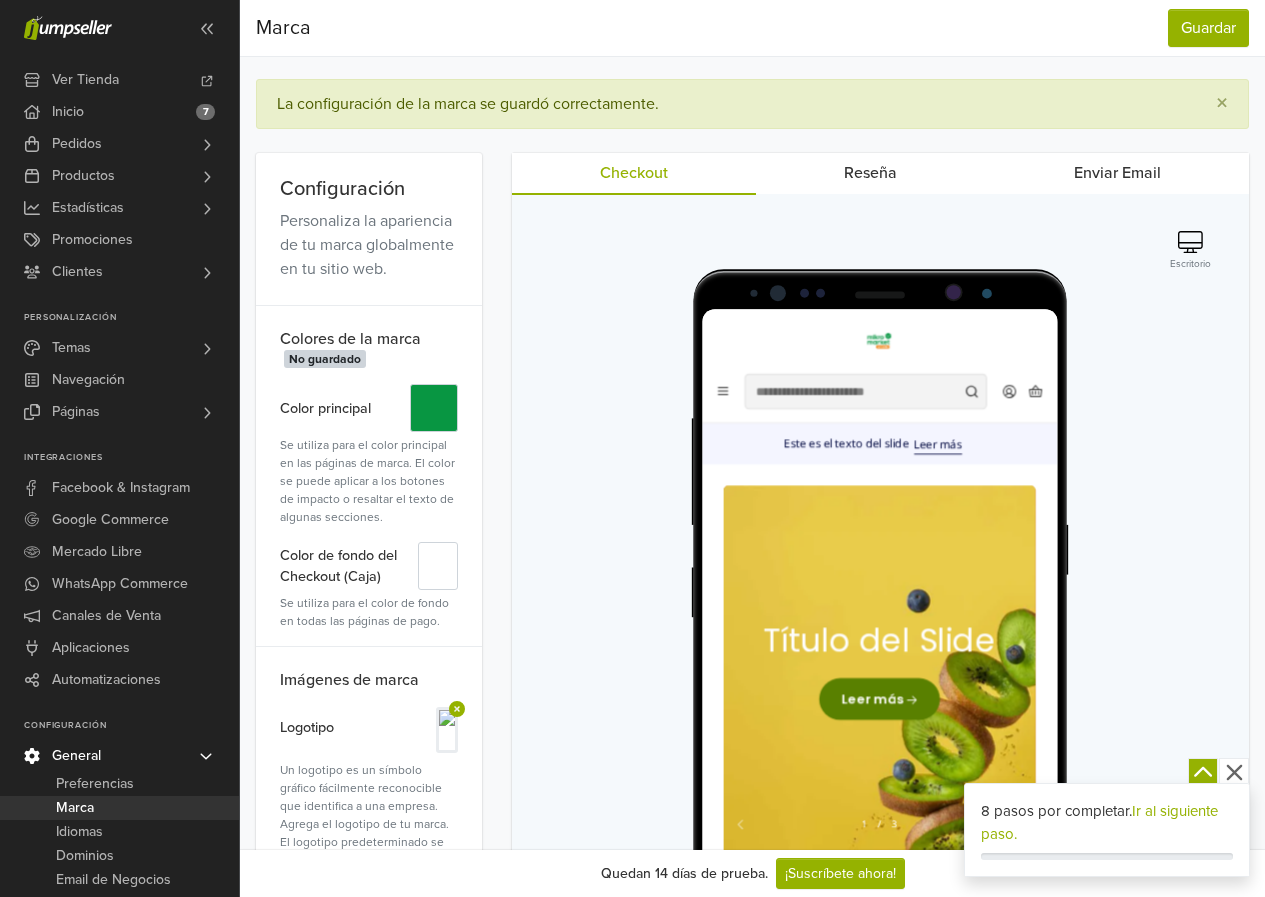 click at bounding box center [1077, 401] 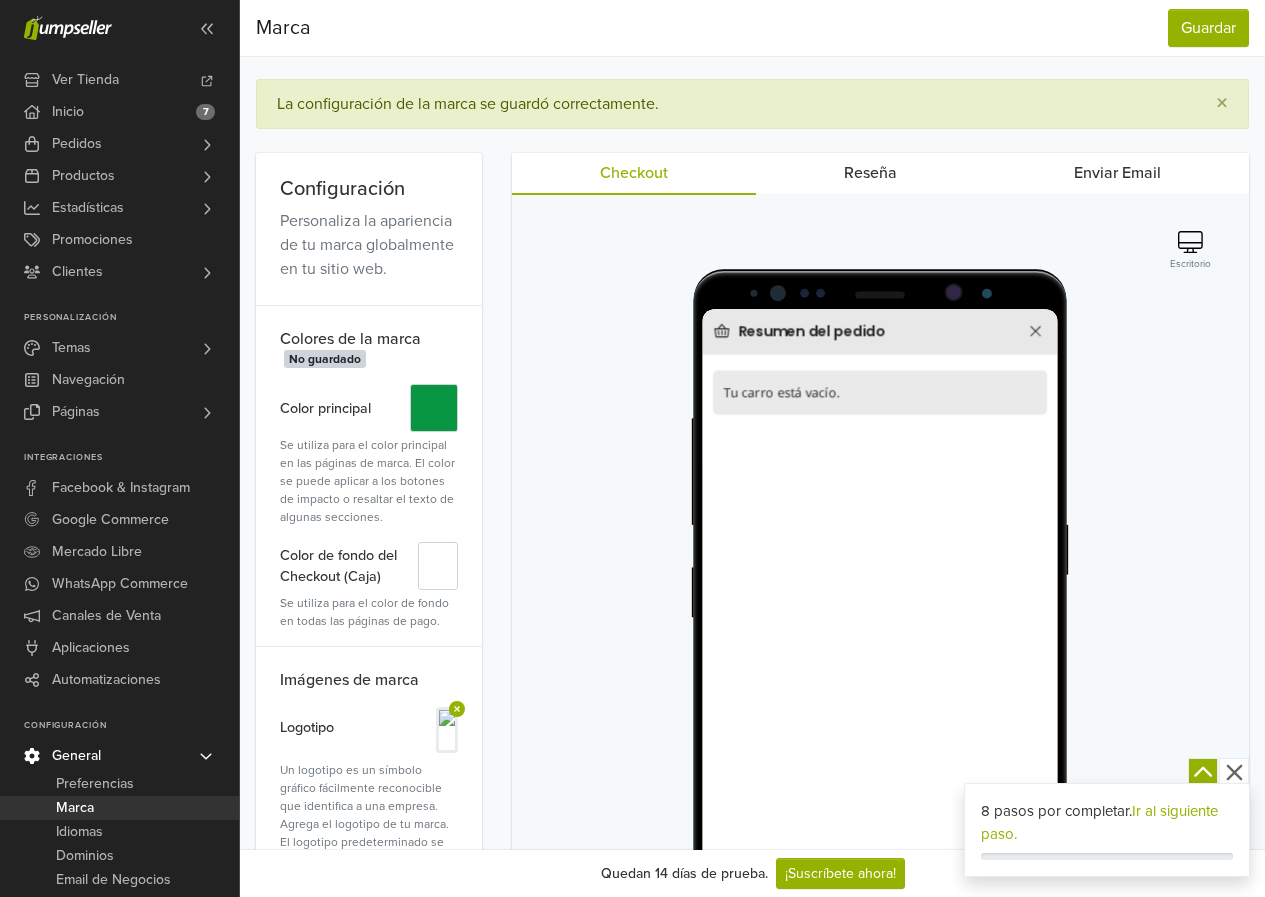 click at bounding box center [1077, 334] 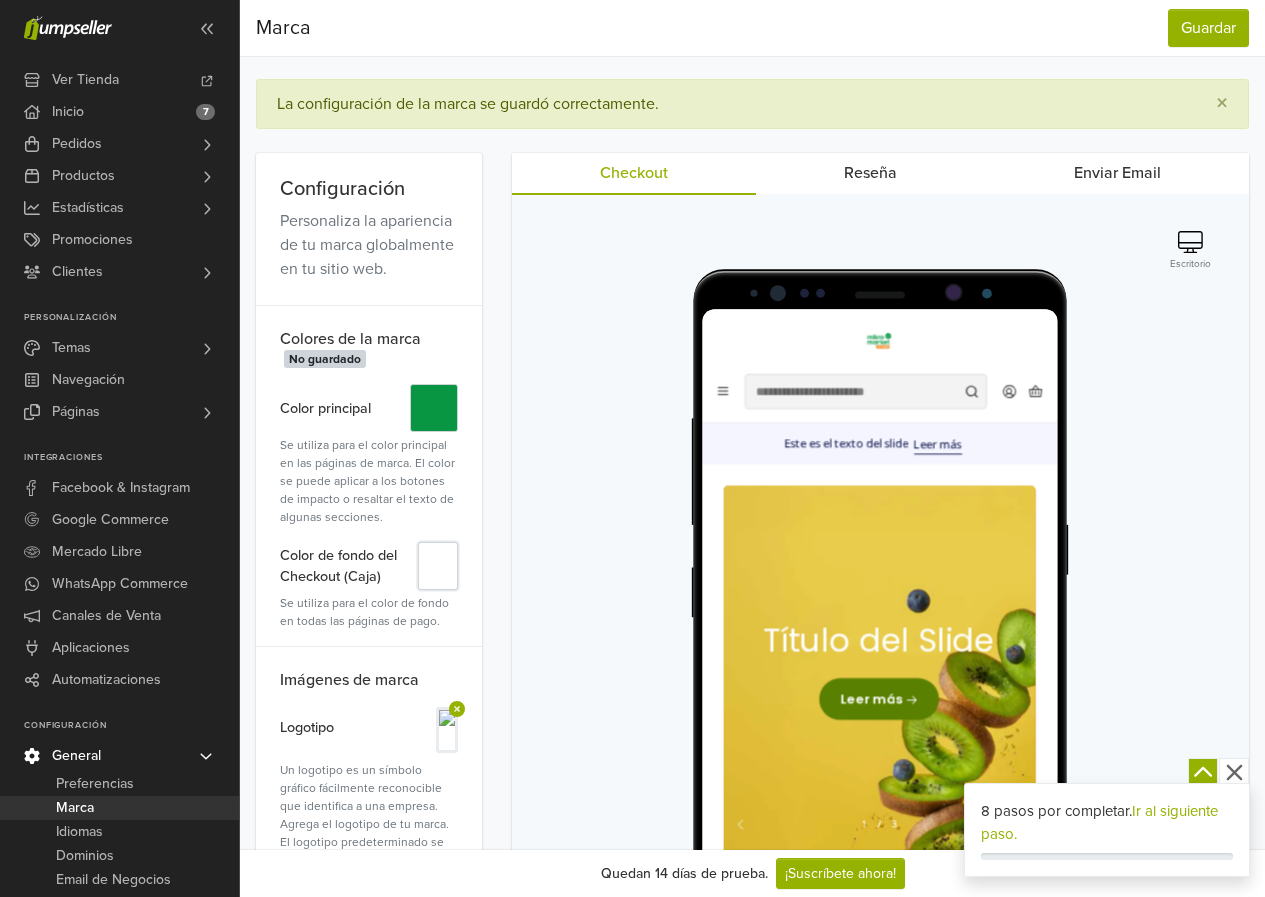 click on "#" at bounding box center (438, 566) 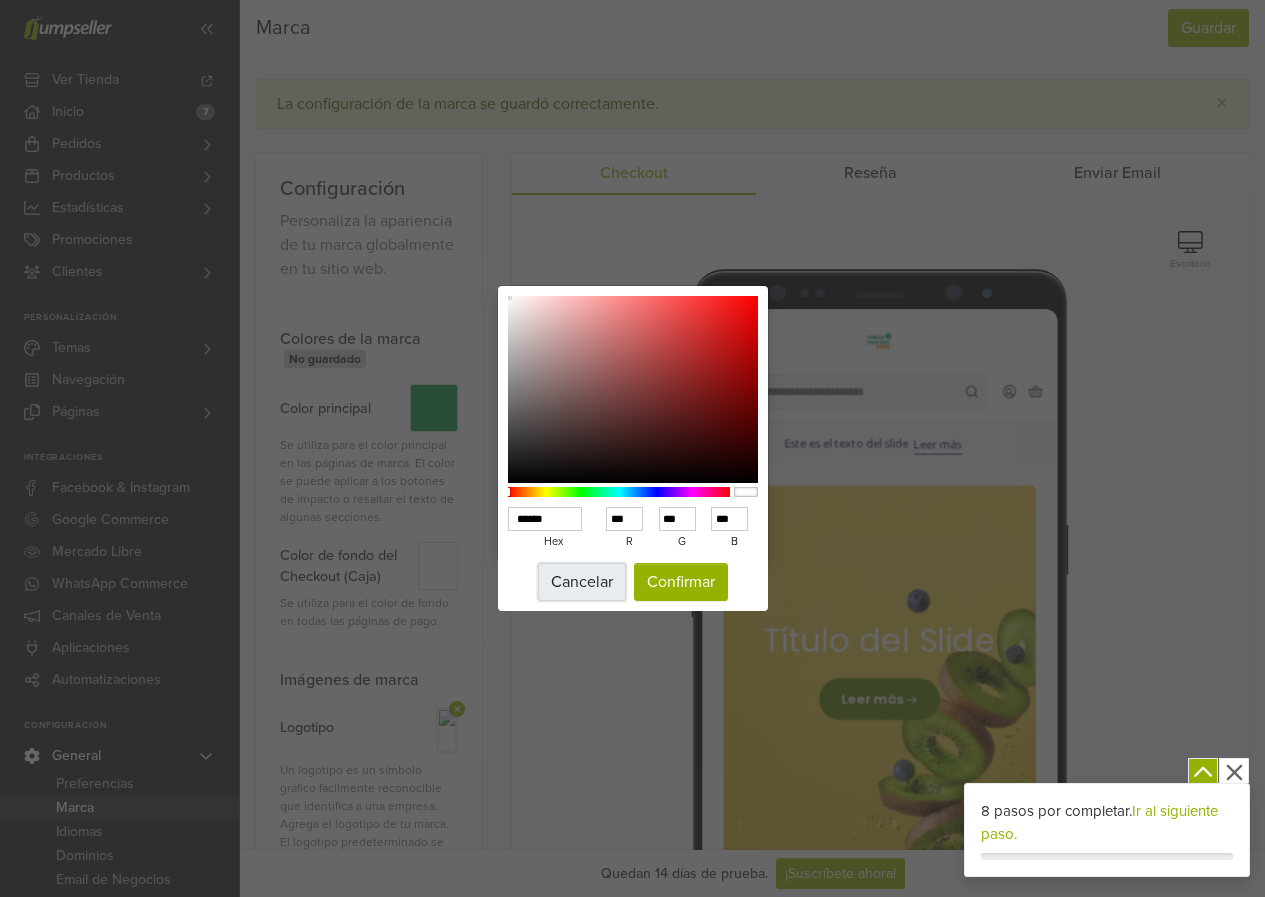 click on "Cancelar" at bounding box center [582, 582] 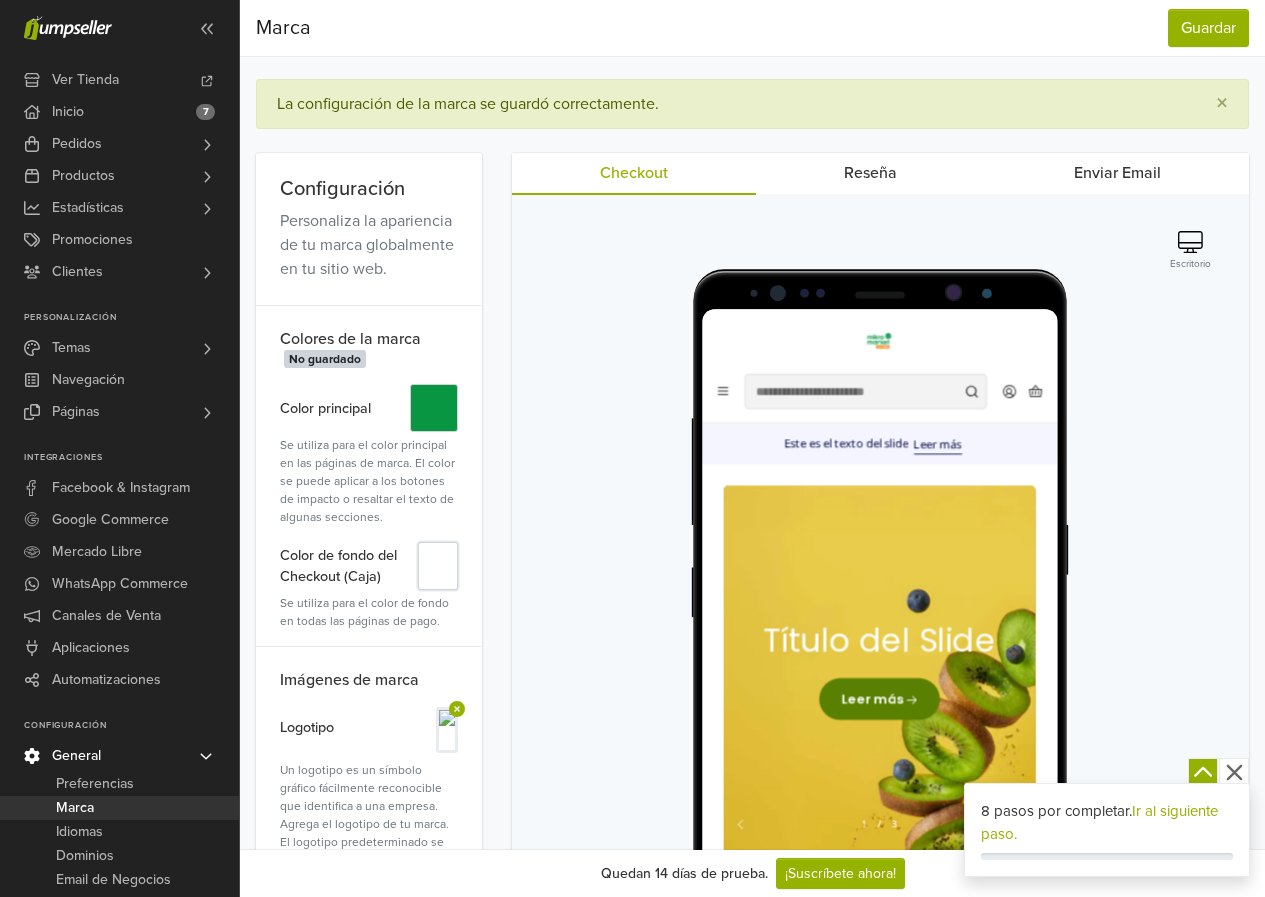 click on "#" at bounding box center (438, 566) 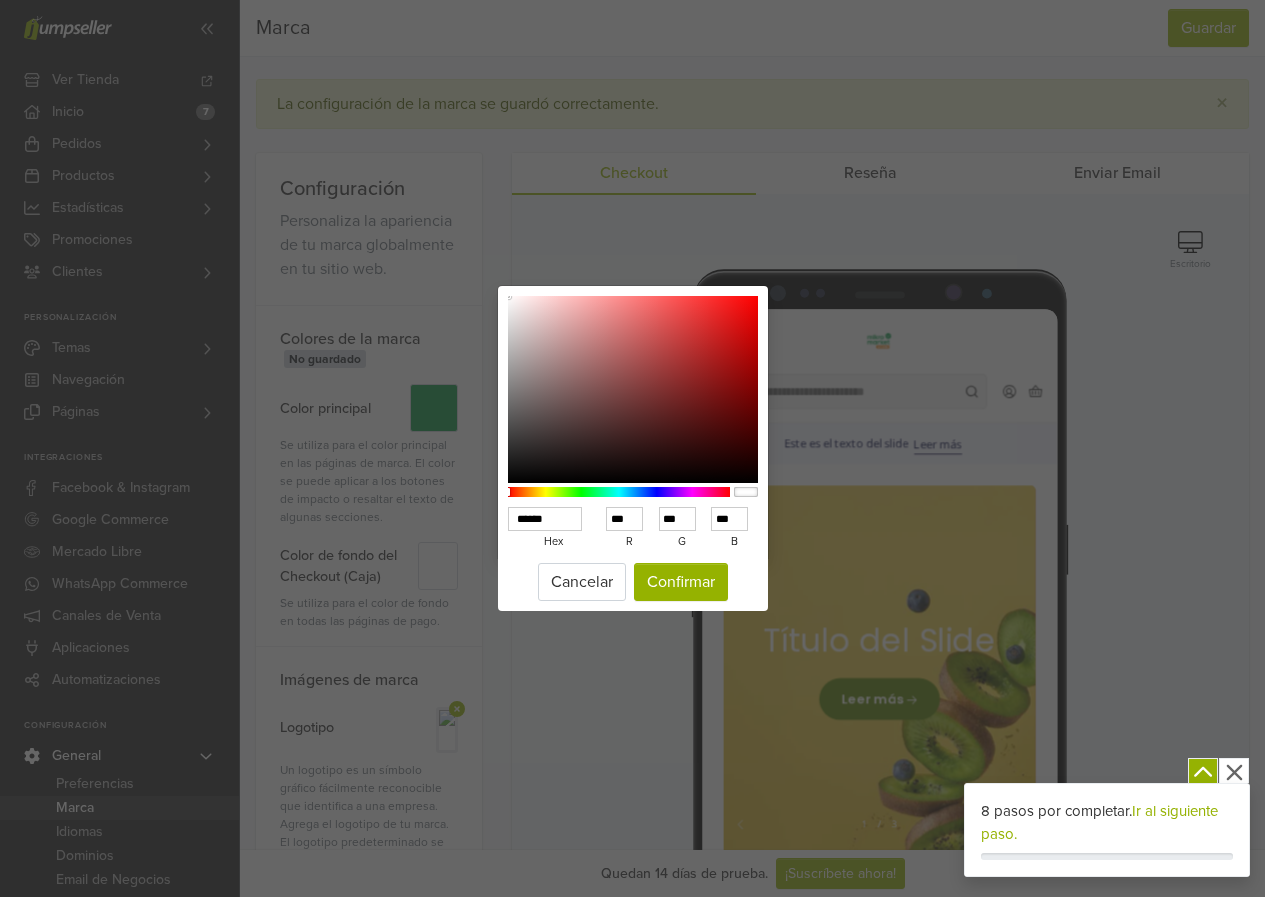 drag, startPoint x: 562, startPoint y: 522, endPoint x: 466, endPoint y: 515, distance: 96.25487 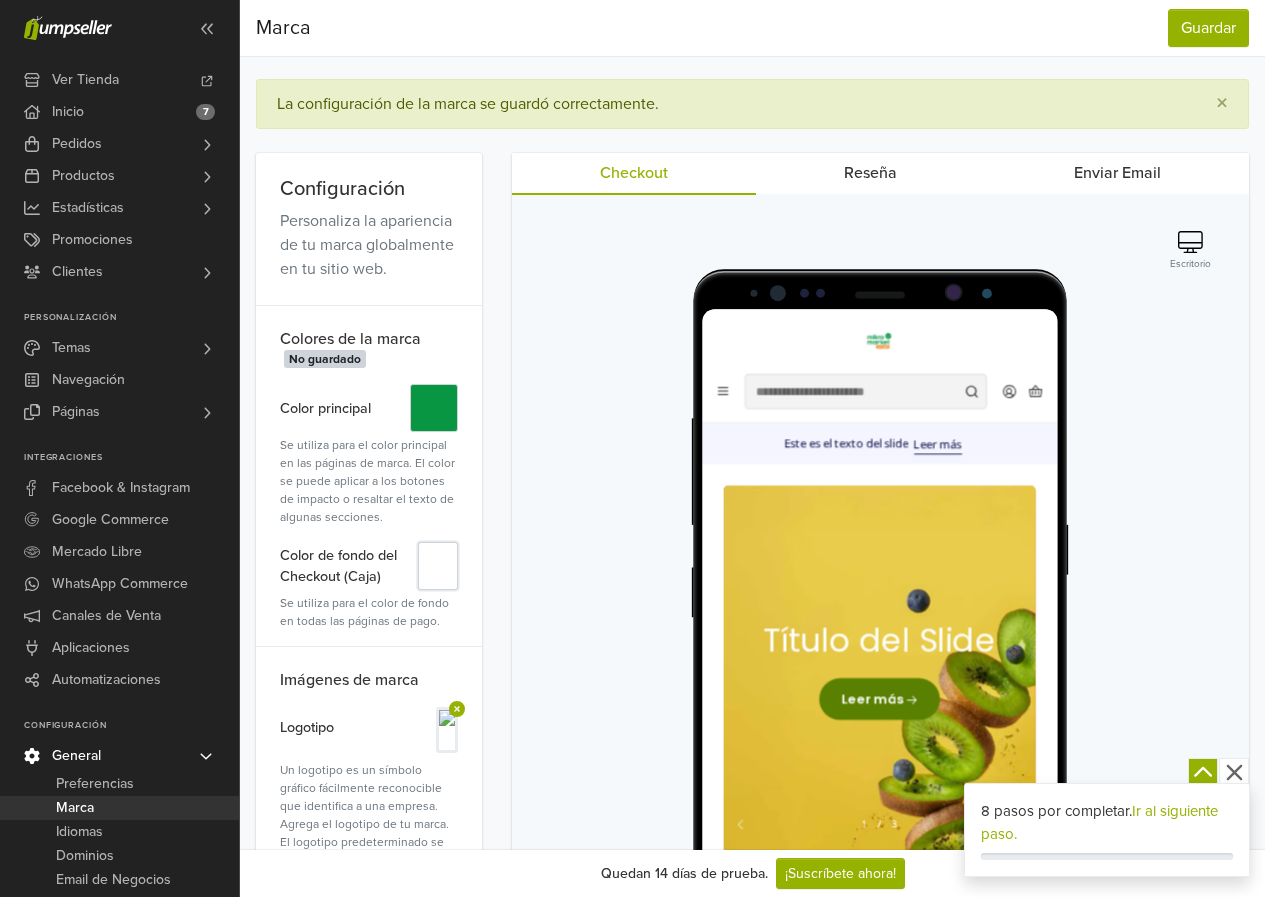 click on "#" at bounding box center (438, 566) 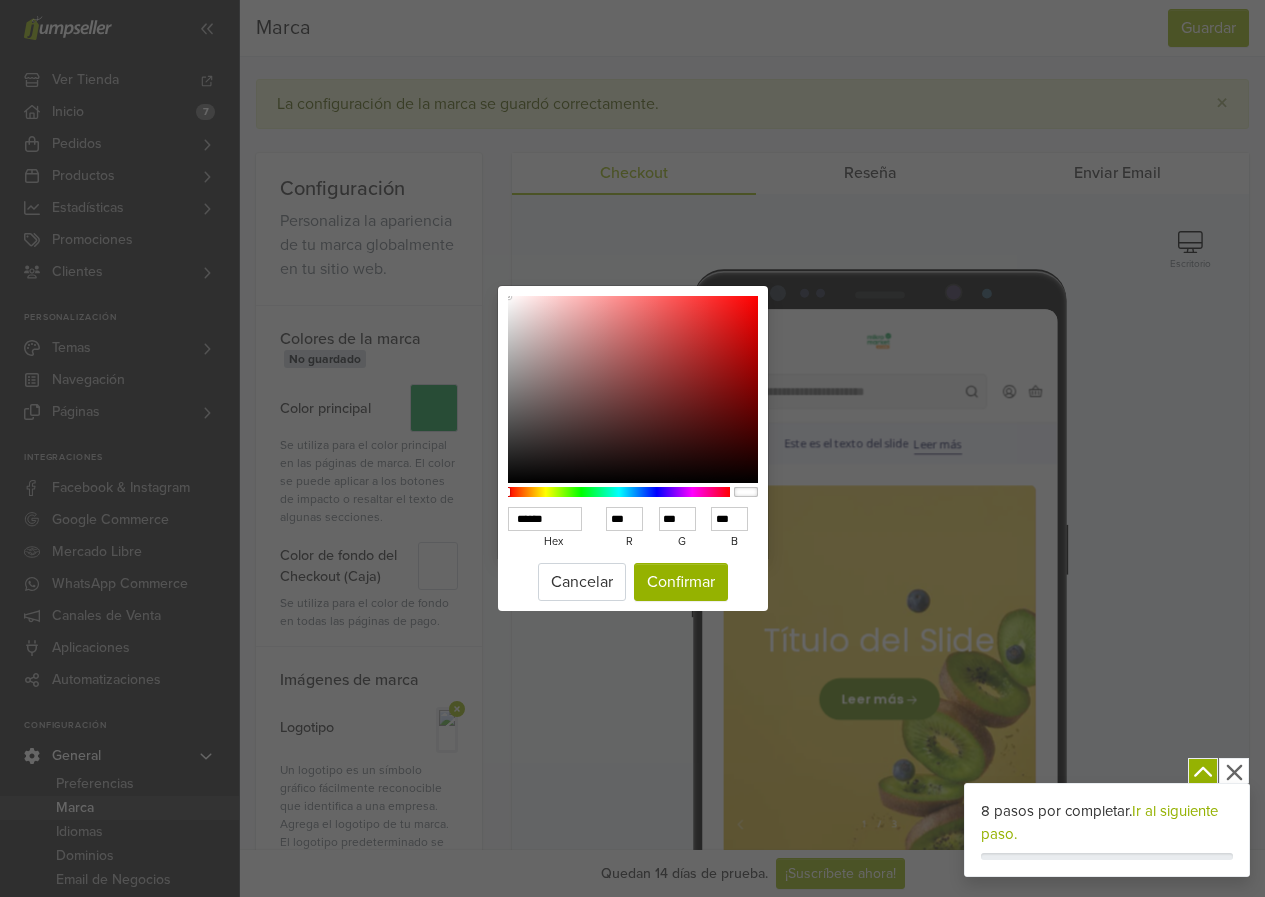 click on "******" at bounding box center [545, 519] 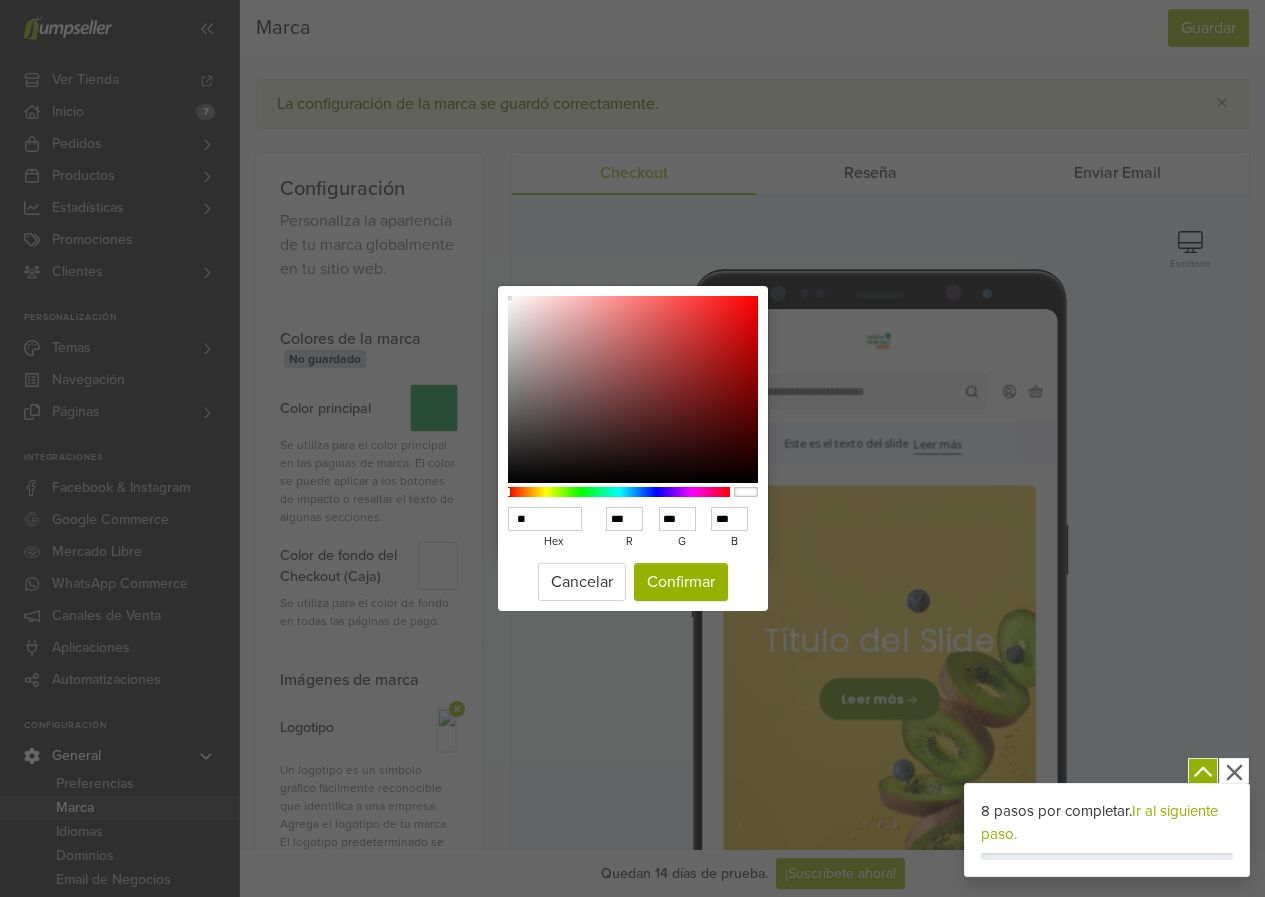 type on "*" 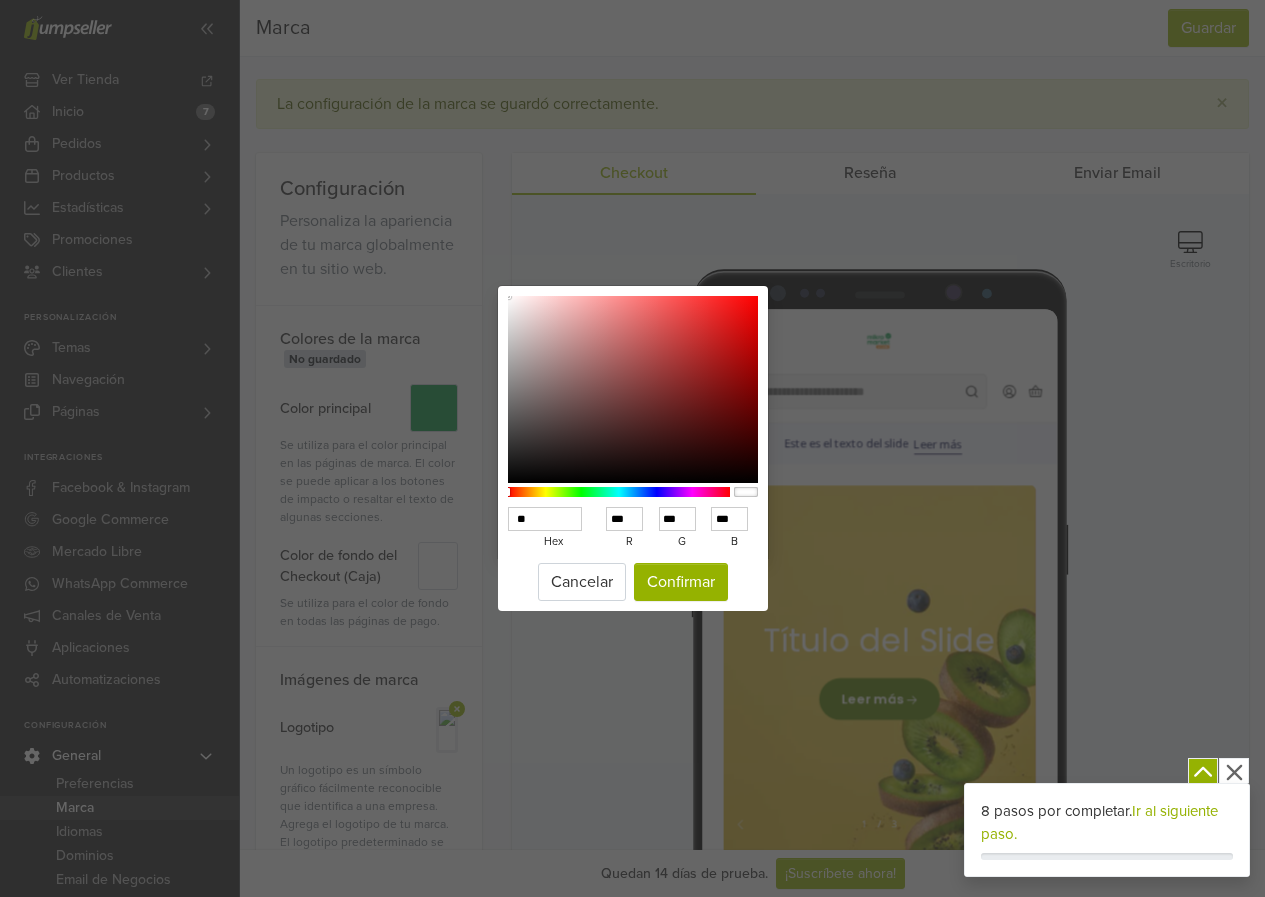 type on "***" 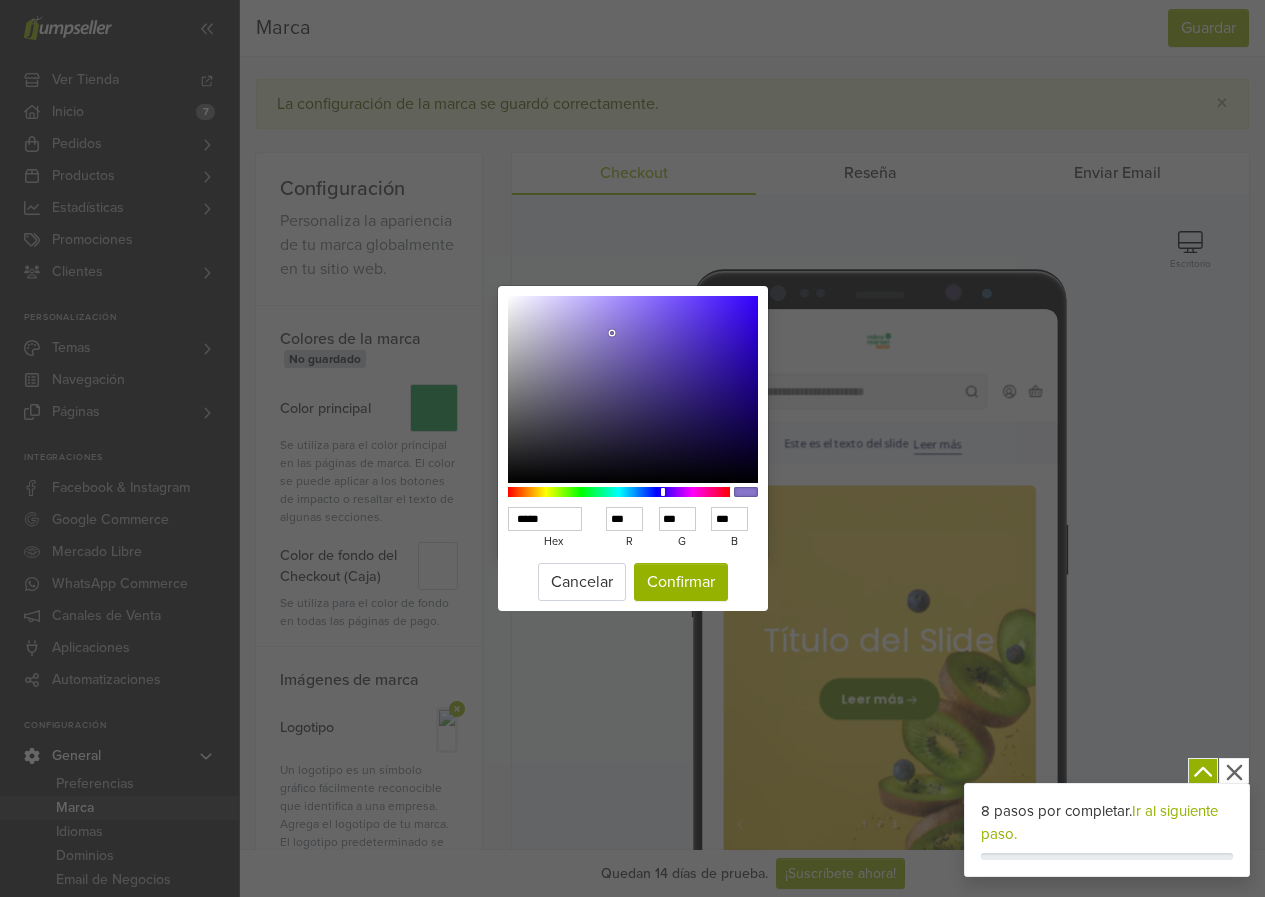 type on "******" 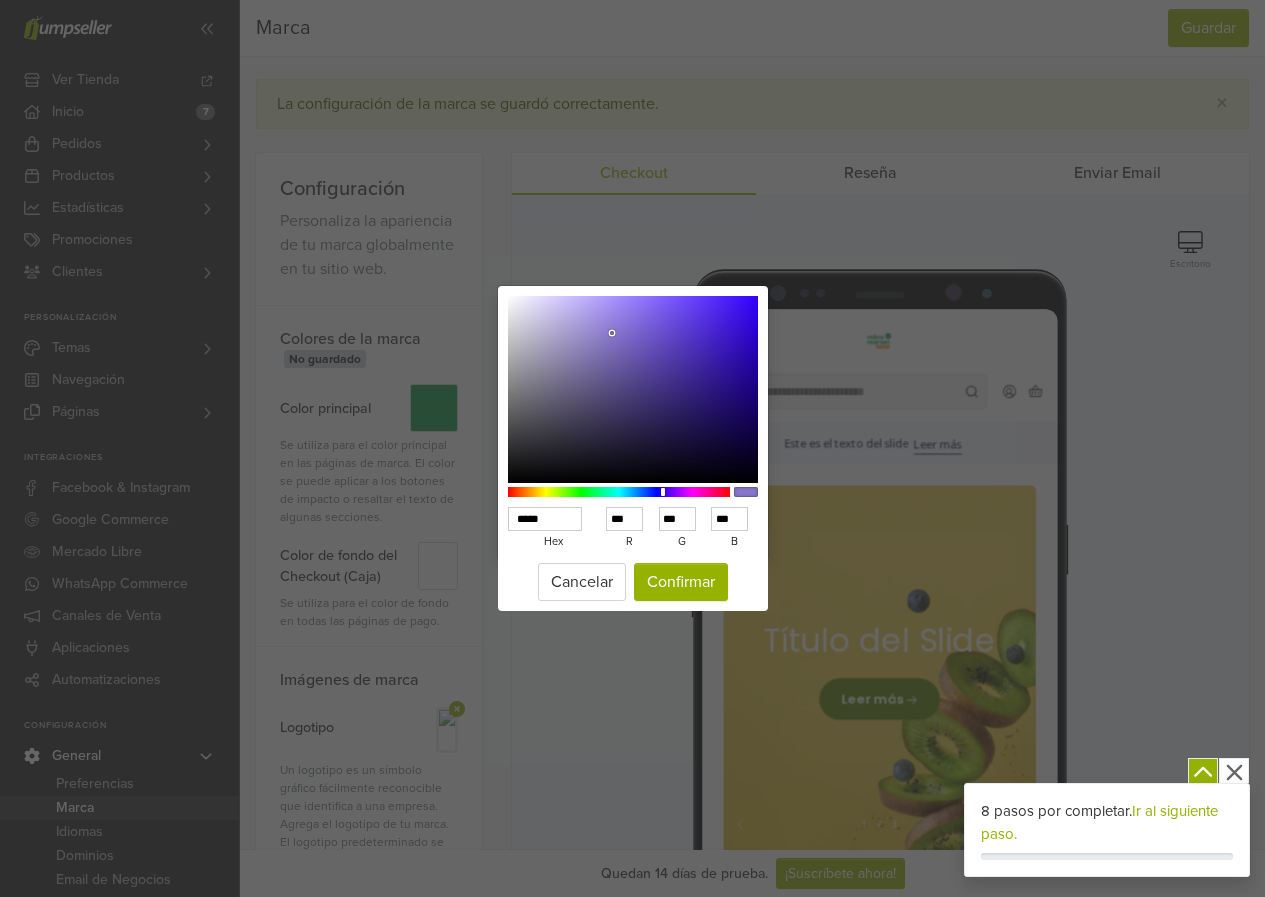 type on "***" 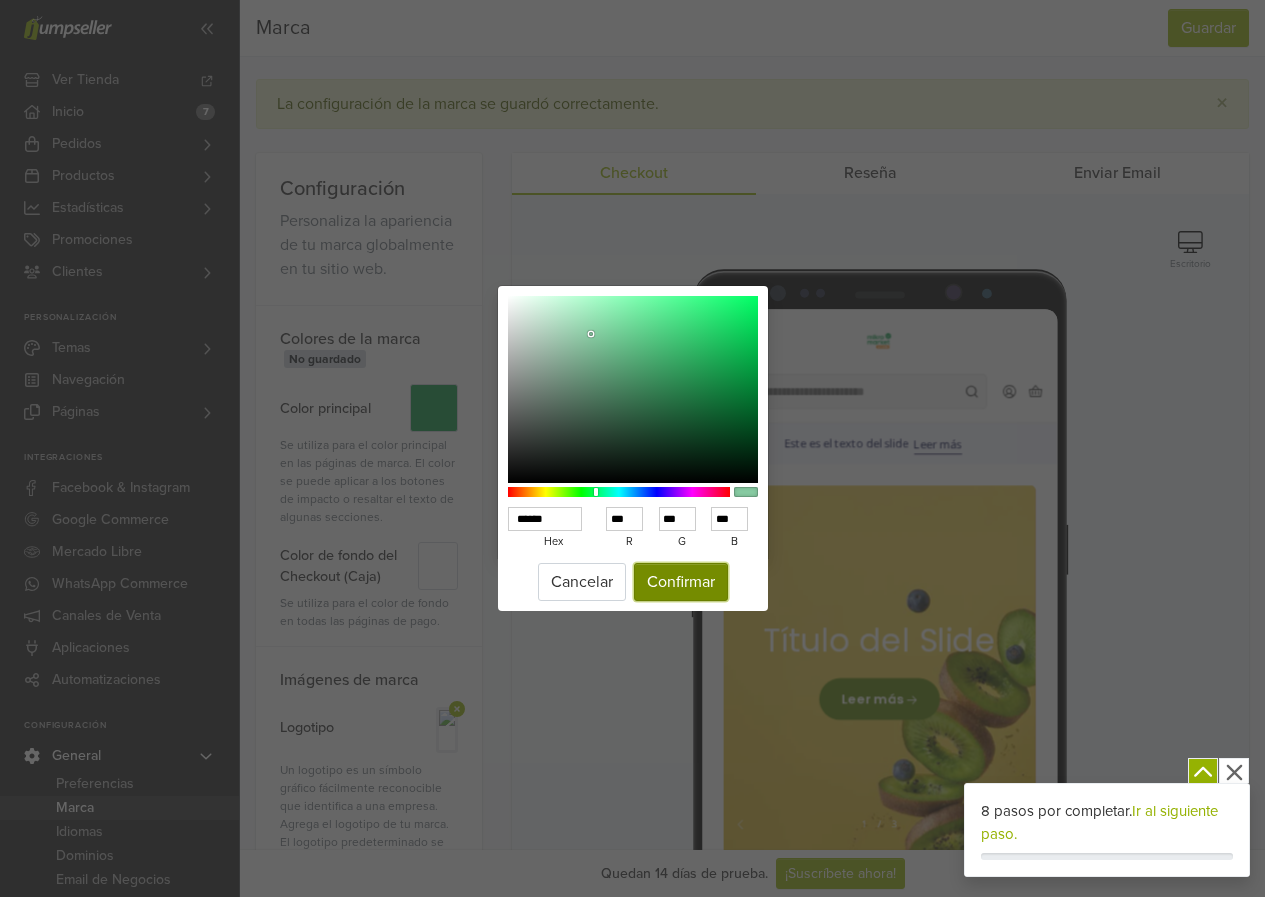 type on "******" 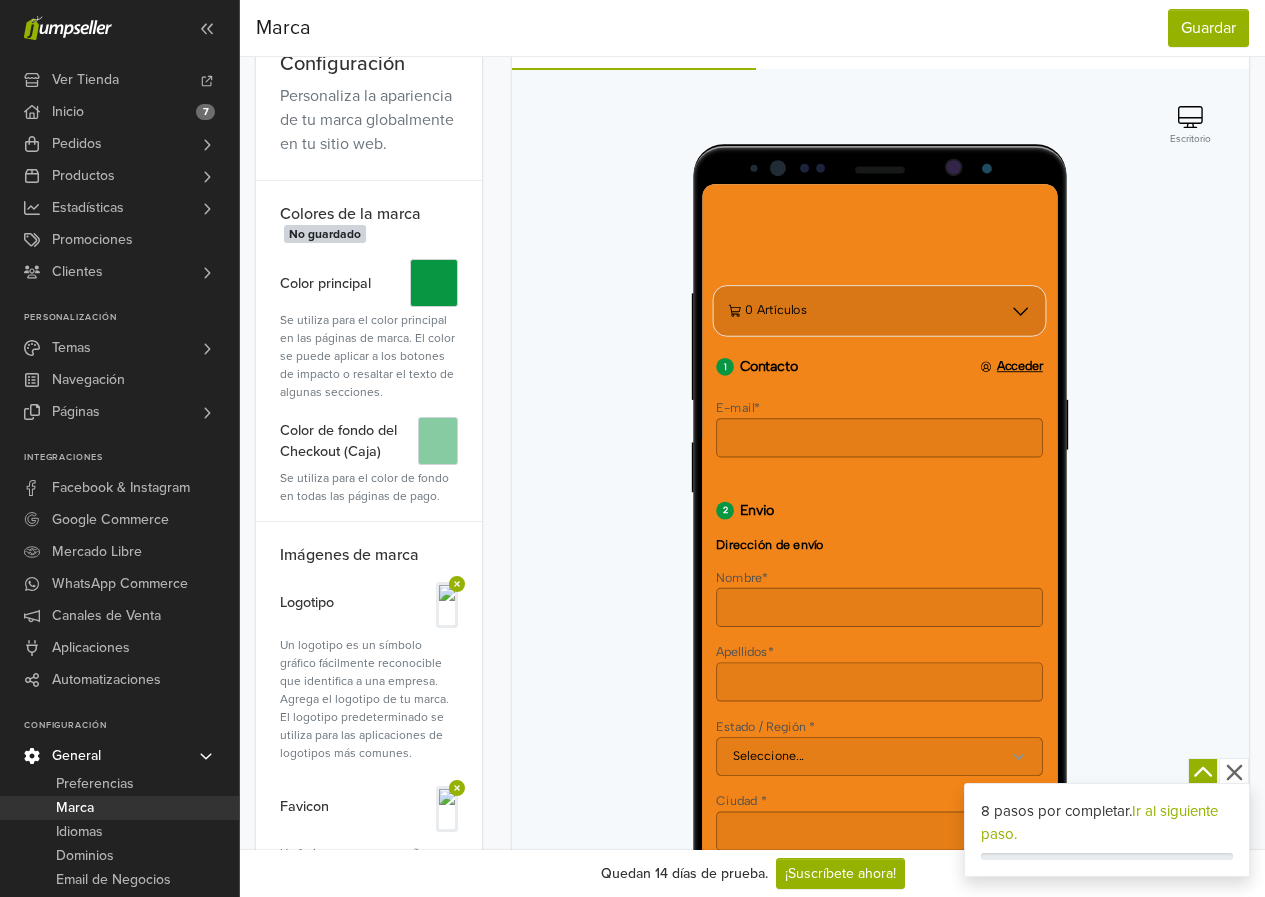 scroll, scrollTop: 100, scrollLeft: 0, axis: vertical 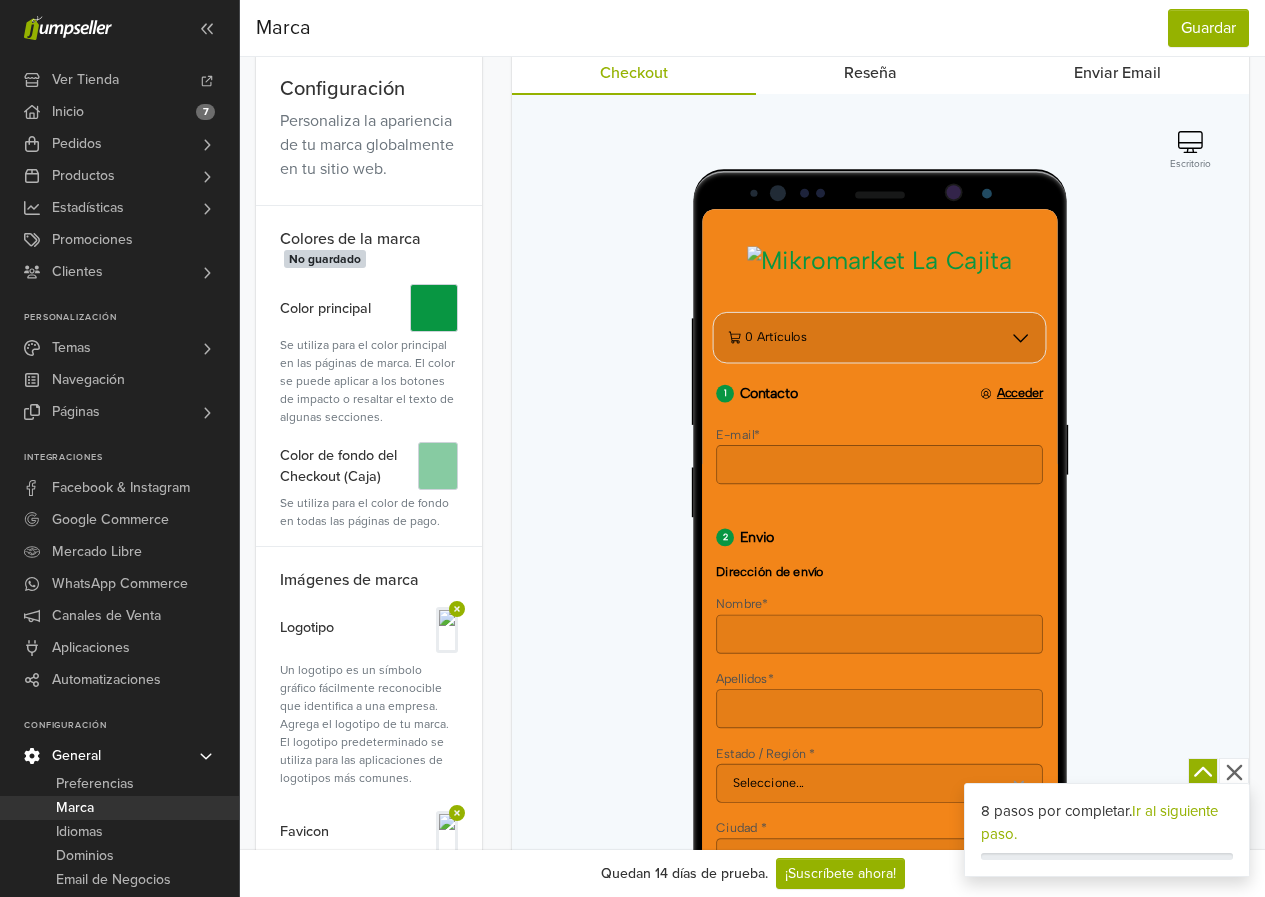 click on "Reseña" at bounding box center [870, 73] 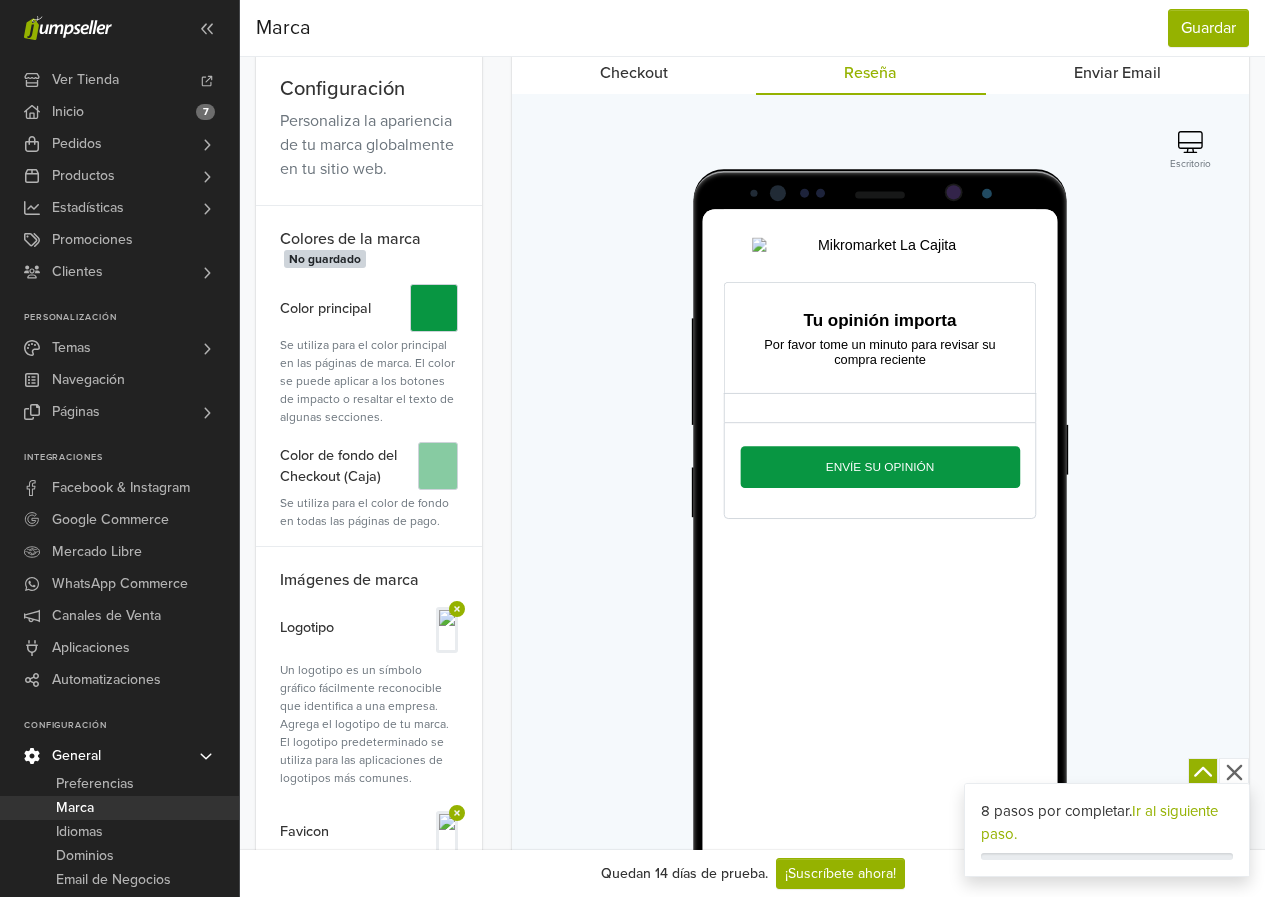 scroll, scrollTop: 0, scrollLeft: 0, axis: both 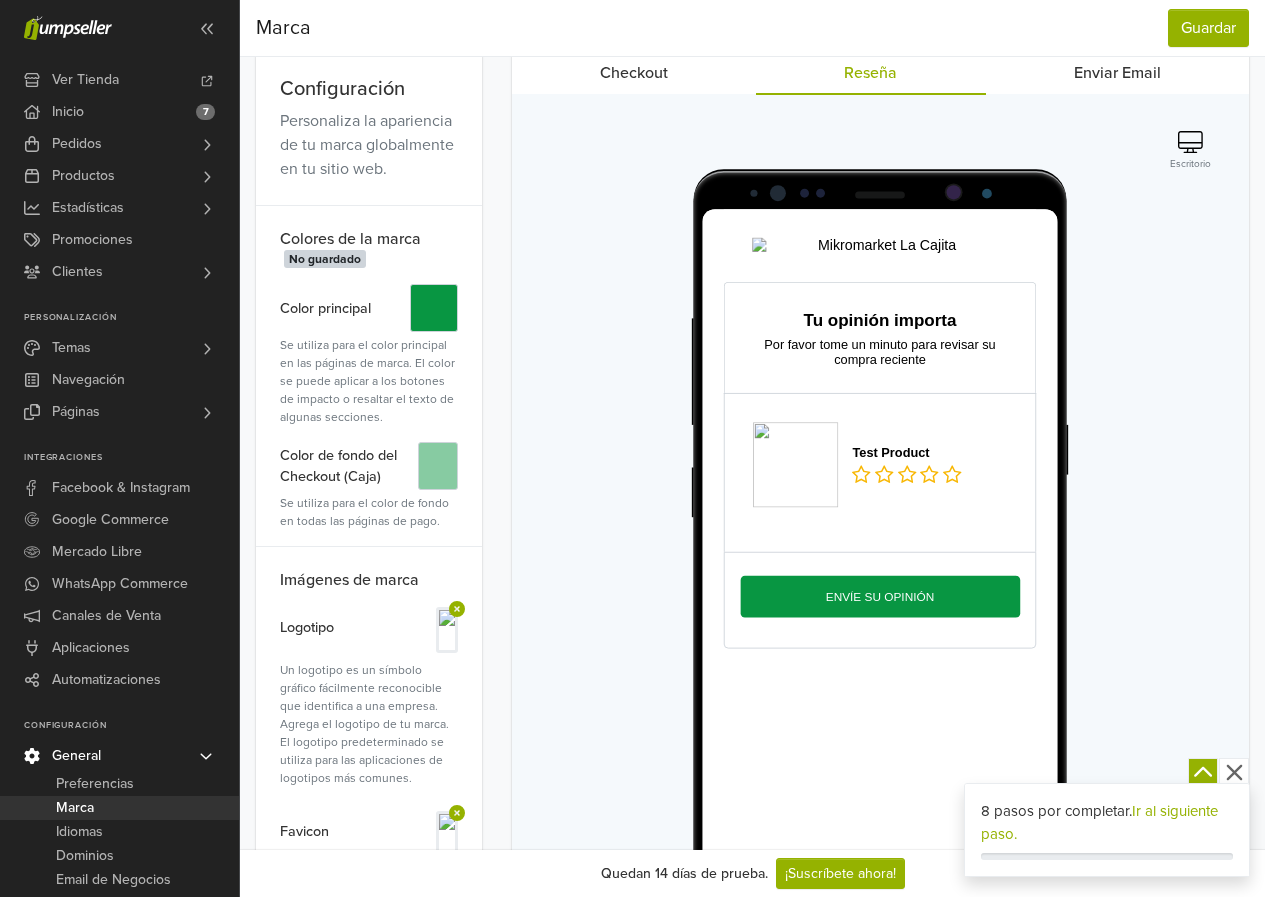 click on "Enviar Email" at bounding box center (1117, 73) 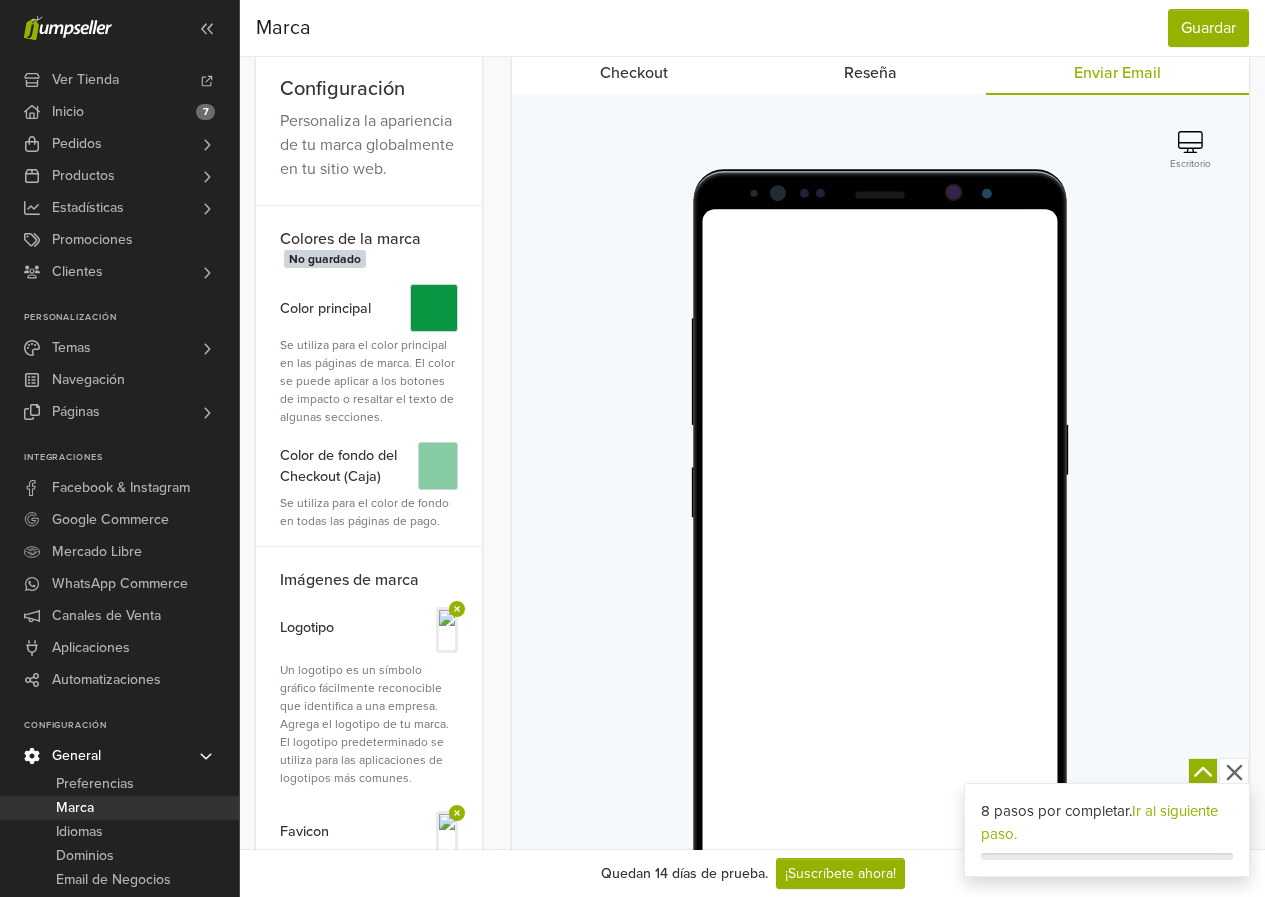scroll, scrollTop: 0, scrollLeft: 0, axis: both 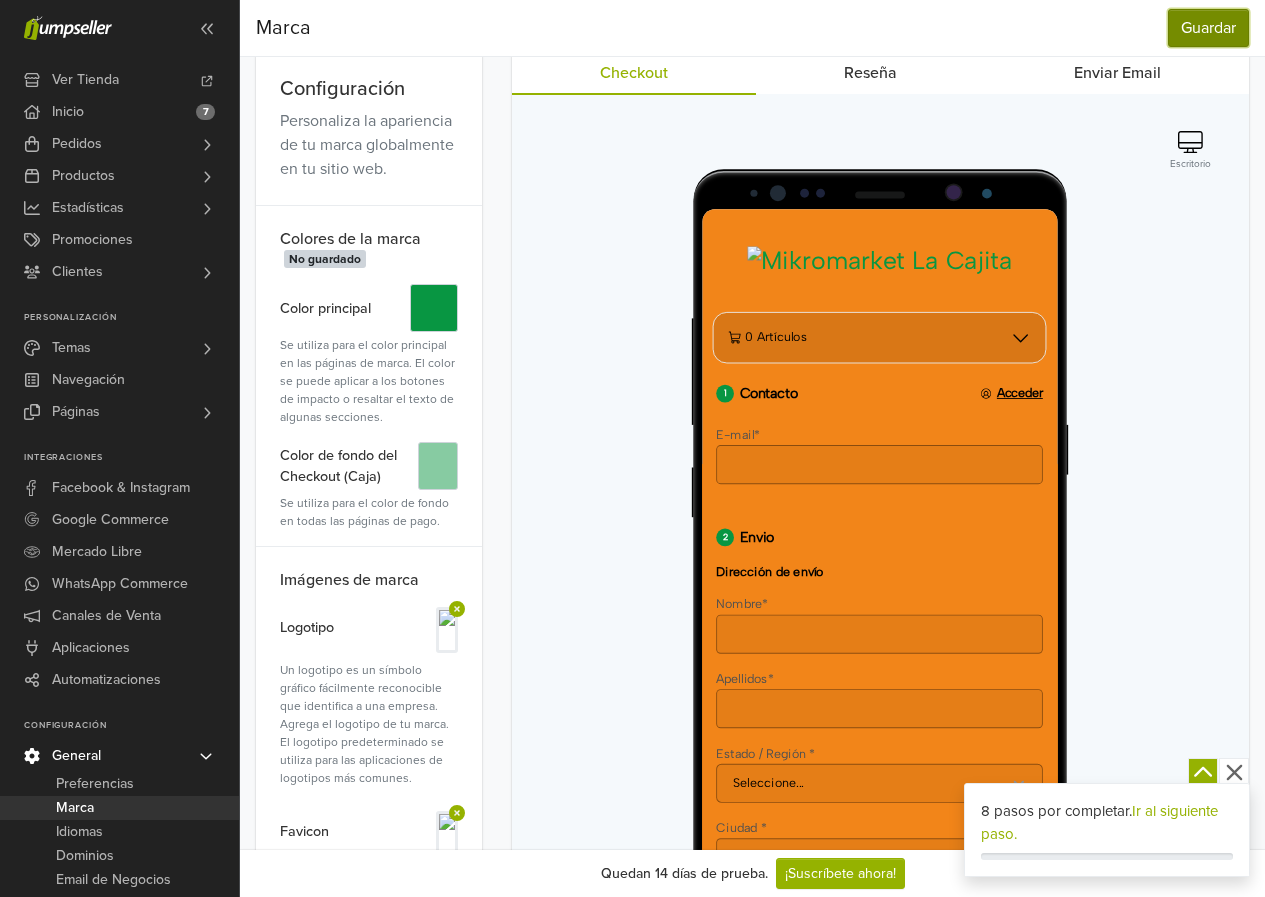 click on "Guardar" at bounding box center [1208, 28] 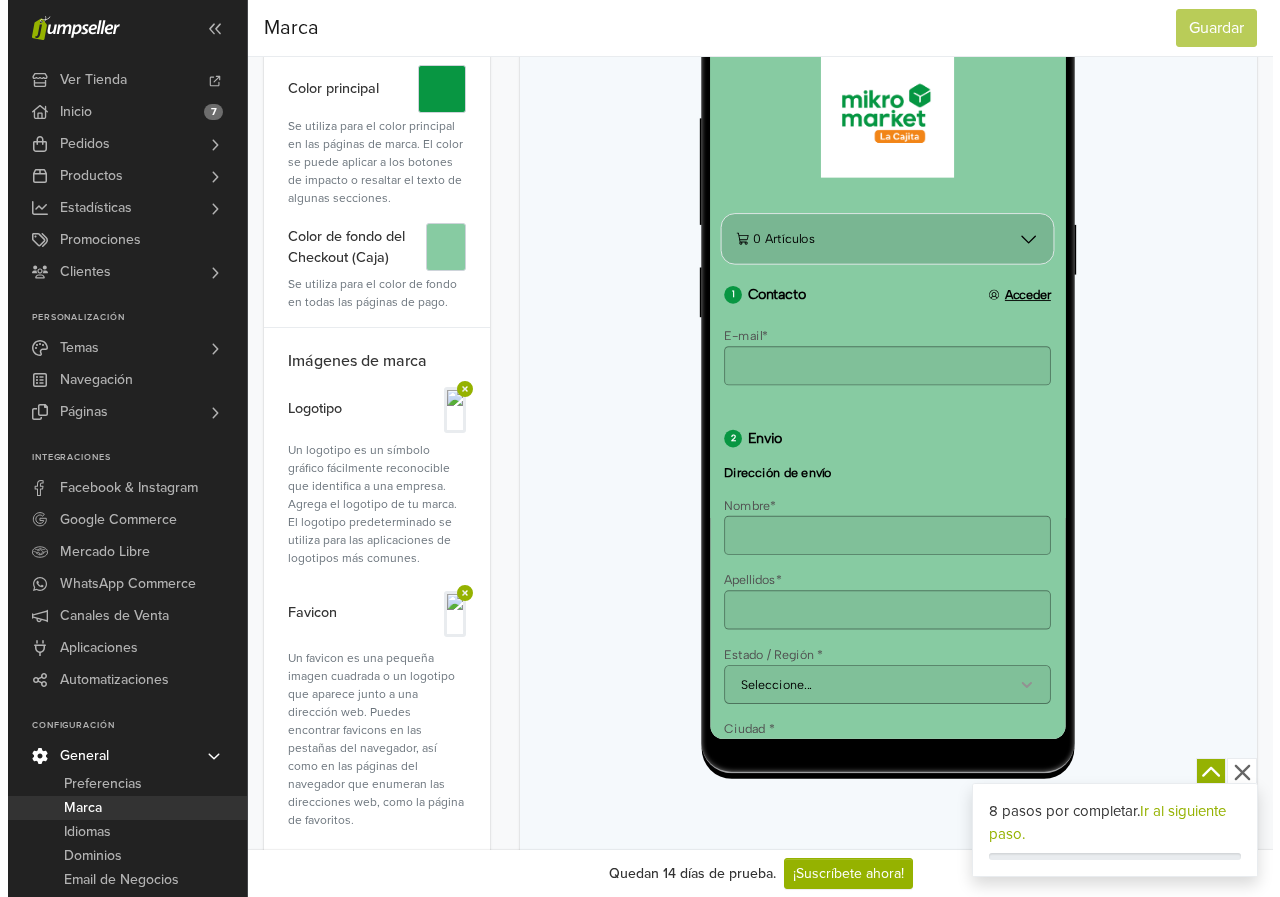 scroll, scrollTop: 200, scrollLeft: 0, axis: vertical 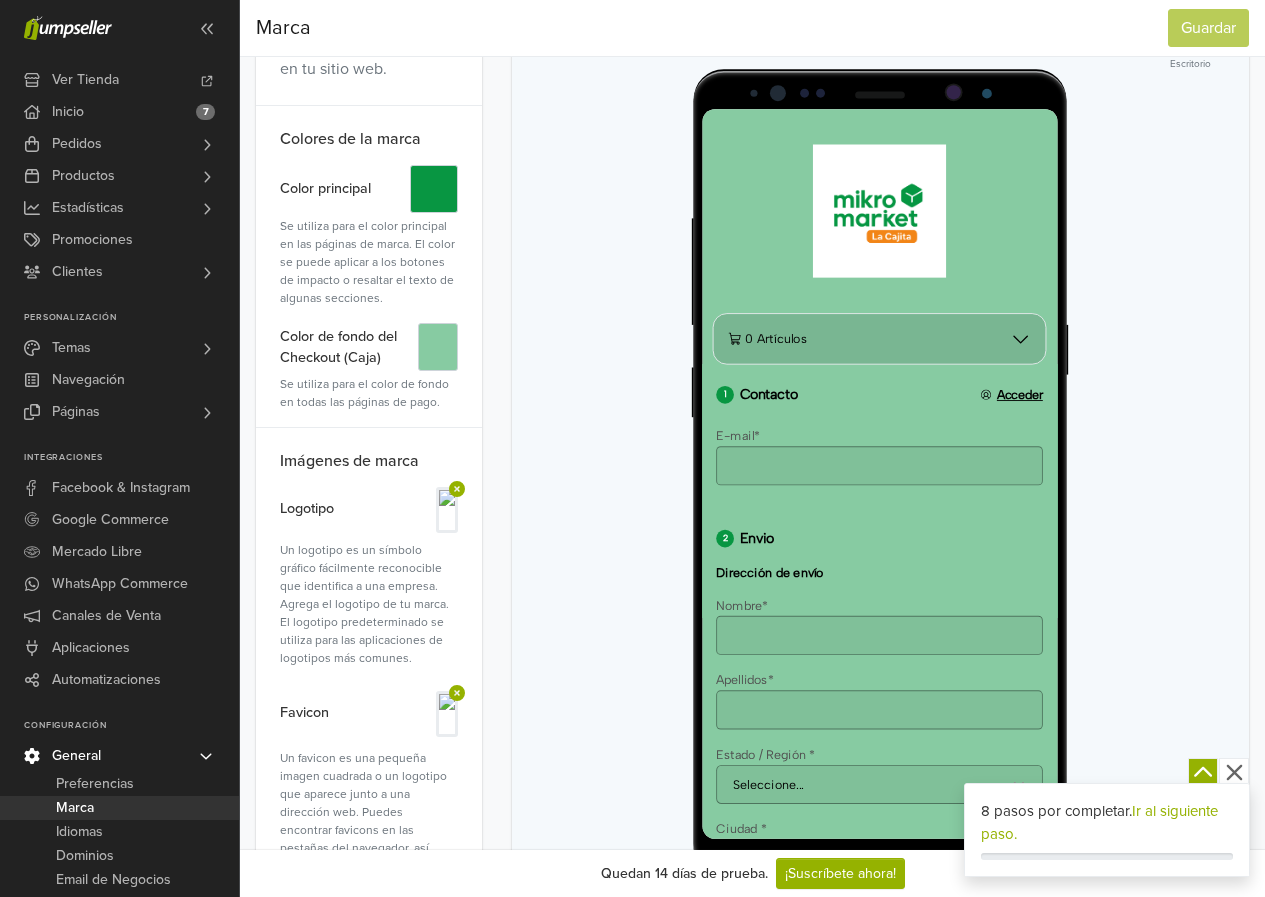 click at bounding box center (447, 510) 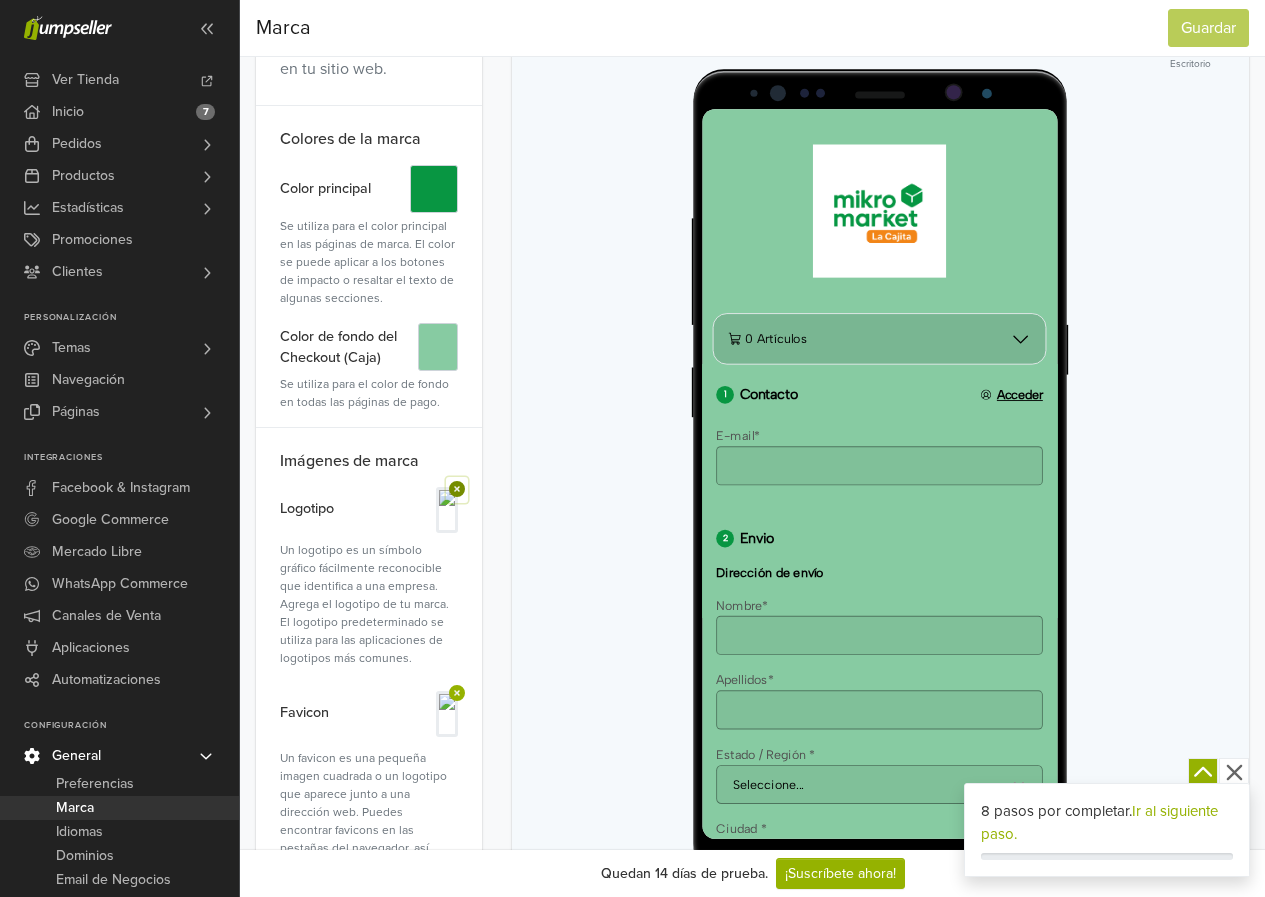 click 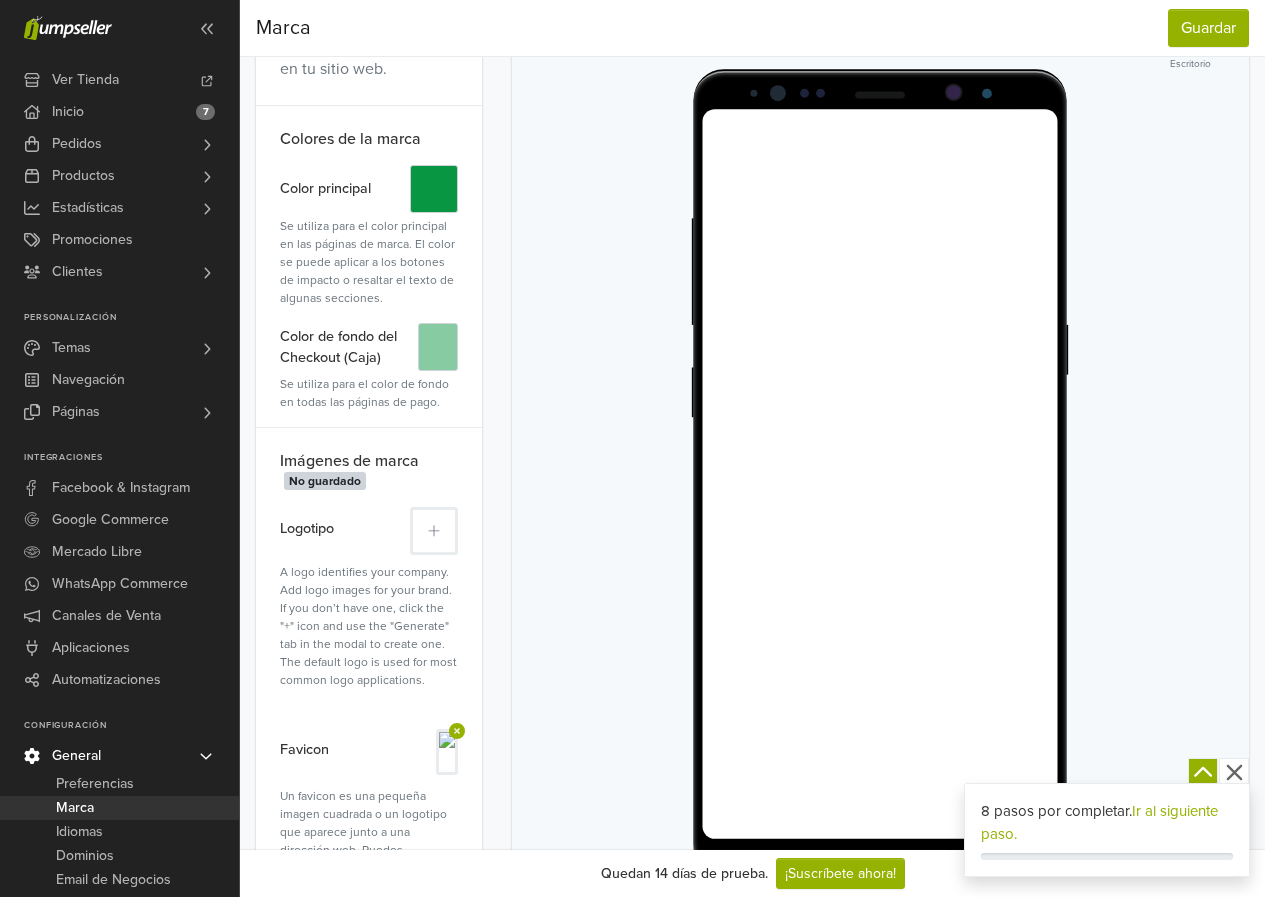 click 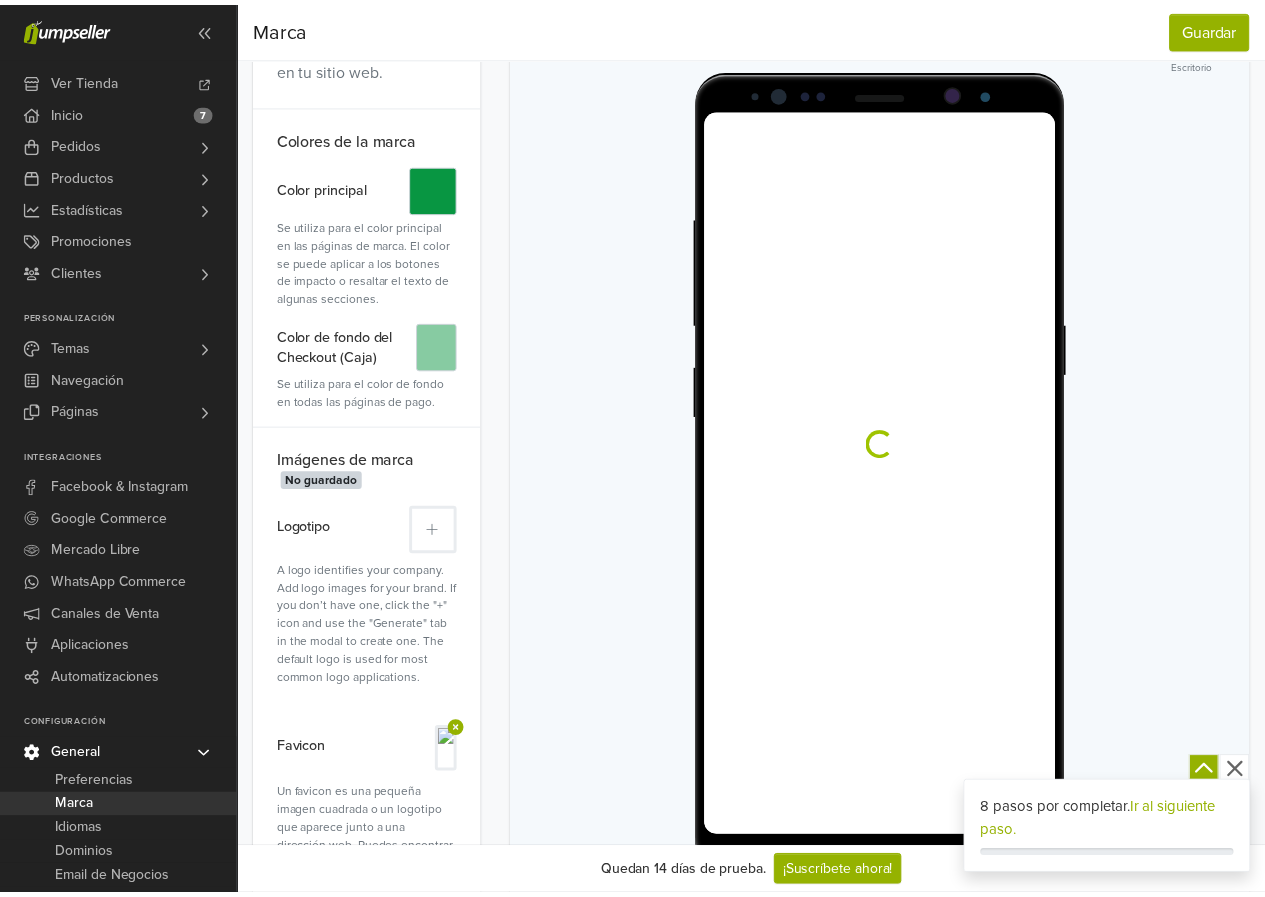 scroll, scrollTop: 0, scrollLeft: 0, axis: both 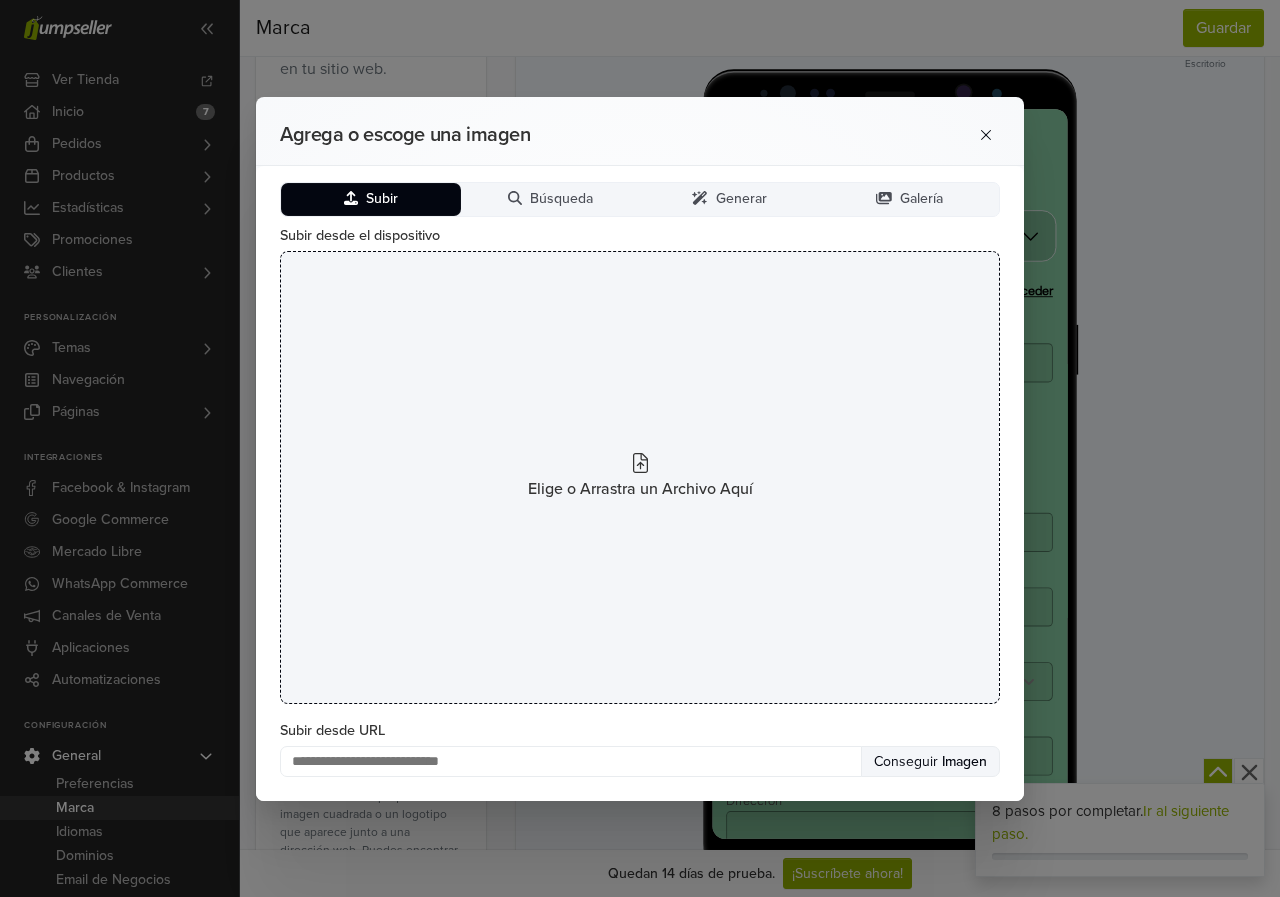 click on "Elige o Arrastra un Archivo Aquí" at bounding box center (640, 477) 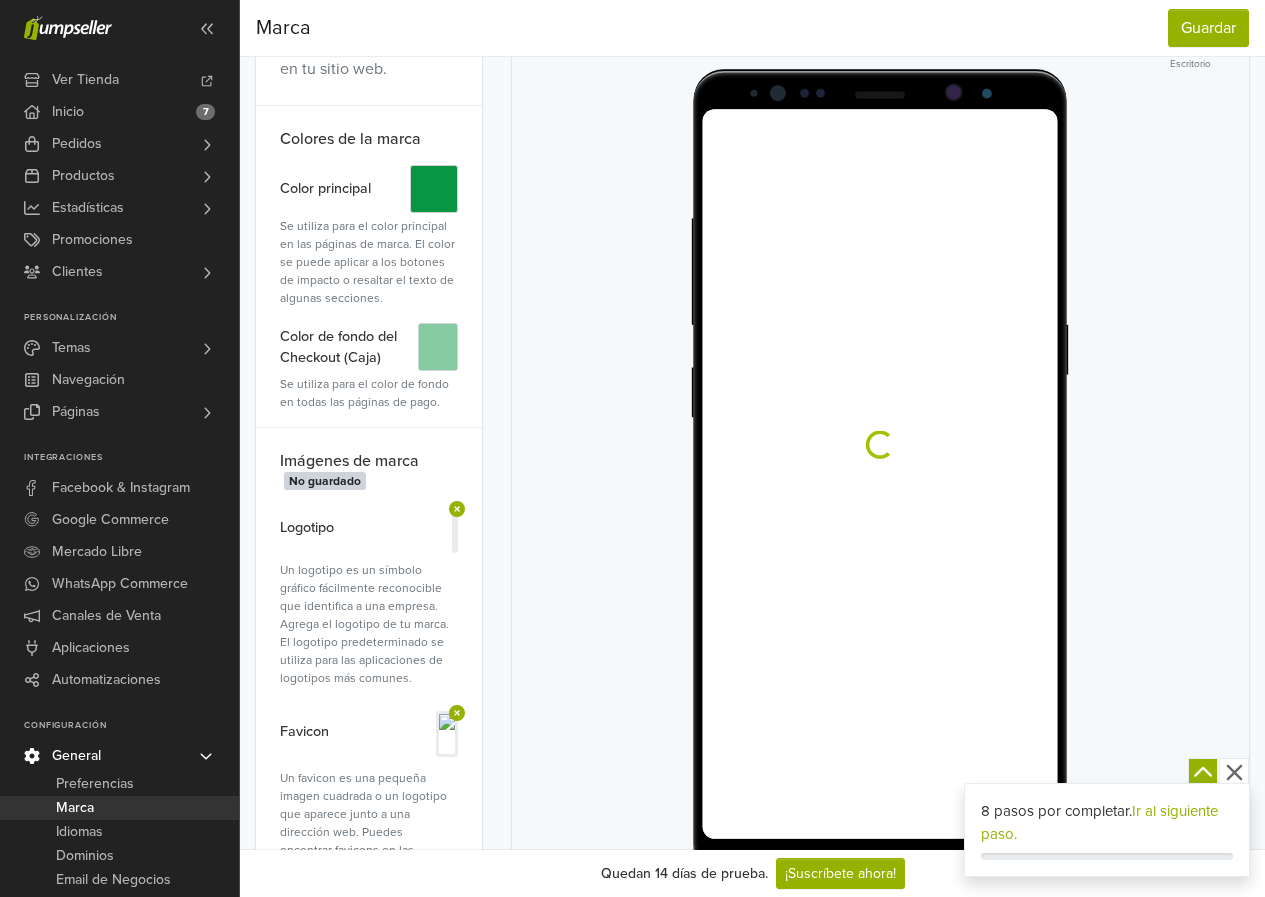 scroll, scrollTop: 0, scrollLeft: 0, axis: both 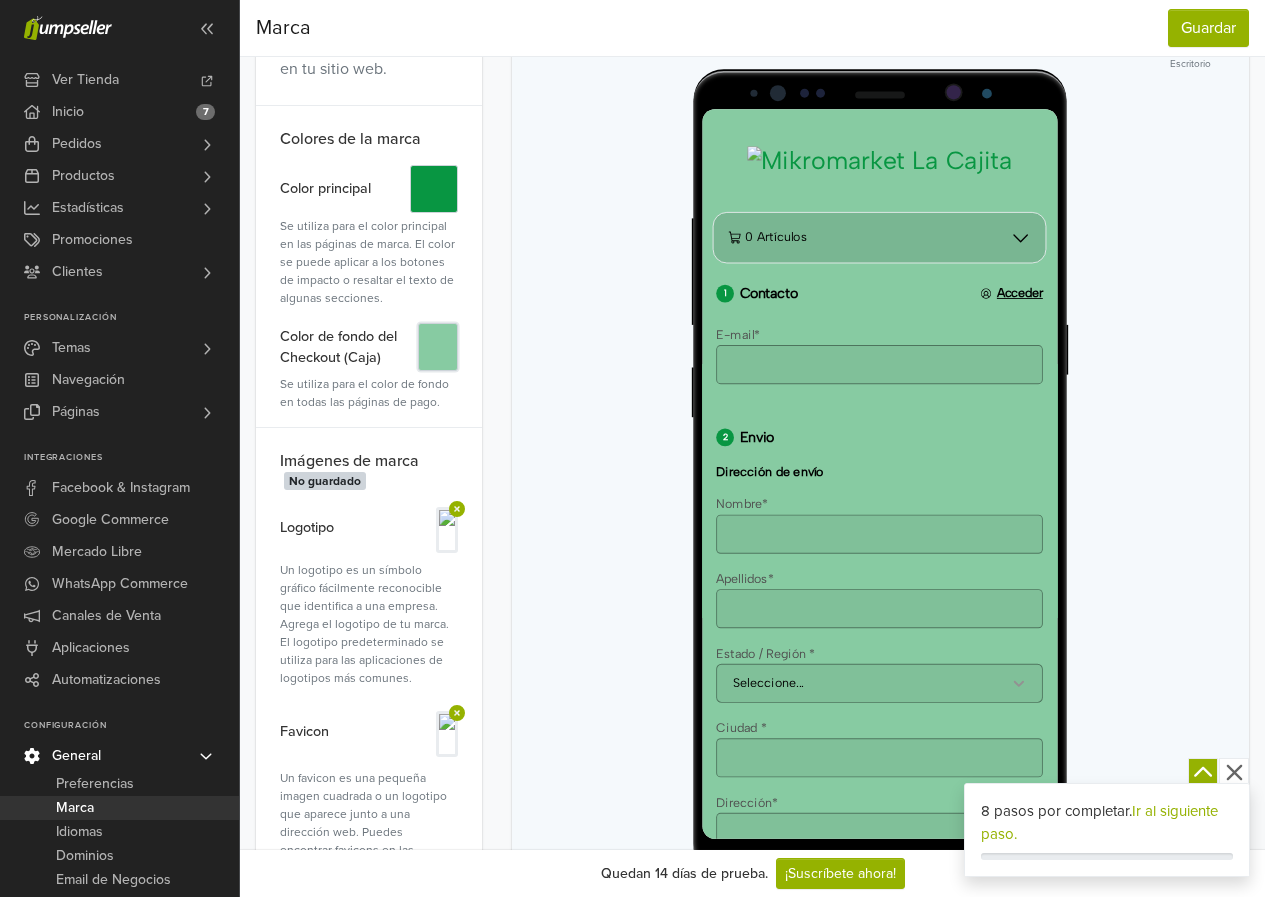 click on "#" at bounding box center (438, 347) 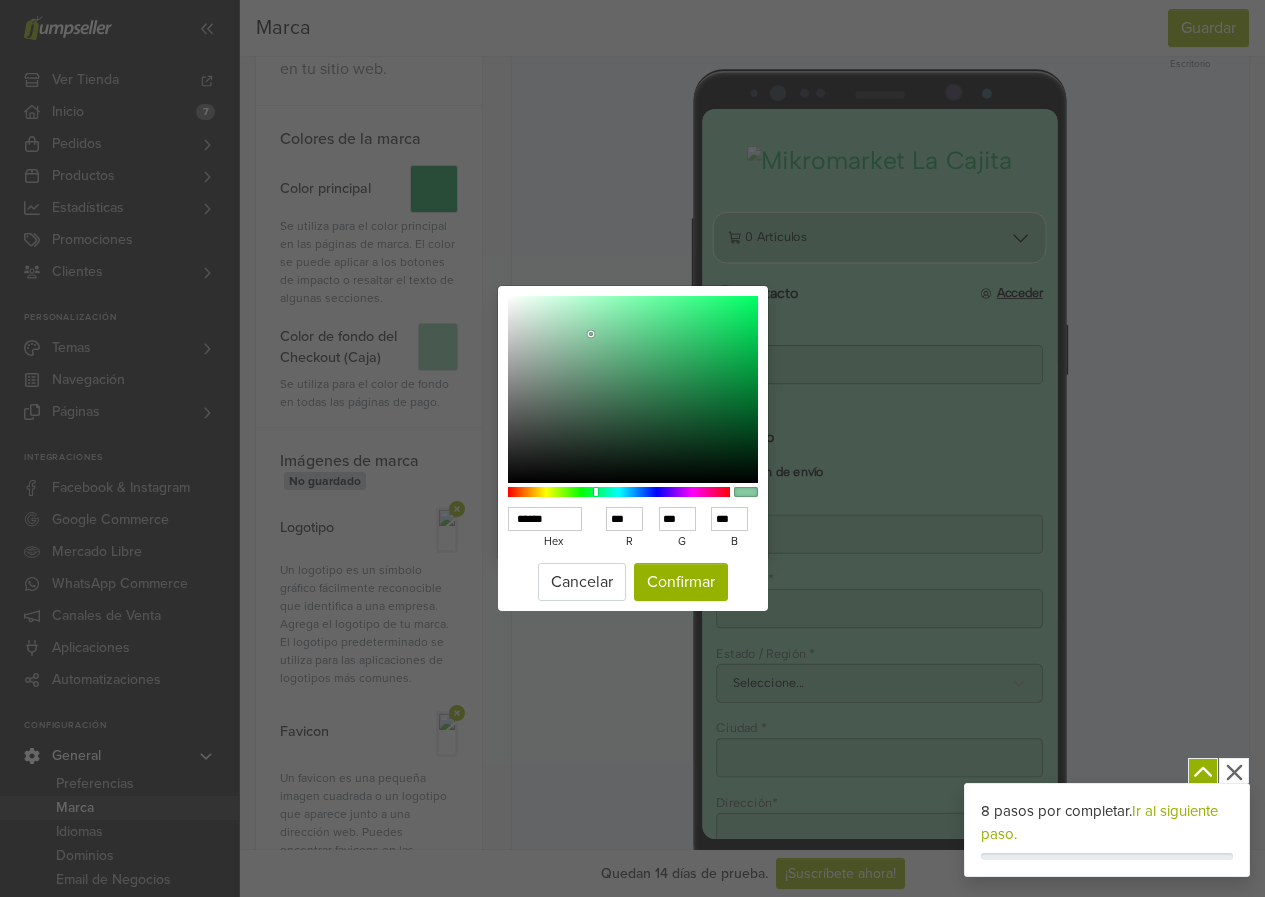 drag, startPoint x: 566, startPoint y: 522, endPoint x: 520, endPoint y: 519, distance: 46.09772 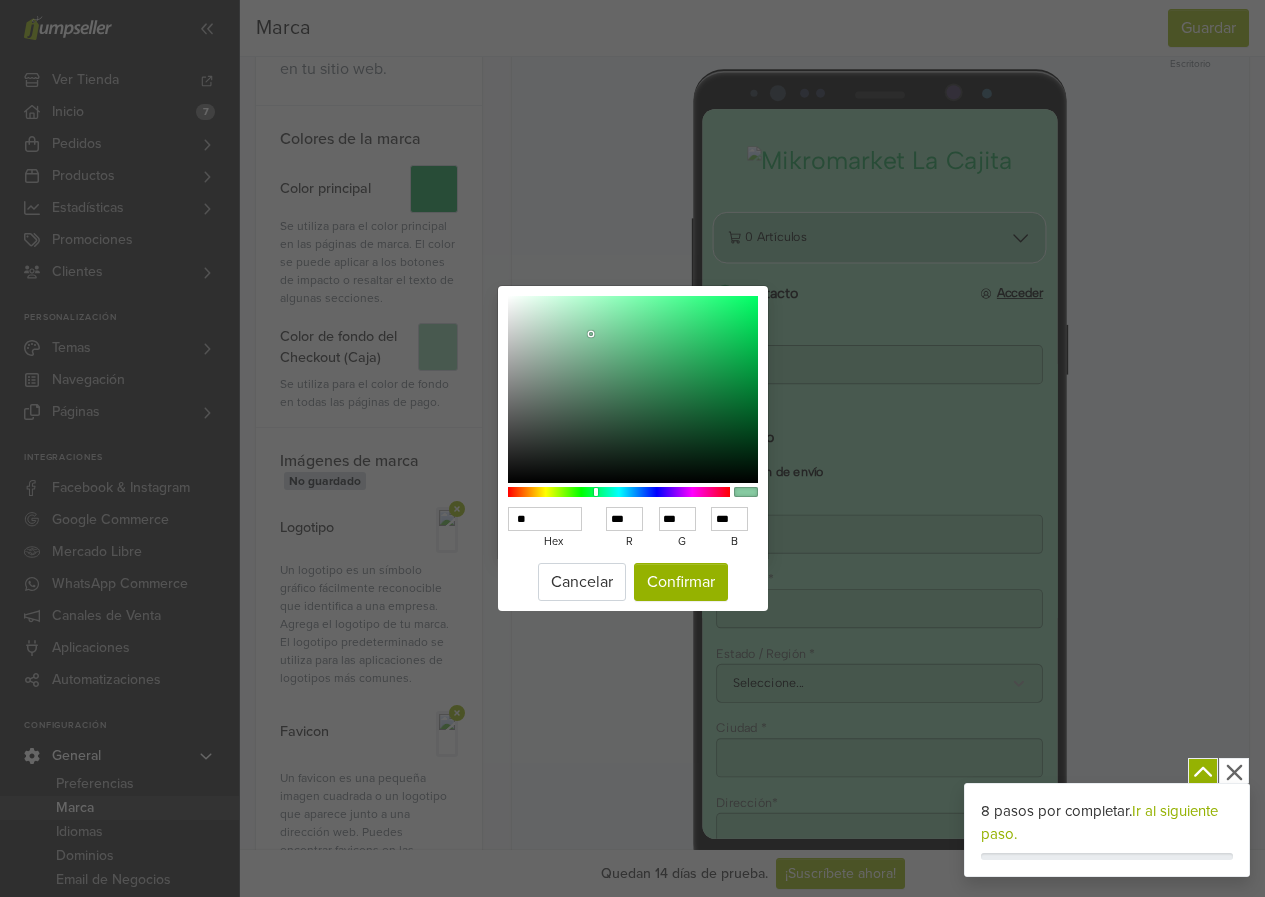 type on "***" 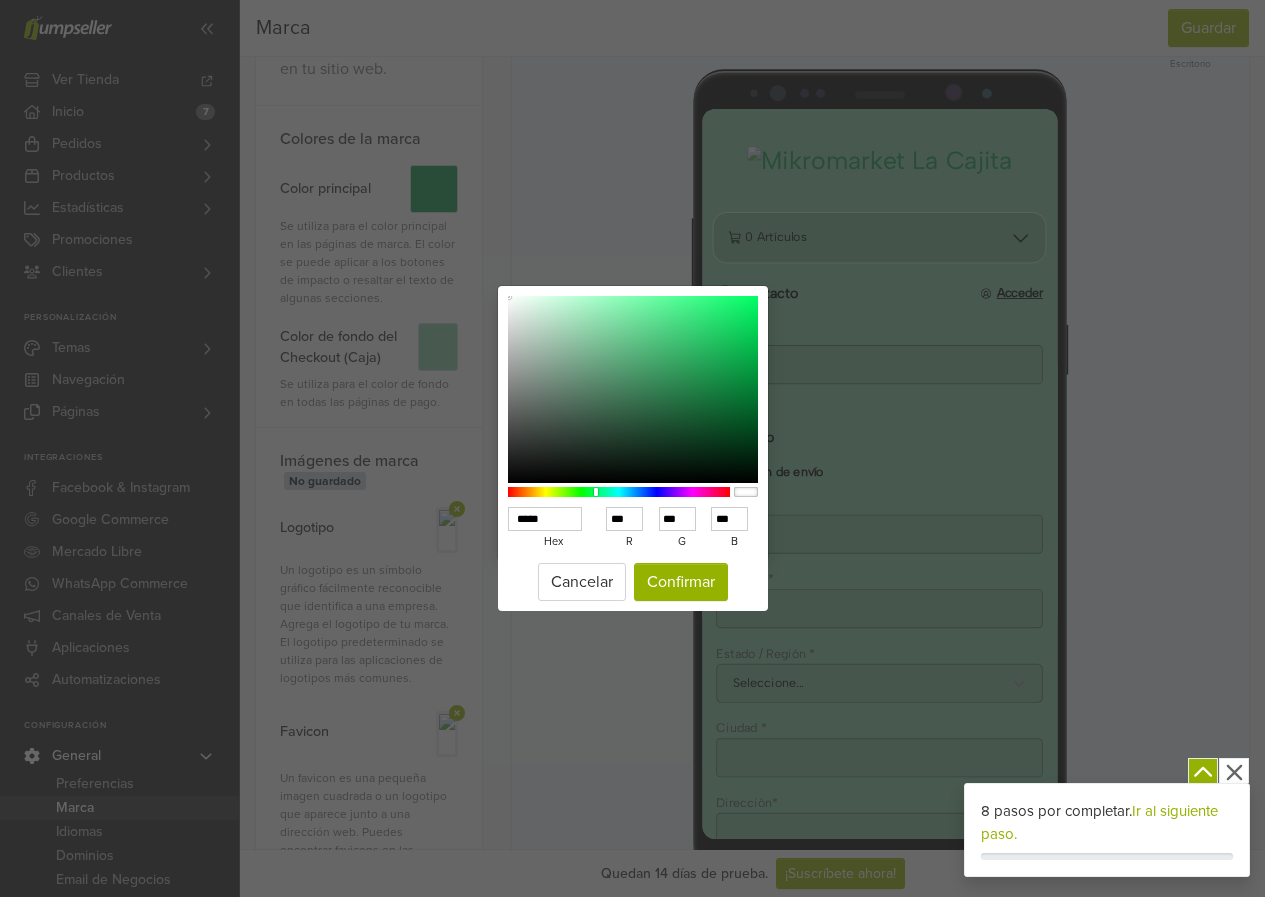 type on "******" 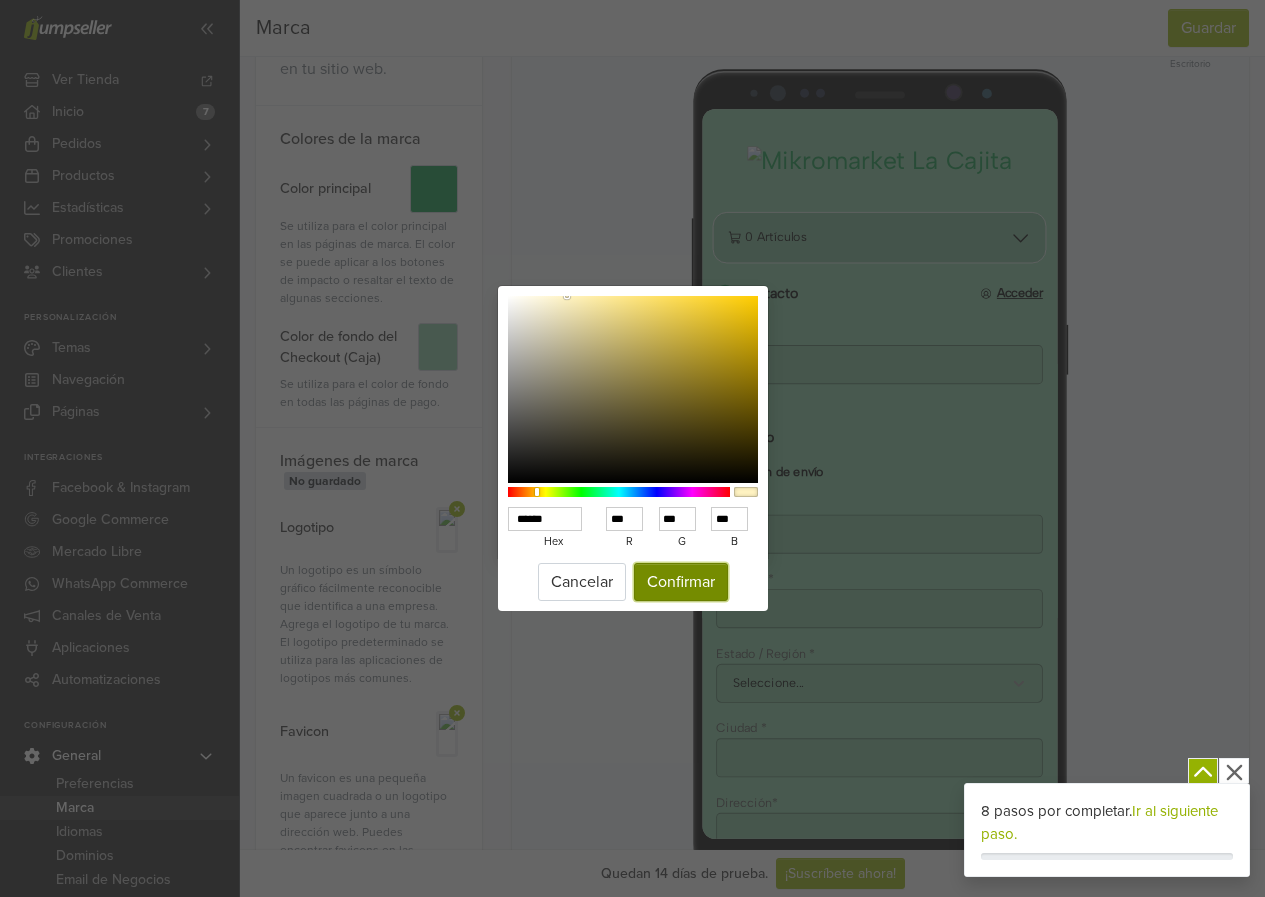 type on "******" 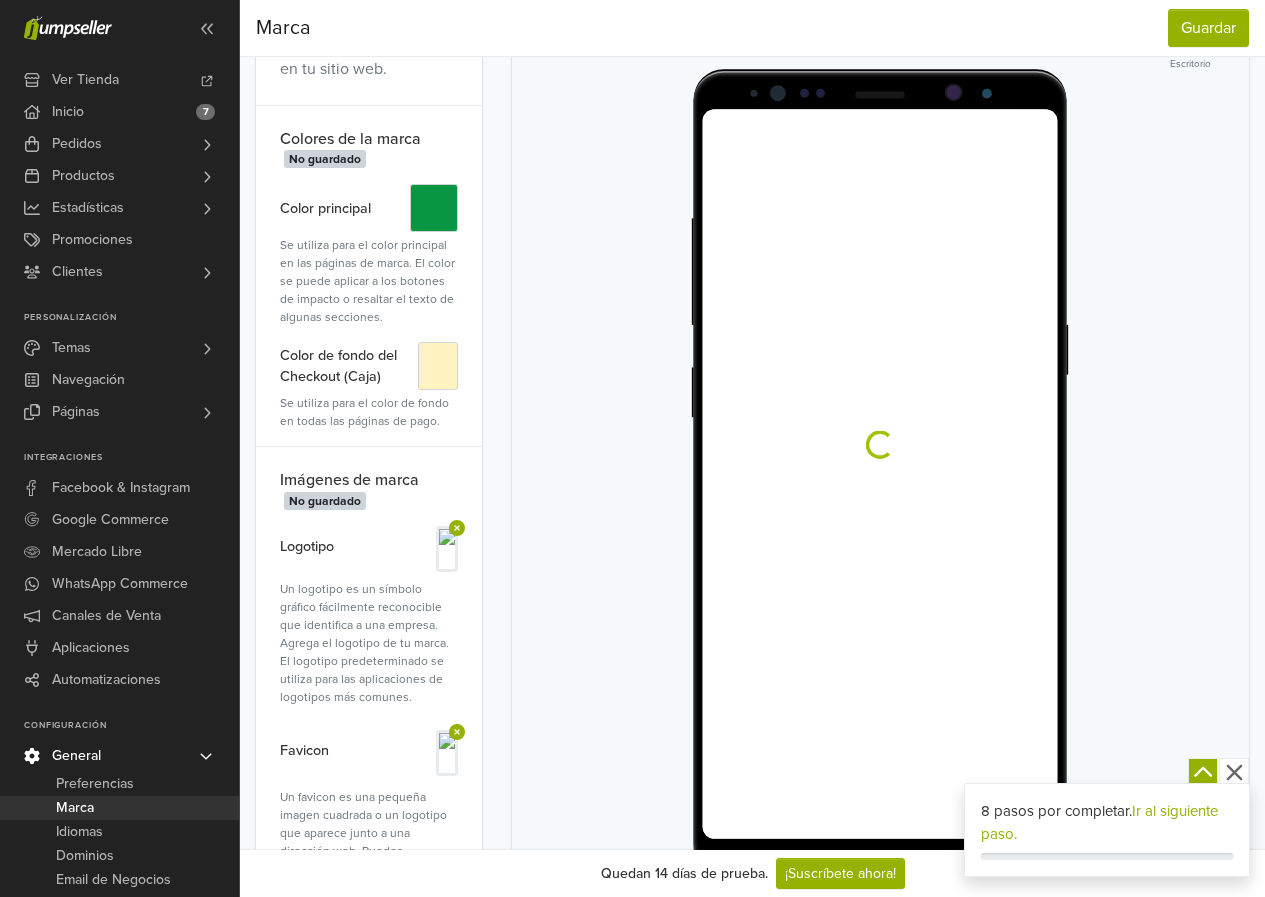 scroll, scrollTop: 0, scrollLeft: 0, axis: both 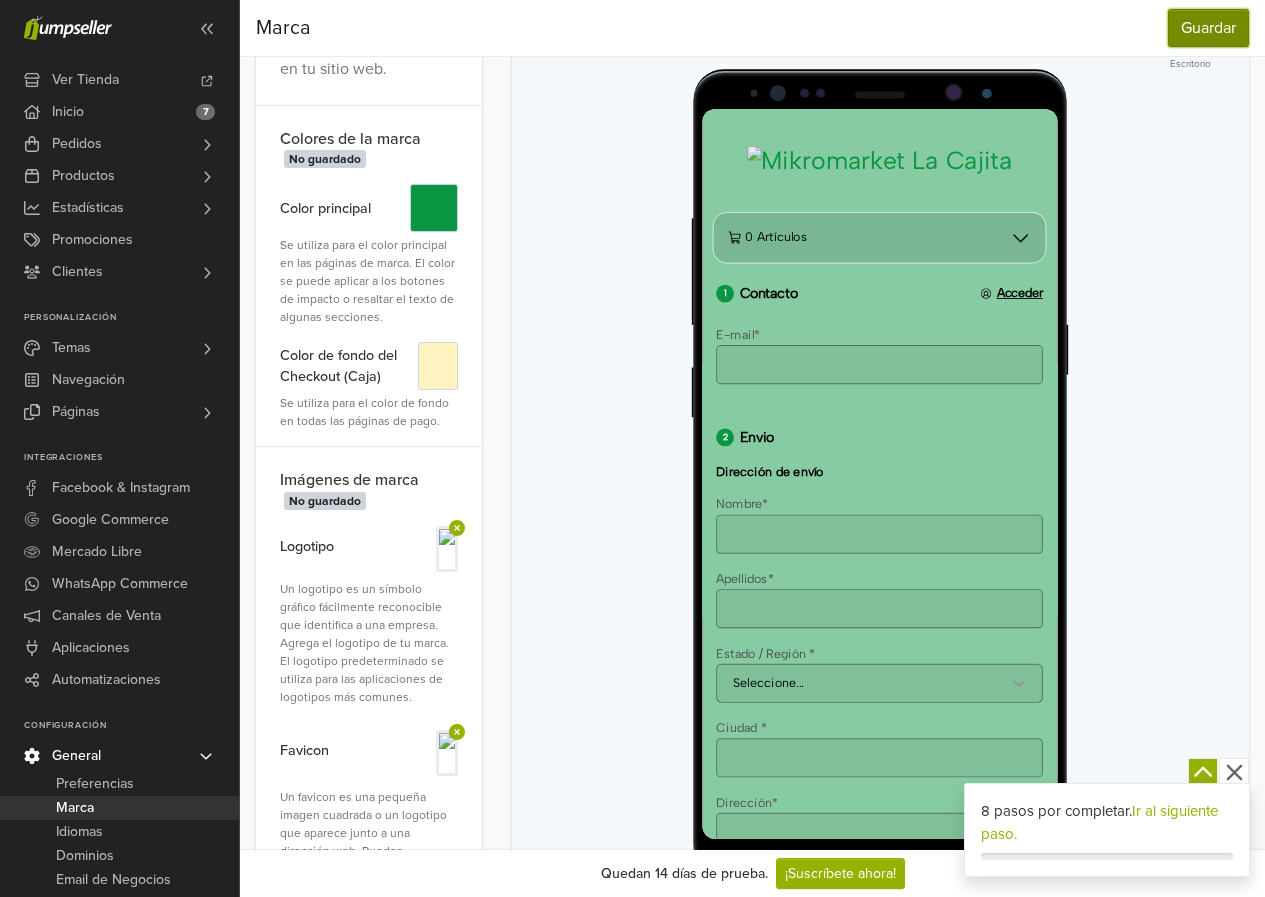 click on "Guardar" at bounding box center [1208, 28] 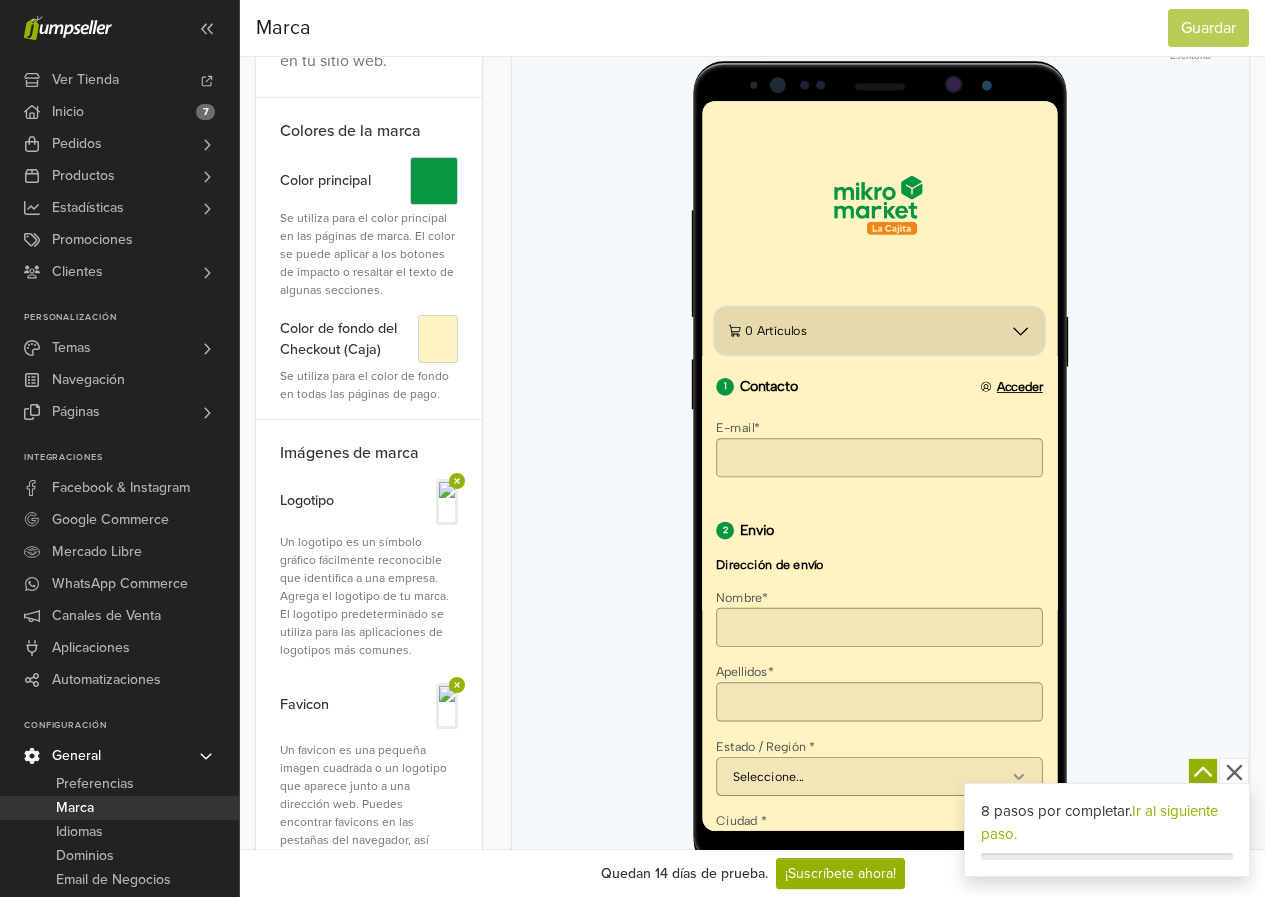 scroll, scrollTop: 200, scrollLeft: 0, axis: vertical 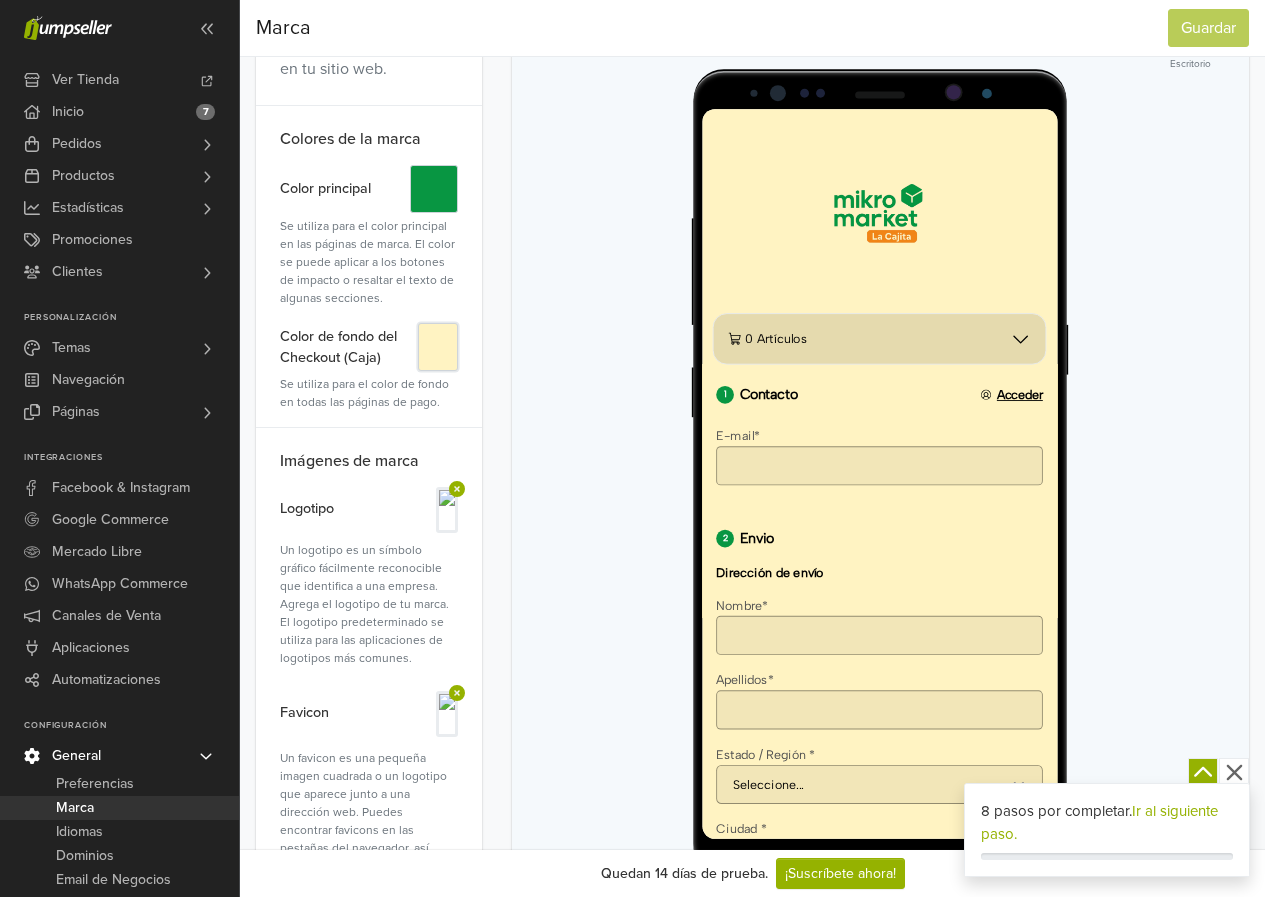 click on "#" at bounding box center [438, 347] 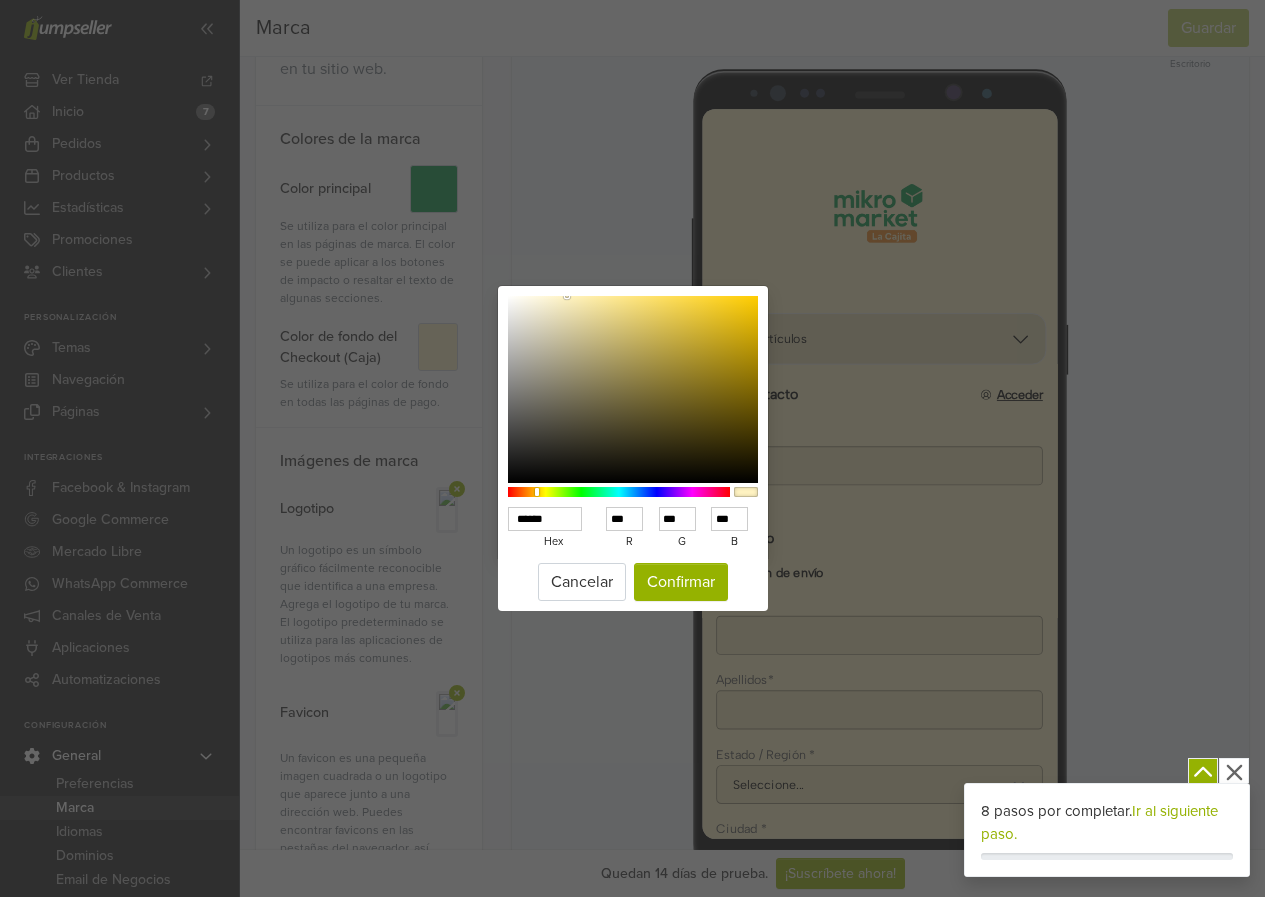 click on "******" at bounding box center [545, 519] 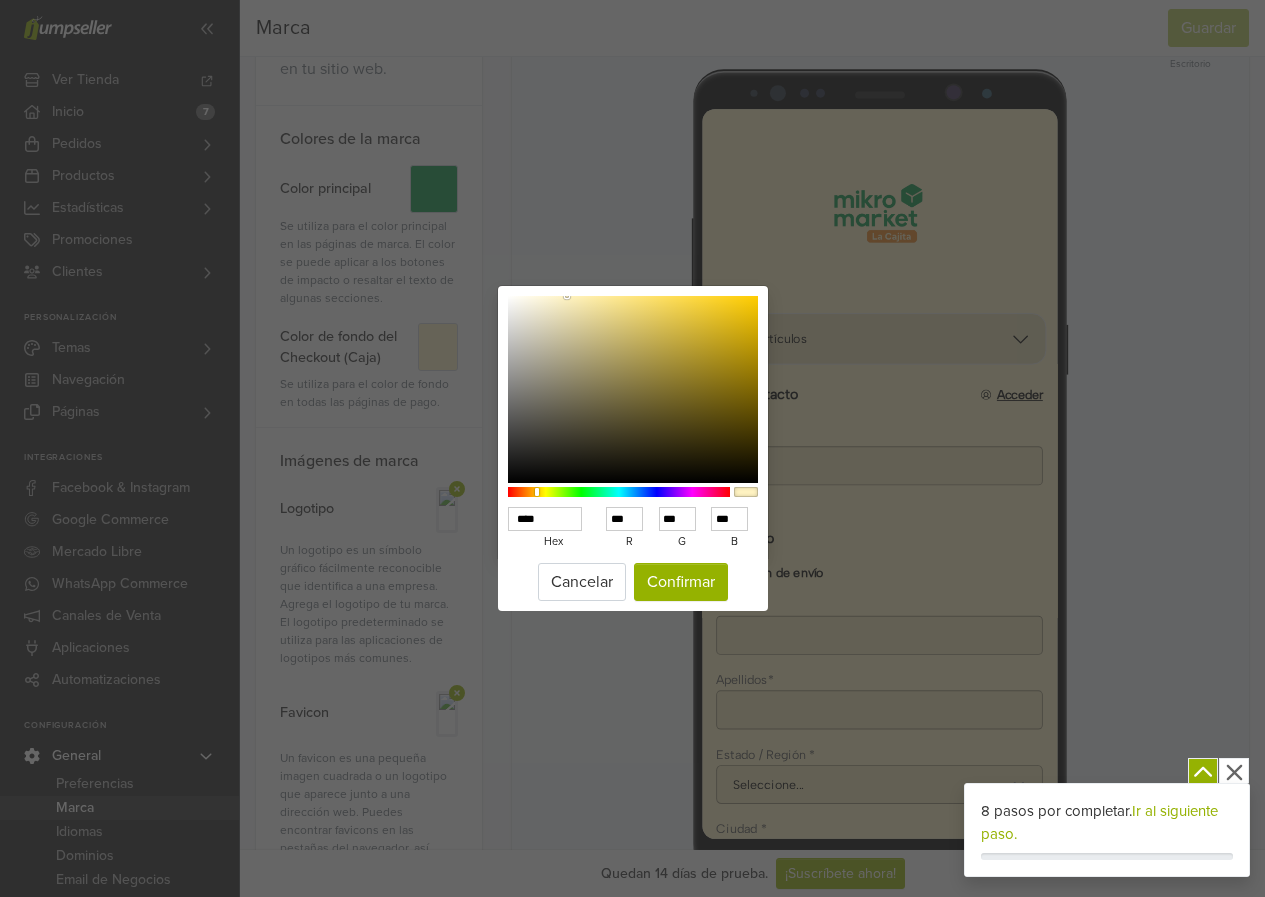 type on "***" 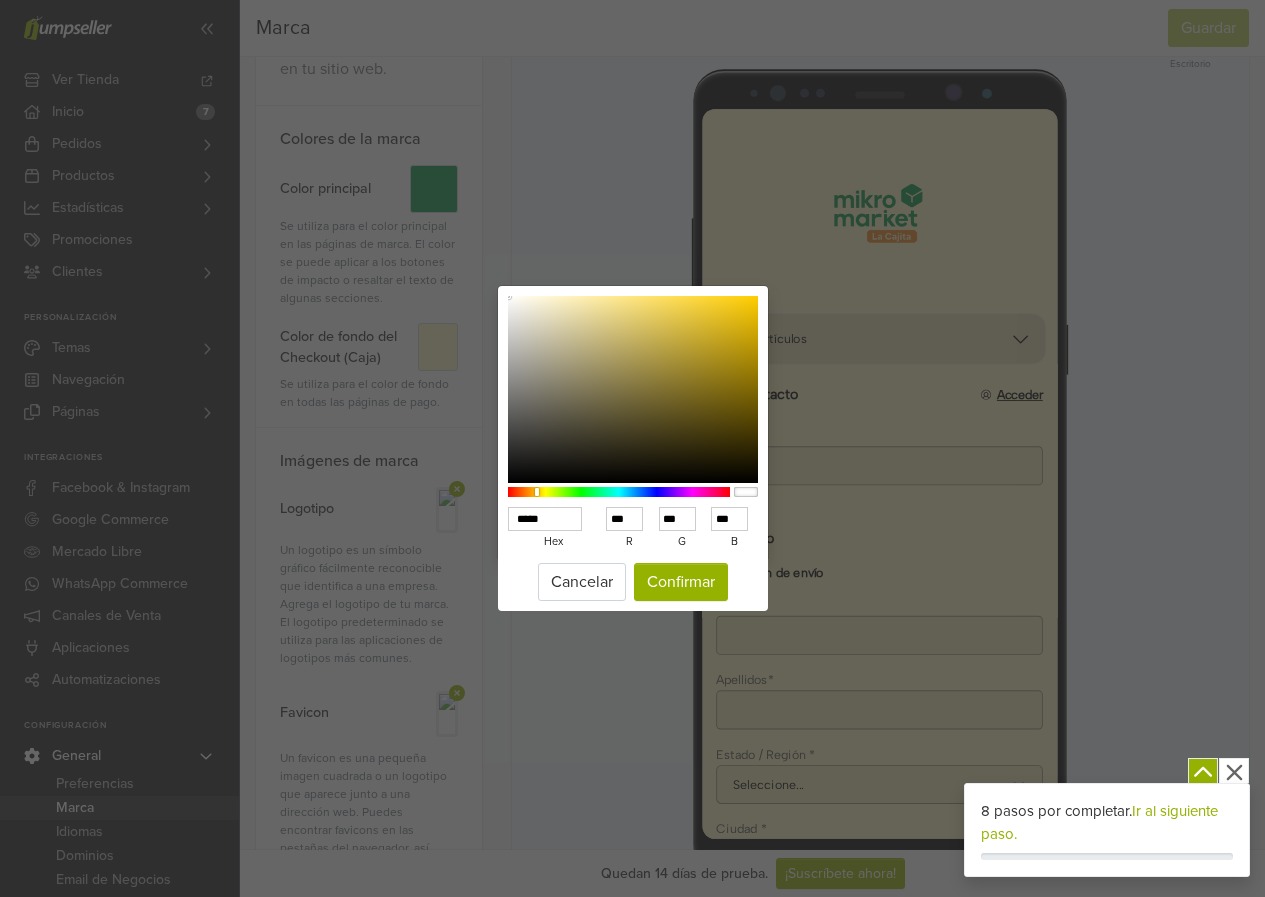 type on "******" 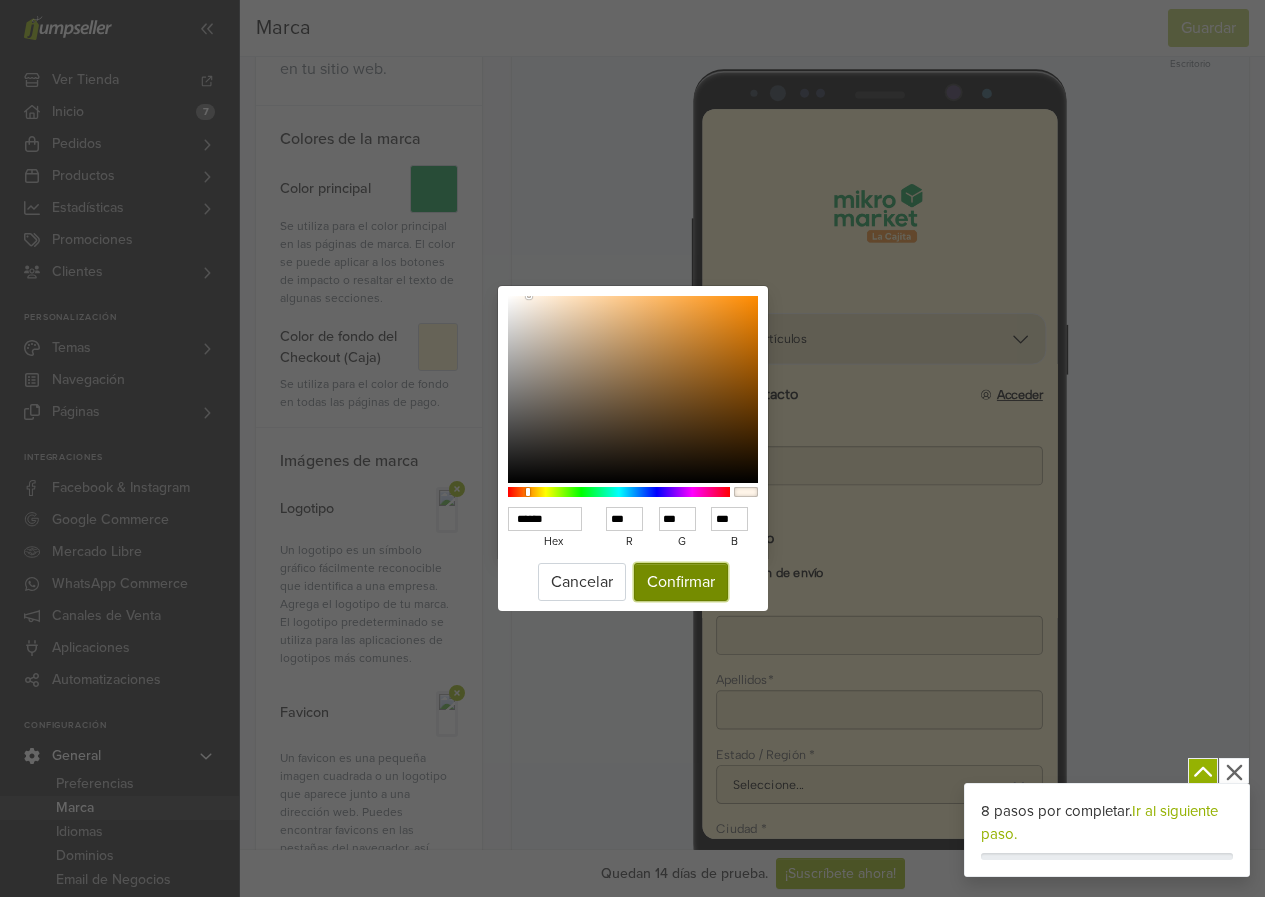 type on "******" 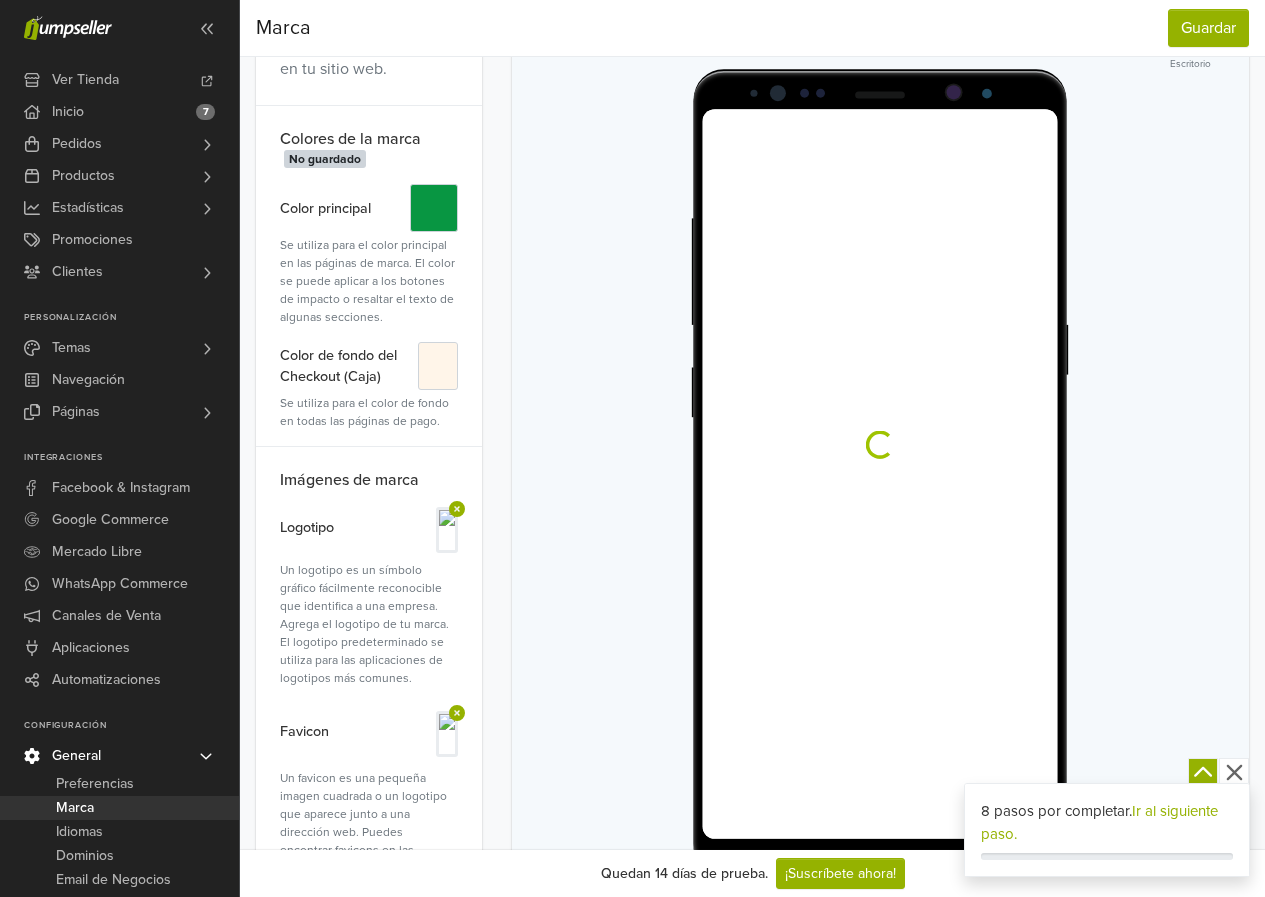 scroll, scrollTop: 0, scrollLeft: 0, axis: both 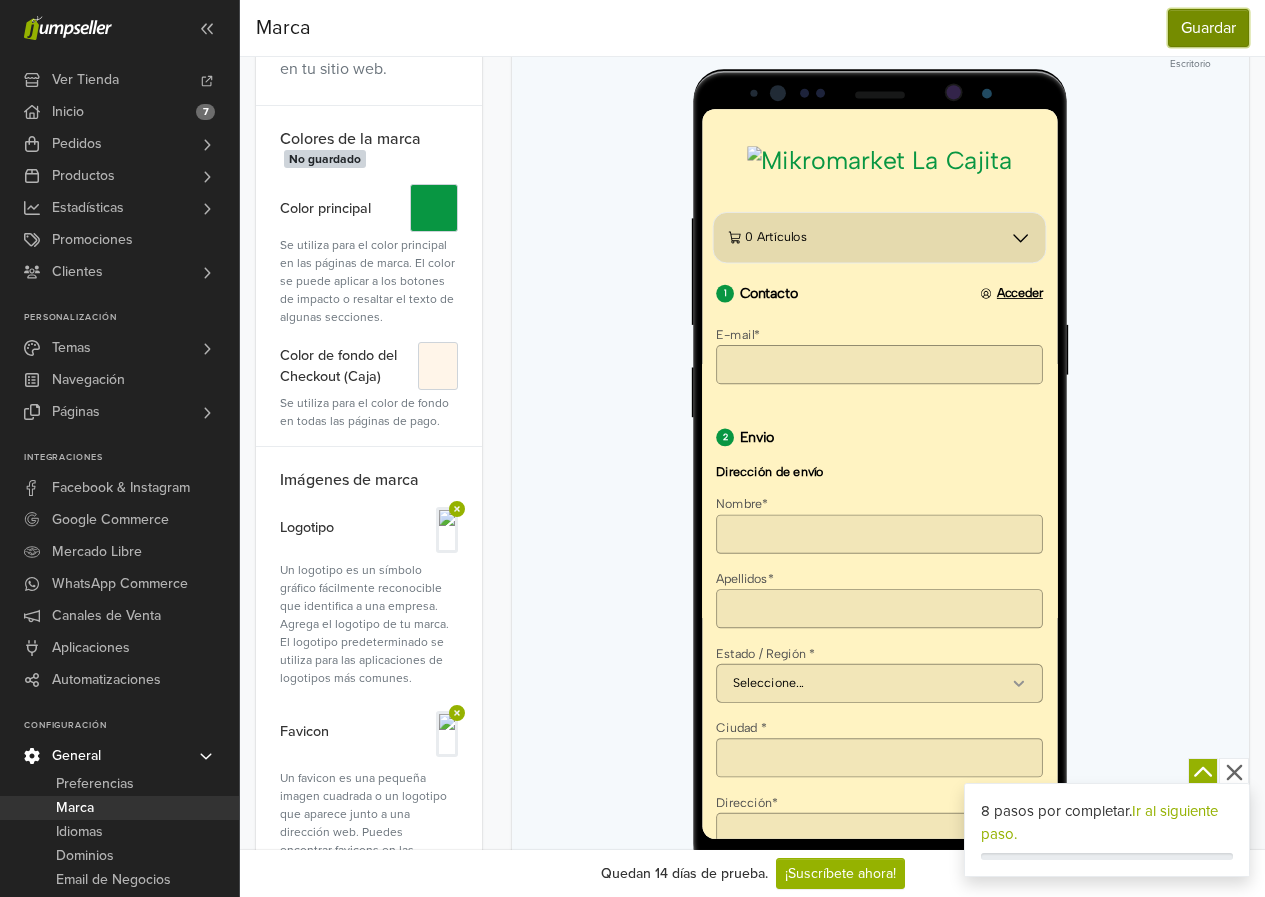 click on "Guardar" at bounding box center (1208, 28) 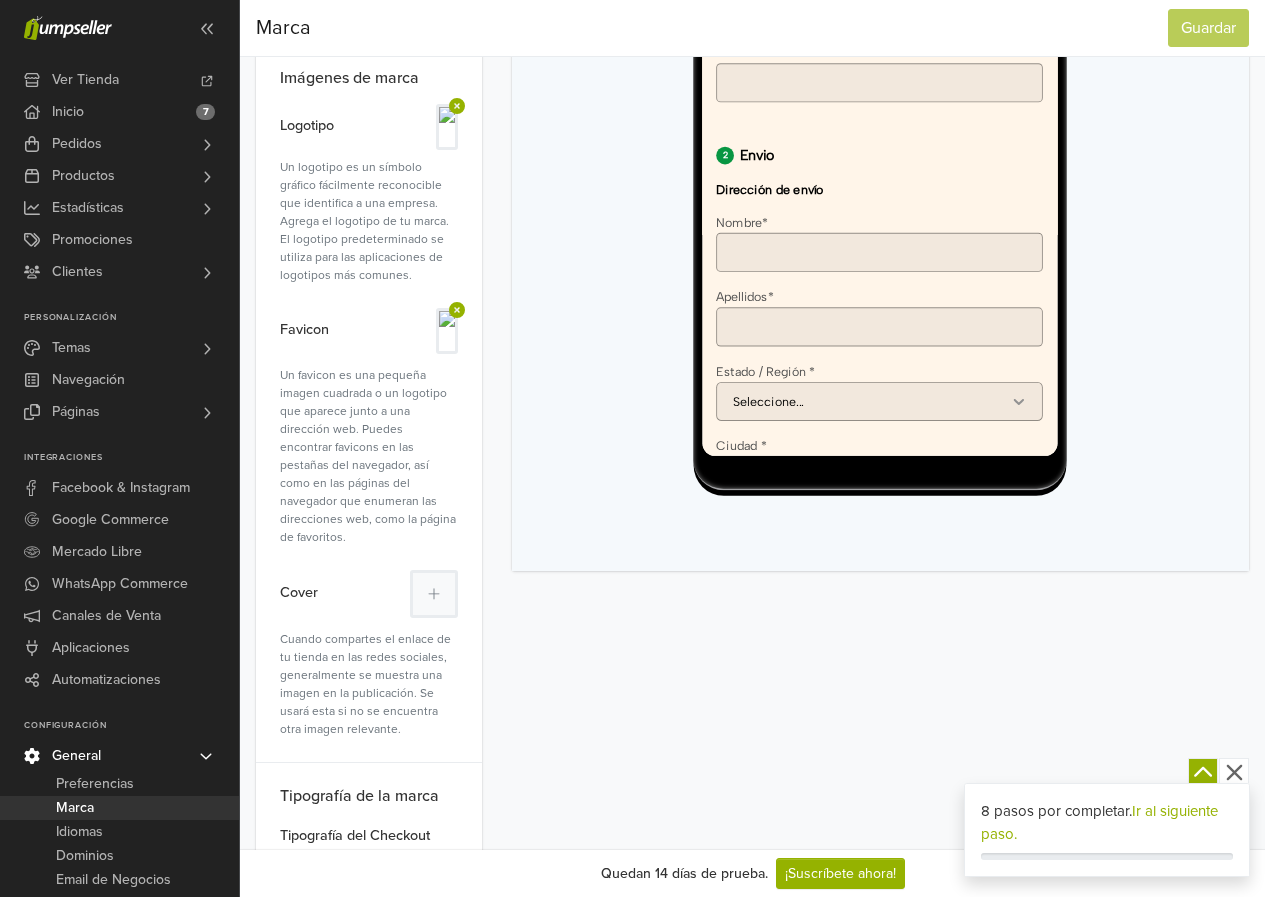 scroll, scrollTop: 600, scrollLeft: 0, axis: vertical 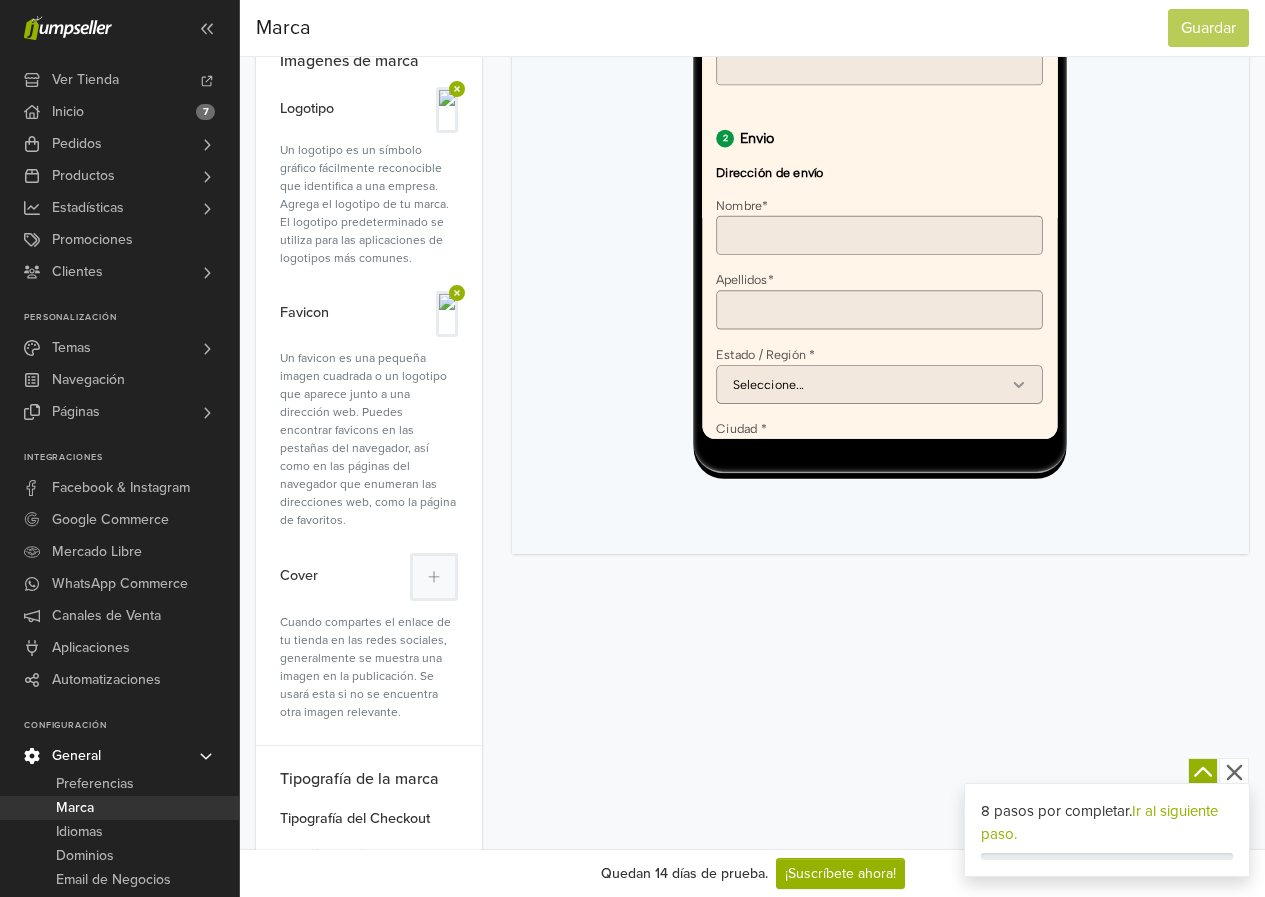 click on "Ir al siguiente paso." at bounding box center [1099, 822] 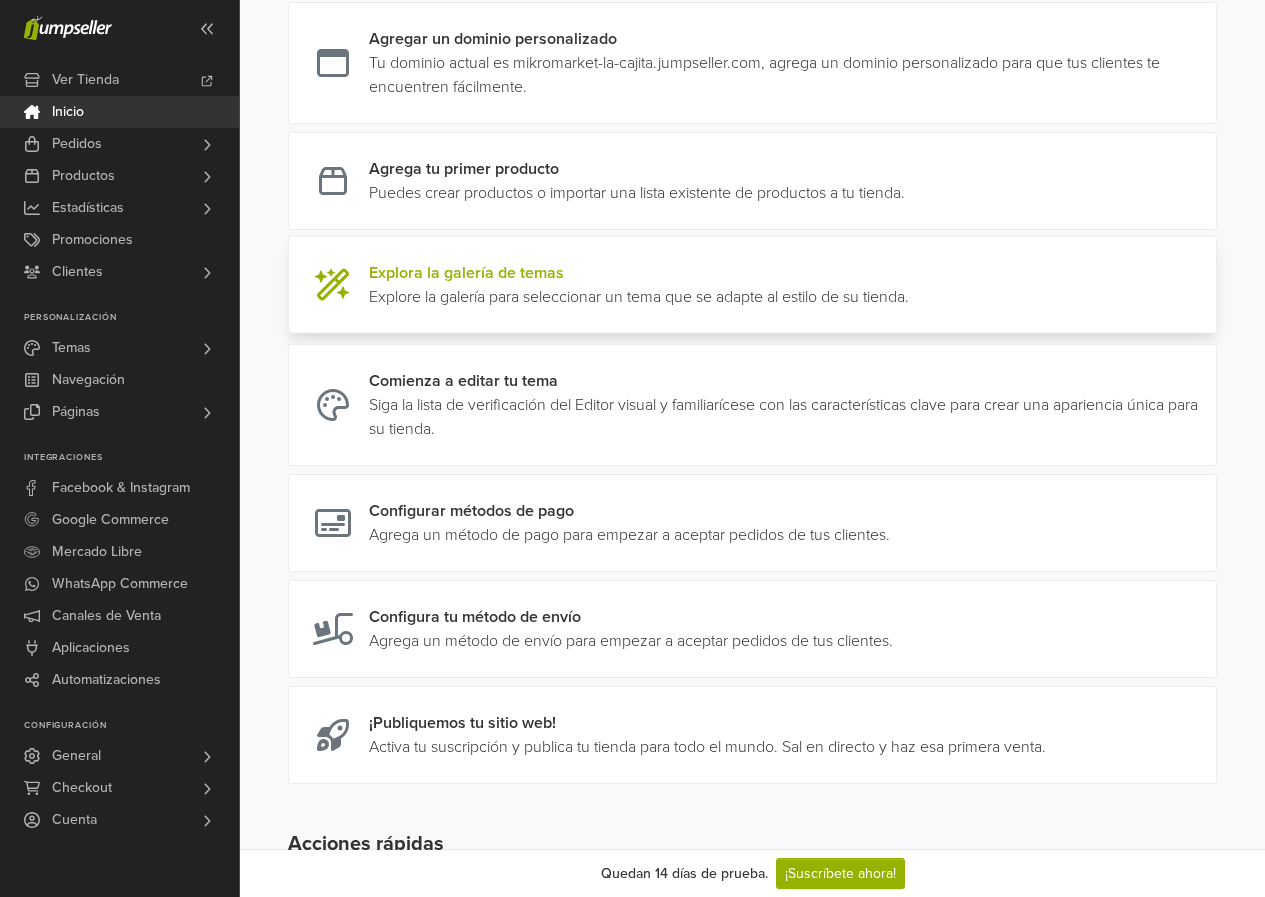 scroll, scrollTop: 0, scrollLeft: 0, axis: both 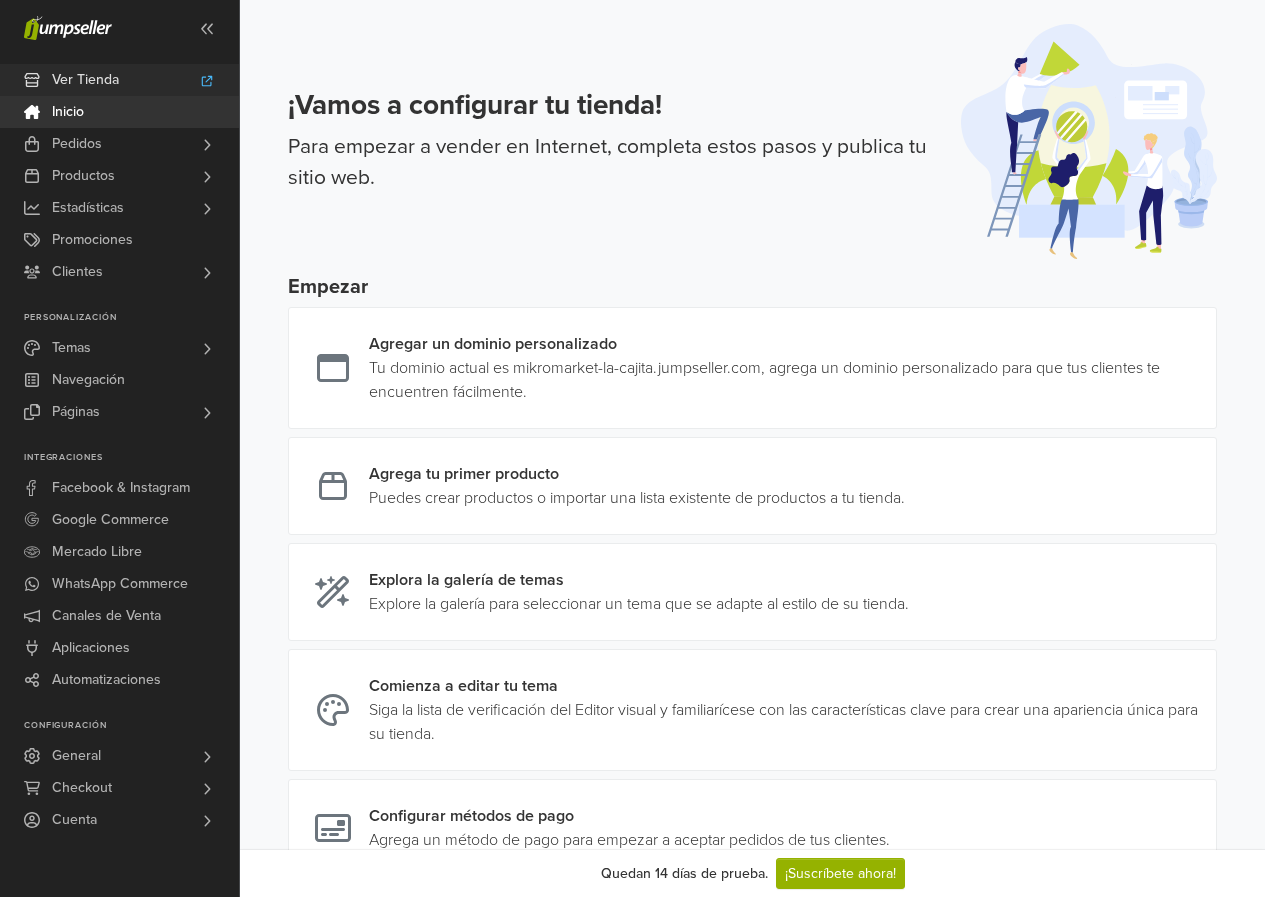 click on "Ver Tienda" at bounding box center (85, 80) 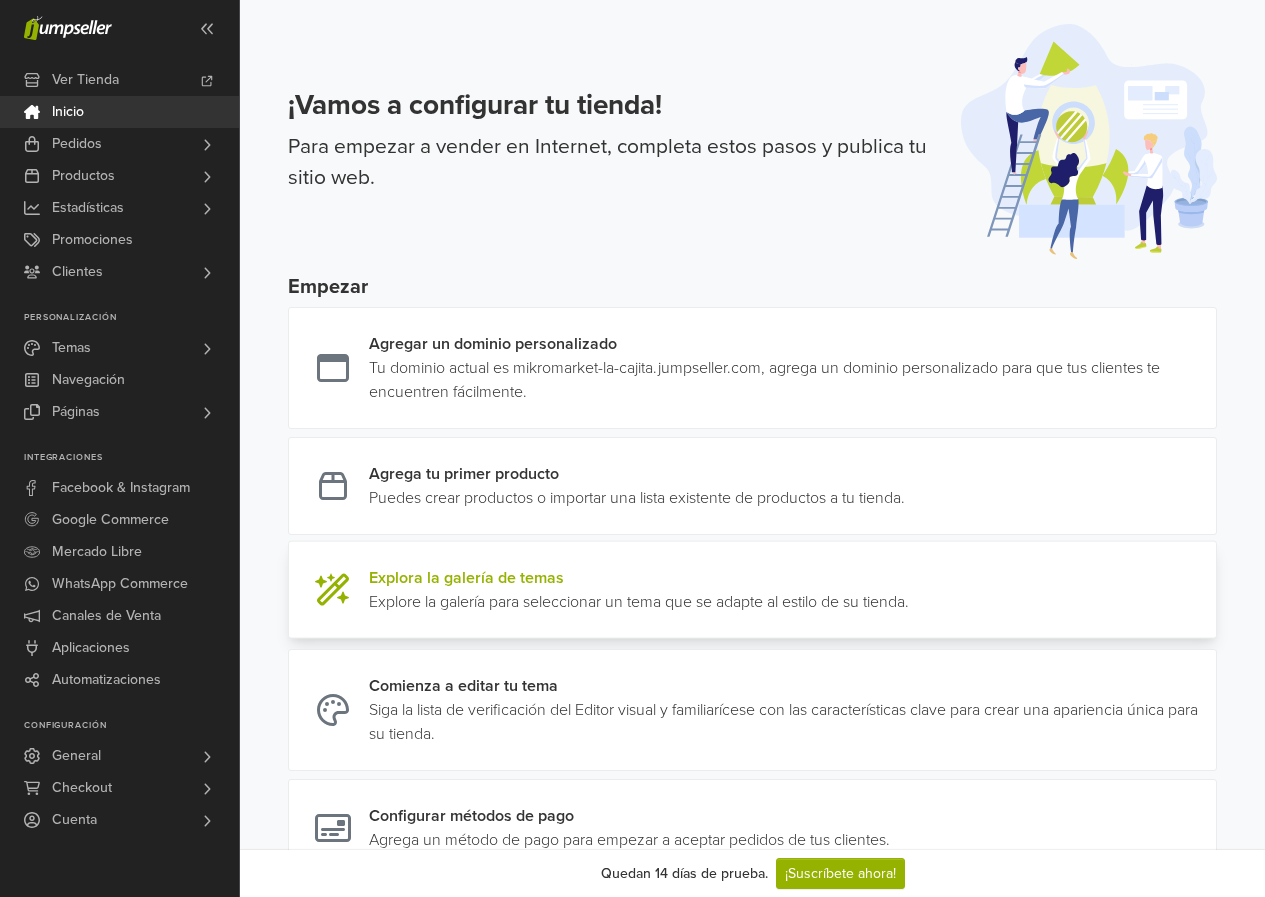 click at bounding box center [909, 590] 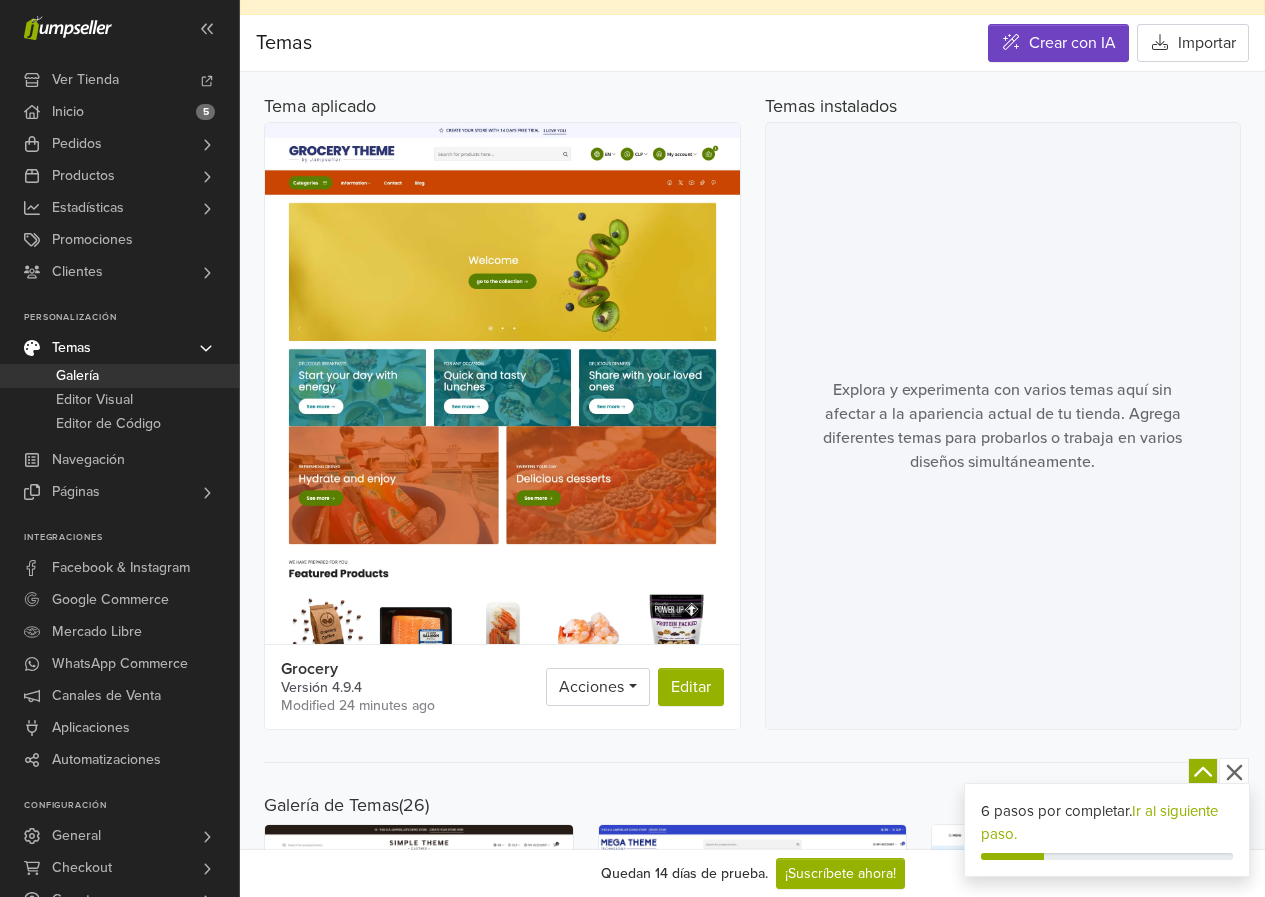 scroll, scrollTop: 0, scrollLeft: 0, axis: both 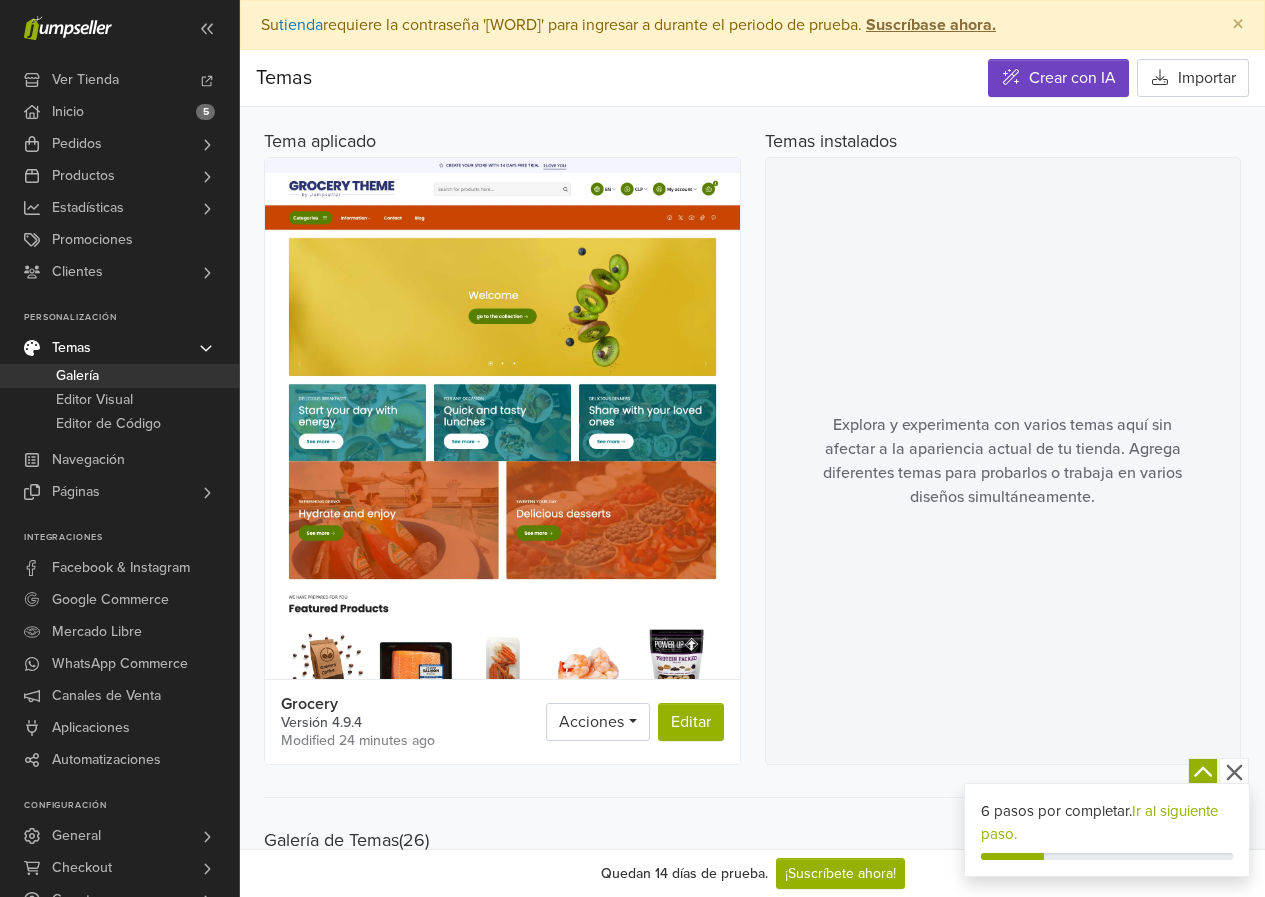 click on "Ir al siguiente paso." at bounding box center (1099, 822) 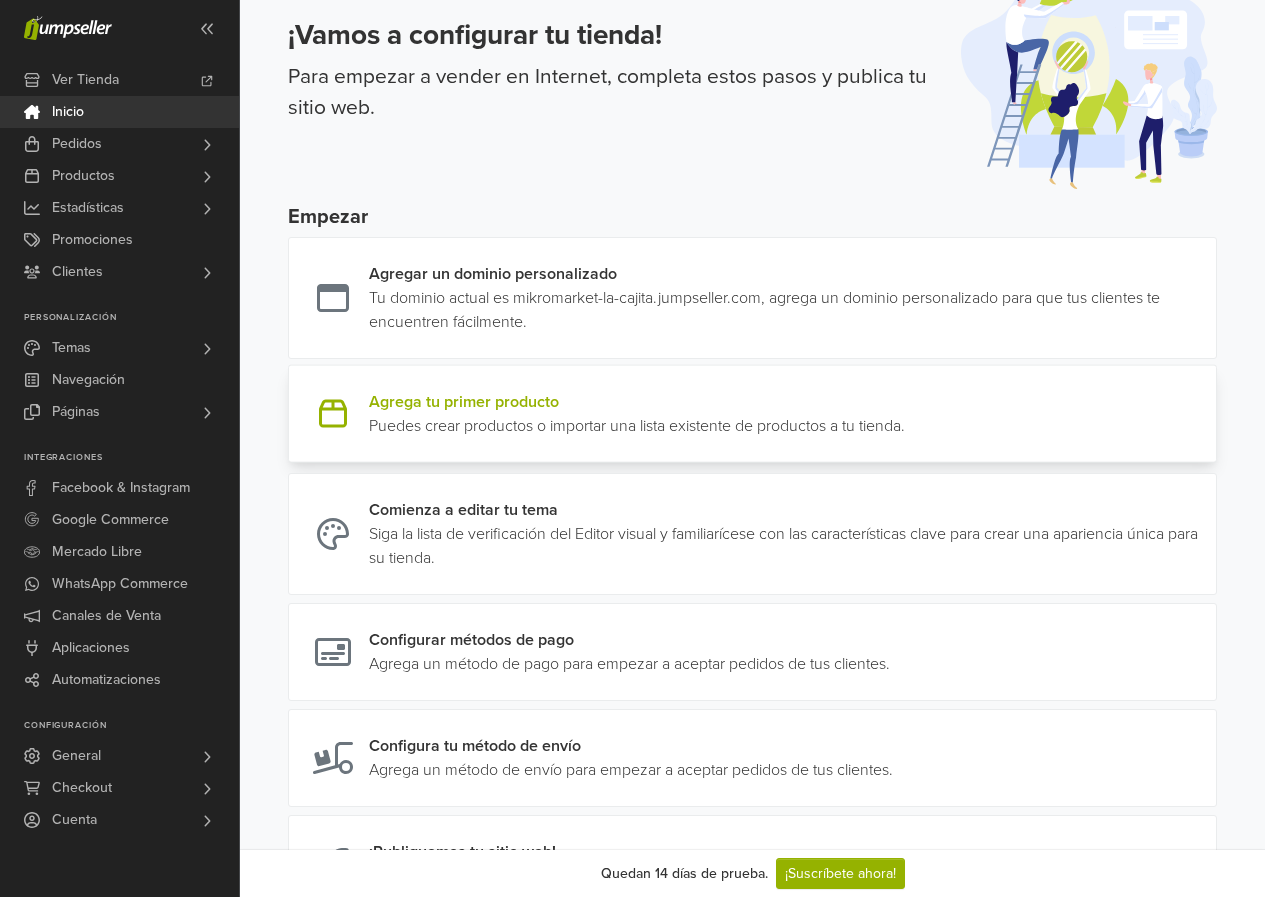 scroll, scrollTop: 45, scrollLeft: 0, axis: vertical 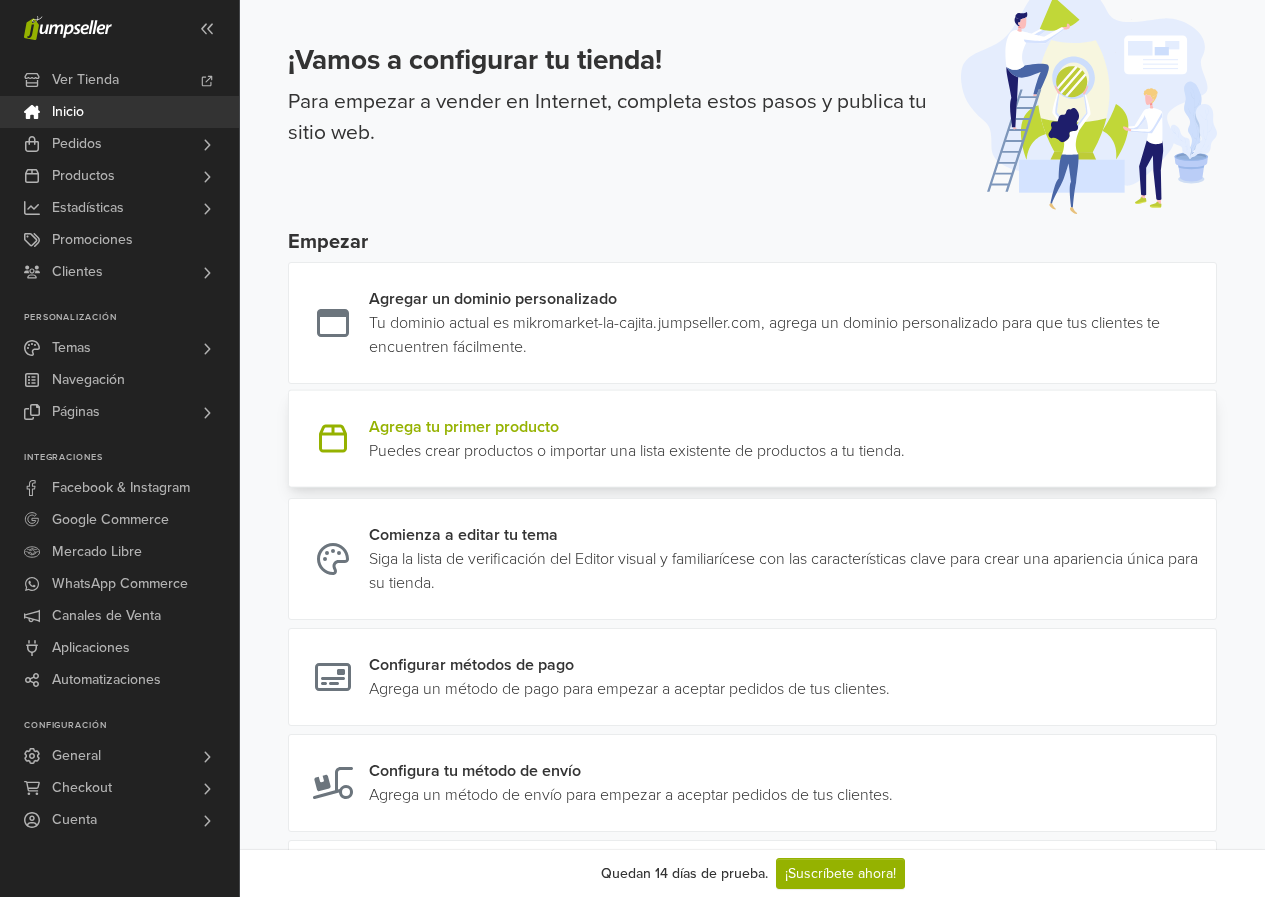 click at bounding box center (905, 439) 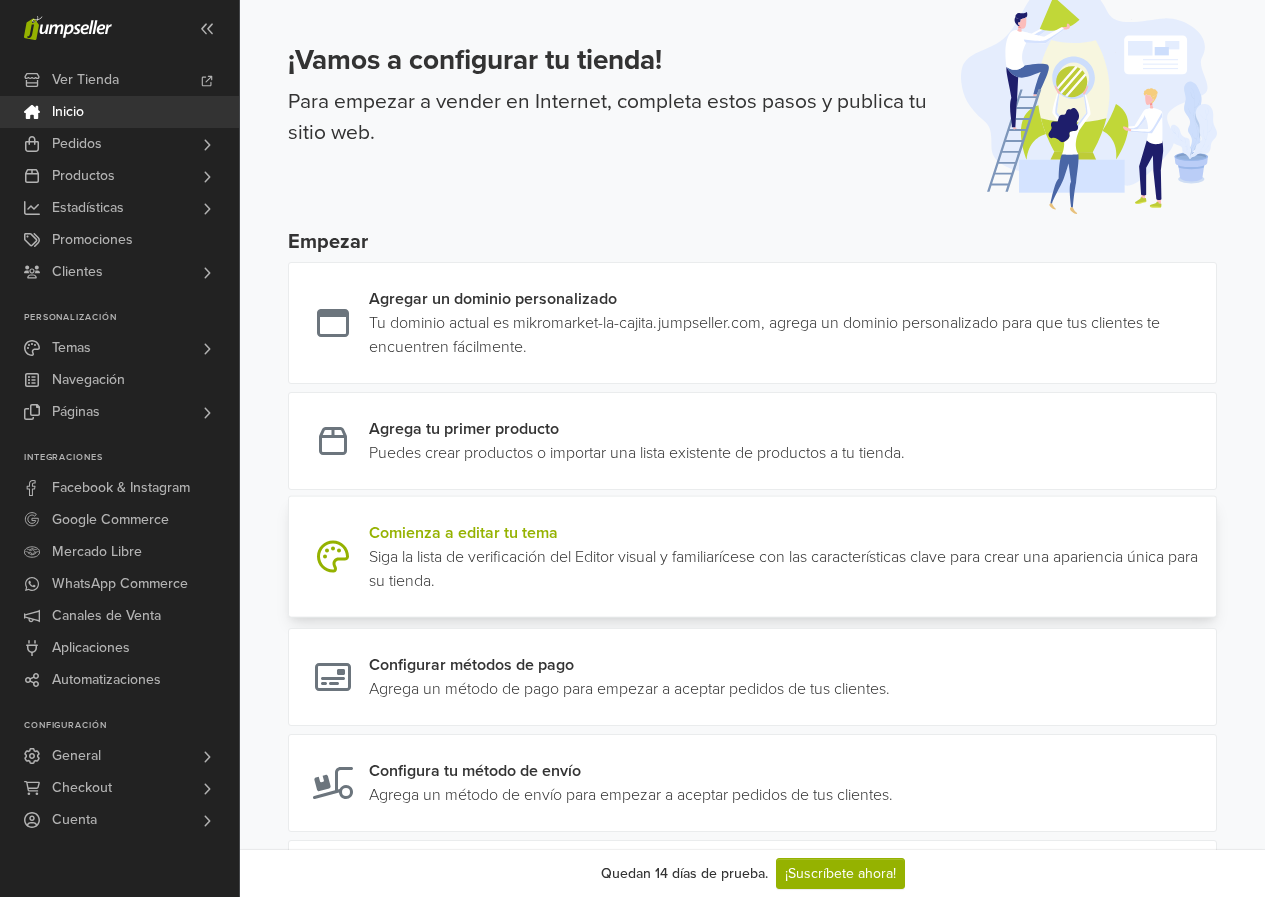 click at bounding box center [1208, 557] 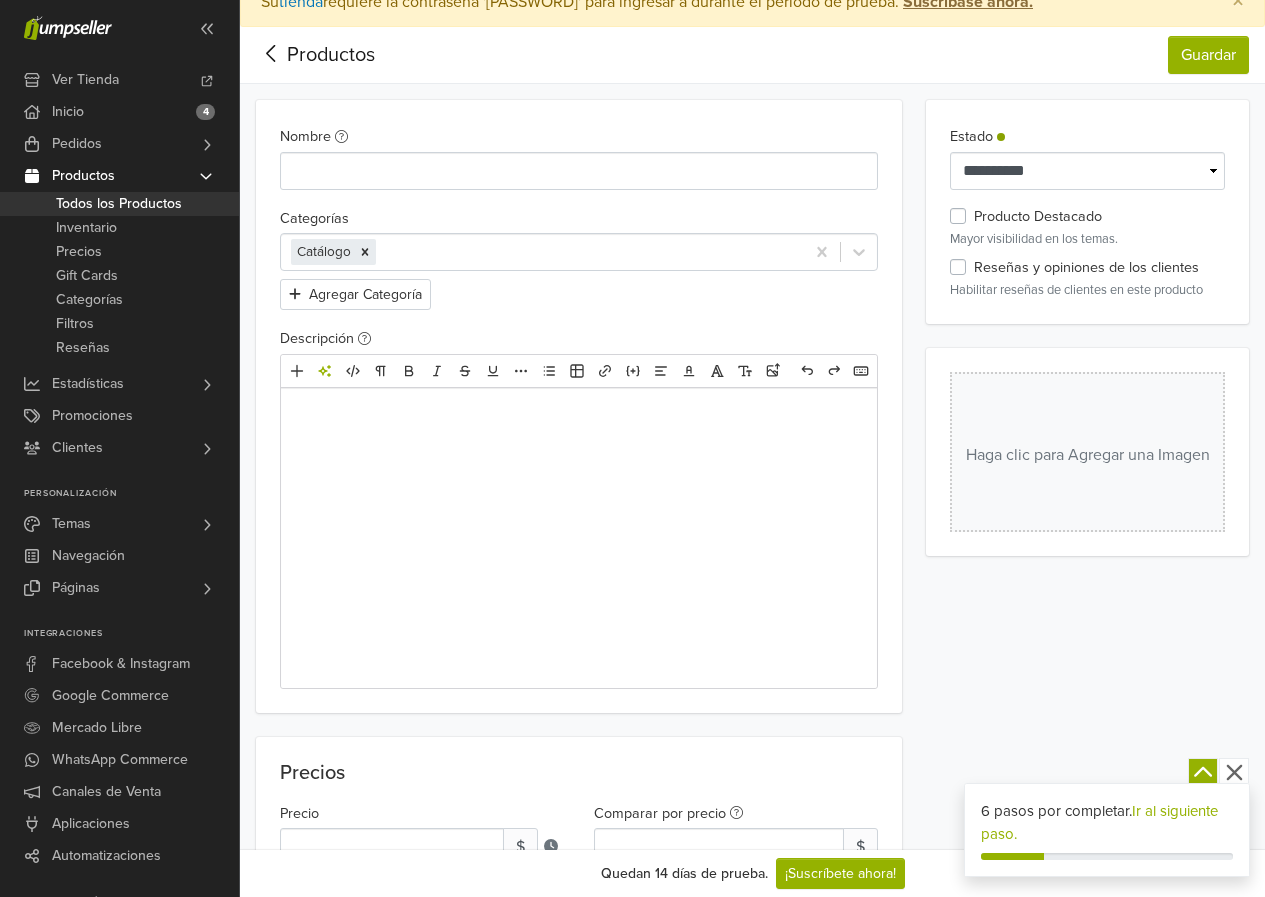 scroll, scrollTop: 0, scrollLeft: 0, axis: both 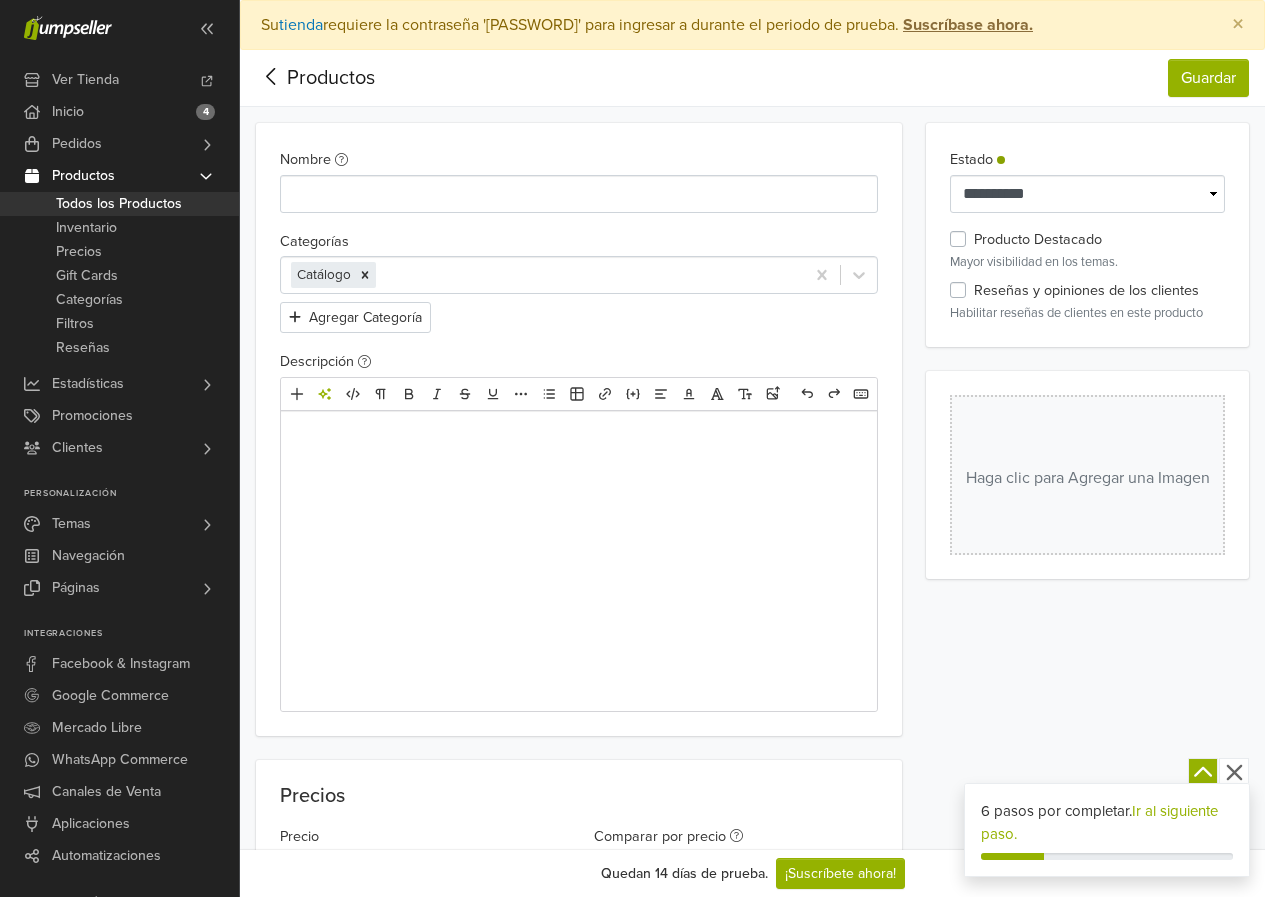 click 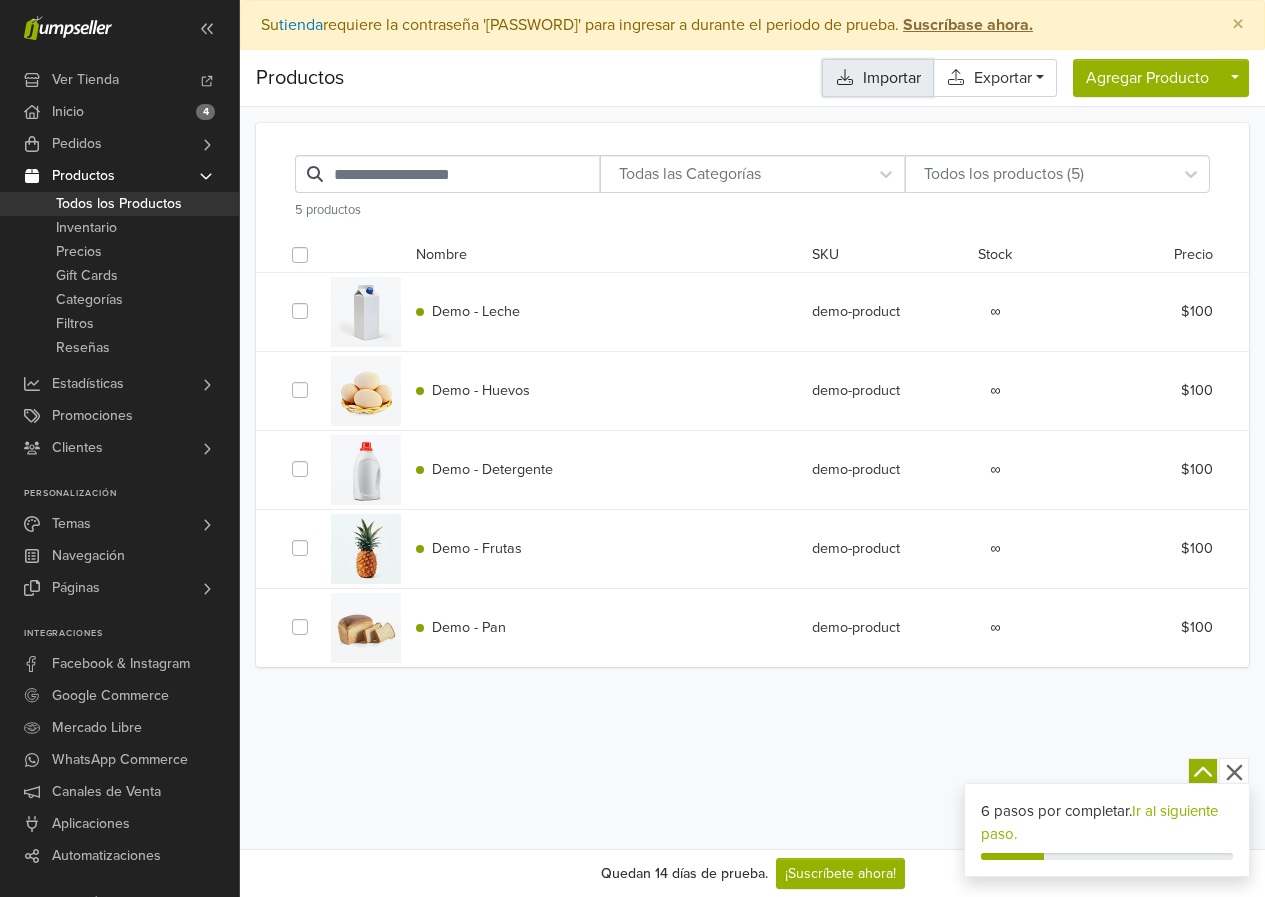 click on "Importar" at bounding box center (877, 78) 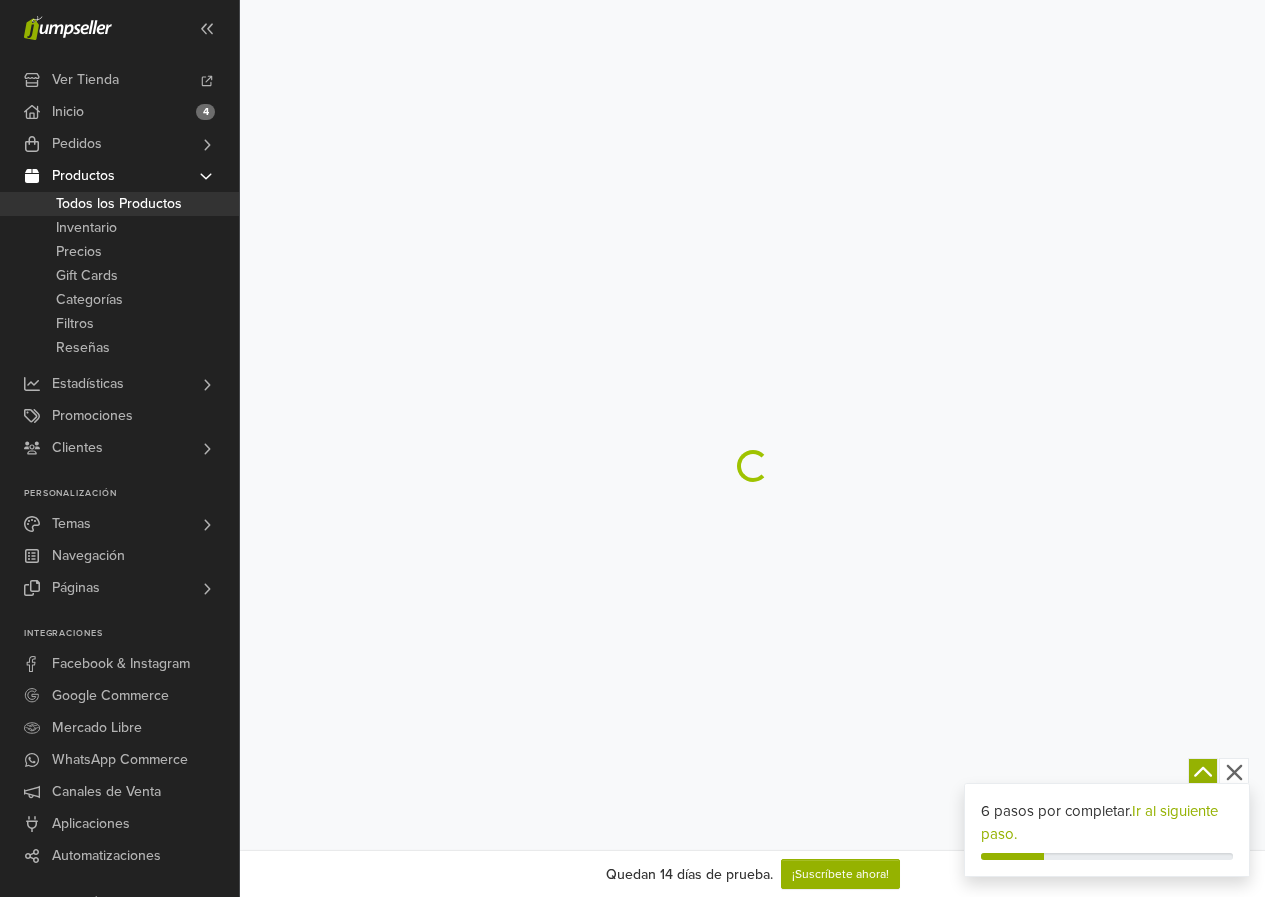 scroll, scrollTop: 0, scrollLeft: 0, axis: both 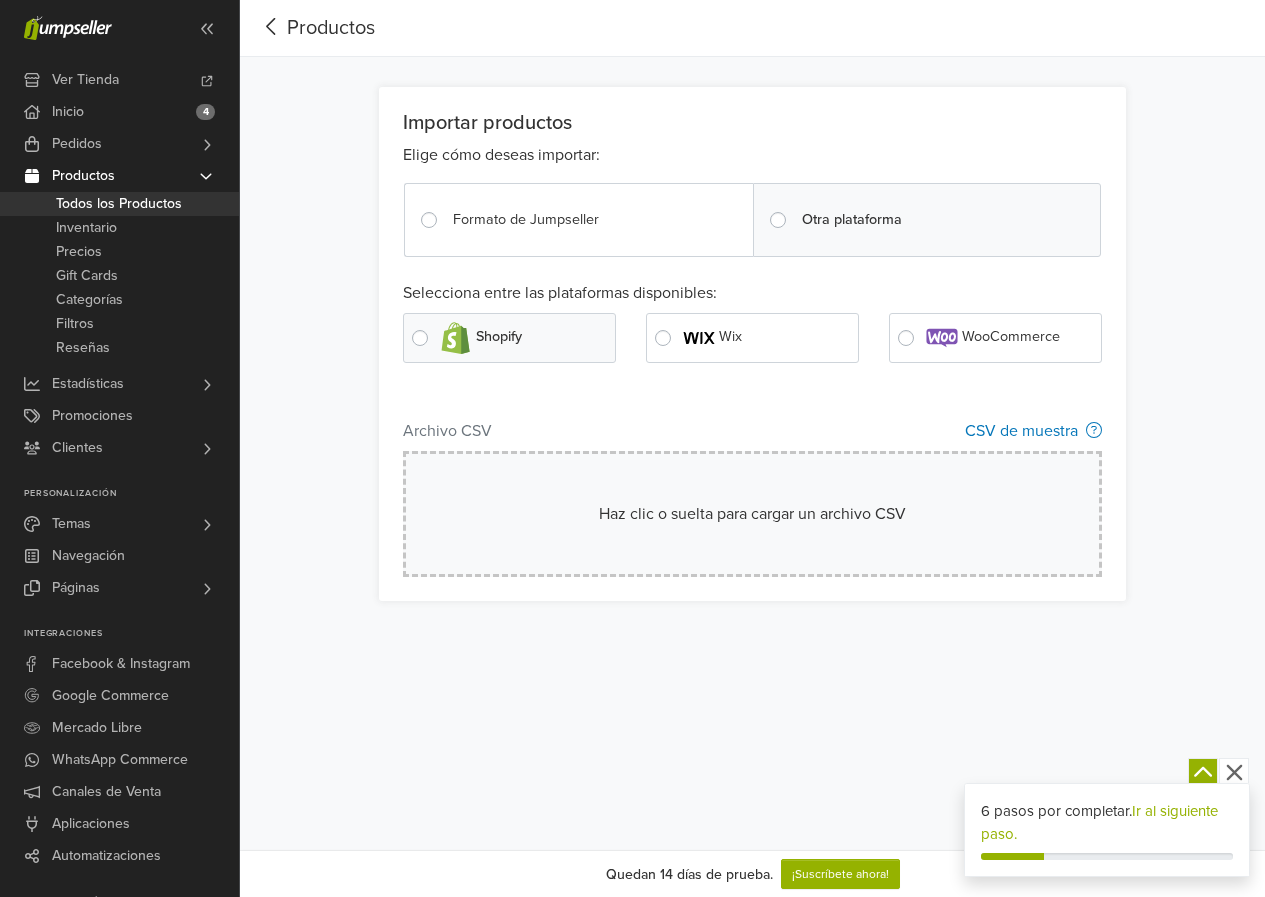 click on "Formato de Jumpseller" at bounding box center [578, 220] 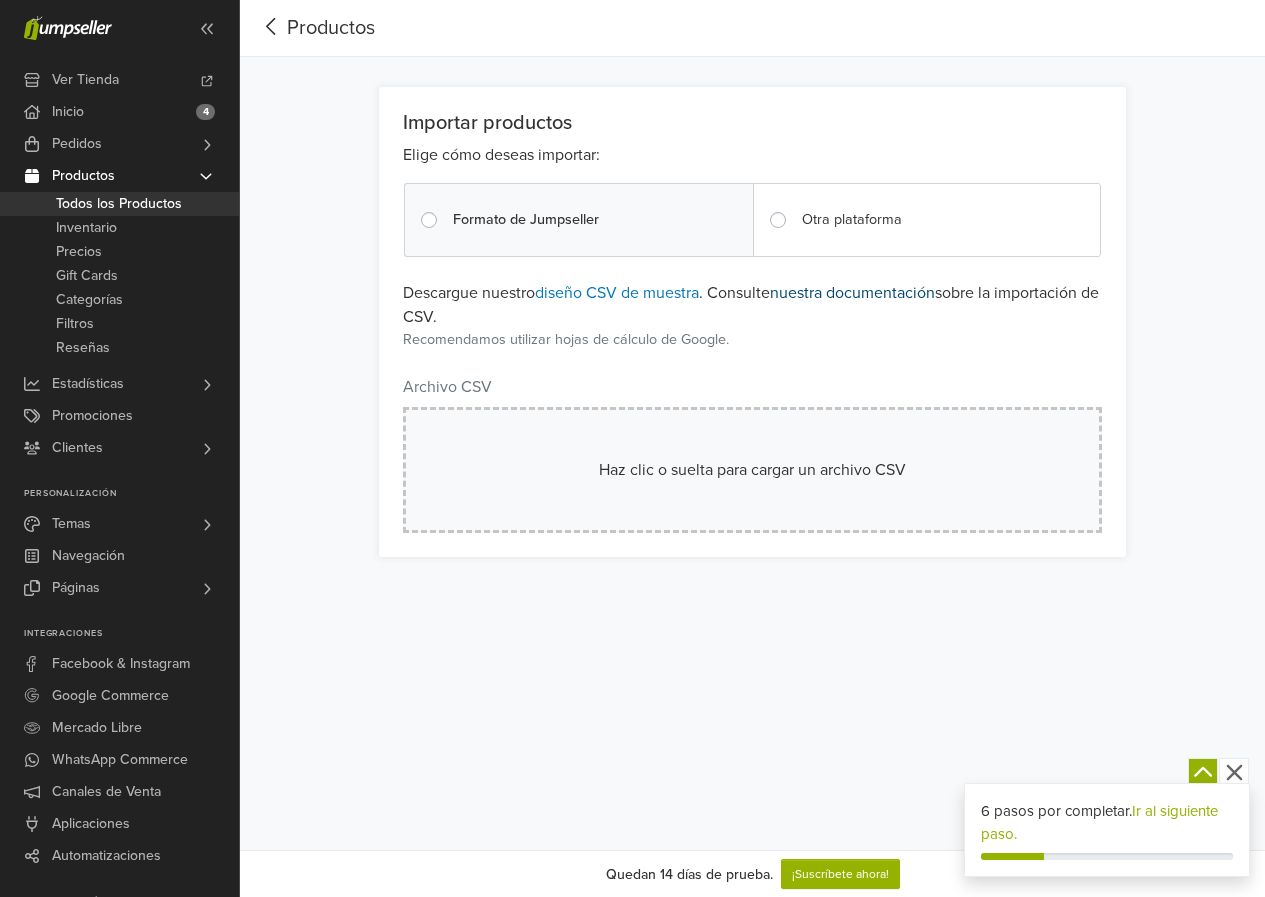 click on "nuestra documentación" at bounding box center [852, 293] 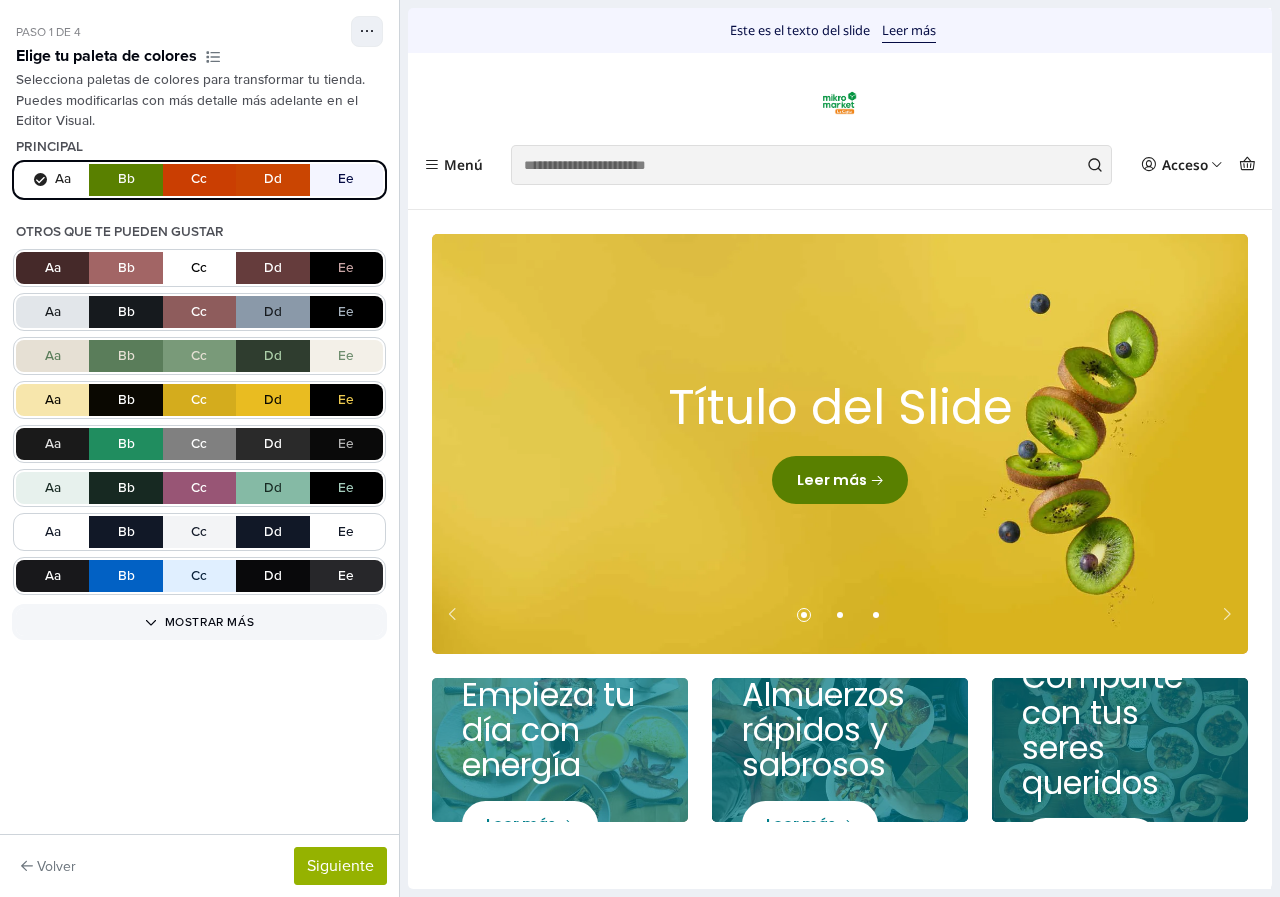 scroll, scrollTop: 0, scrollLeft: 0, axis: both 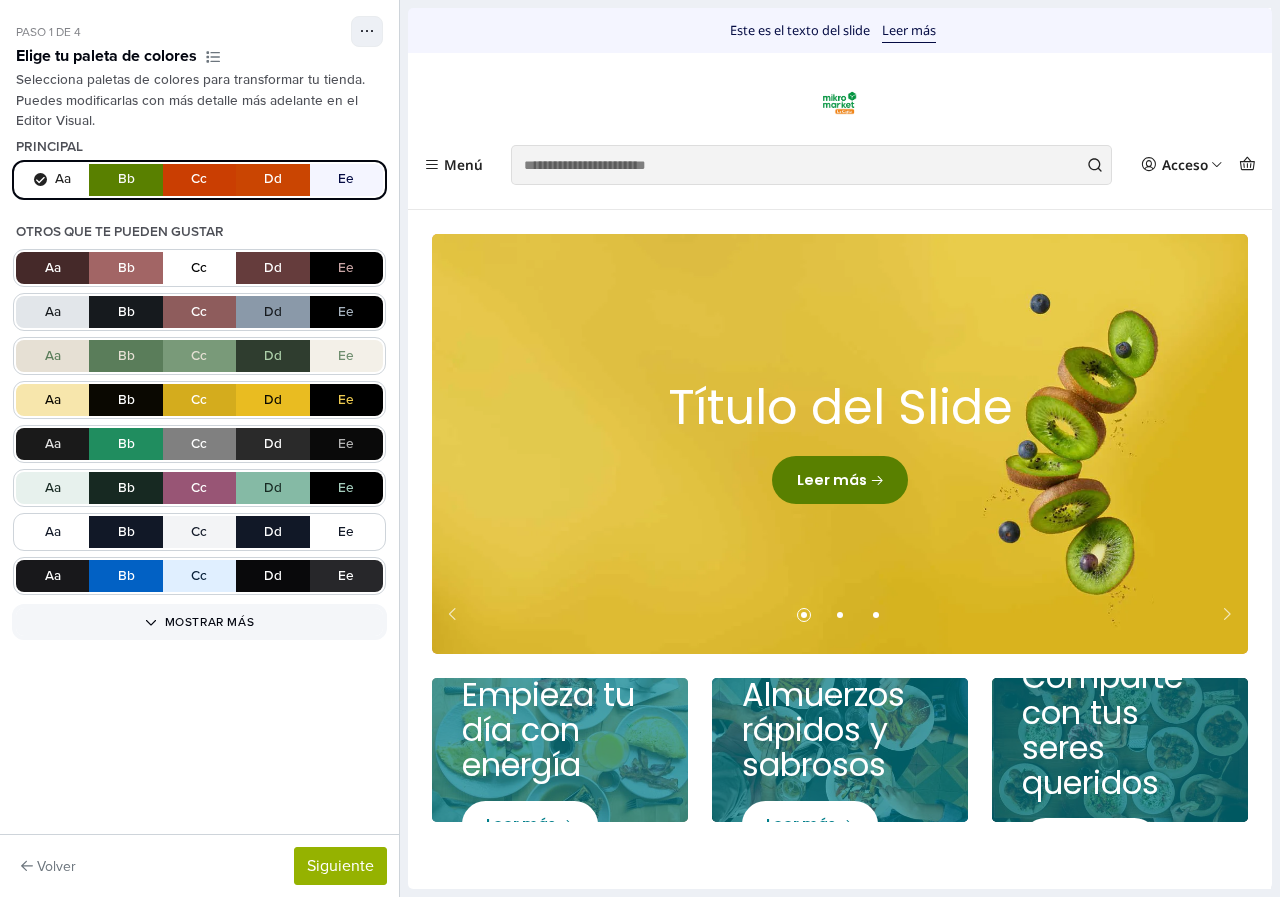 click on "Aa Bb Cc Dd Ee" at bounding box center [199, 180] 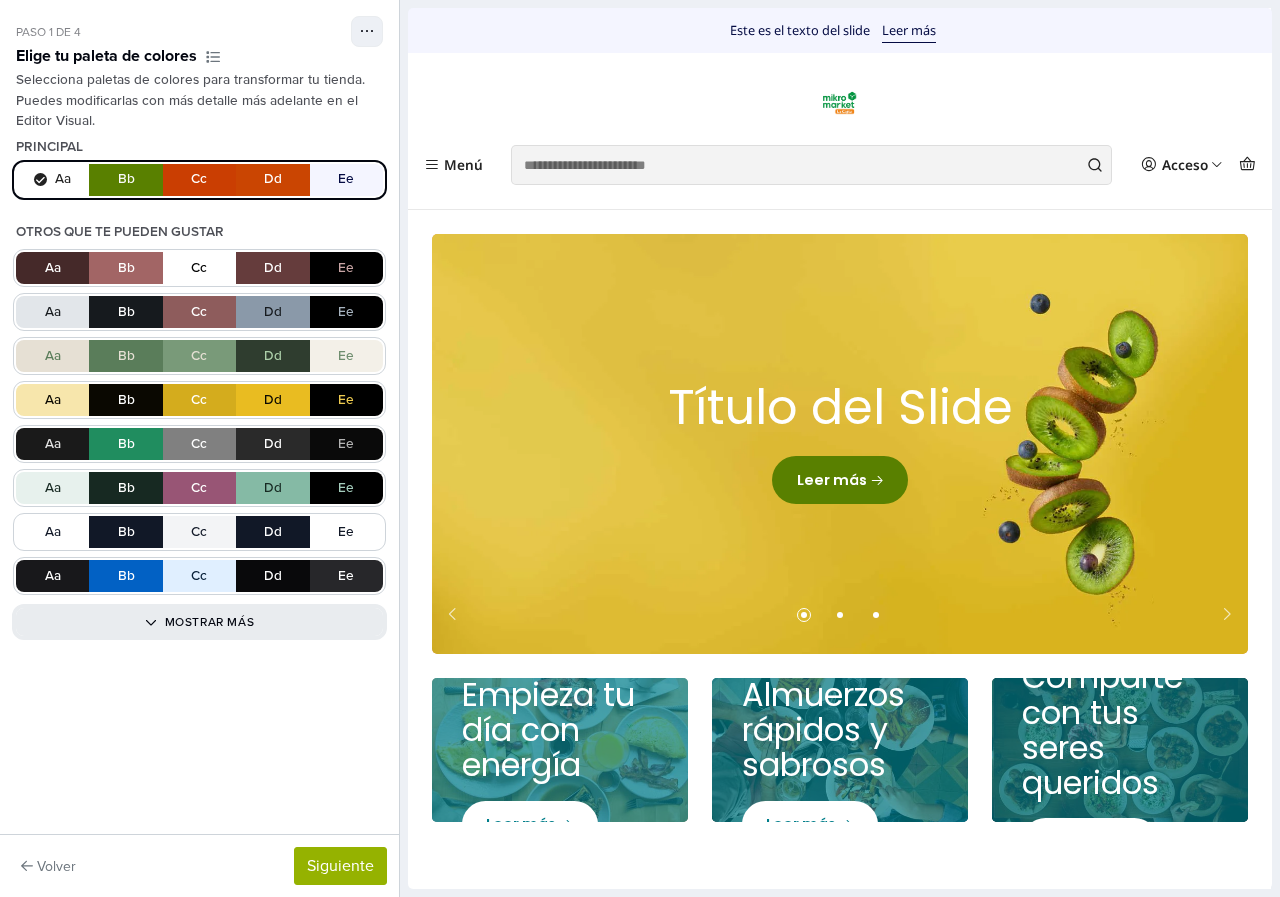 click on "Mostrar más" at bounding box center (199, 622) 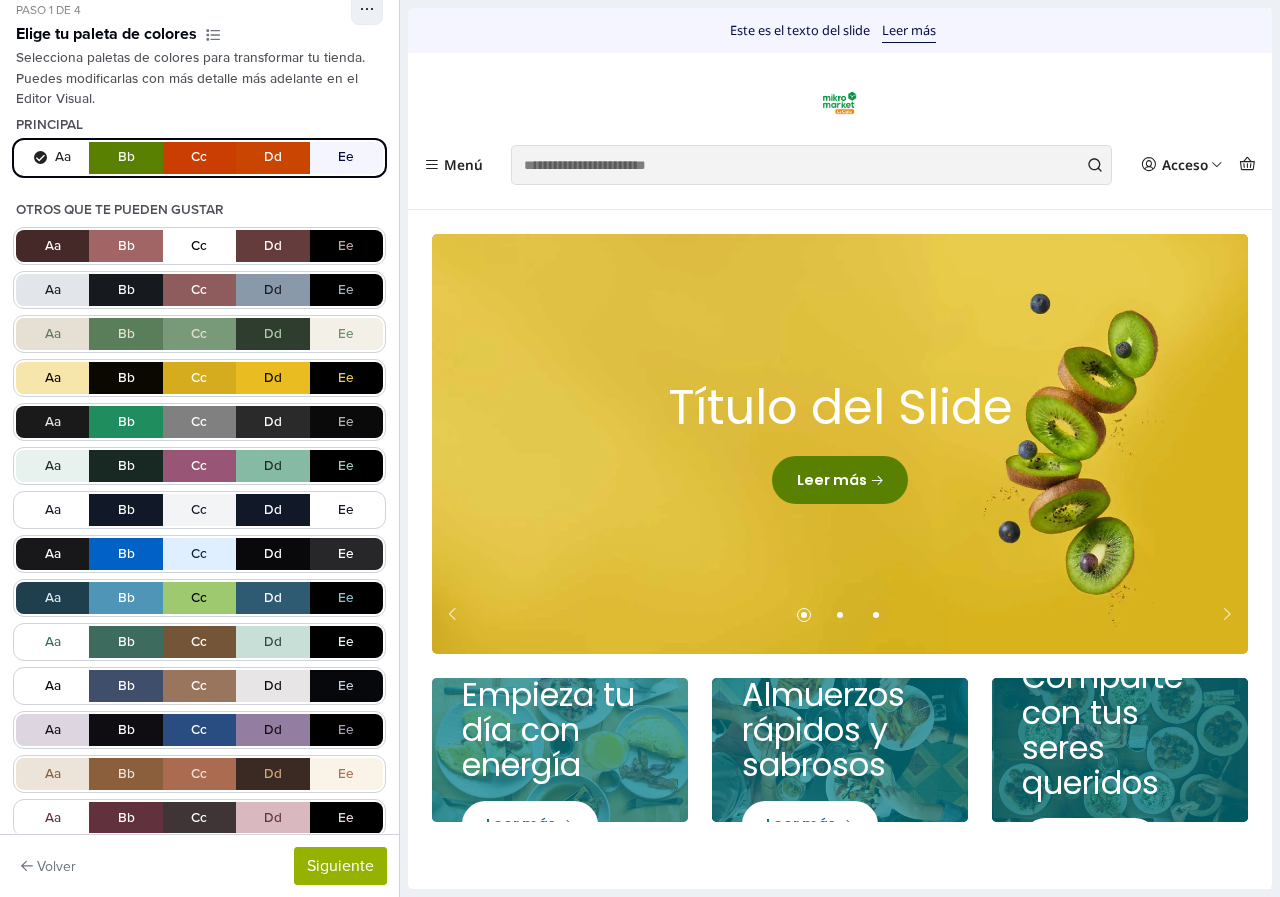 scroll, scrollTop: 0, scrollLeft: 0, axis: both 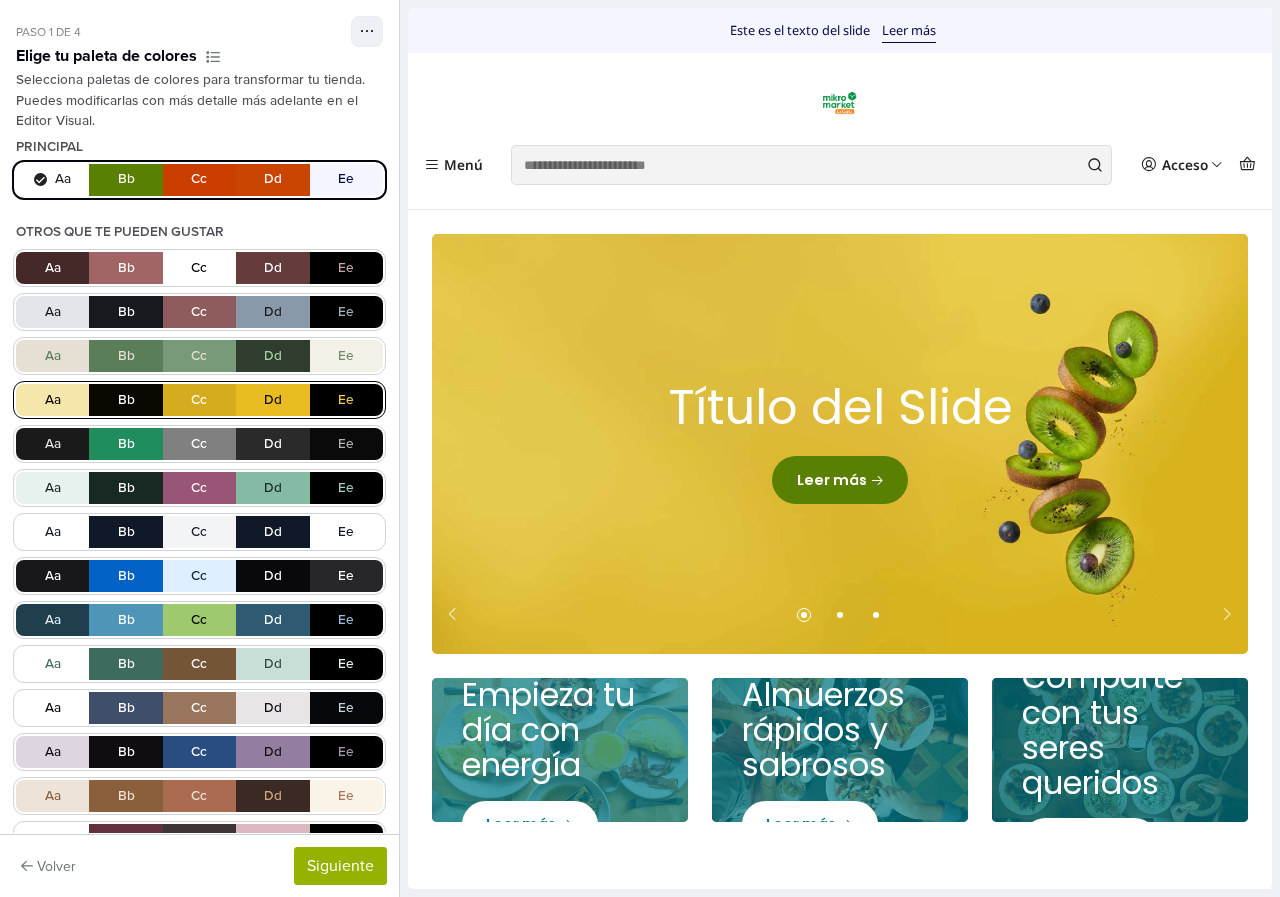 click on "Aa Bb Cc Dd Ee" at bounding box center [199, 400] 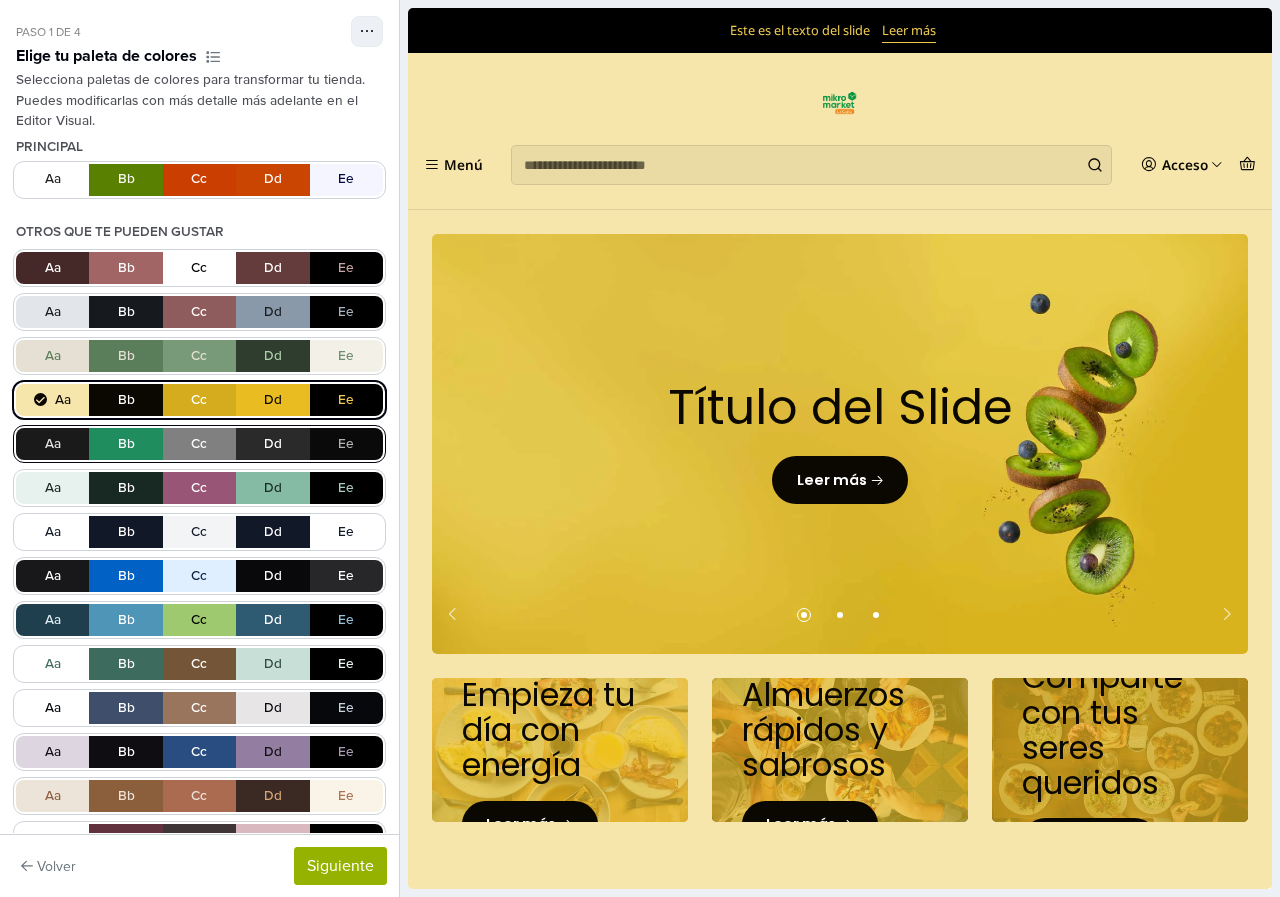 click on "Aa Bb Cc Dd Ee" at bounding box center (199, 444) 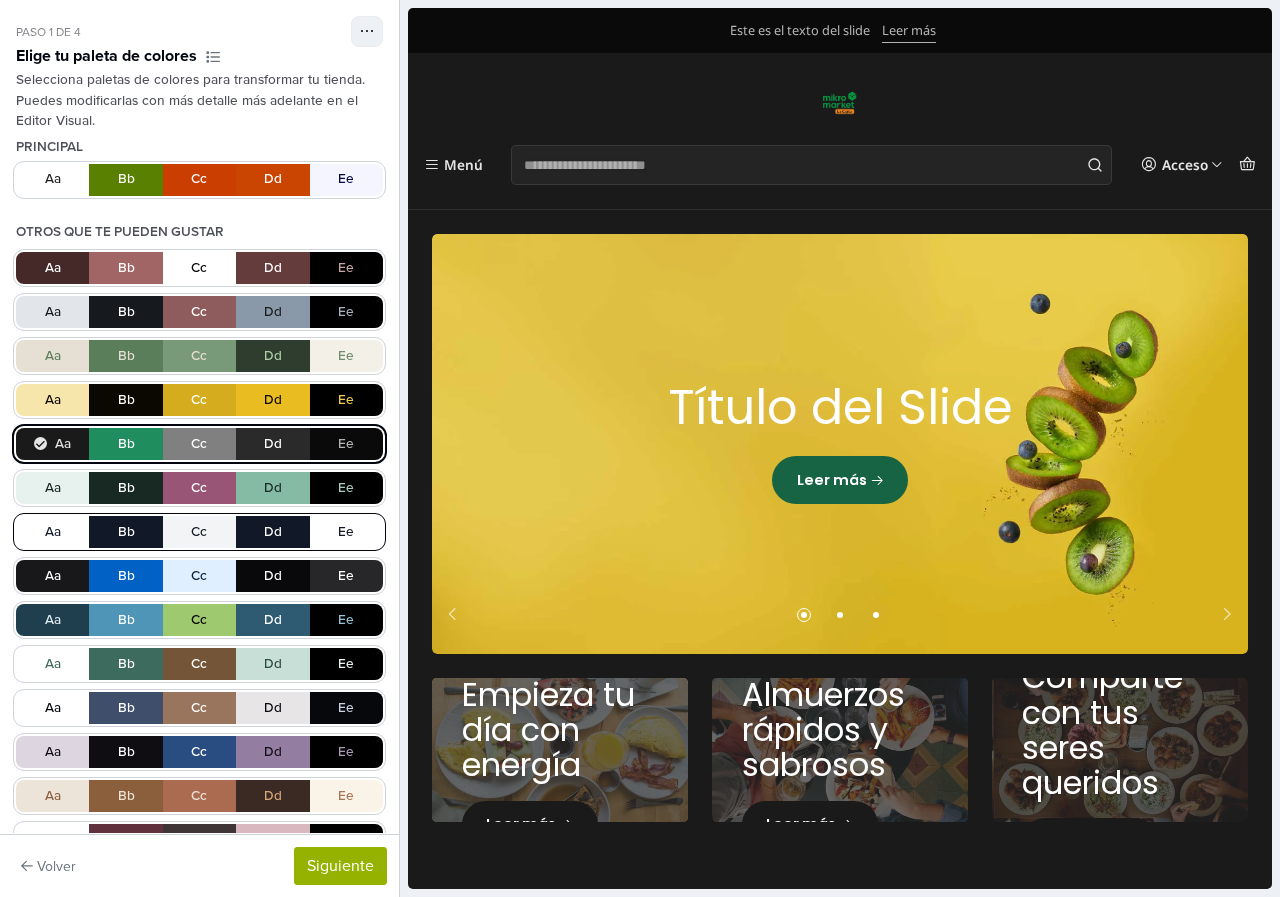 click on "Aa Bb Cc Dd Ee" at bounding box center (199, 532) 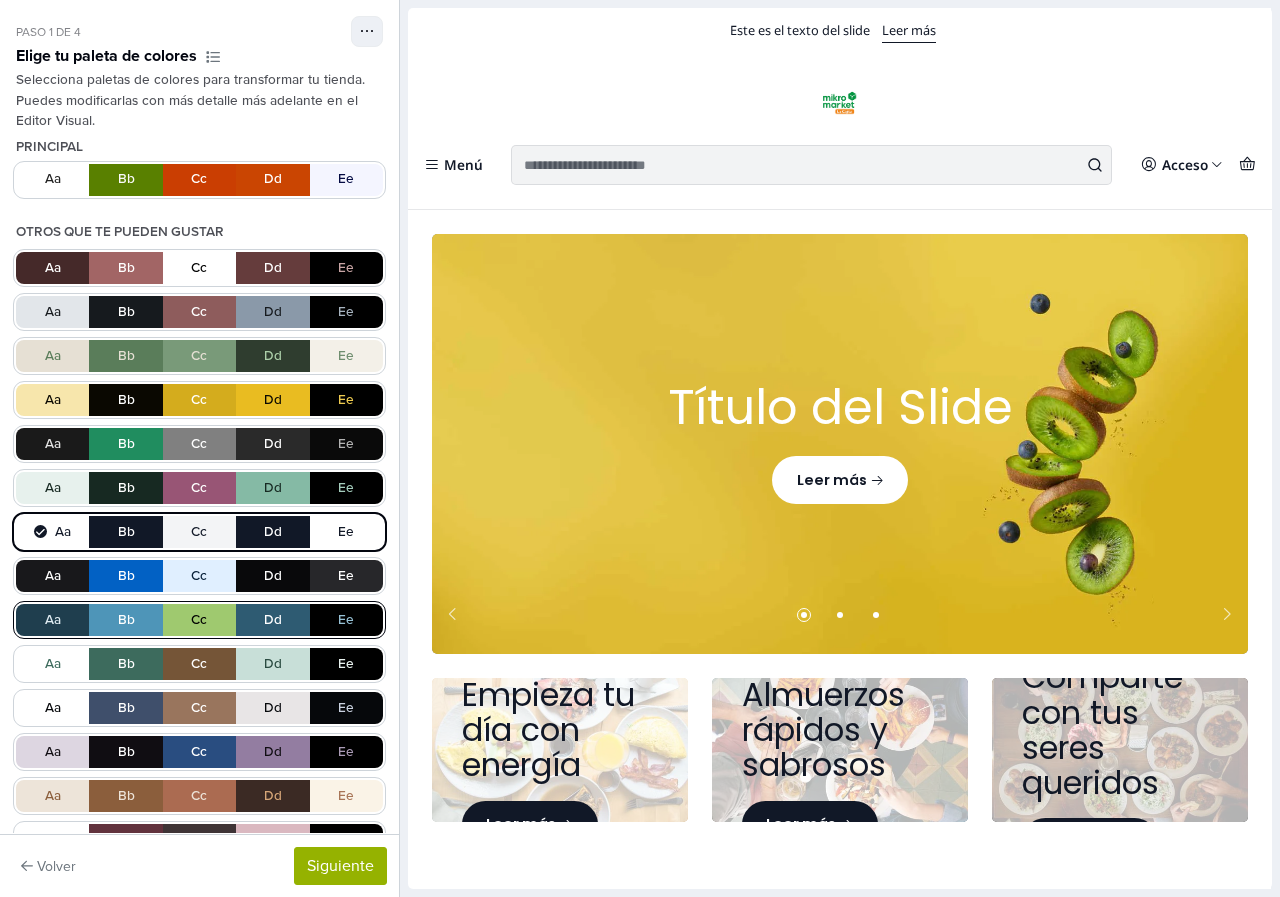 click on "Aa Bb Cc Dd Ee" at bounding box center [199, 620] 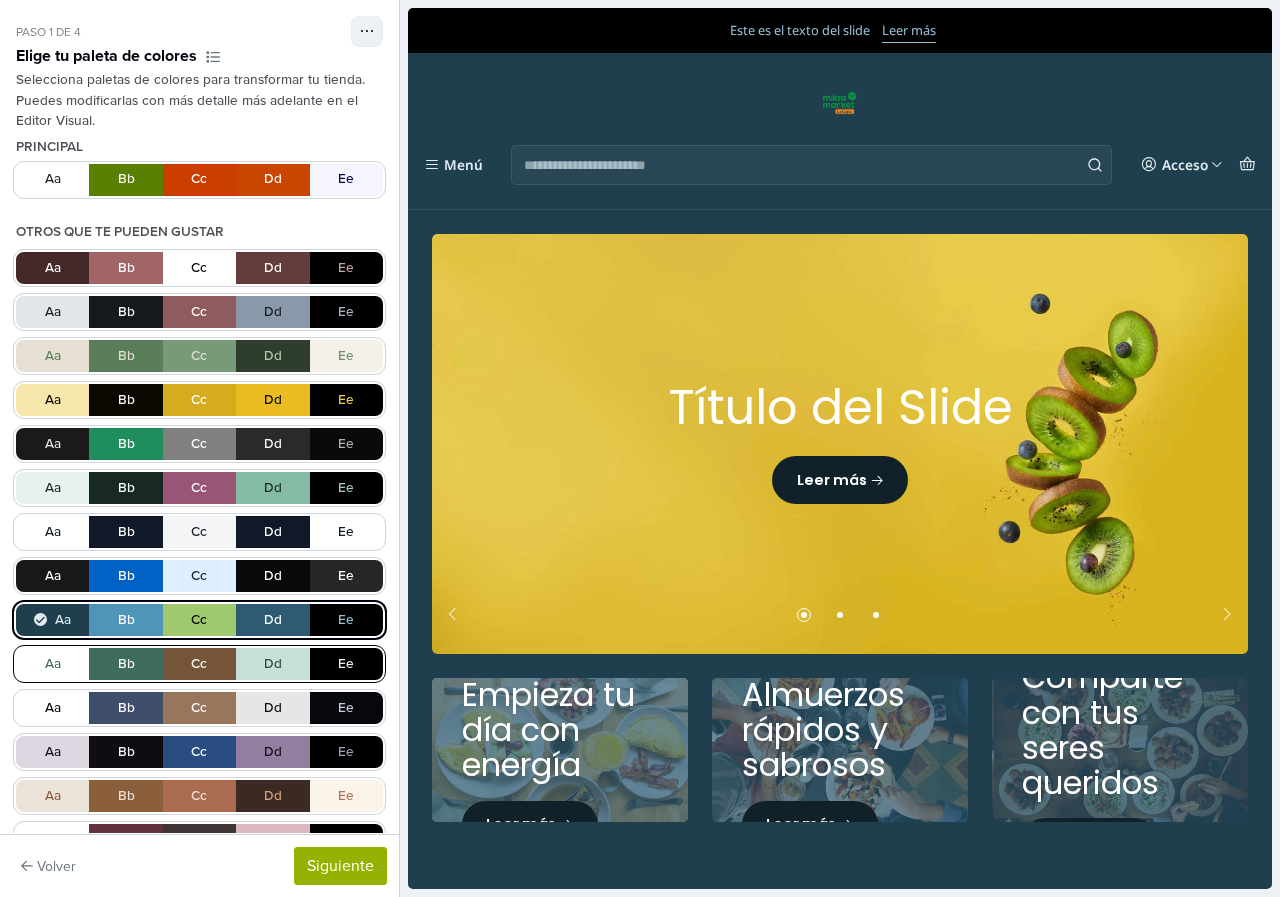 click on "Aa Bb Cc Dd Ee" at bounding box center [199, 664] 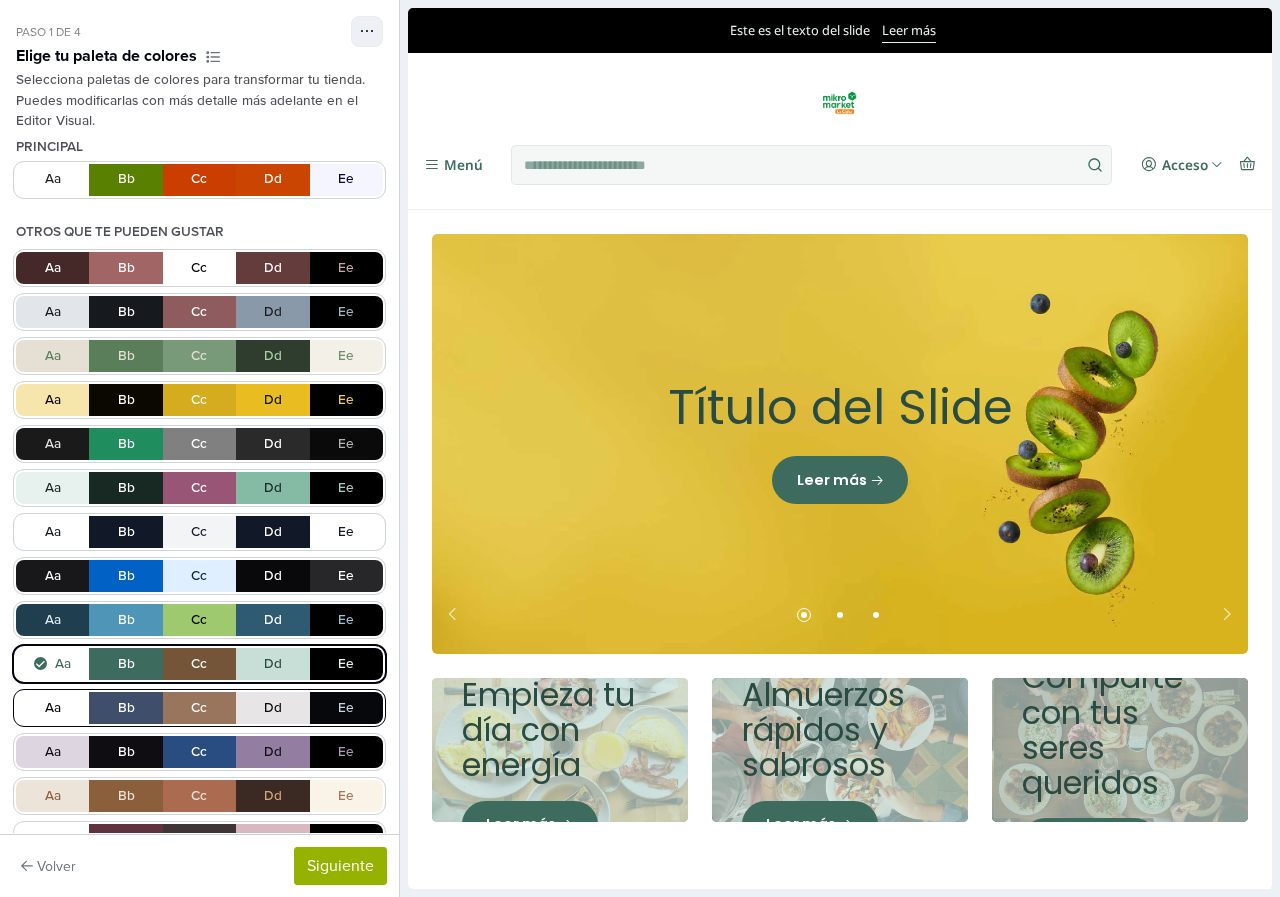 click on "Aa Bb Cc Dd Ee" at bounding box center [199, 708] 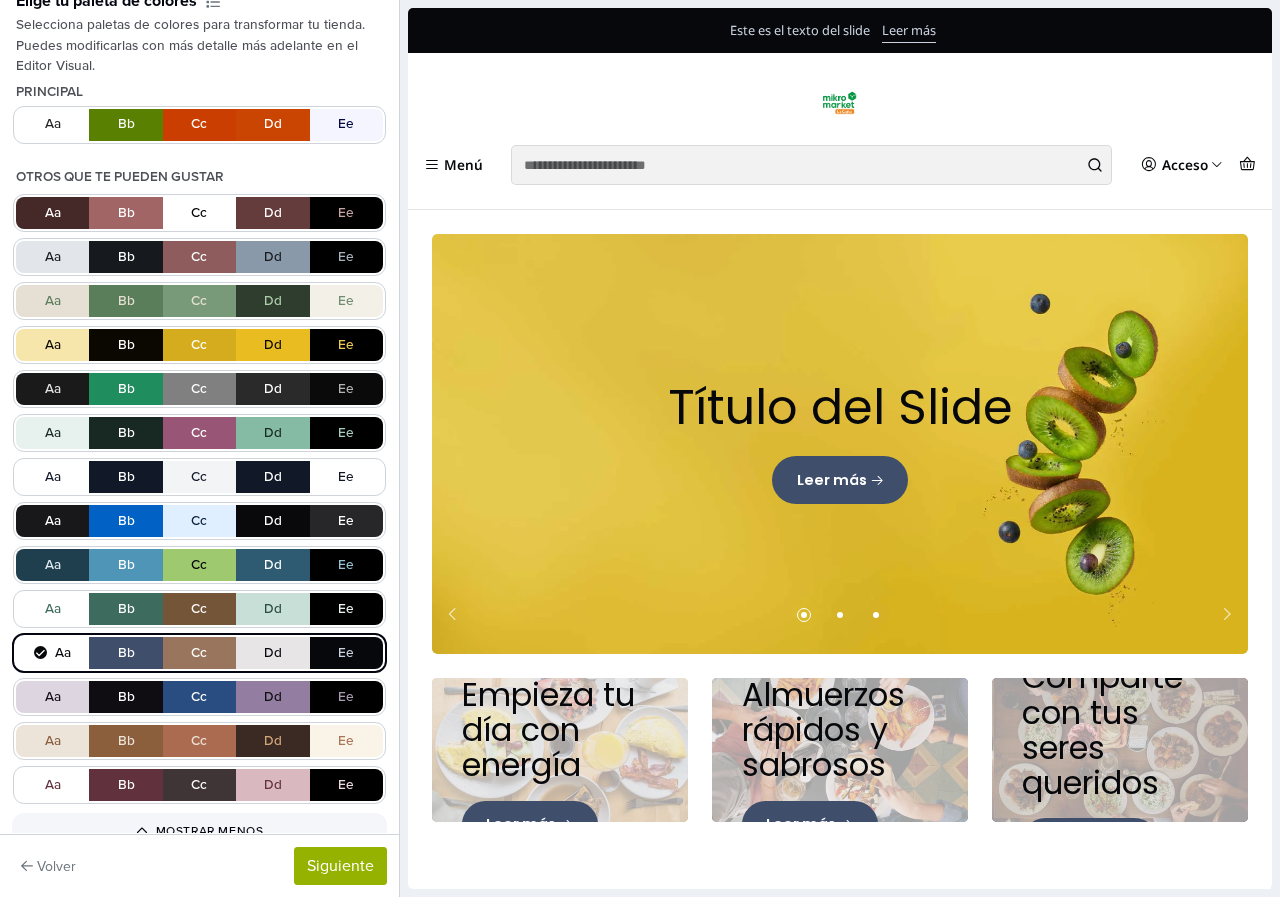 scroll, scrollTop: 107, scrollLeft: 0, axis: vertical 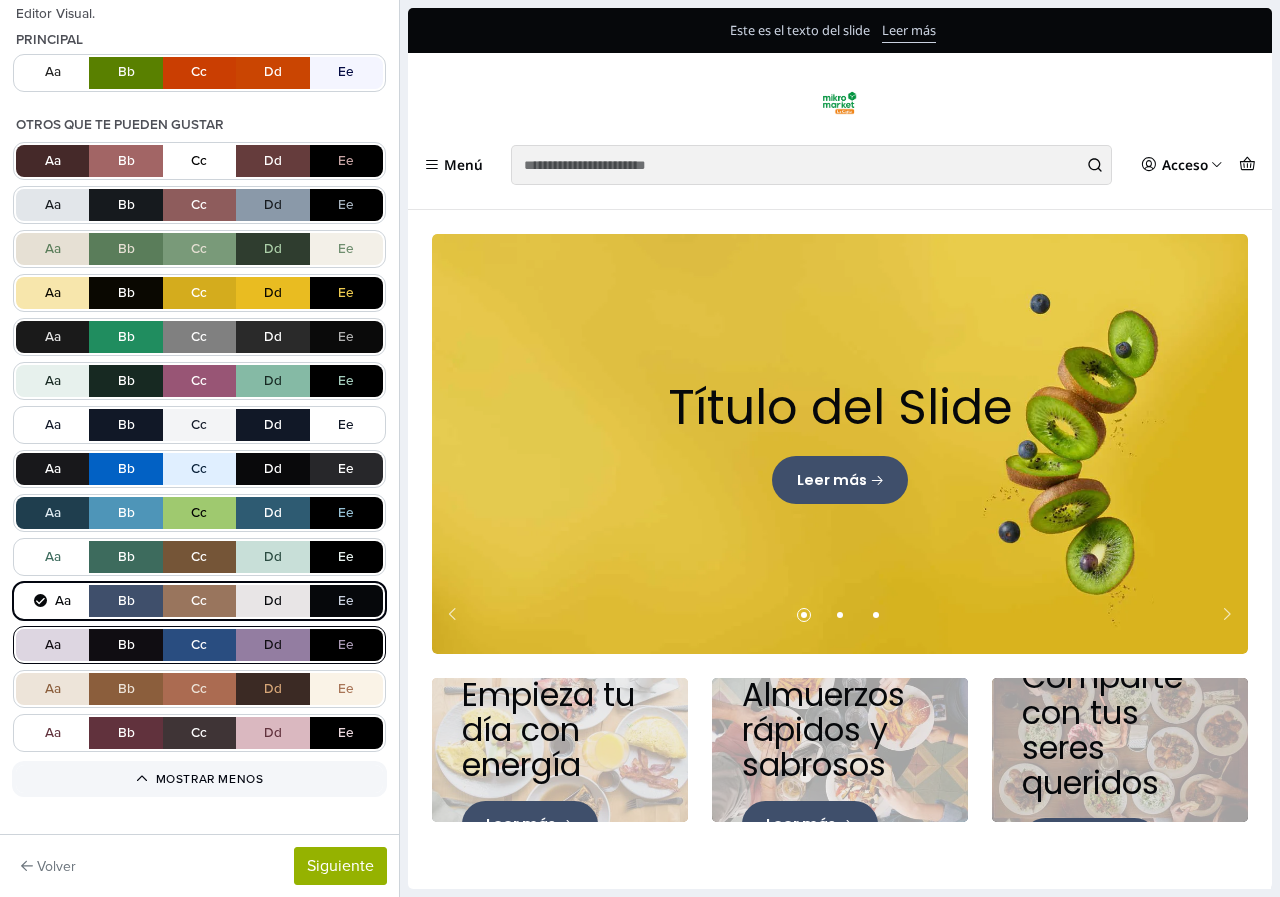click on "Aa Bb Cc Dd Ee" at bounding box center (199, 645) 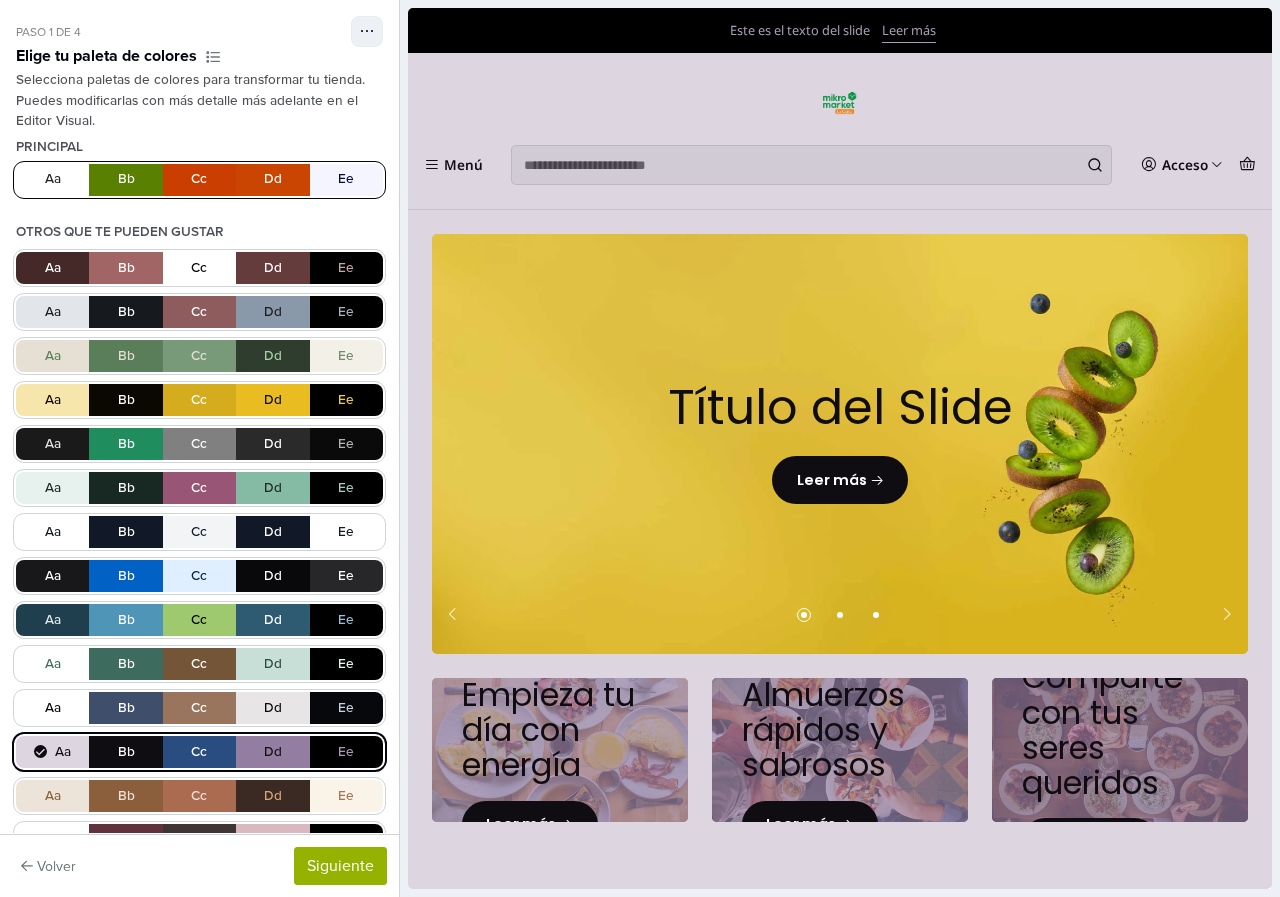 click on "Aa Bb Cc Dd Ee" at bounding box center (199, 180) 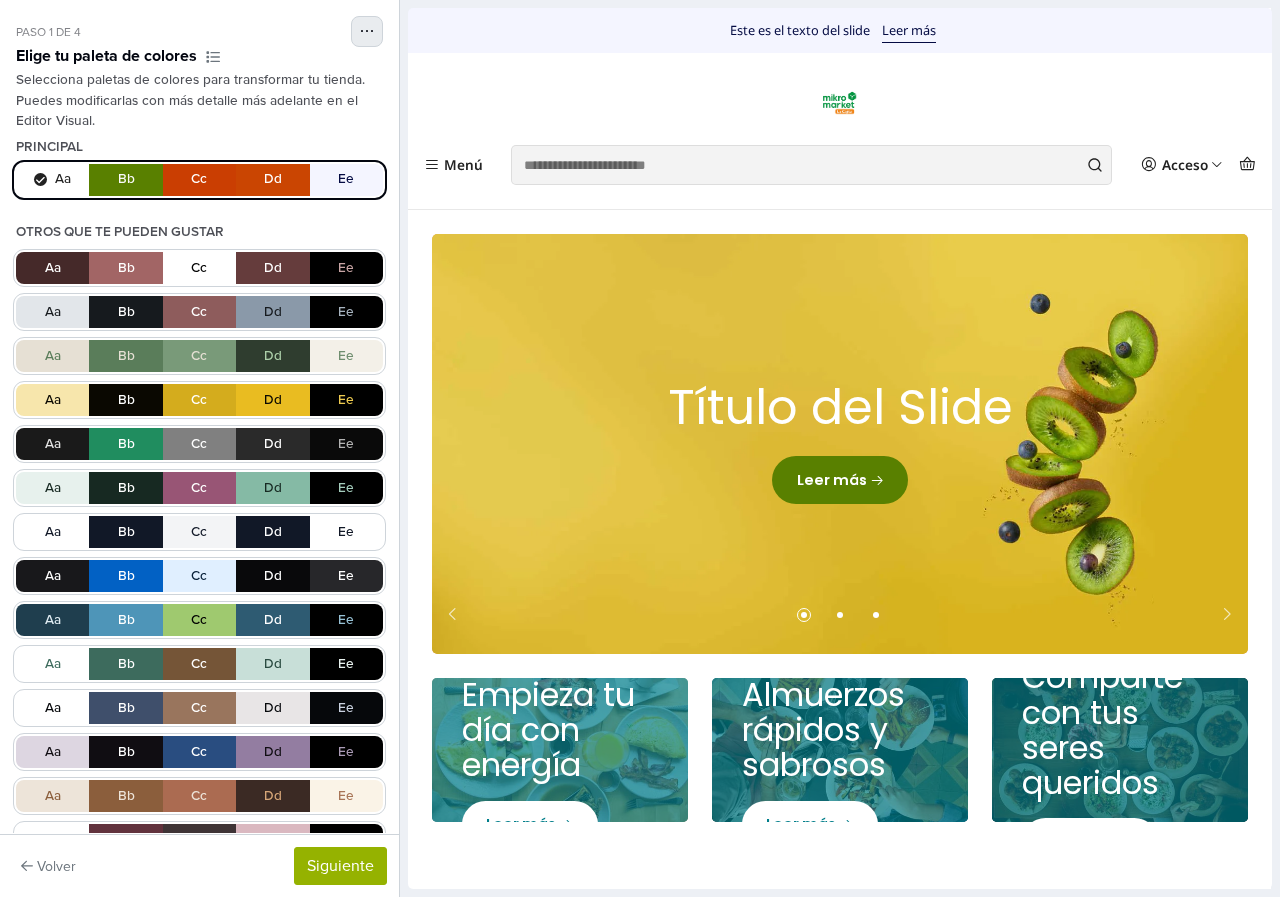 click at bounding box center (367, 31) 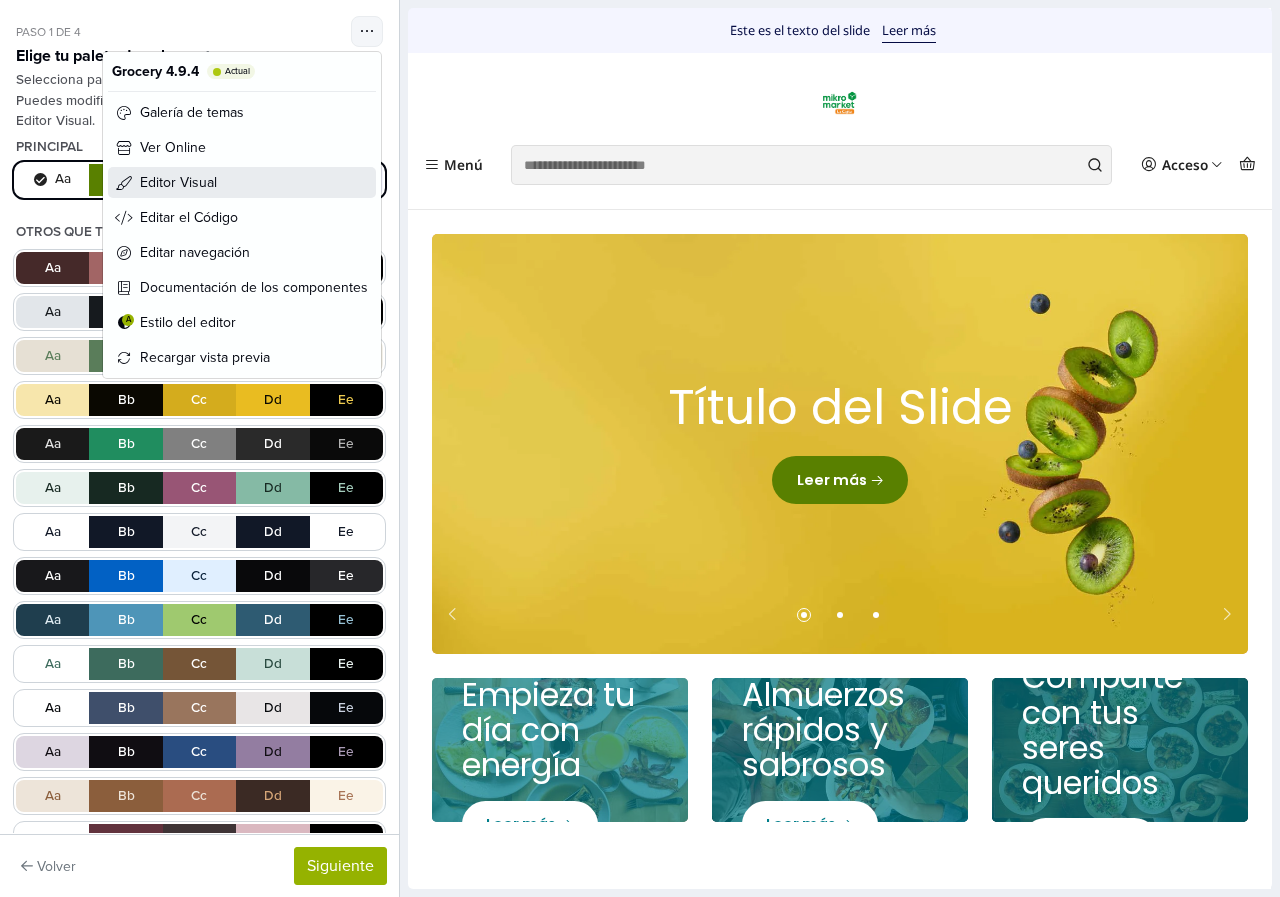 click on "Editor Visual" at bounding box center (178, 182) 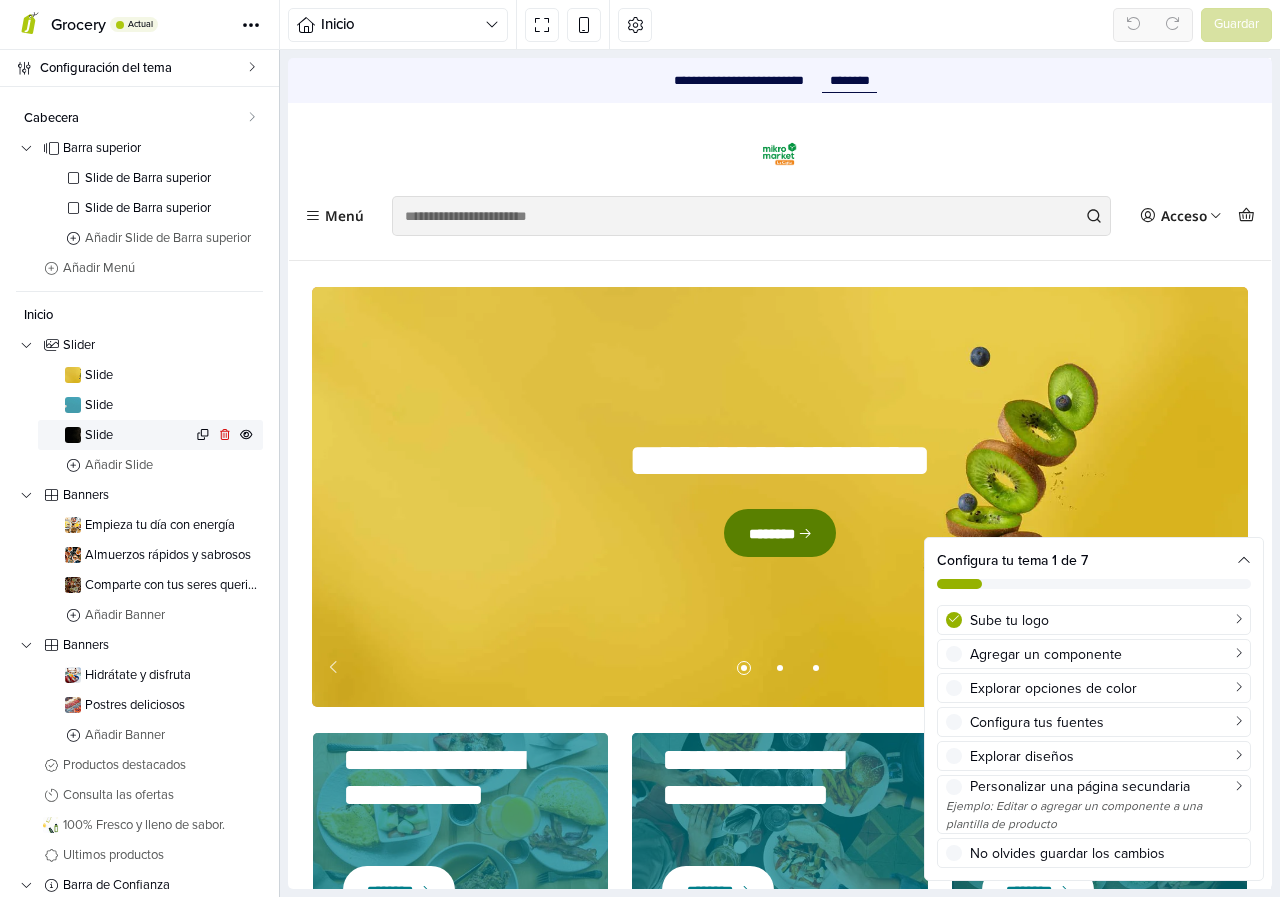 scroll, scrollTop: 0, scrollLeft: 0, axis: both 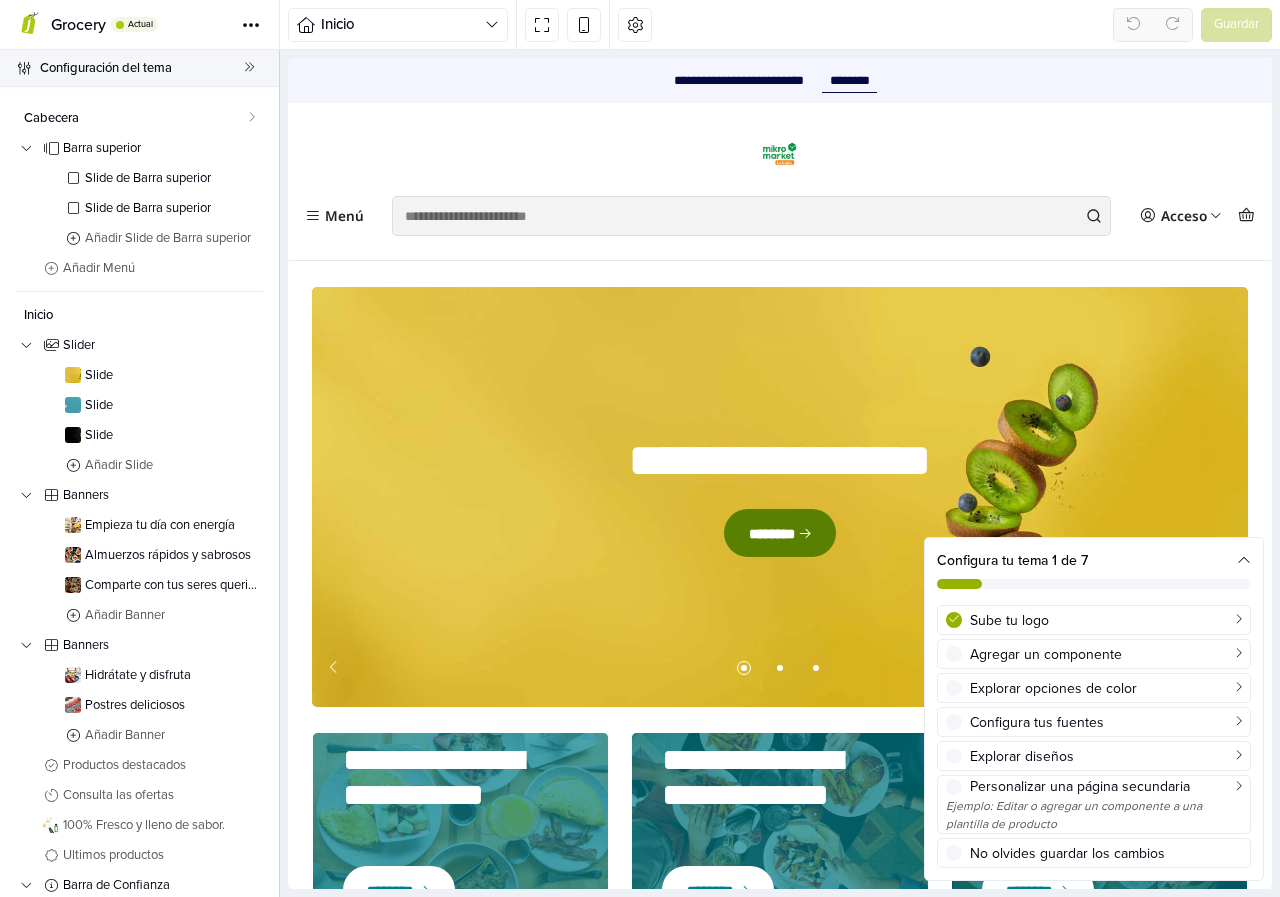 click on "Configuración del tema" at bounding box center [142, 68] 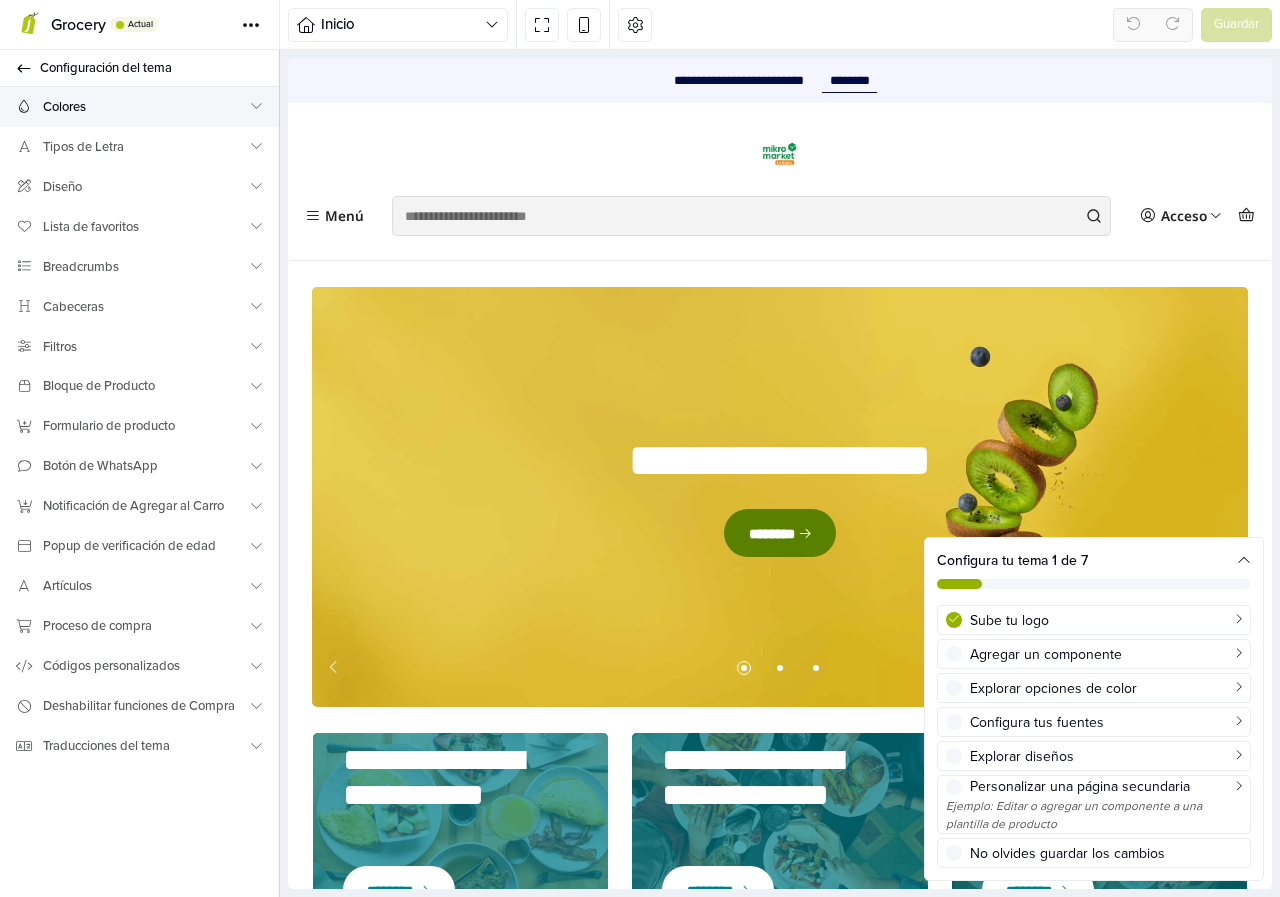click on "Colores" at bounding box center (145, 107) 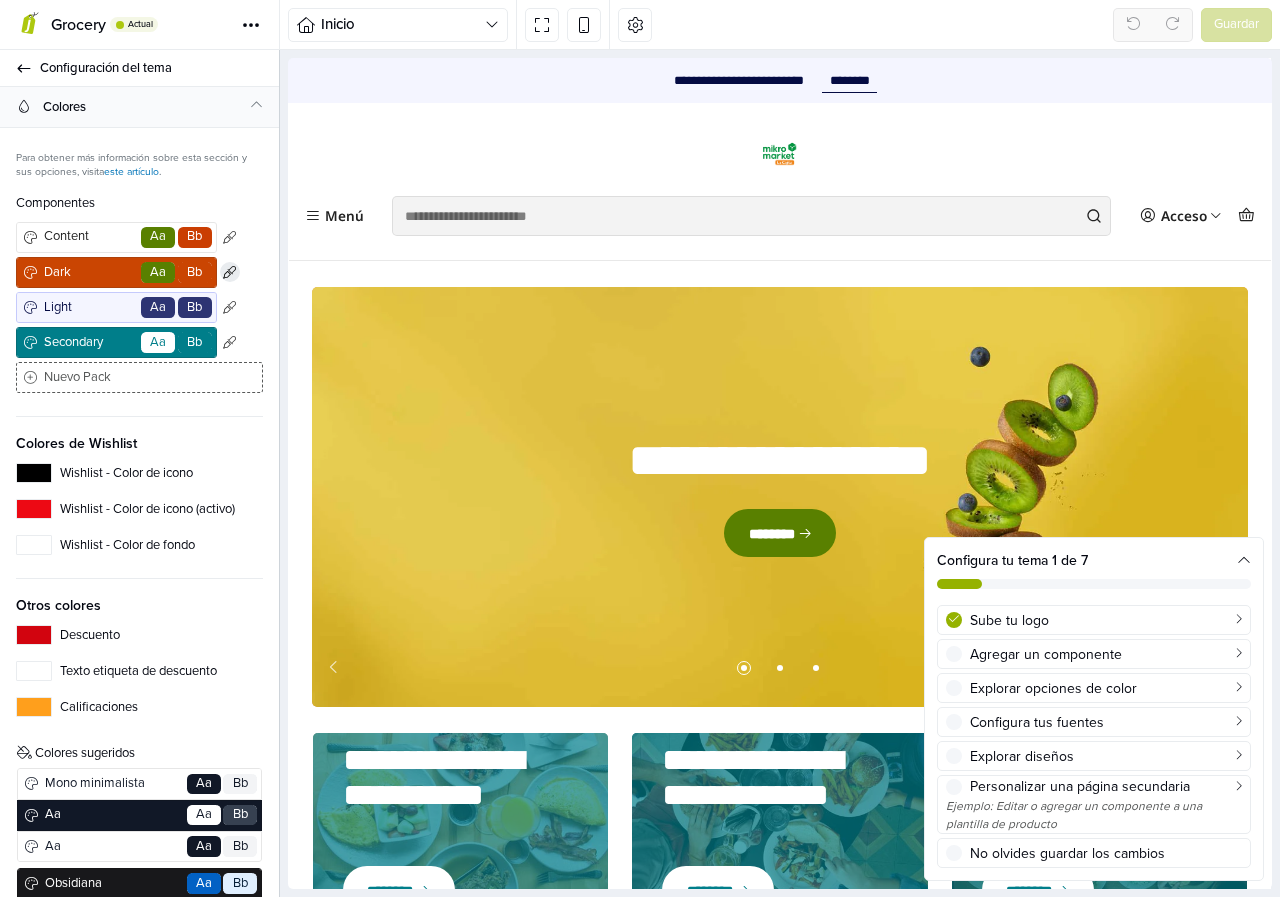 click at bounding box center (229, 272) 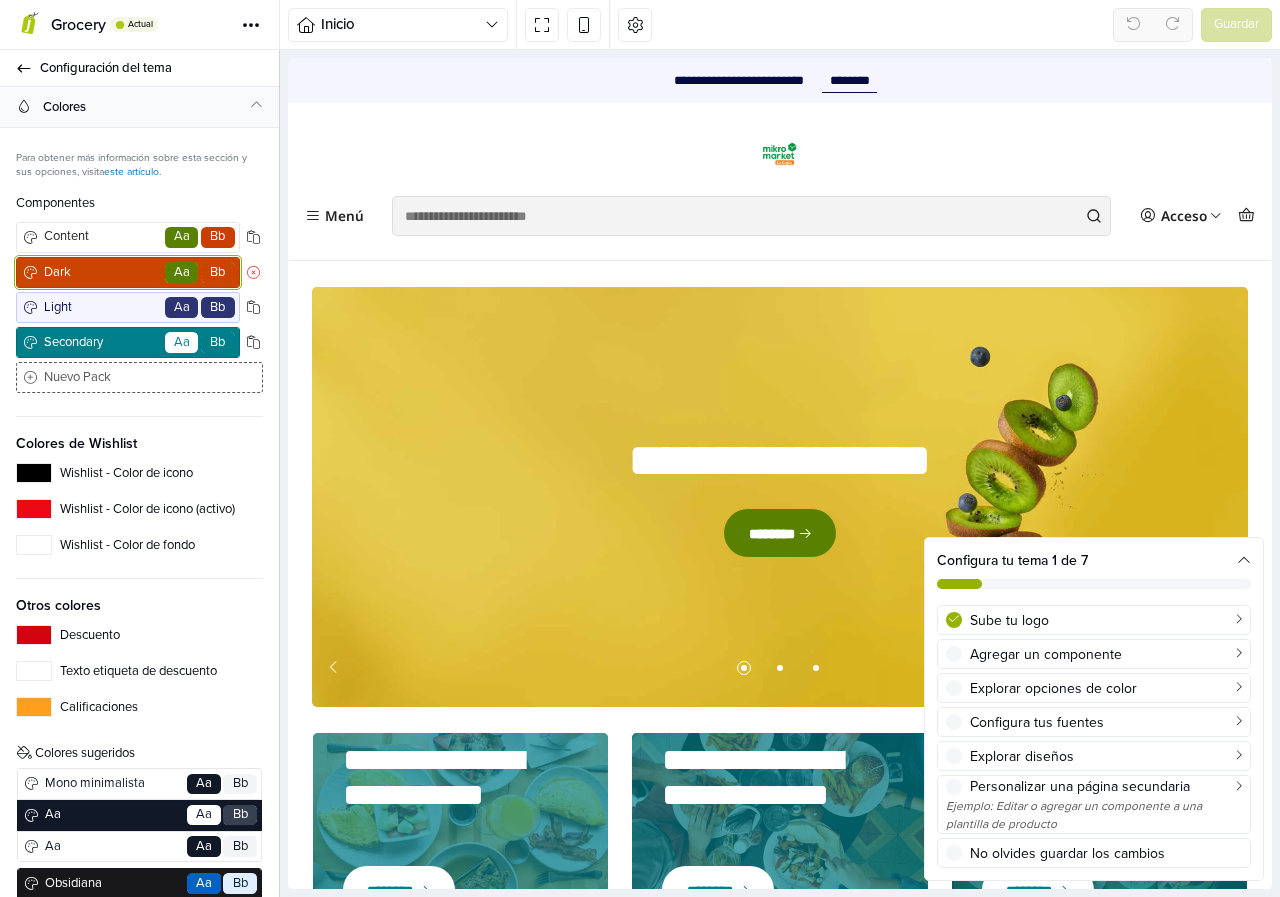 click on "Dark" at bounding box center (101, 273) 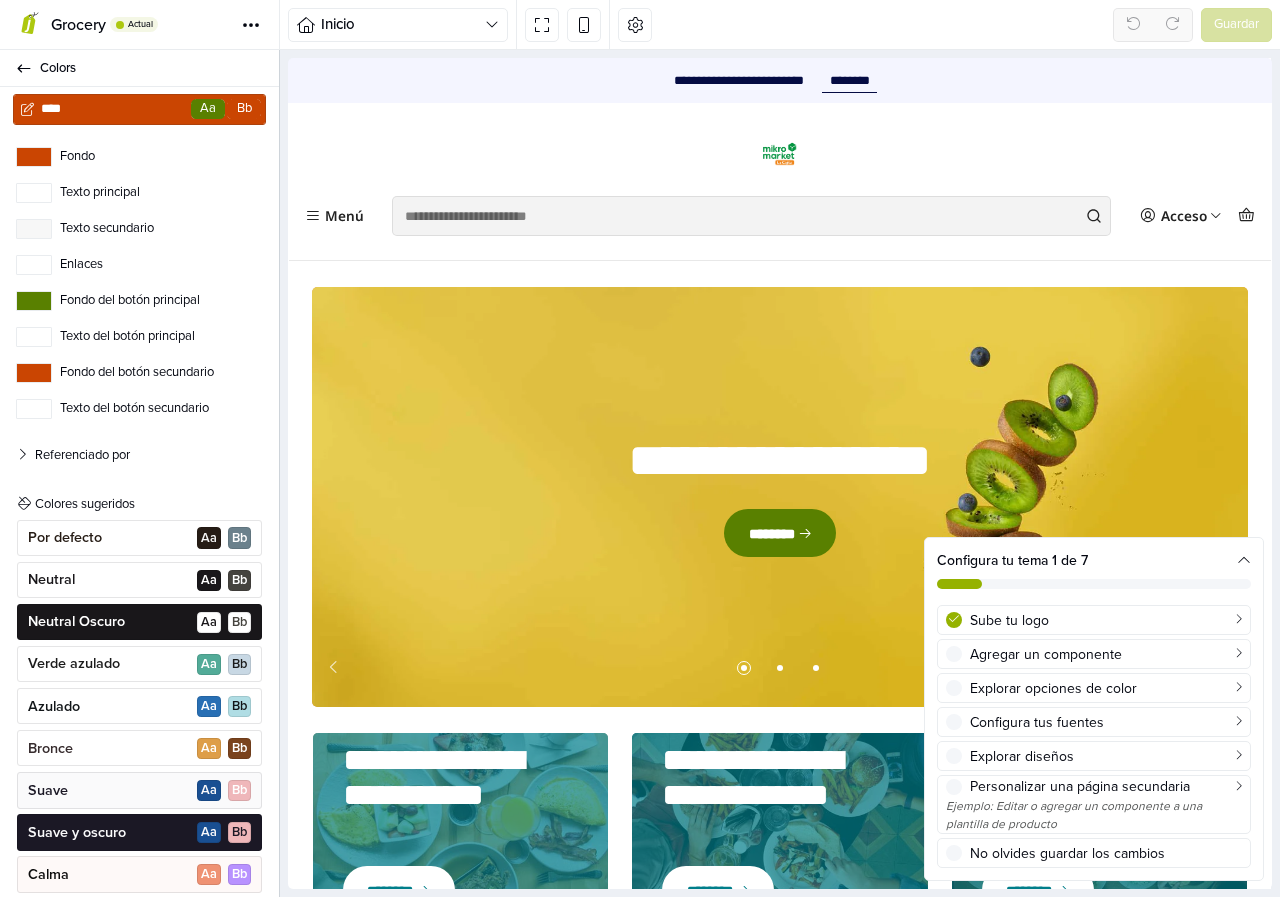 click on "Texto principal" at bounding box center [139, 193] 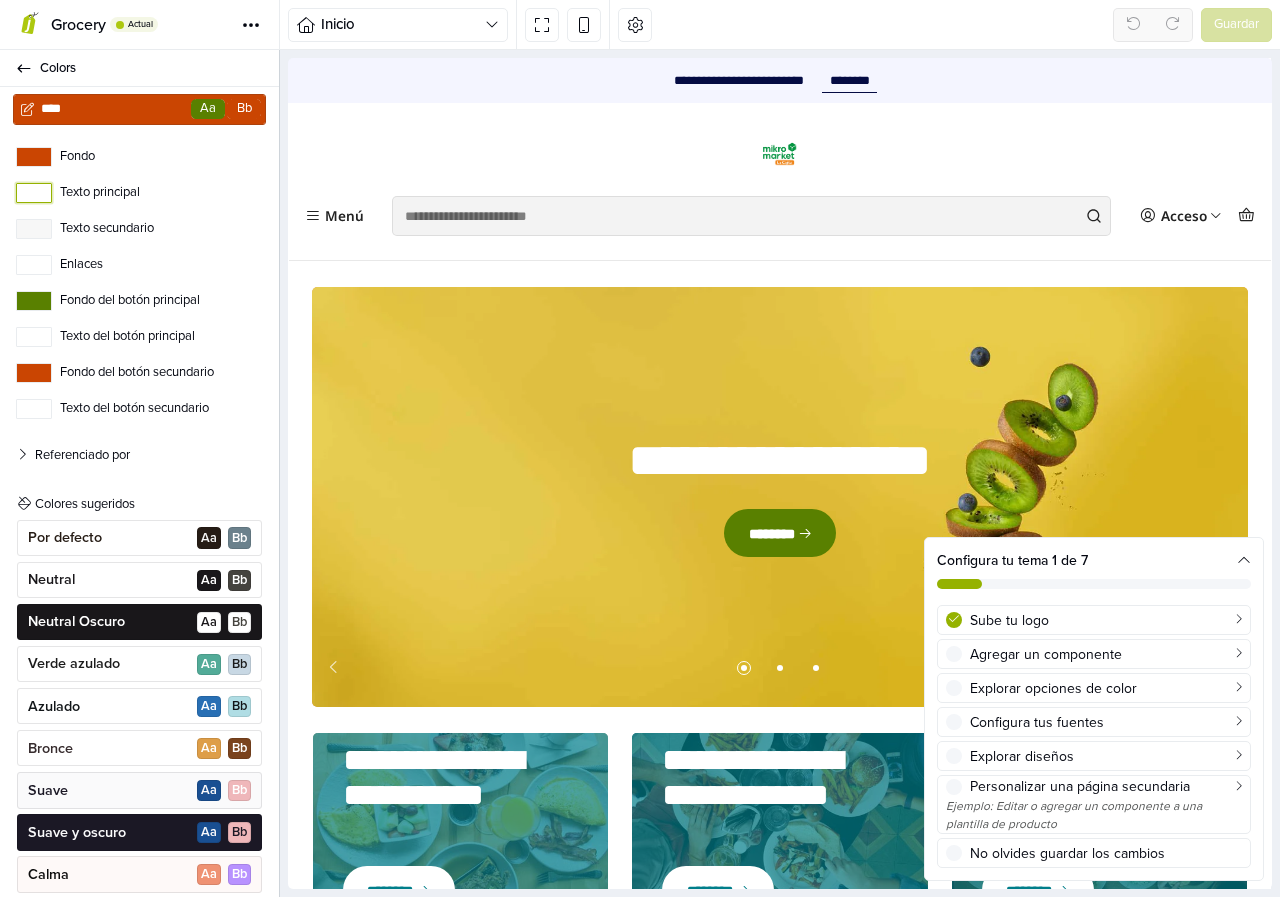 click on "Texto principal" at bounding box center (34, 193) 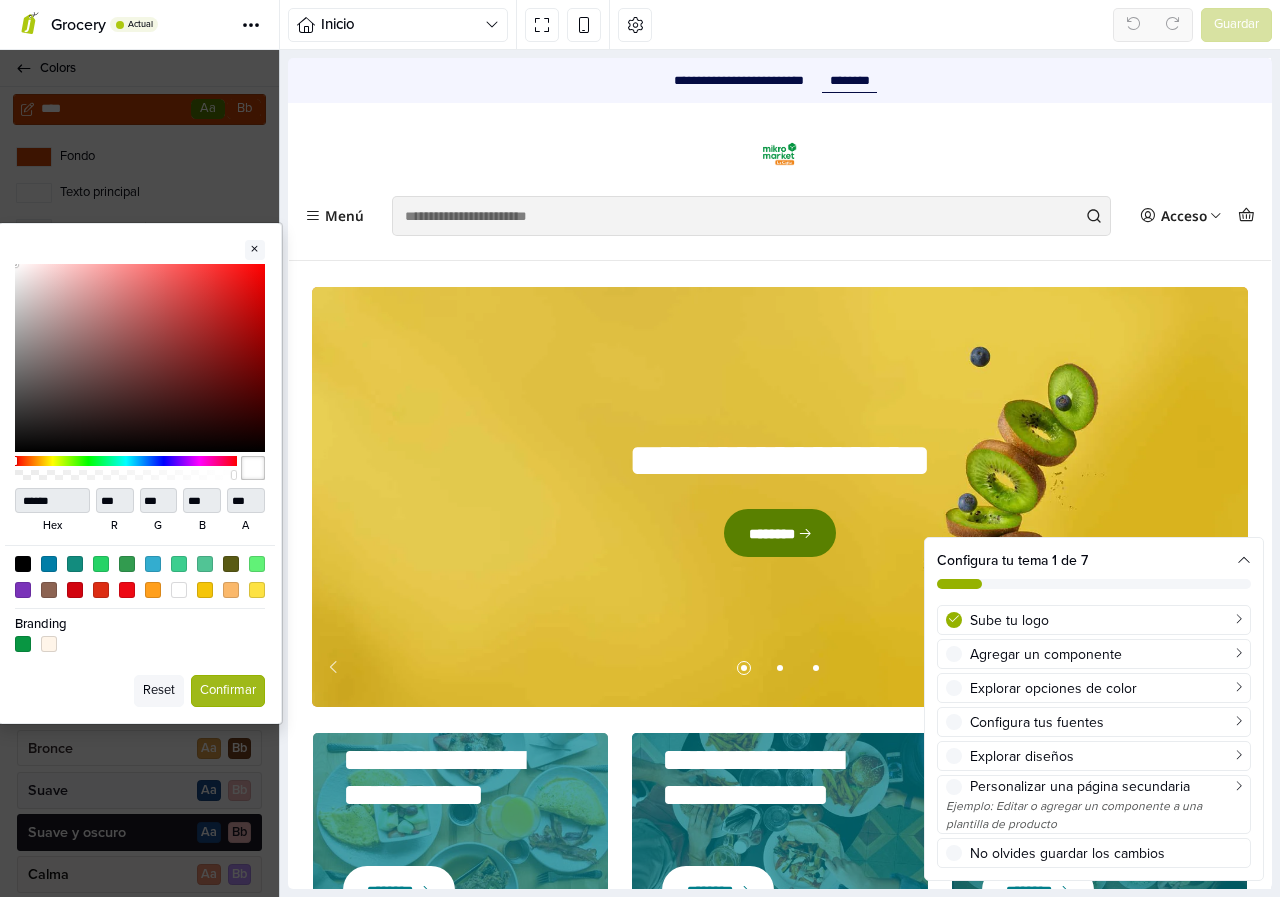click at bounding box center (255, 250) 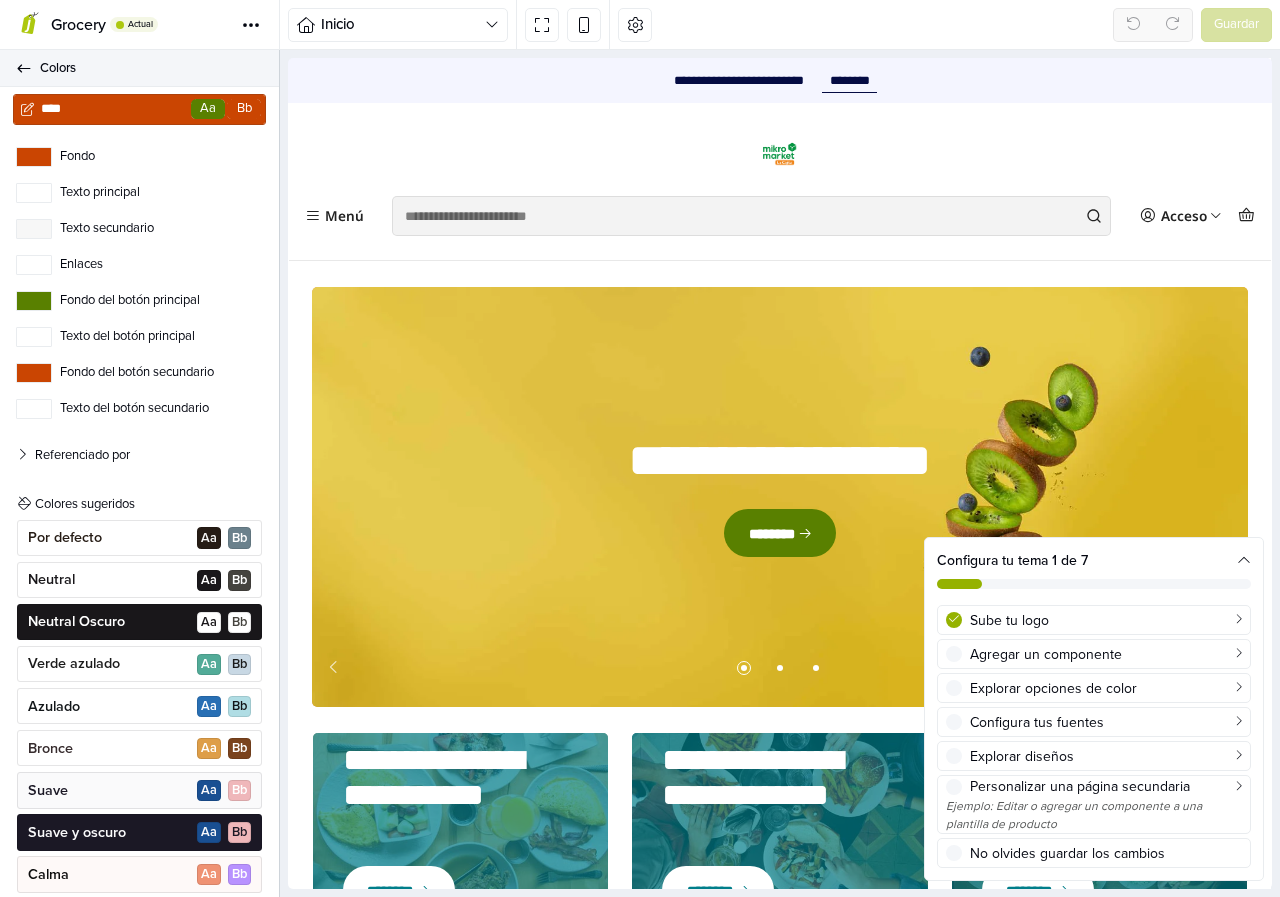 click 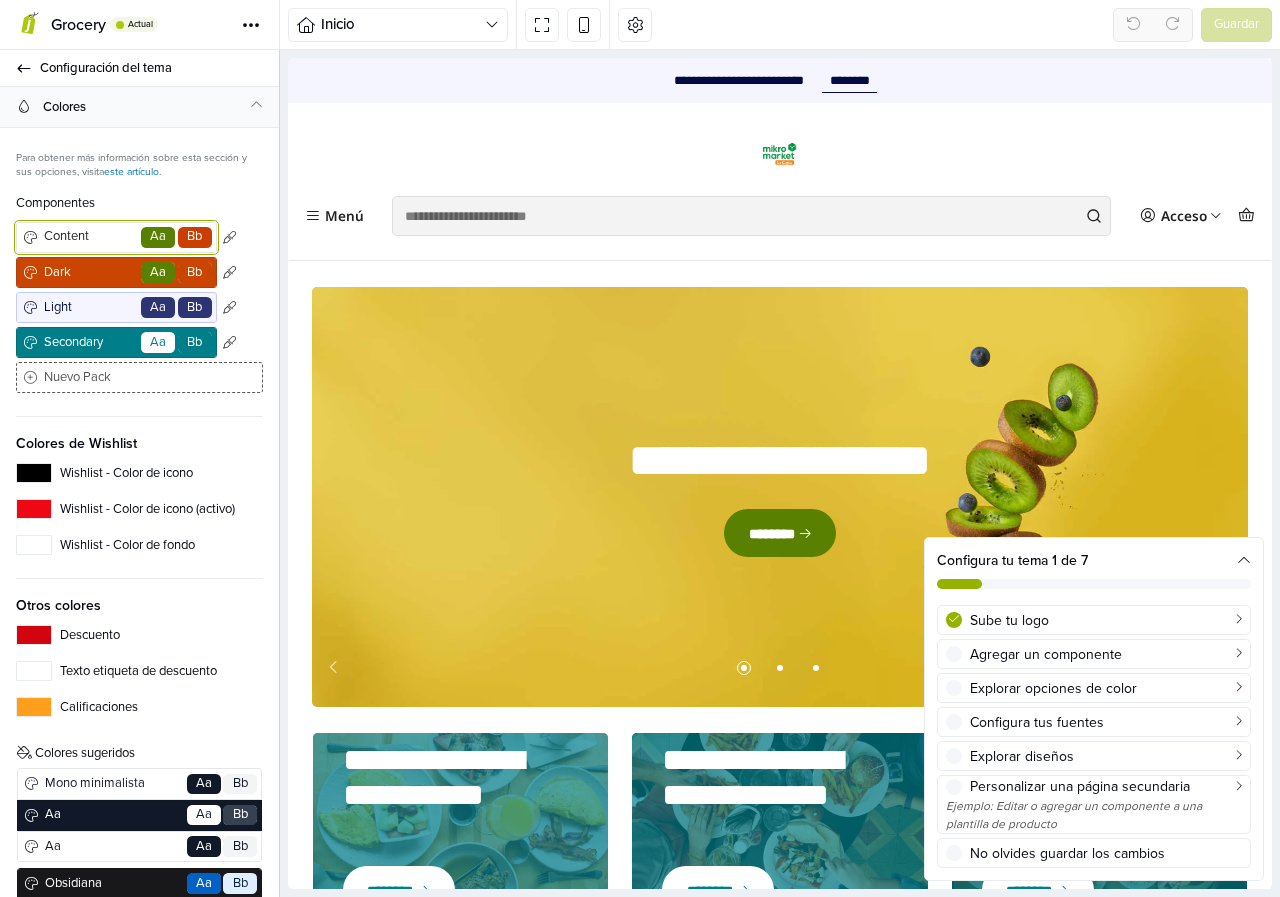 click on "Aa" at bounding box center [158, 237] 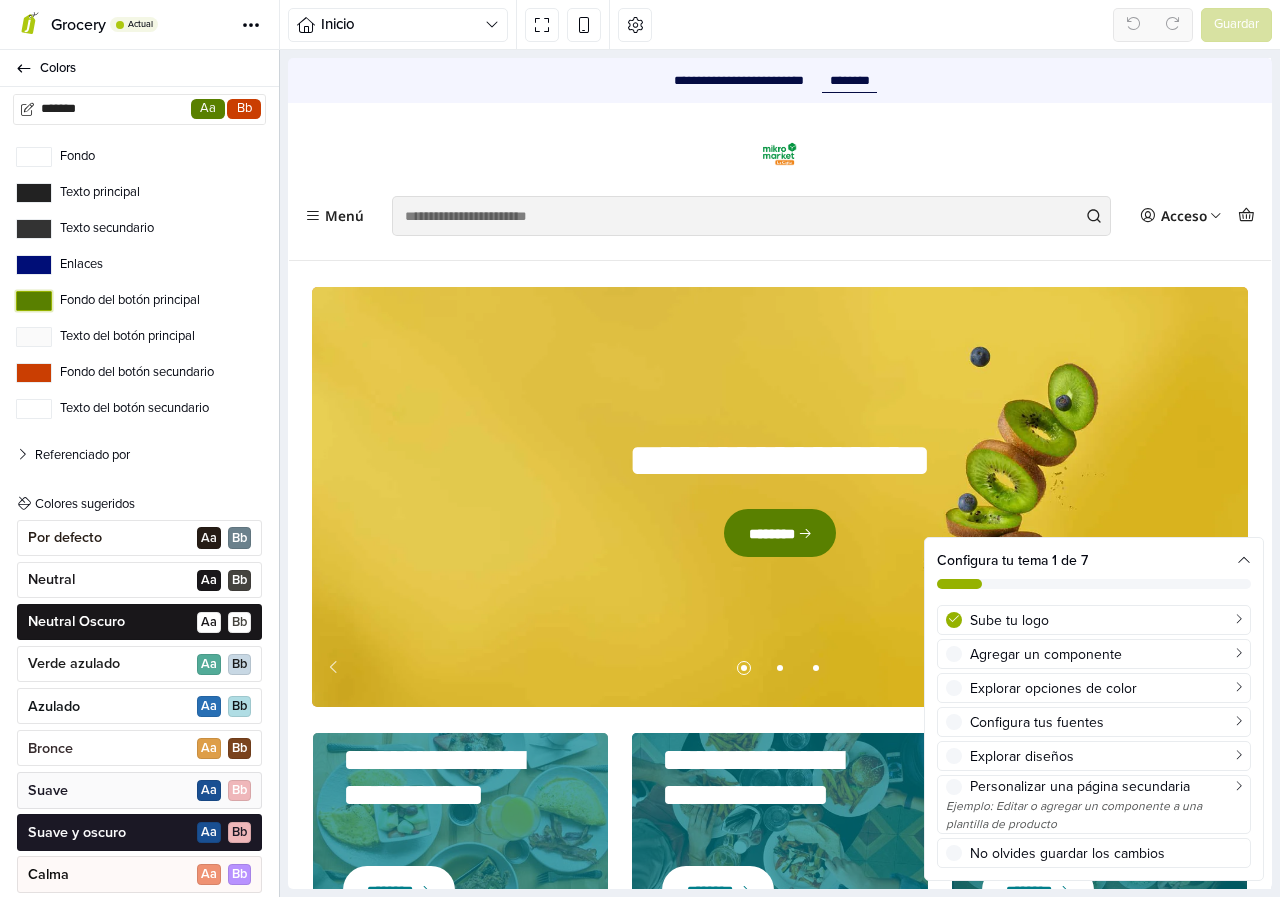 click on "Fondo del botón principal" at bounding box center (34, 301) 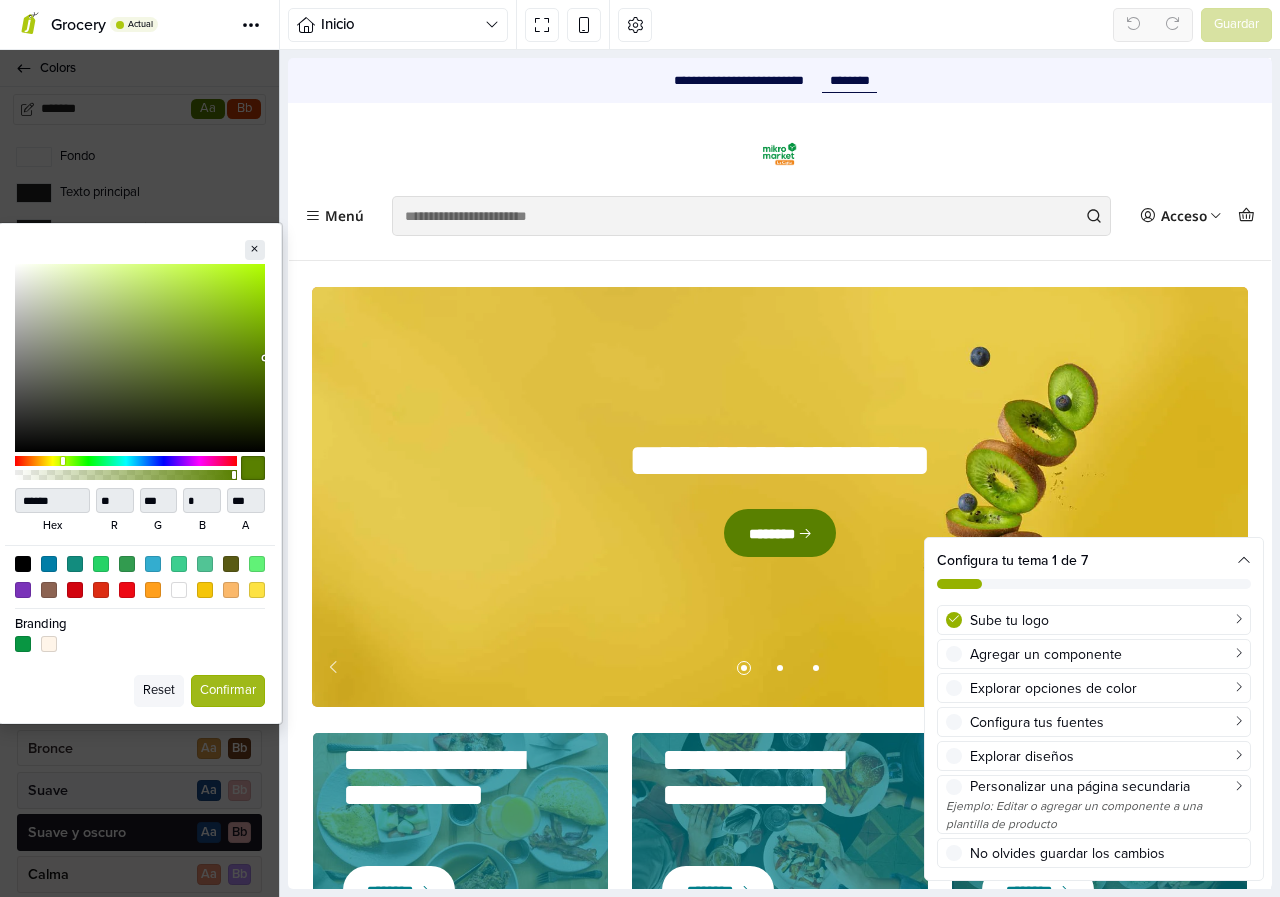type 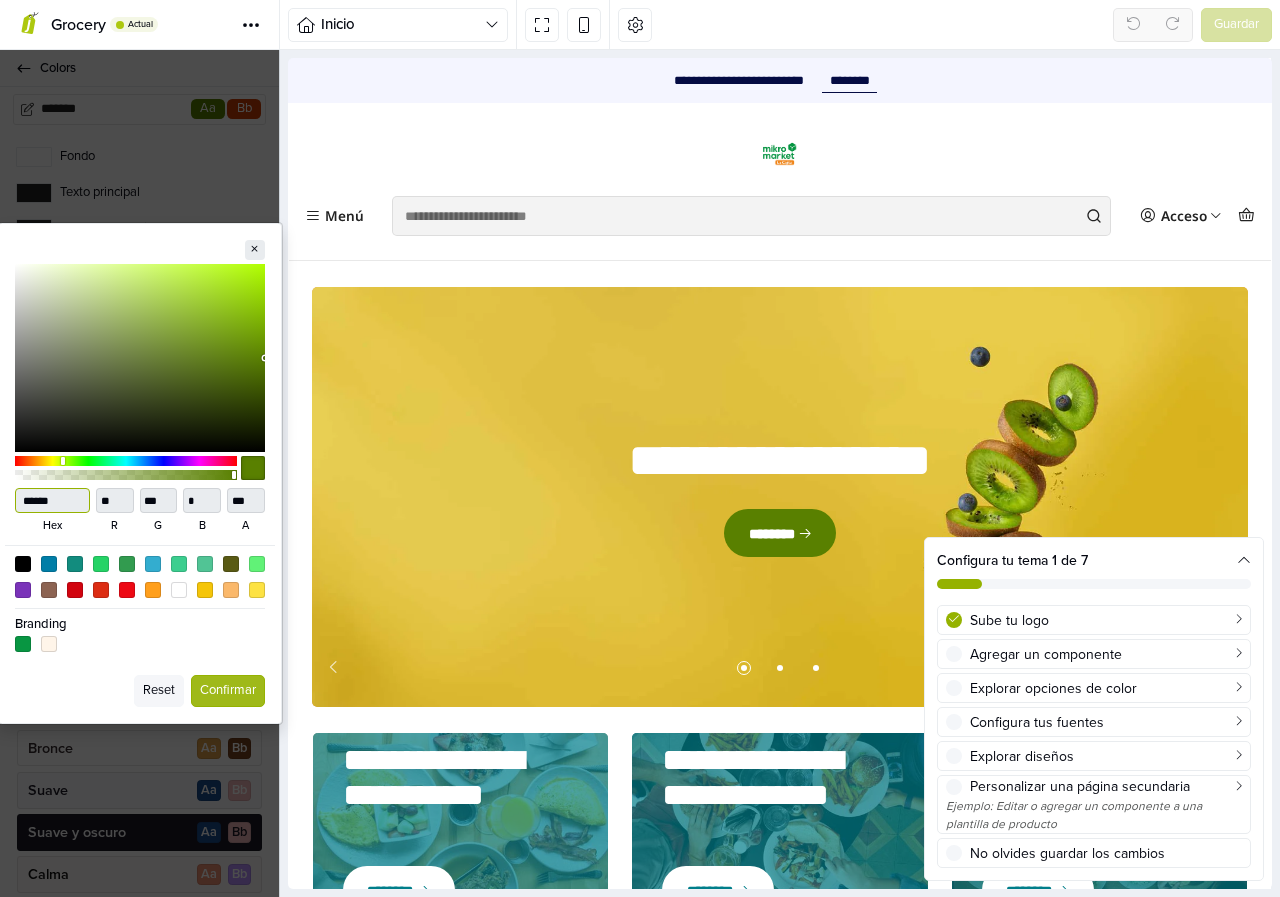 drag, startPoint x: 66, startPoint y: 501, endPoint x: 0, endPoint y: 496, distance: 66.189125 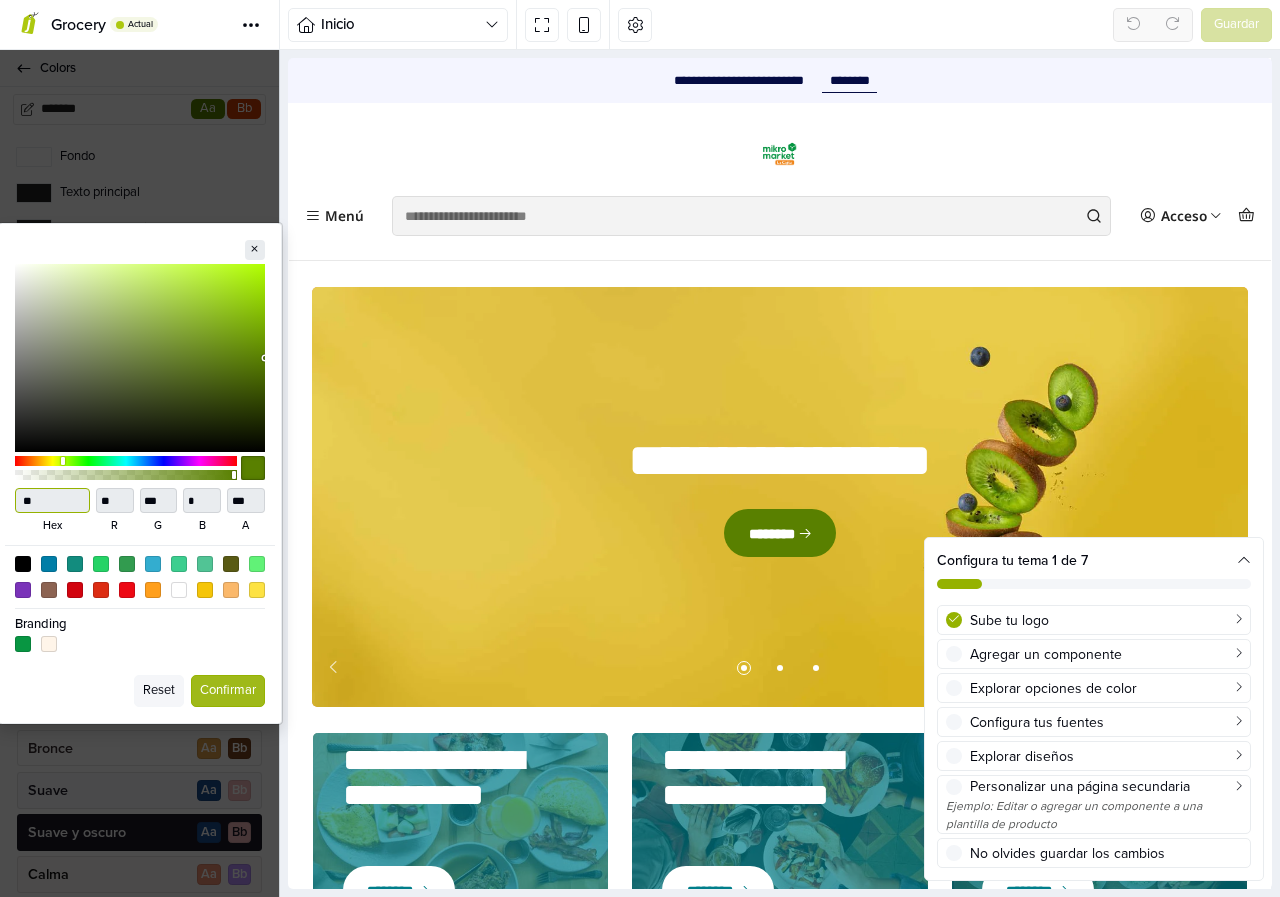 type on "***" 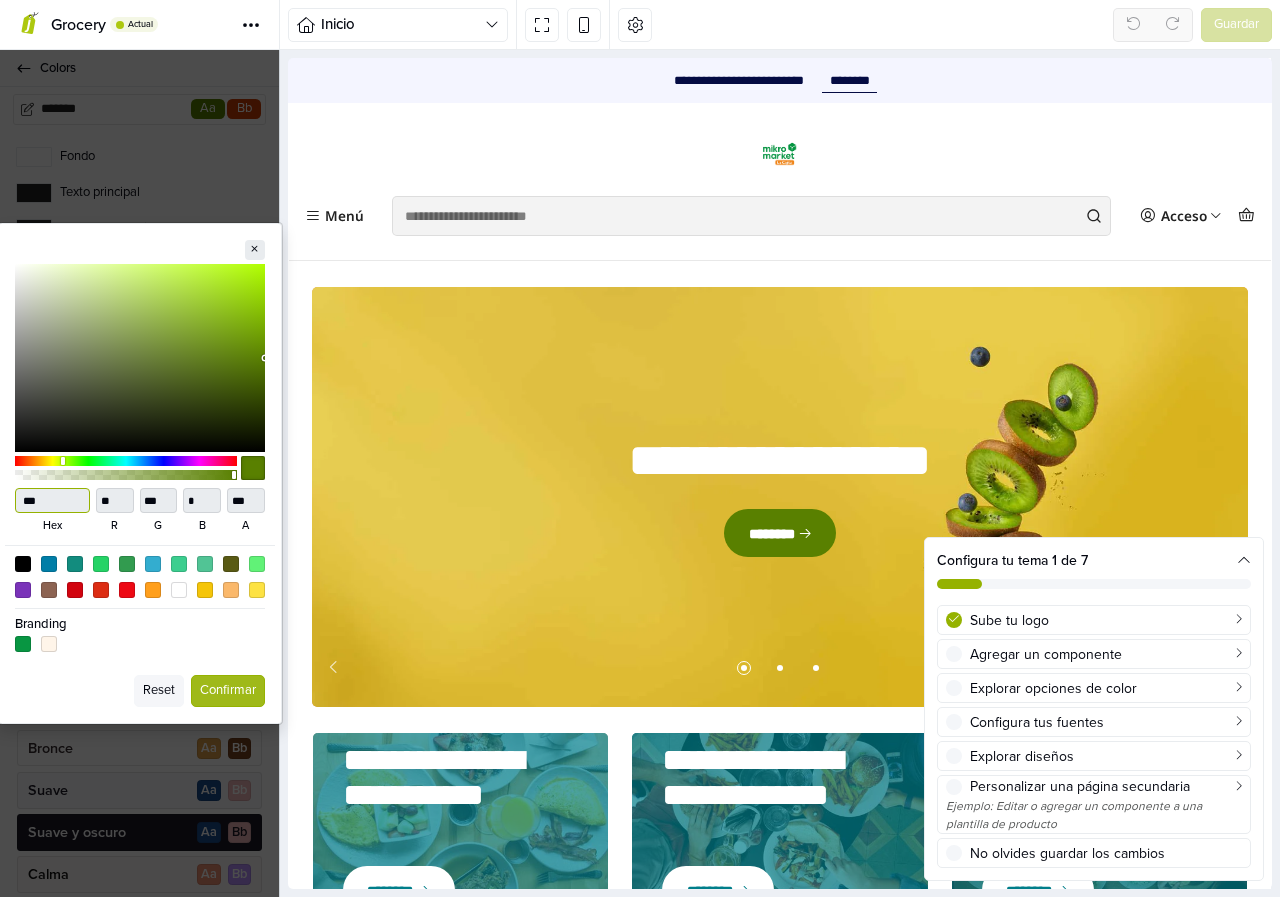 type on "*" 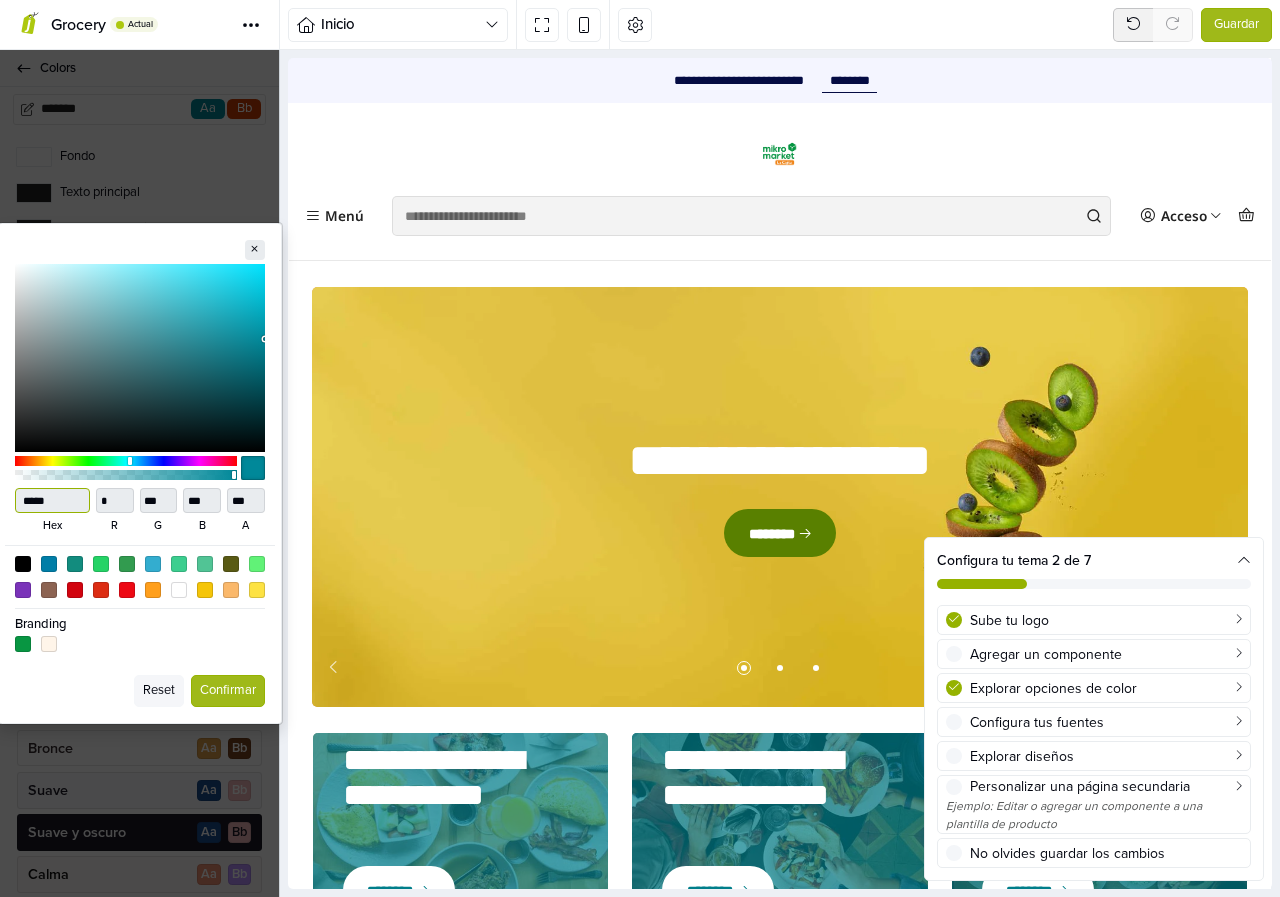 type on "******" 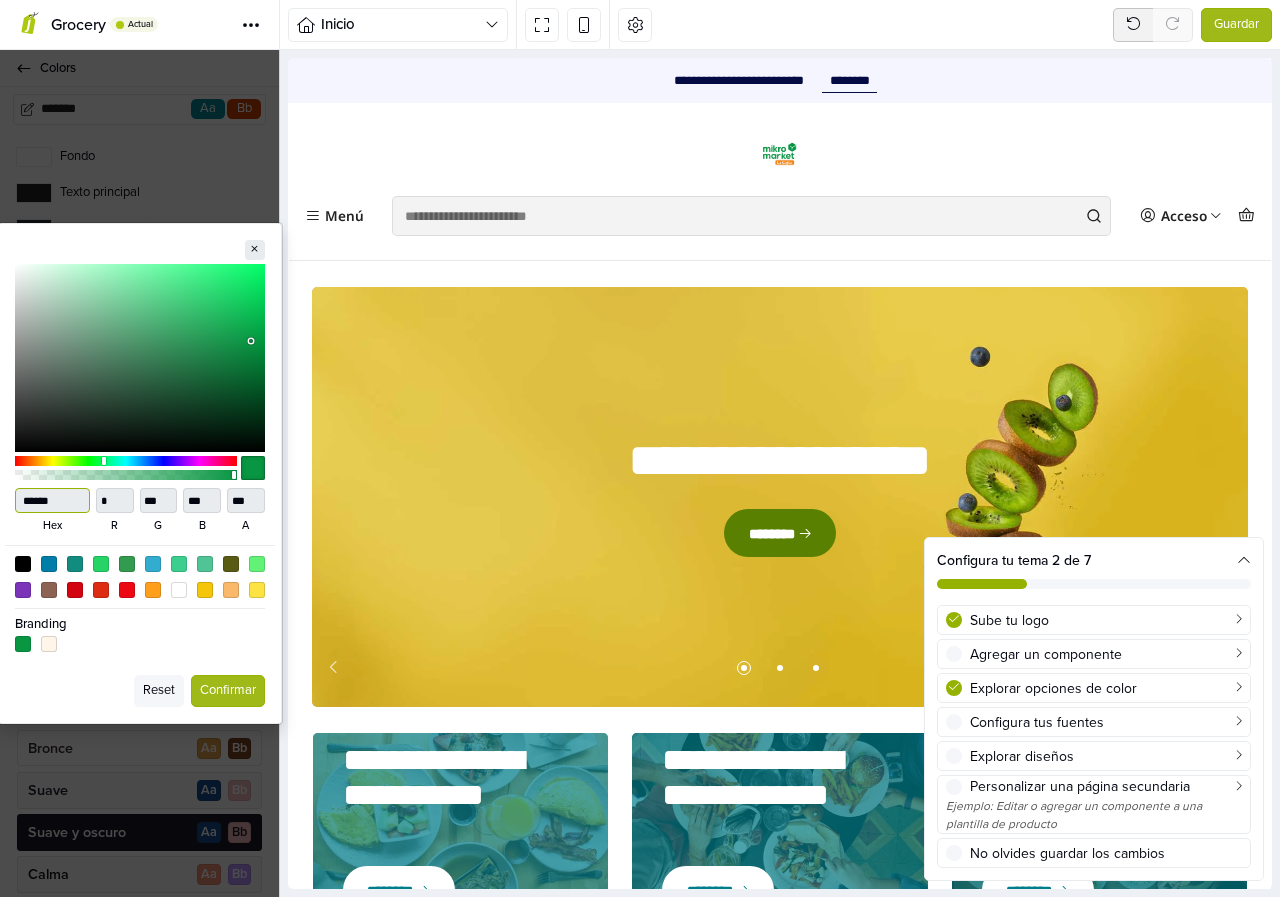 type on "*" 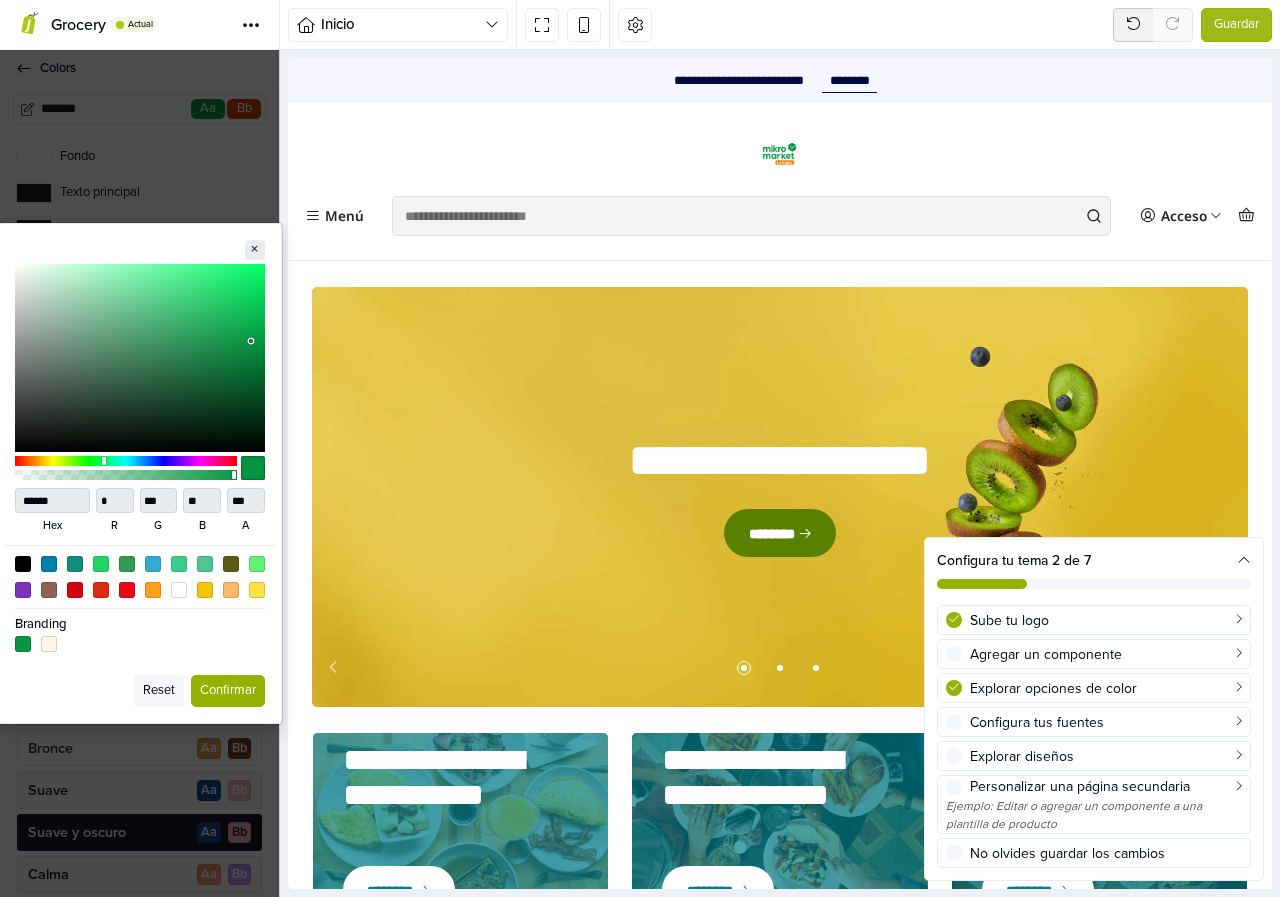 type on "******" 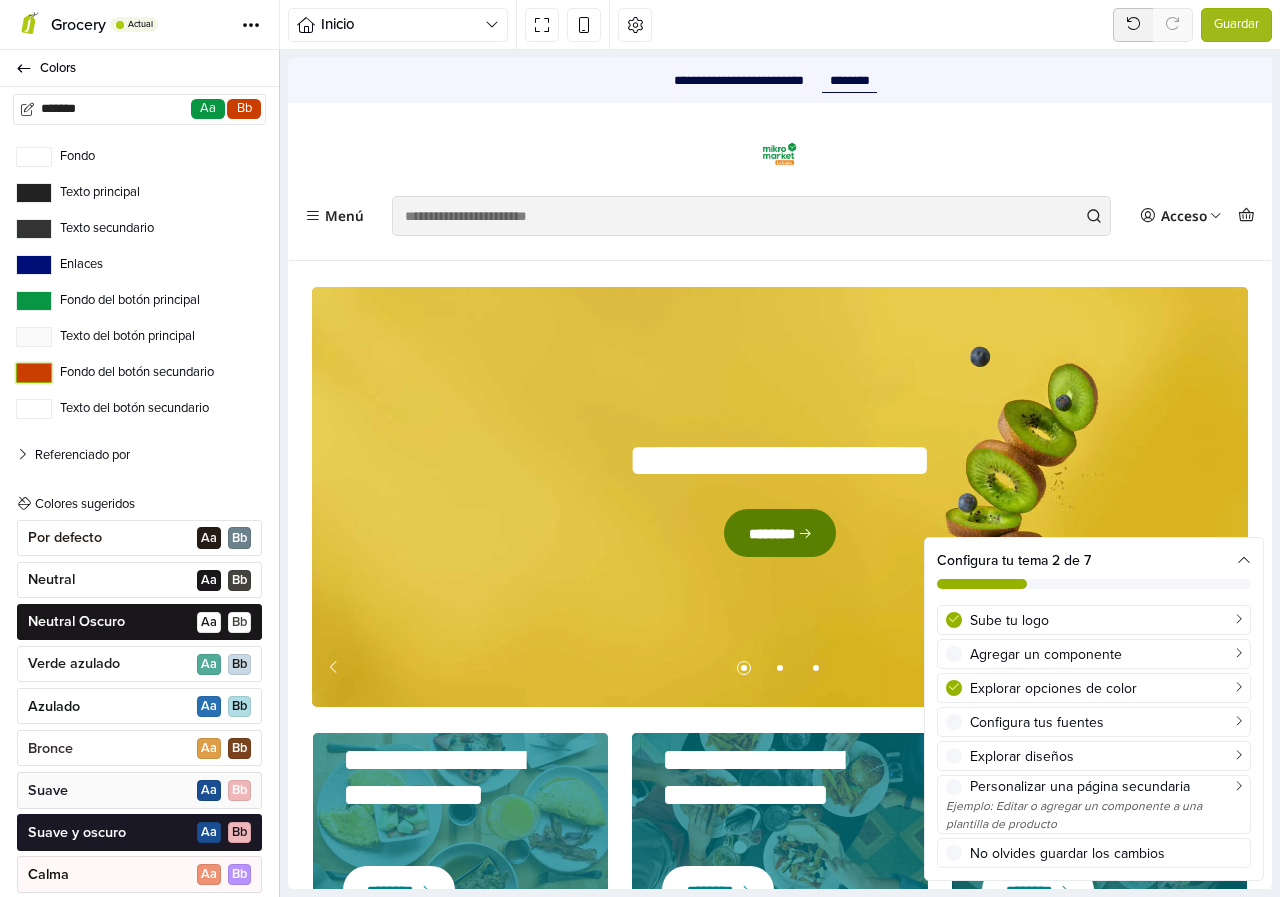 click on "Fondo del botón secundario" at bounding box center [34, 373] 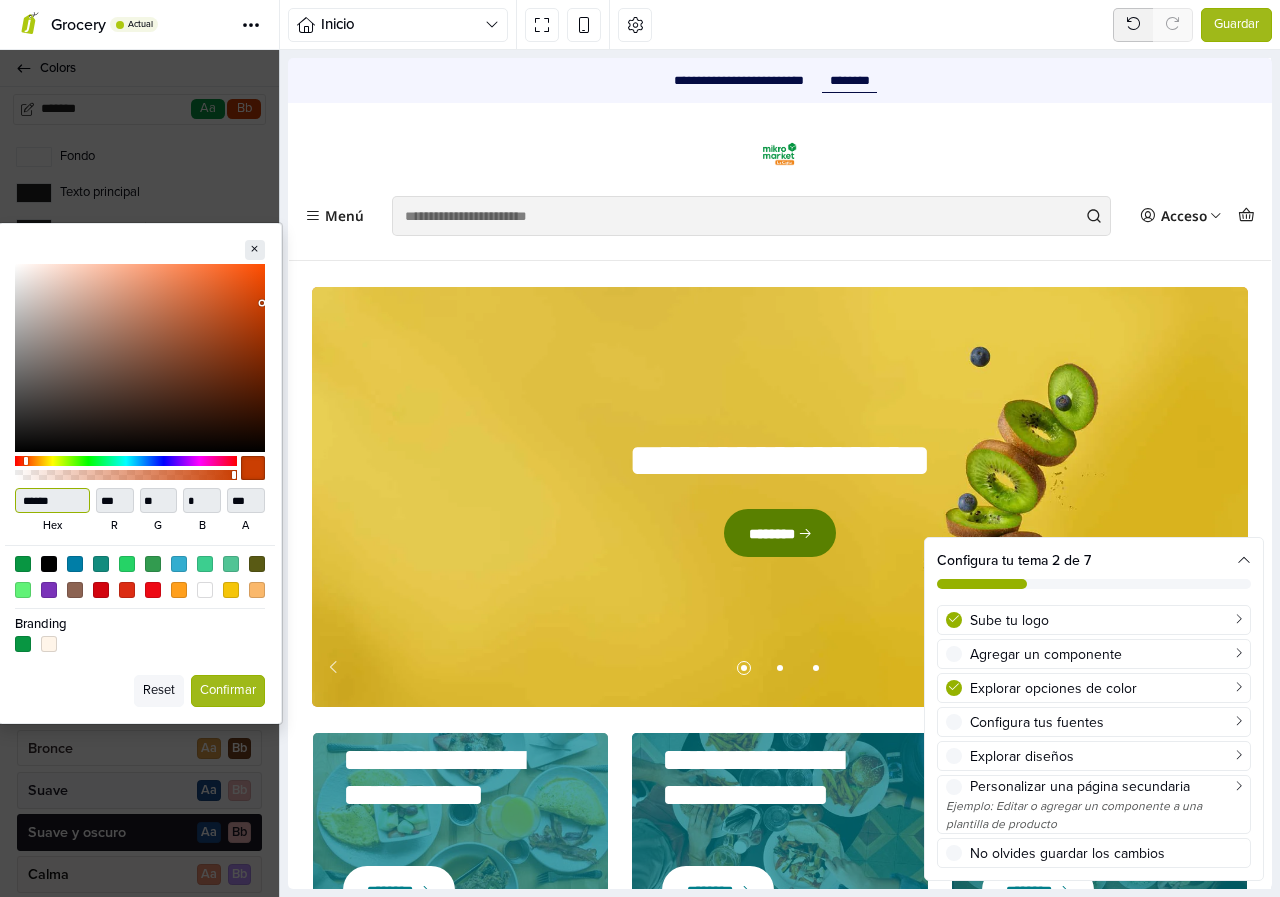 drag, startPoint x: 70, startPoint y: 505, endPoint x: 0, endPoint y: 493, distance: 71.021126 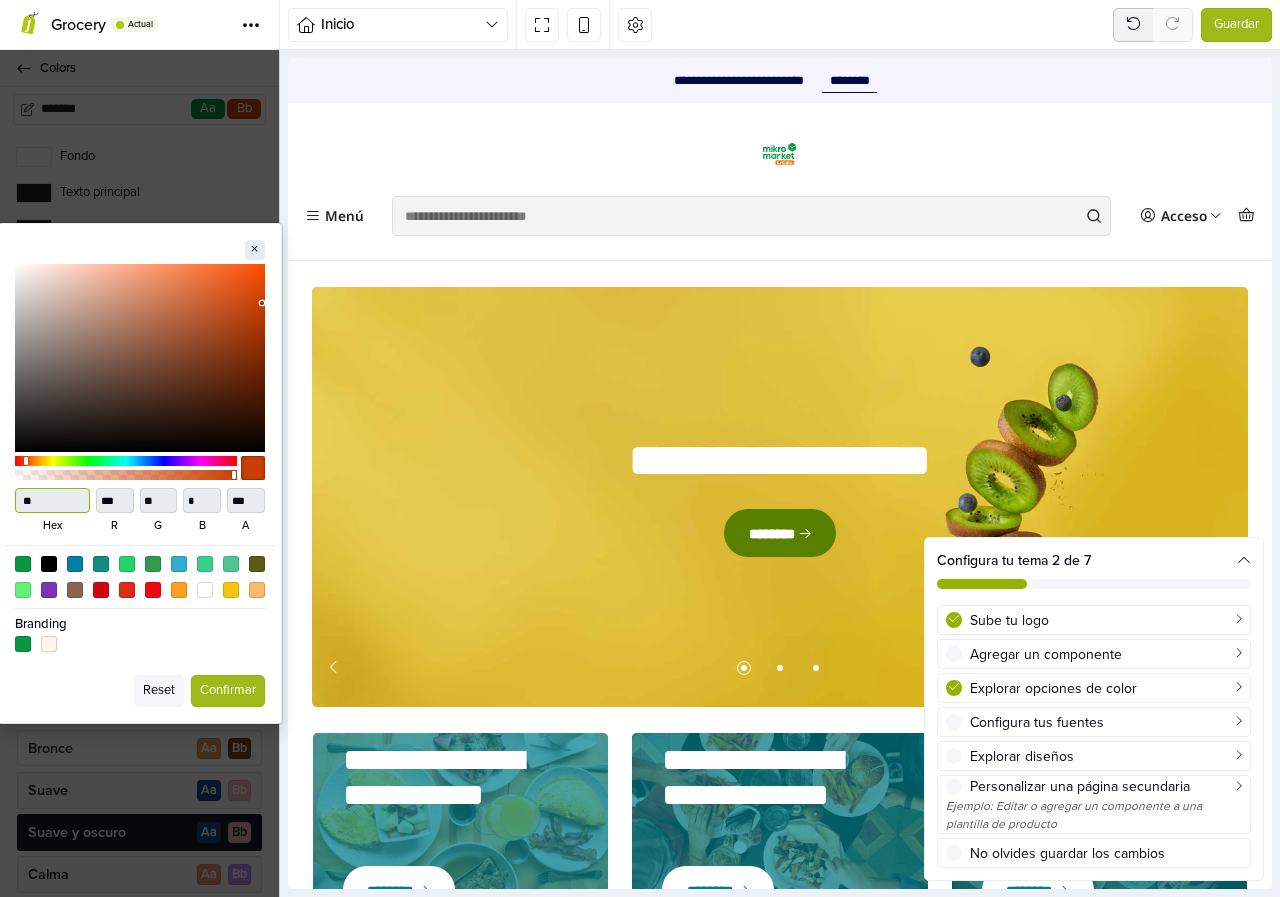 type on "***" 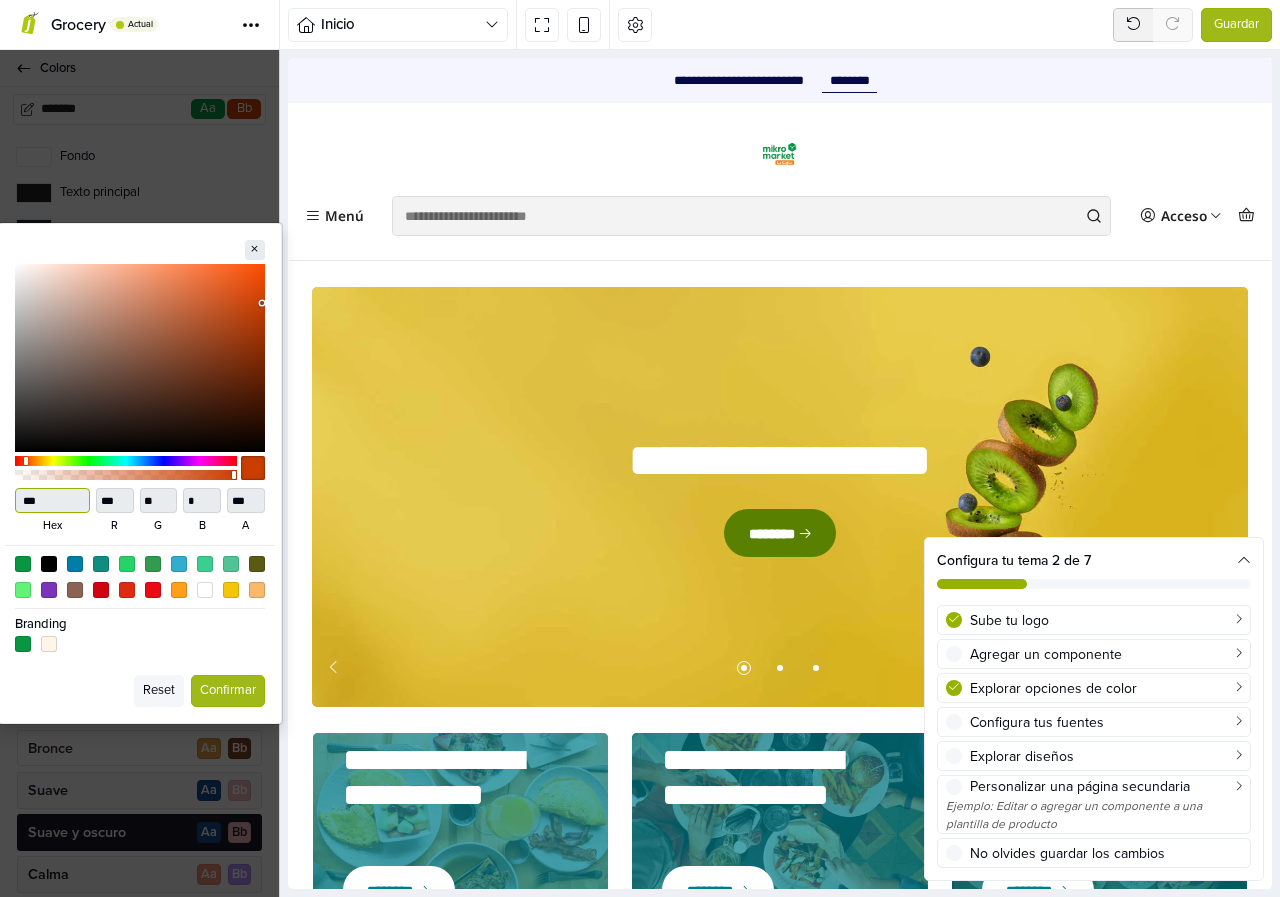 type on "***" 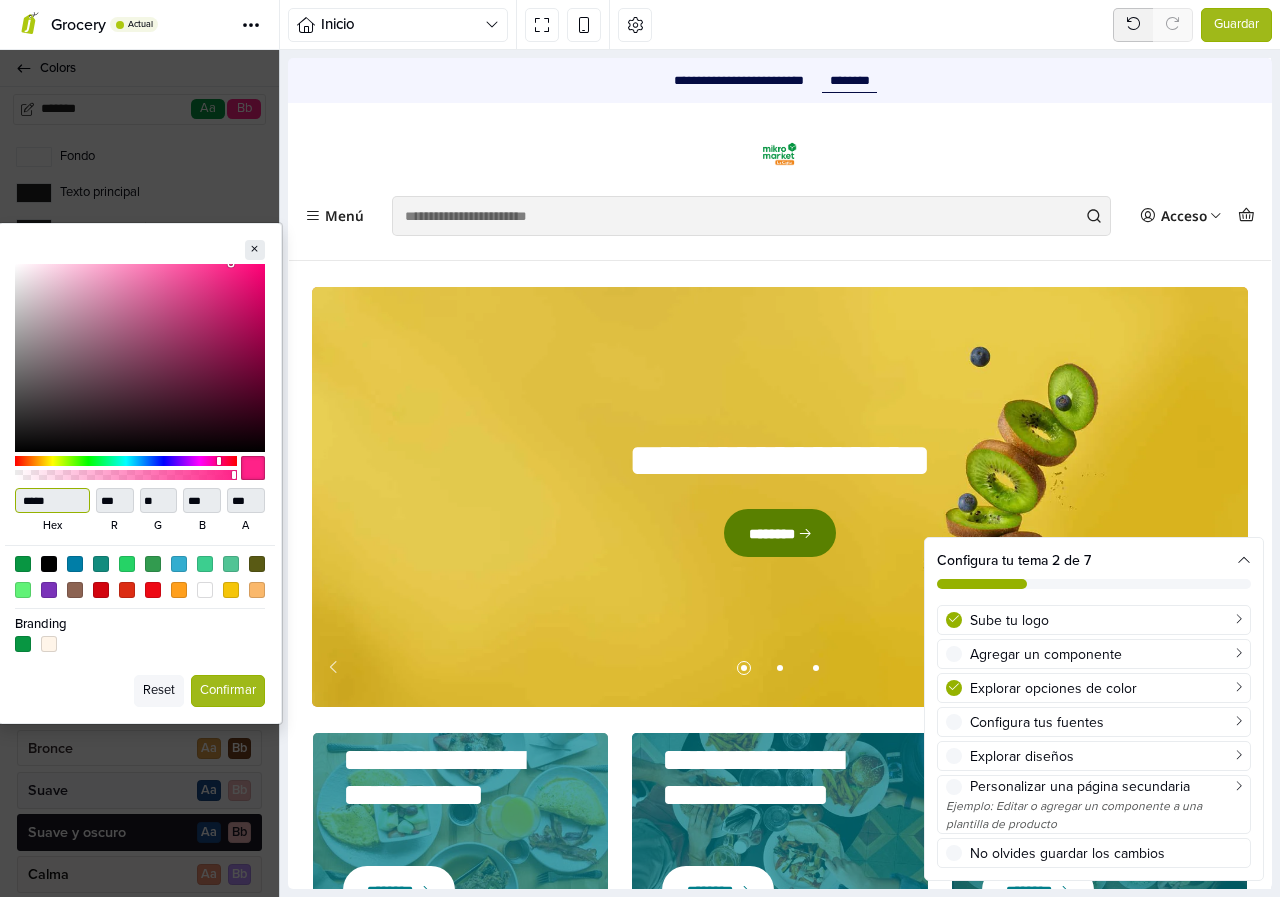 type on "******" 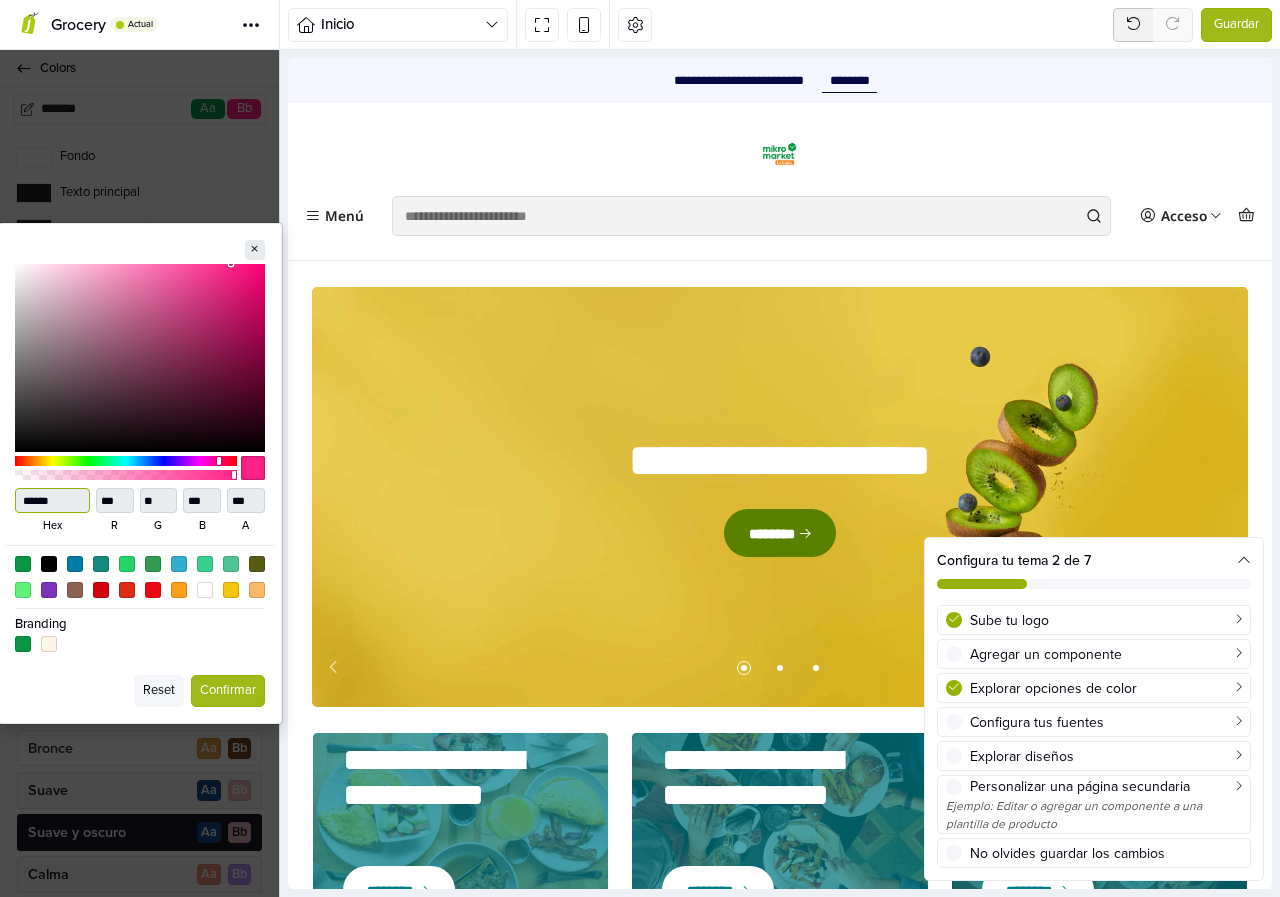 type on "***" 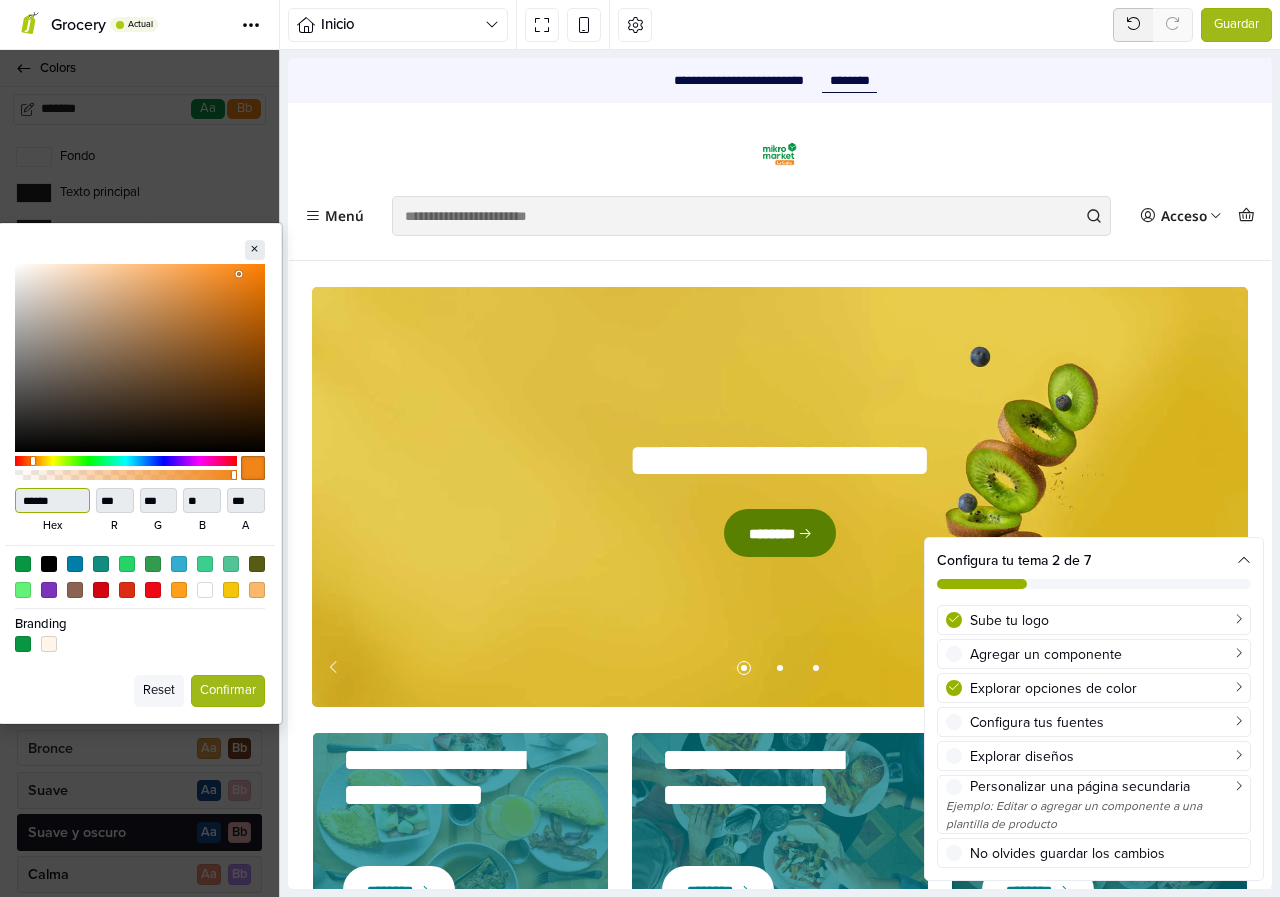 type on "******" 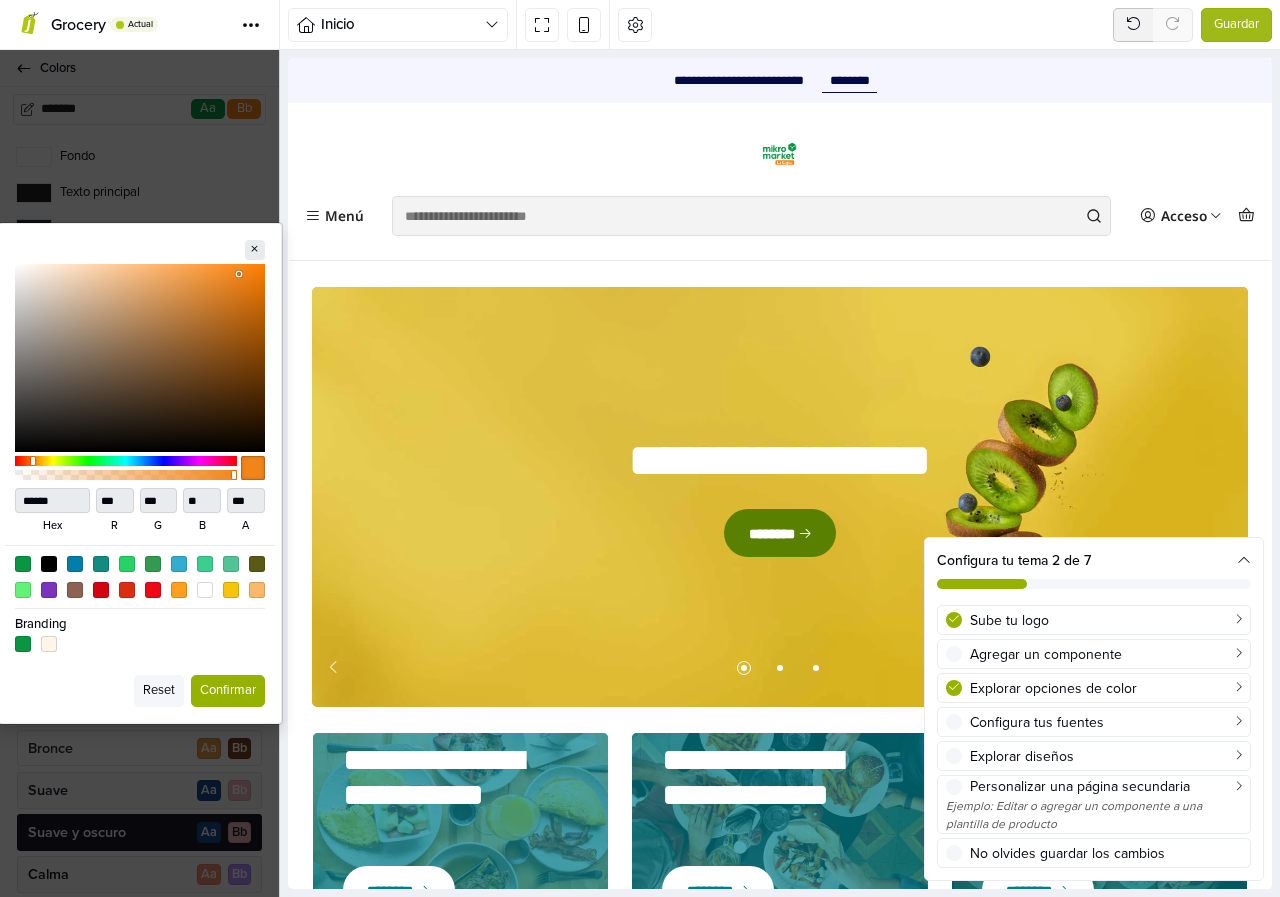 click on "Confirmar" at bounding box center (228, 691) 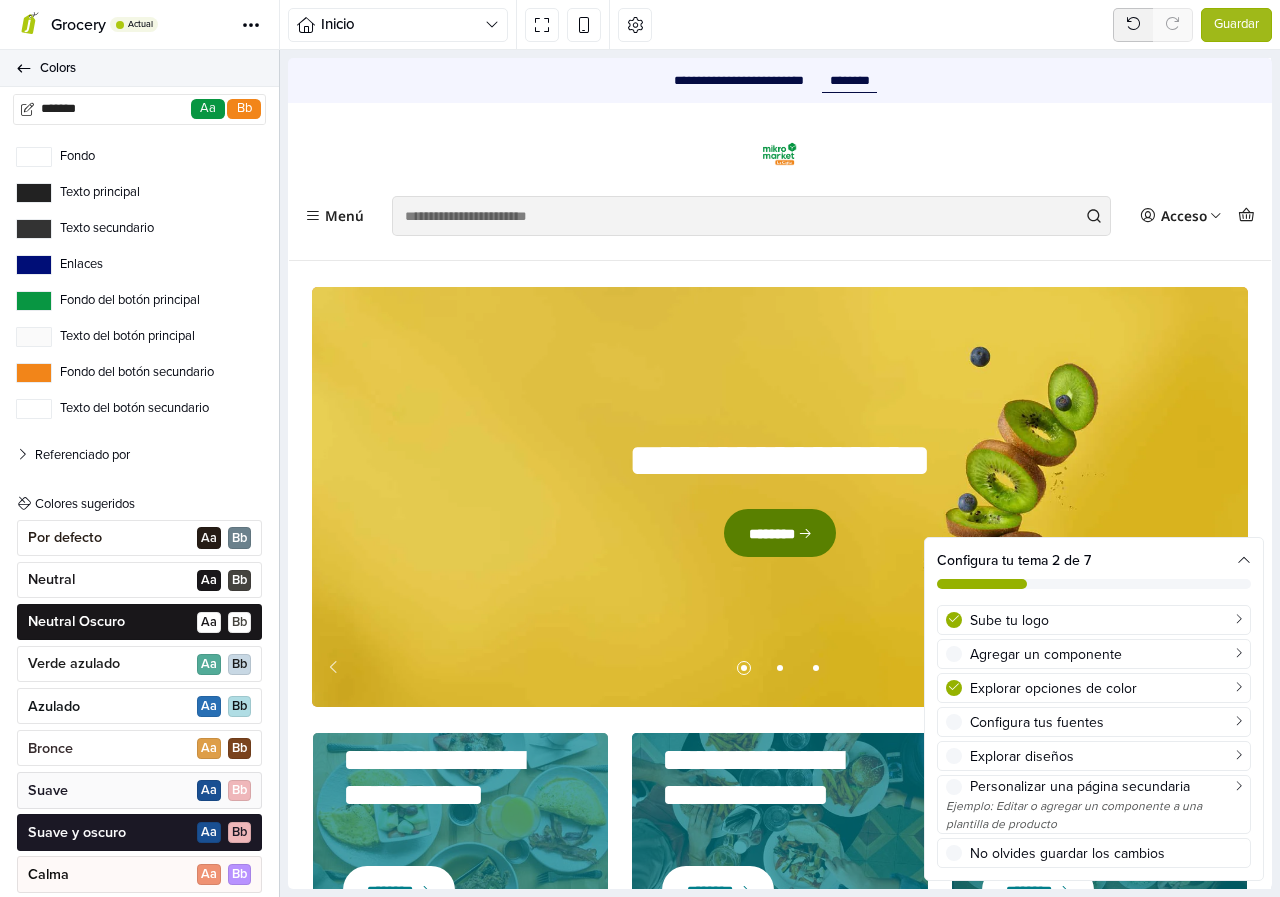 click 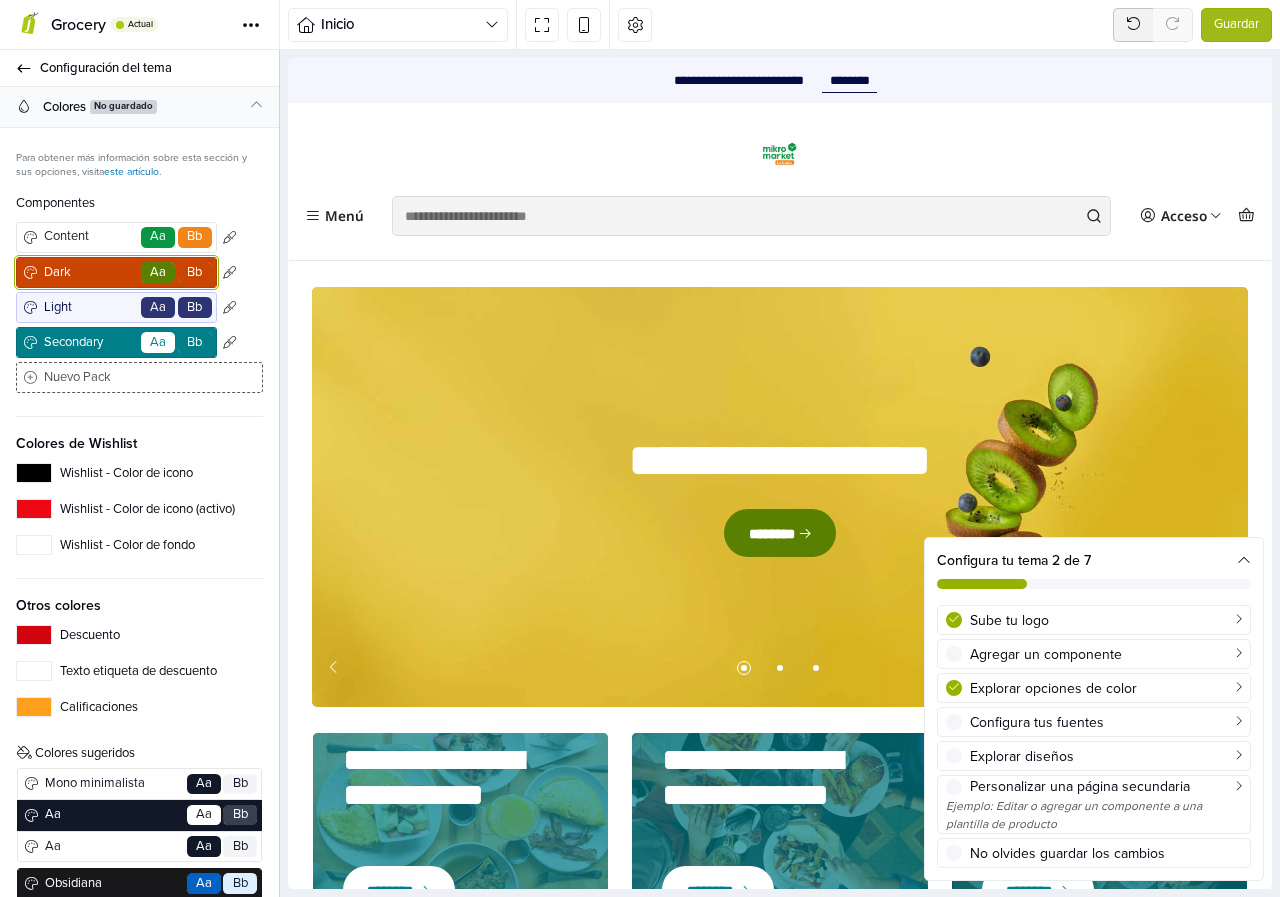 click on "Dark" at bounding box center (89, 273) 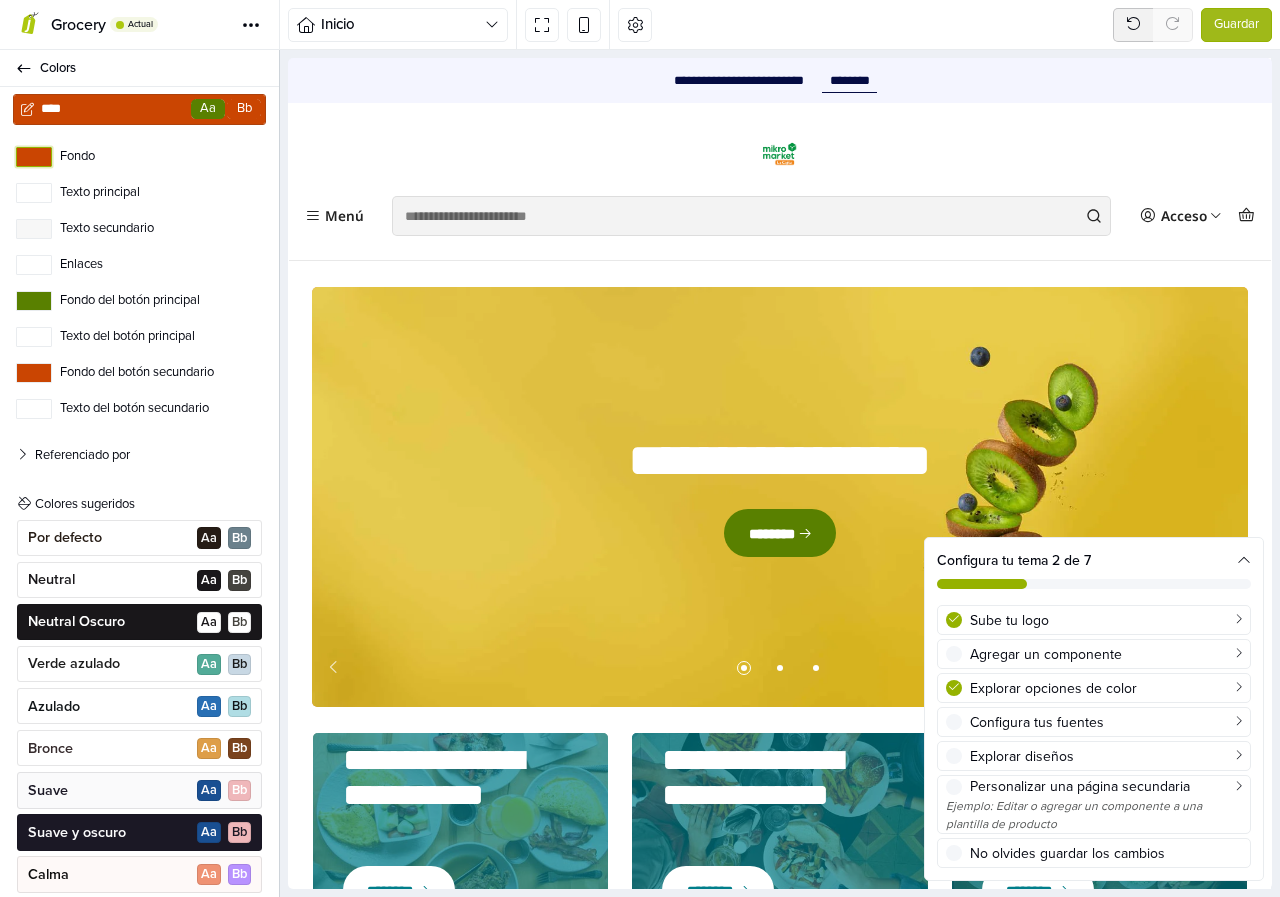 click on "Fondo" at bounding box center [34, 157] 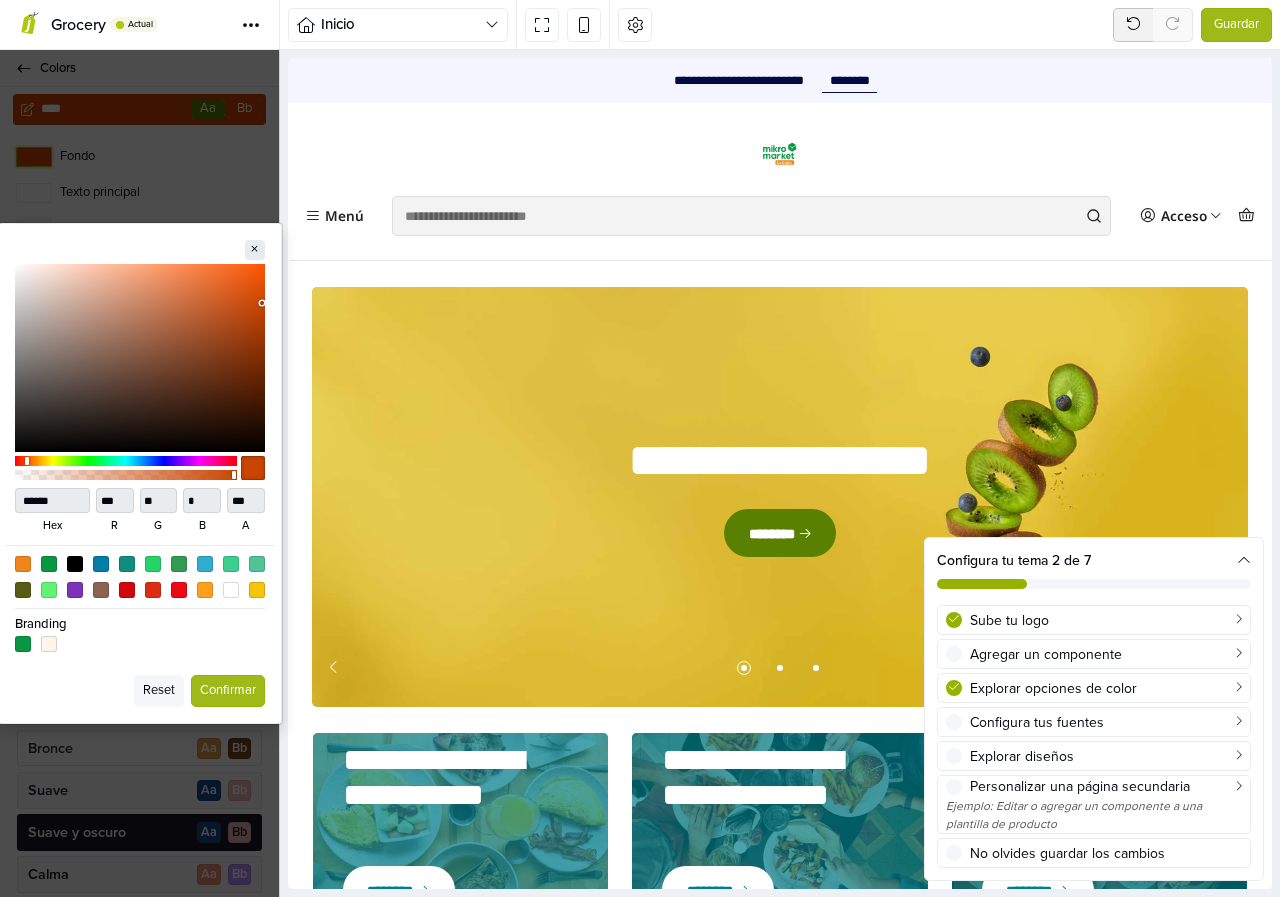 type 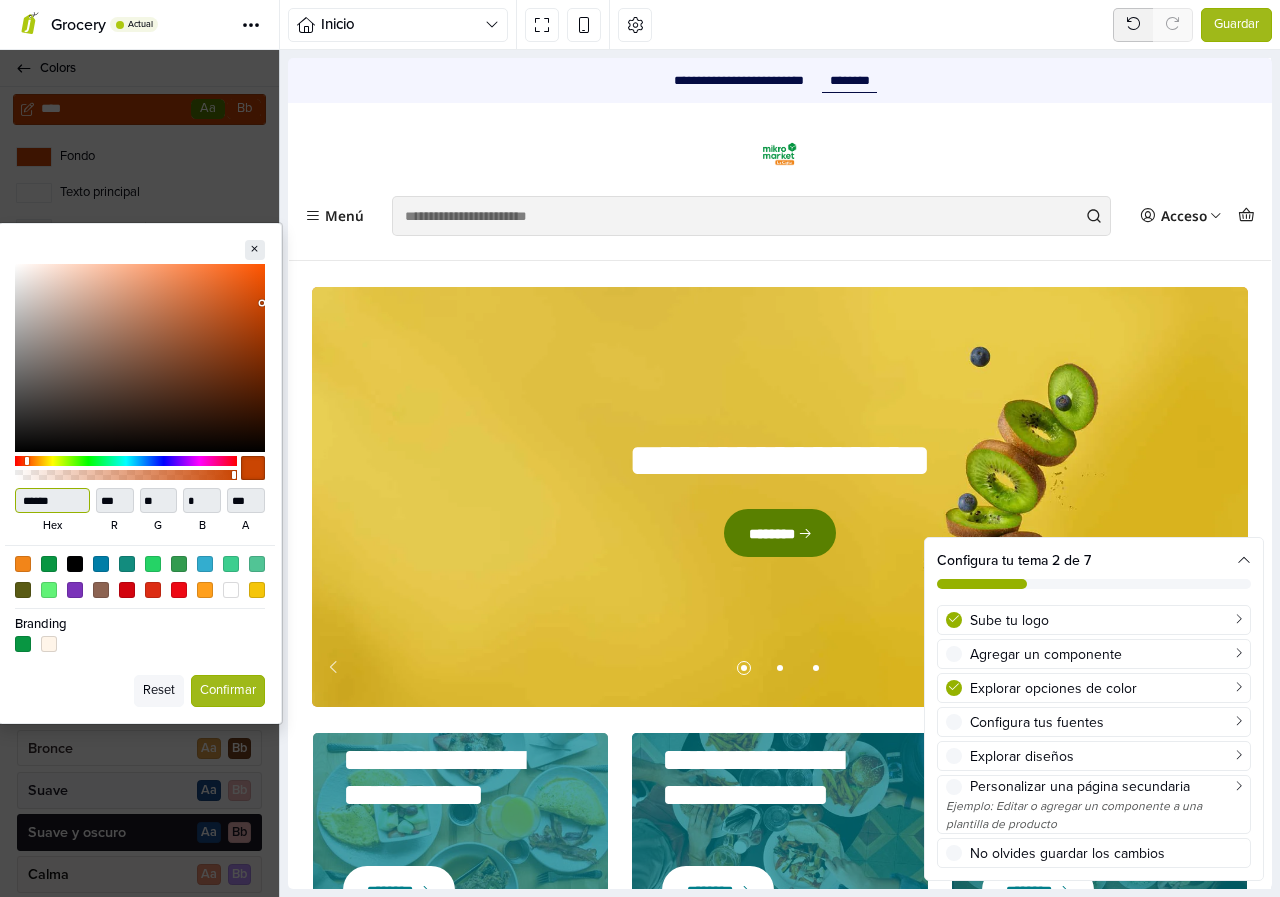 drag, startPoint x: 70, startPoint y: 498, endPoint x: 0, endPoint y: 504, distance: 70.256676 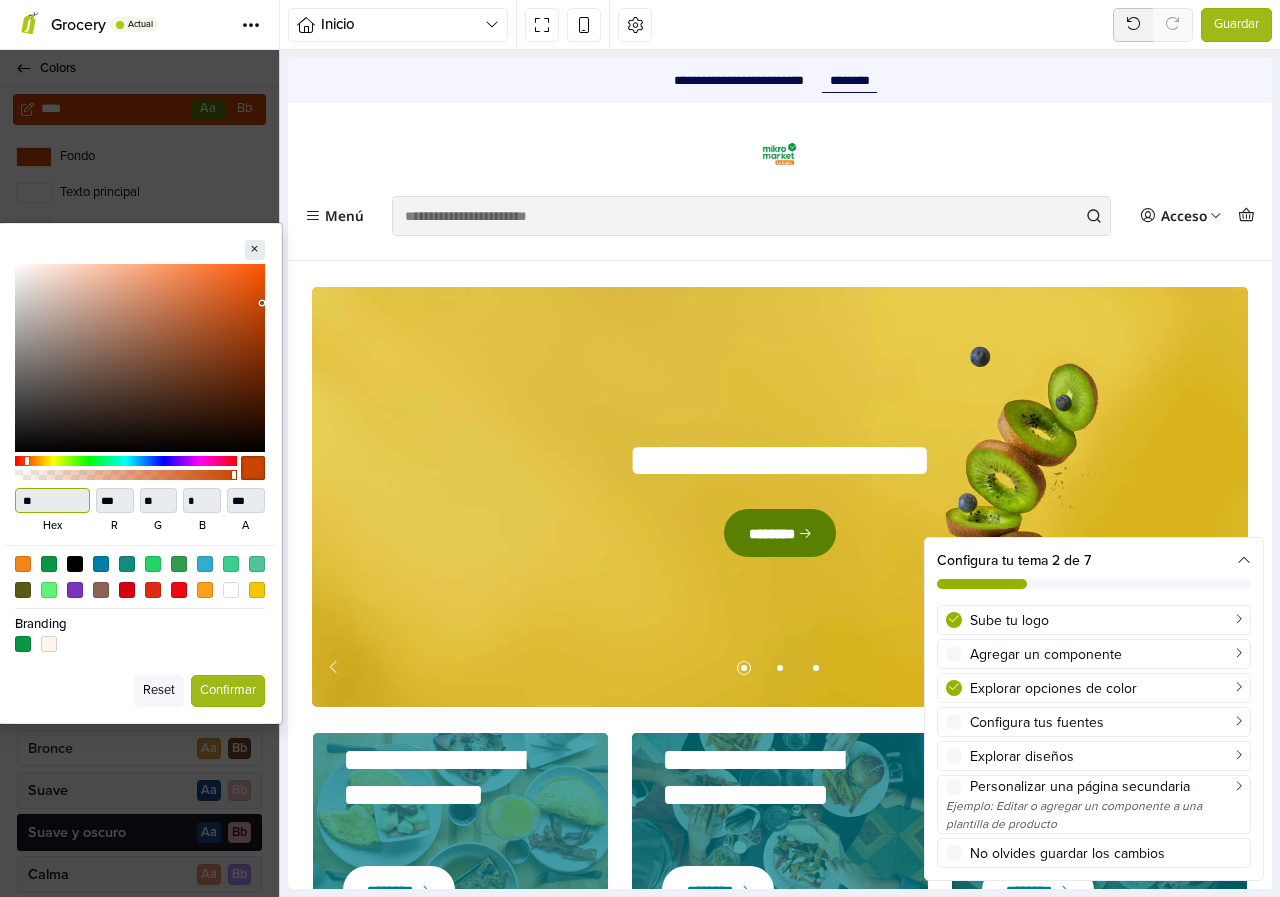 type on "***" 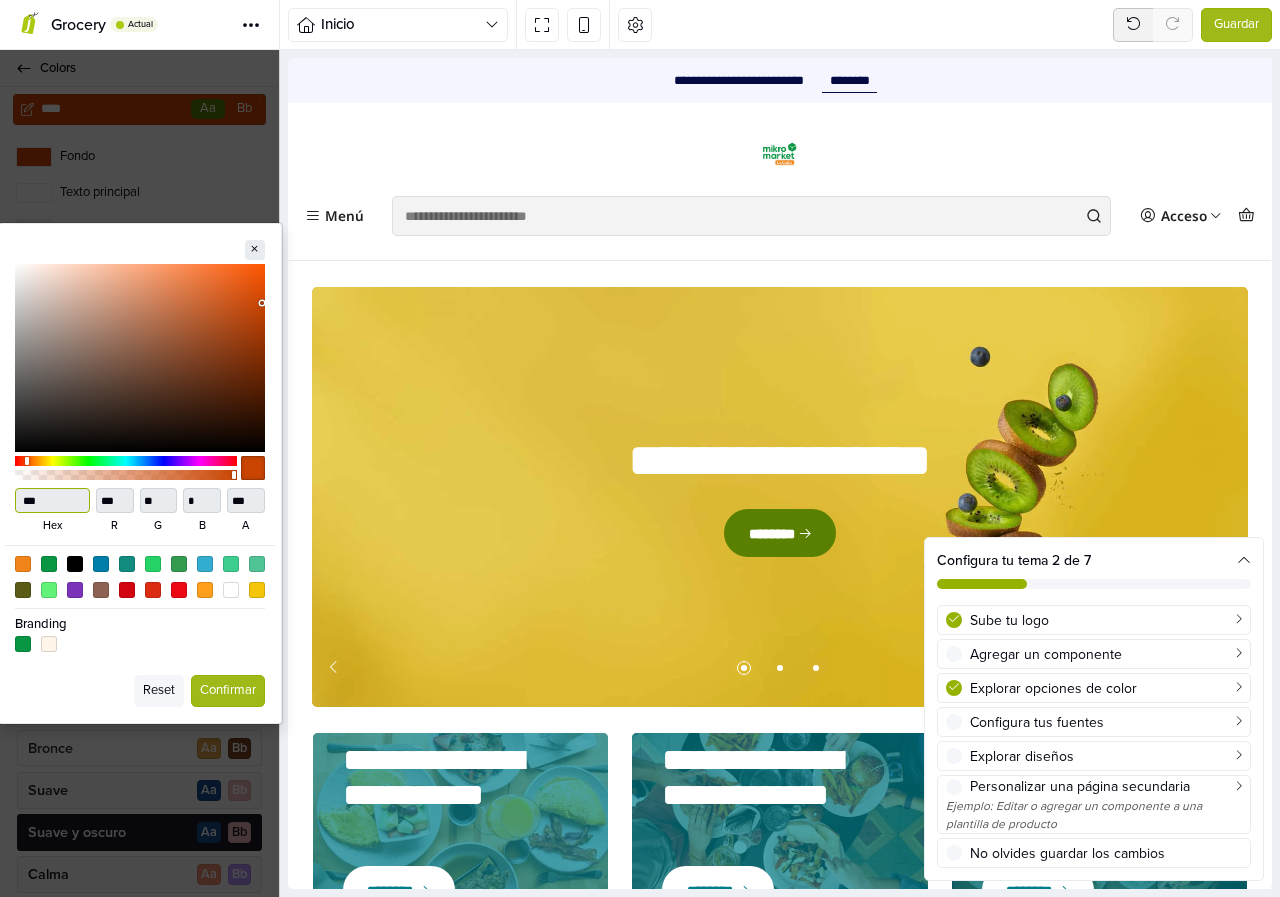 type on "***" 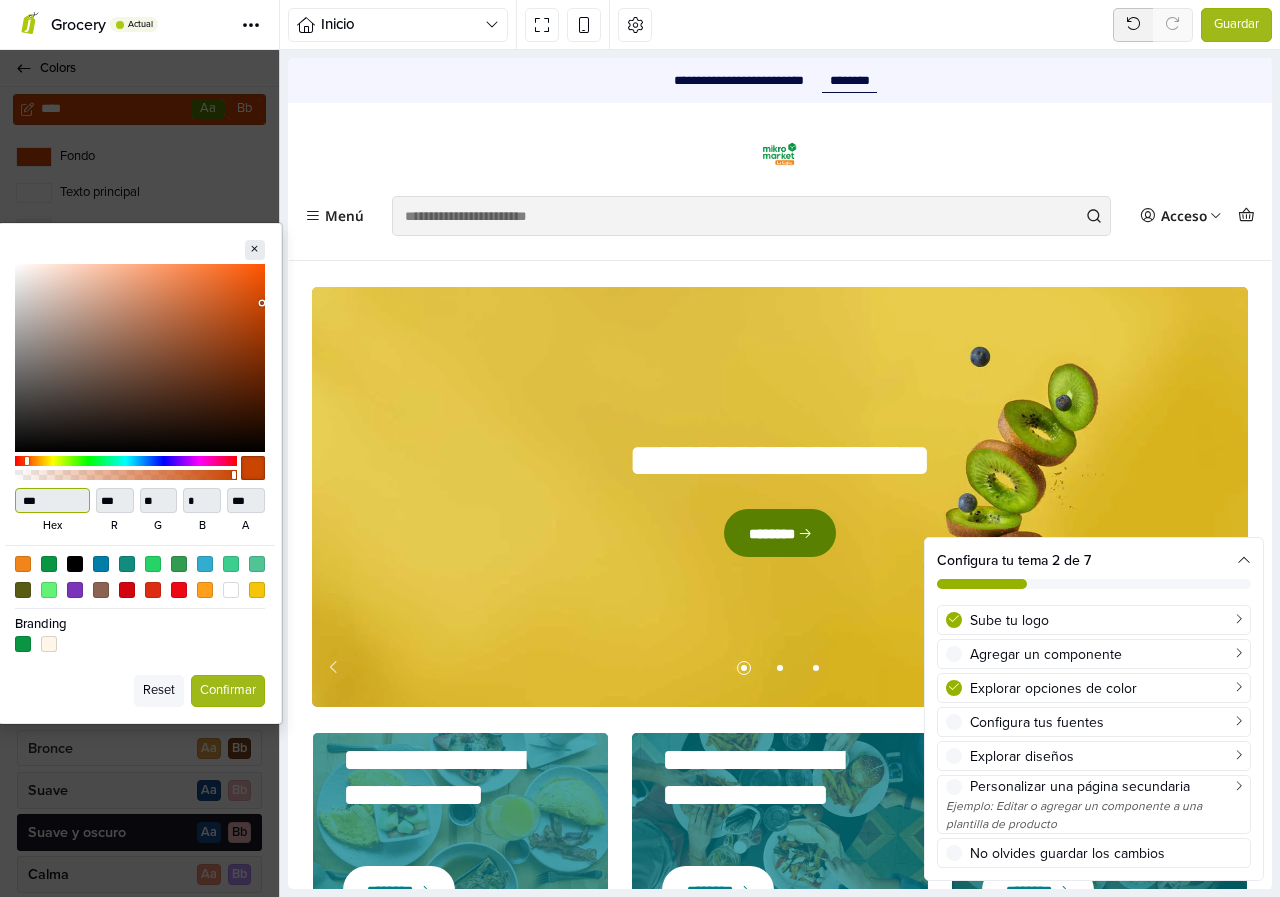 type on "**" 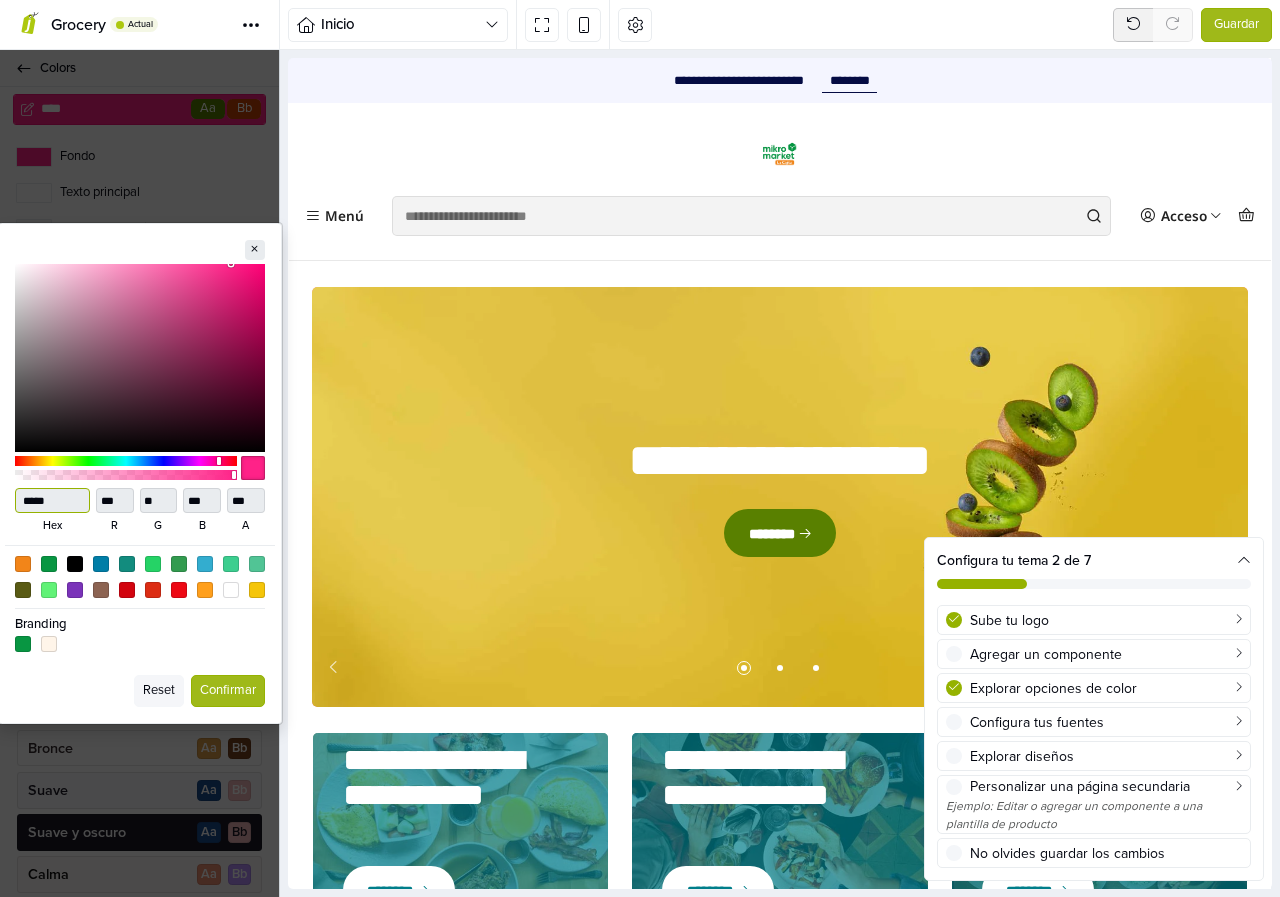 type on "******" 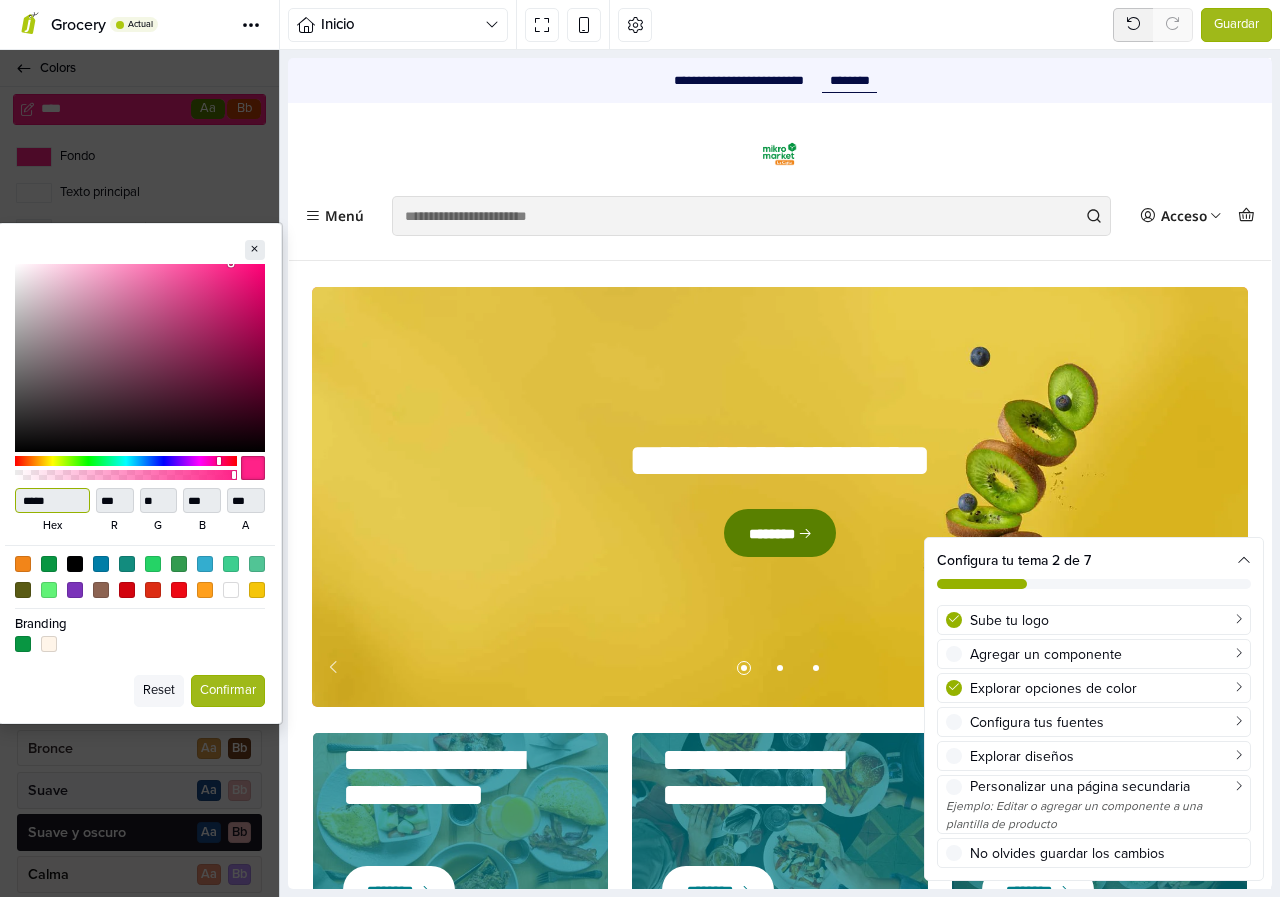 type on "***" 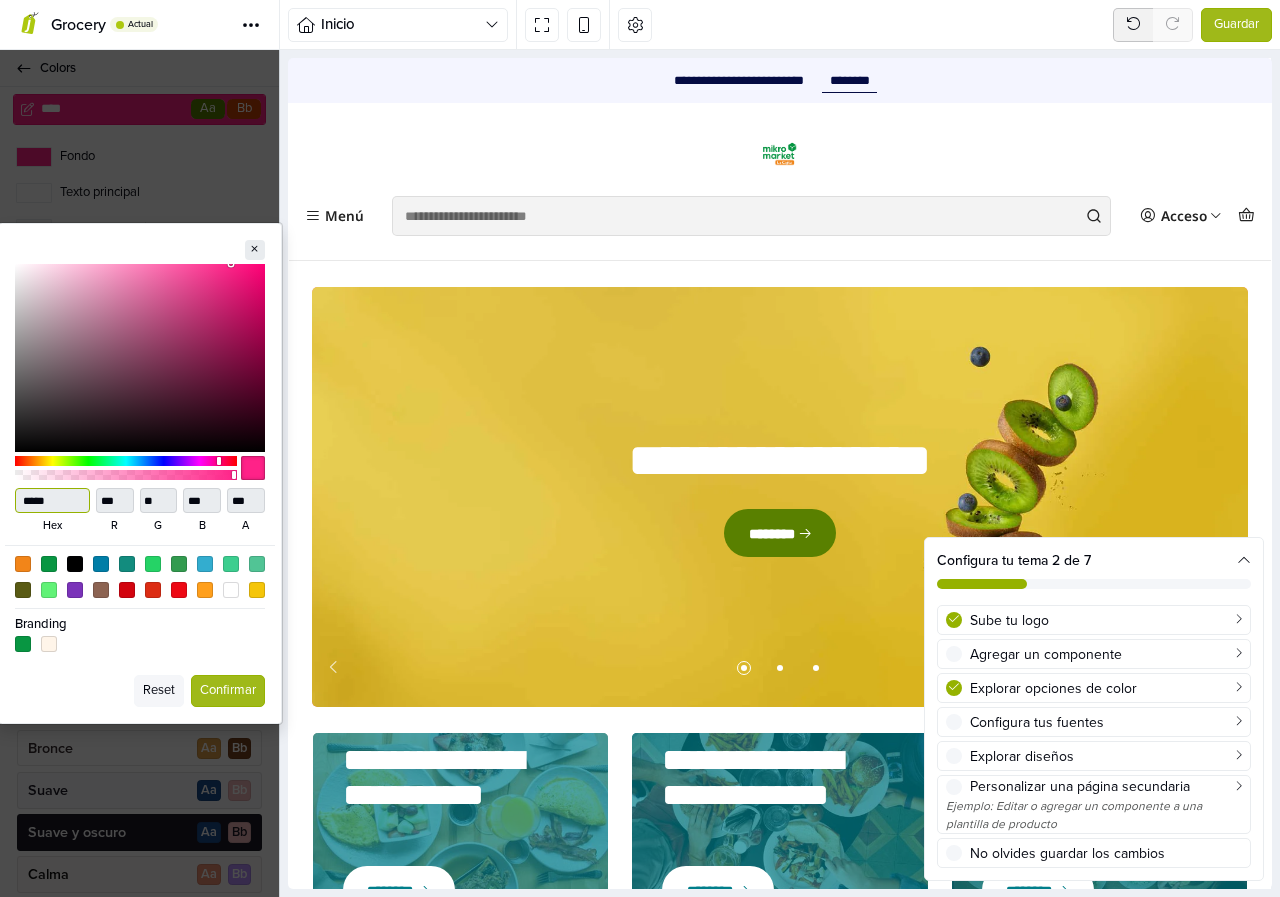 type on "***" 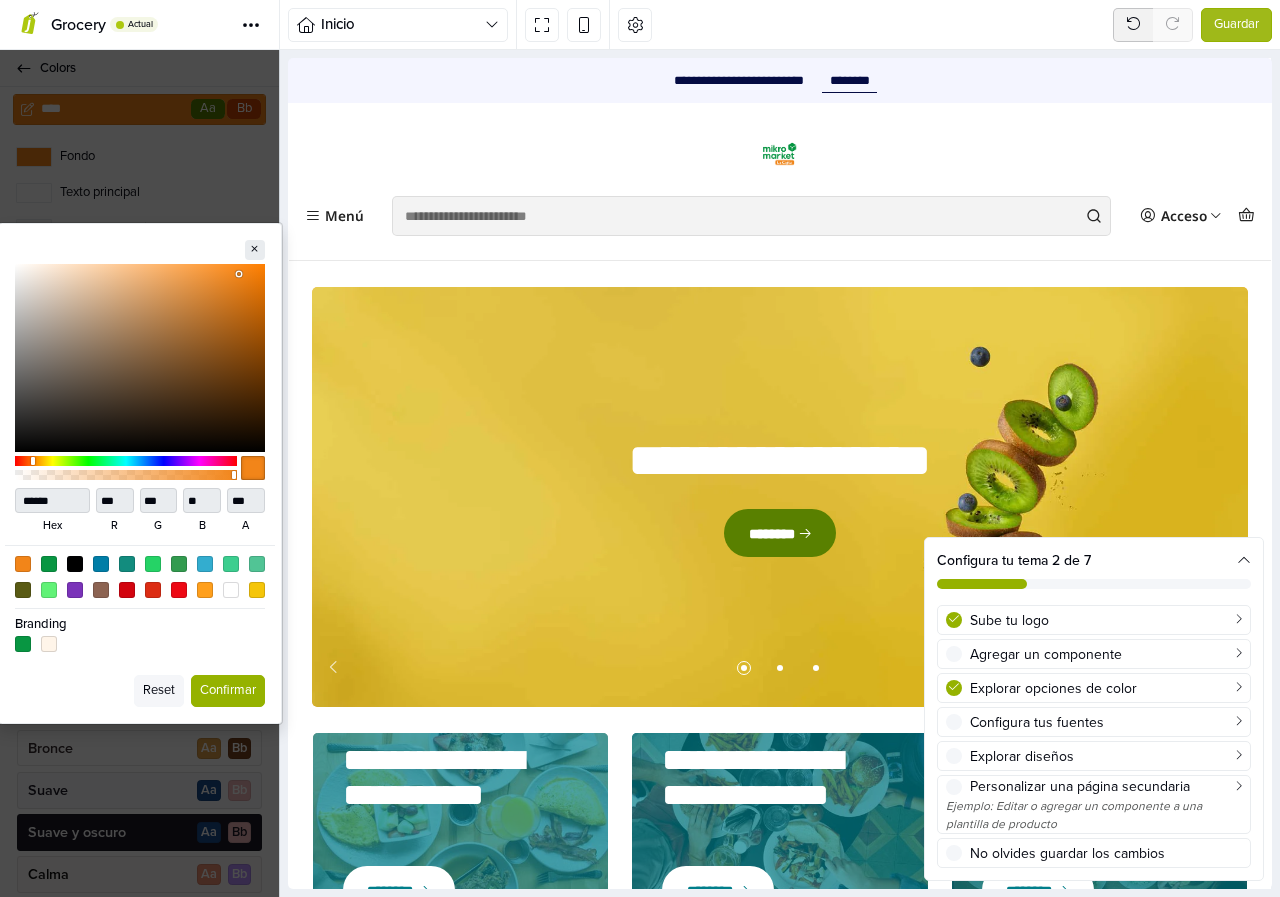 type on "******" 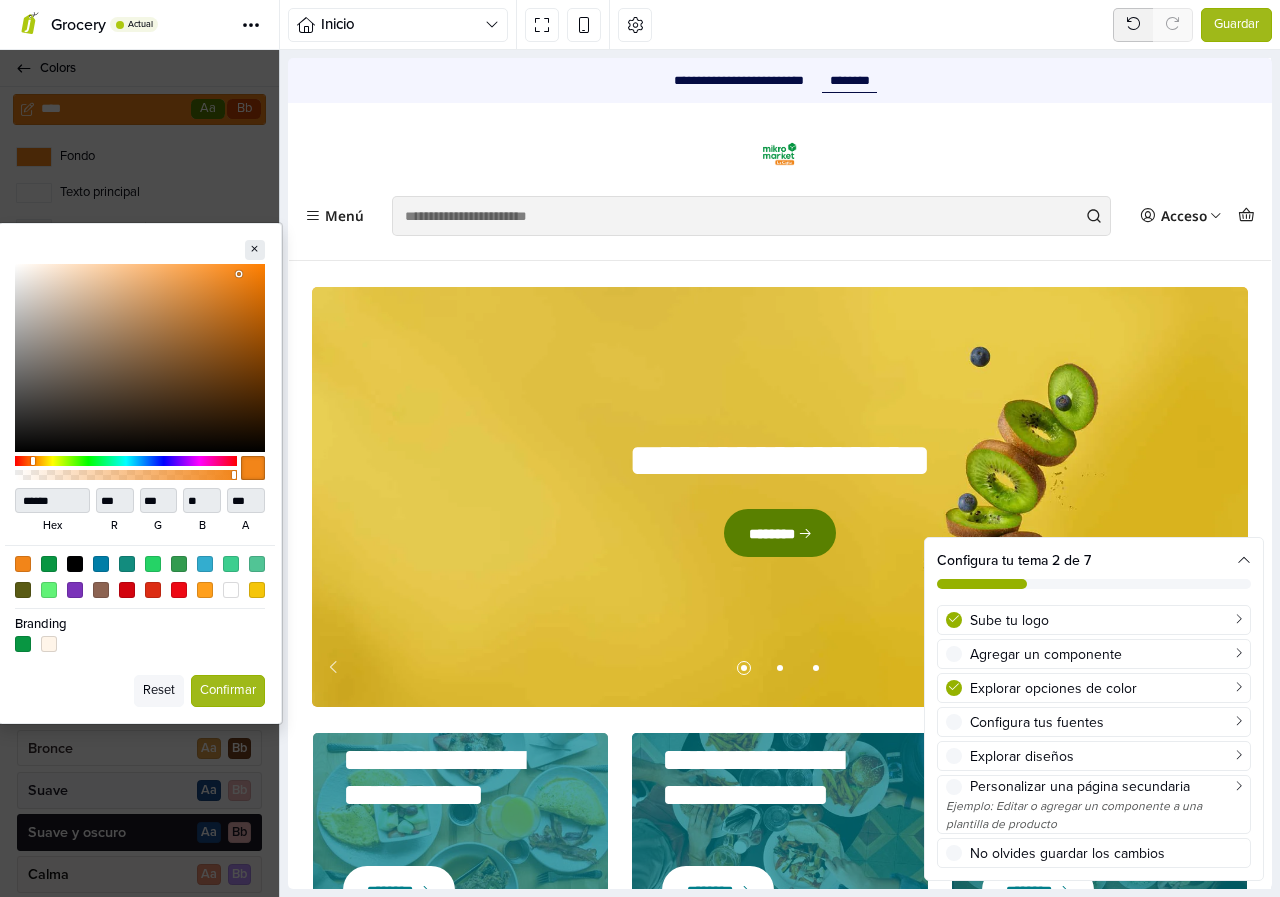 click on "Confirmar" at bounding box center (228, 691) 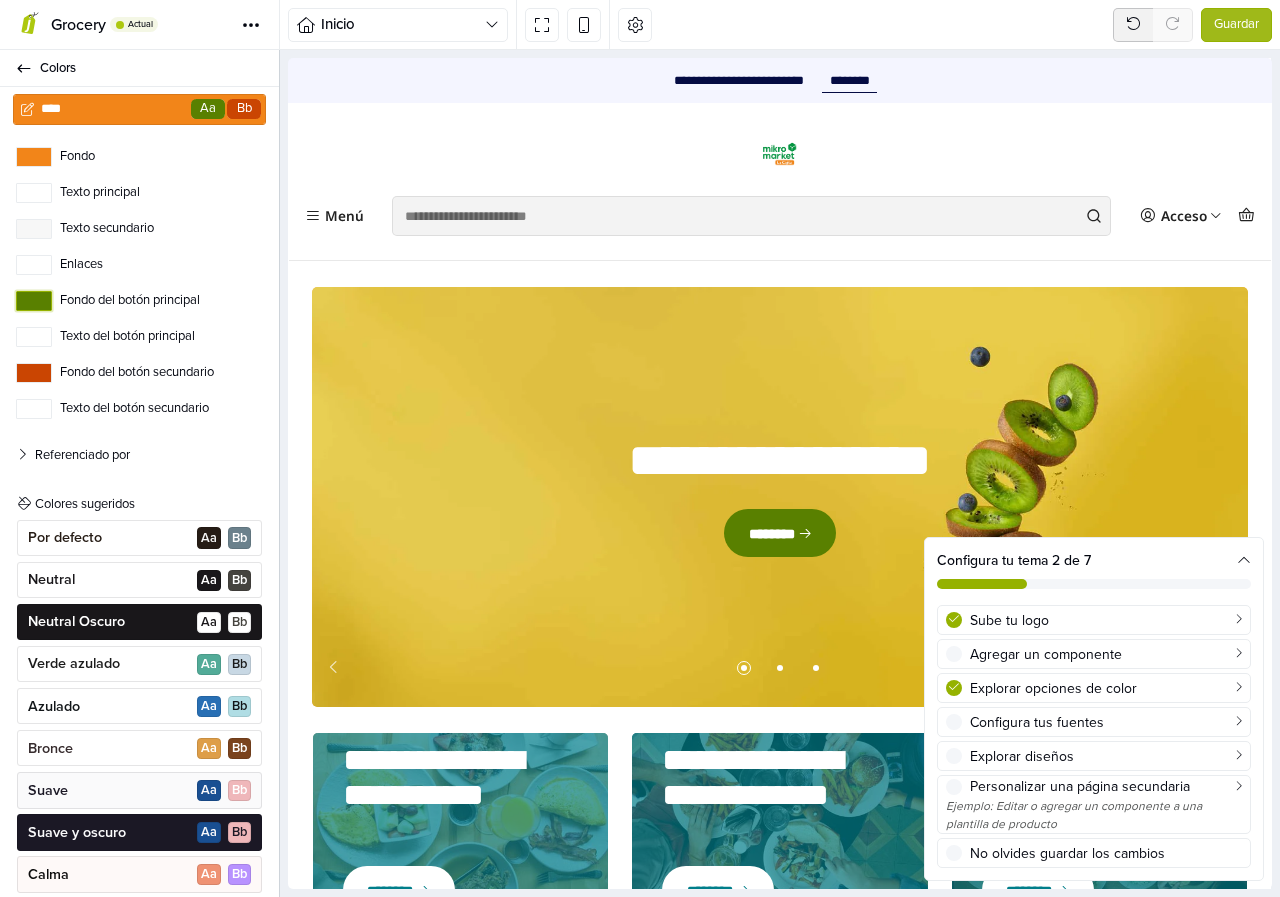 click on "Fondo del botón principal" at bounding box center [34, 301] 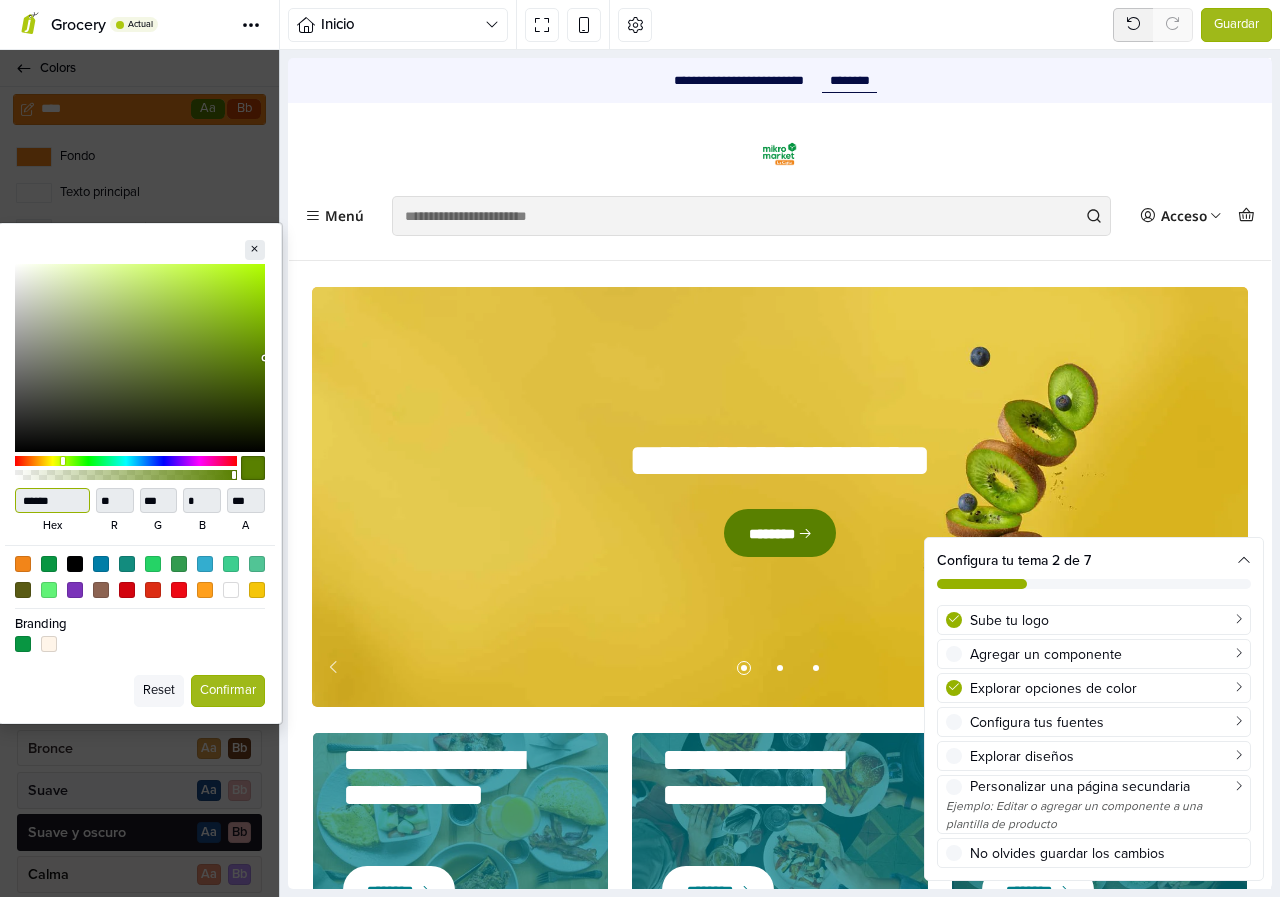 drag, startPoint x: 68, startPoint y: 503, endPoint x: 11, endPoint y: 508, distance: 57.21888 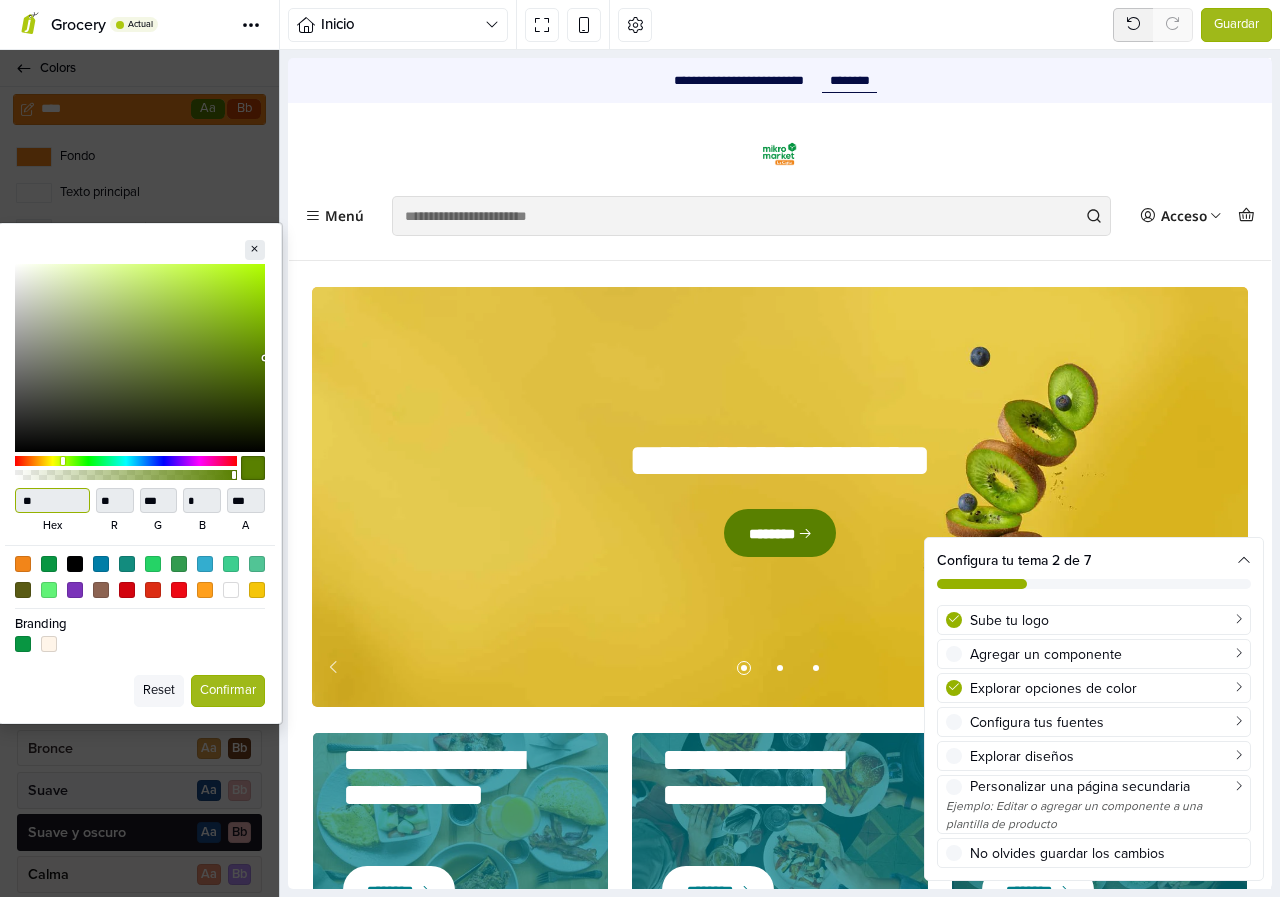 type on "***" 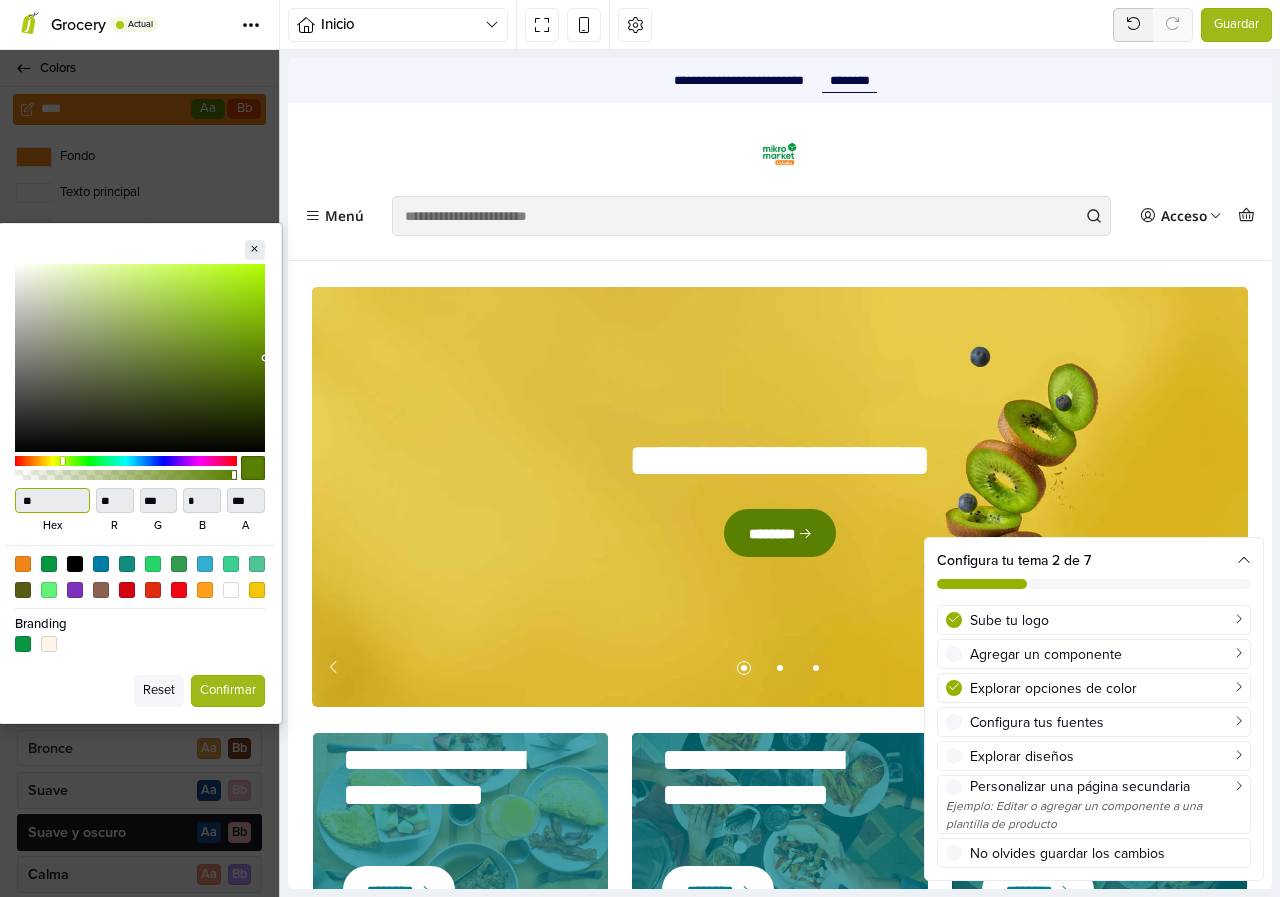 type on "*" 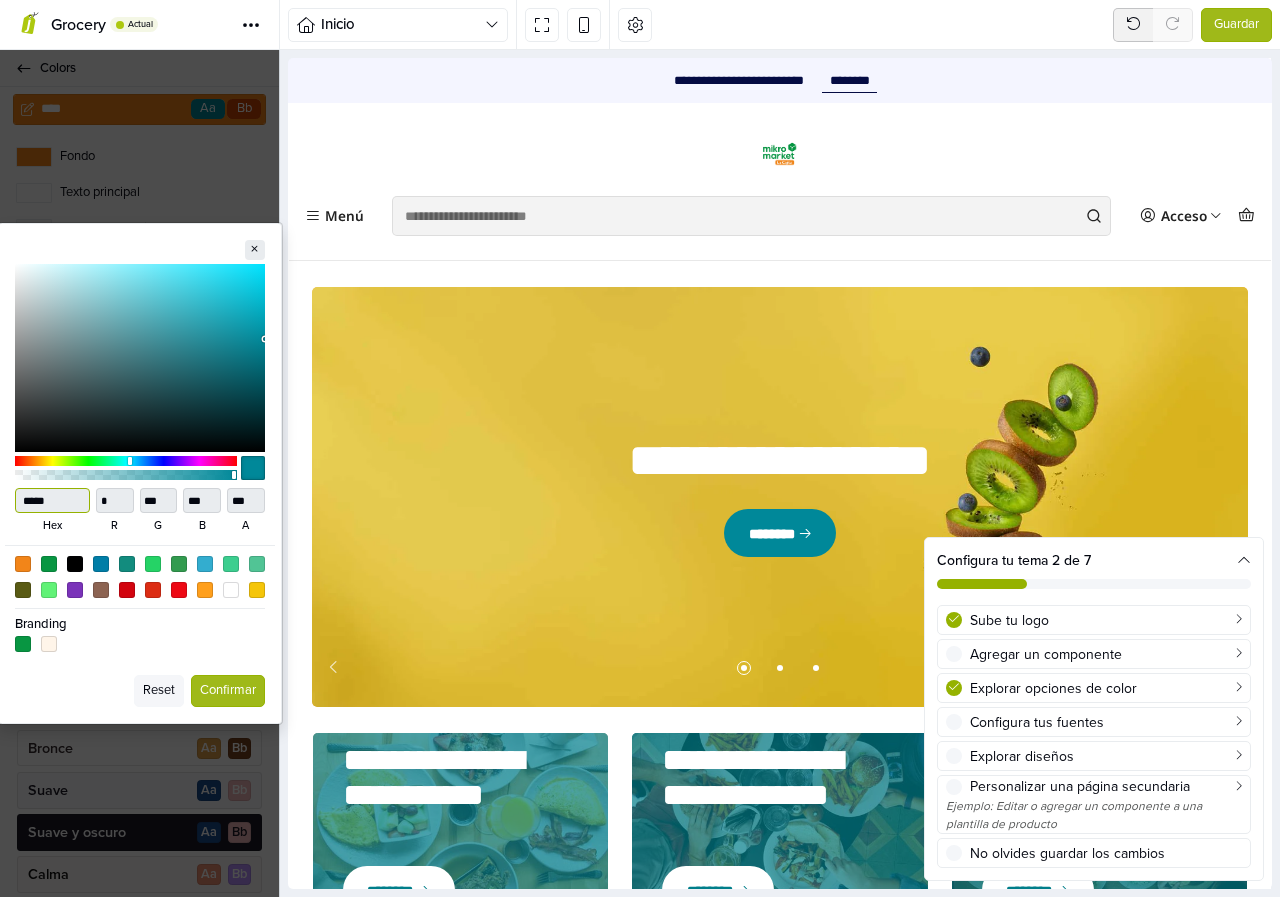type on "******" 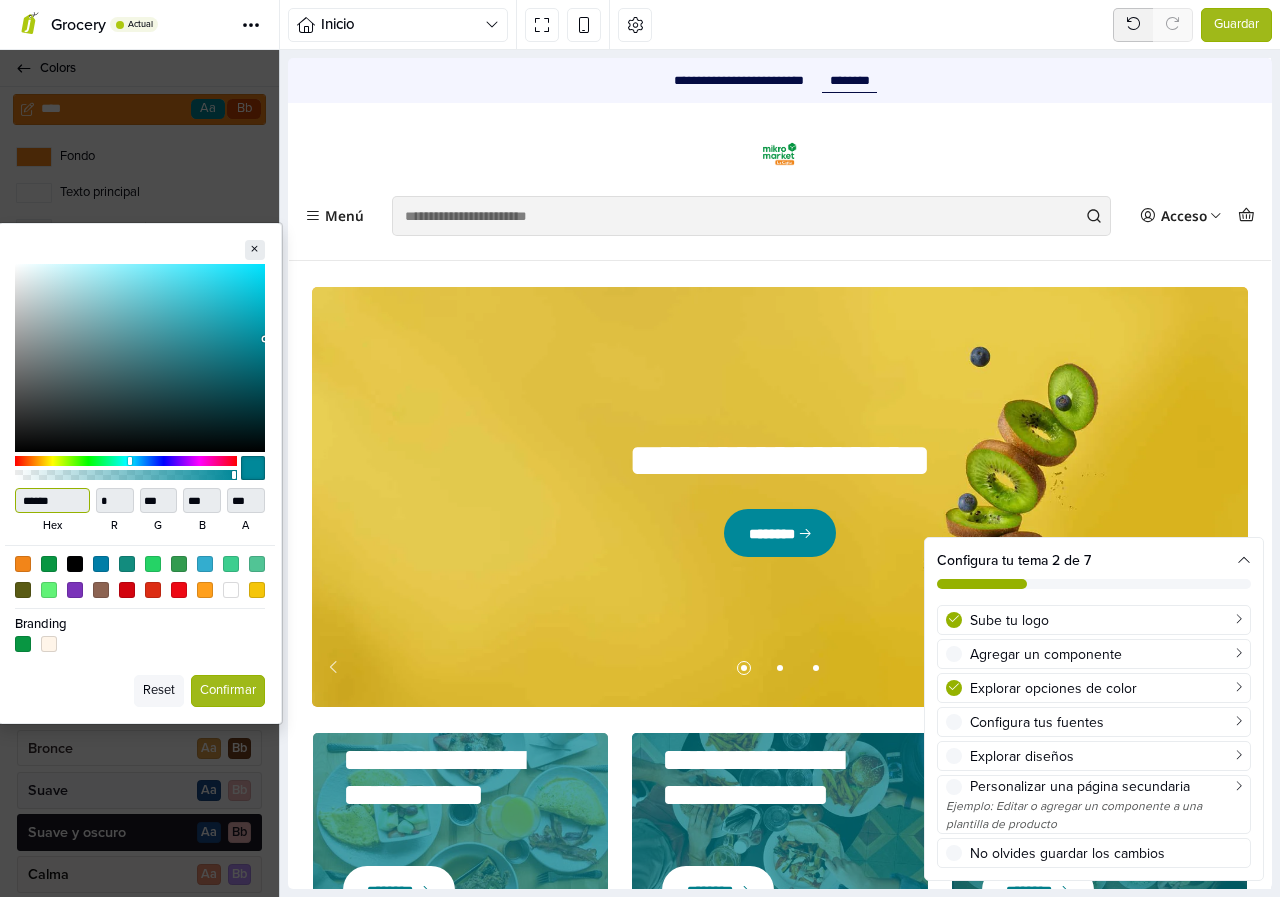 type on "*" 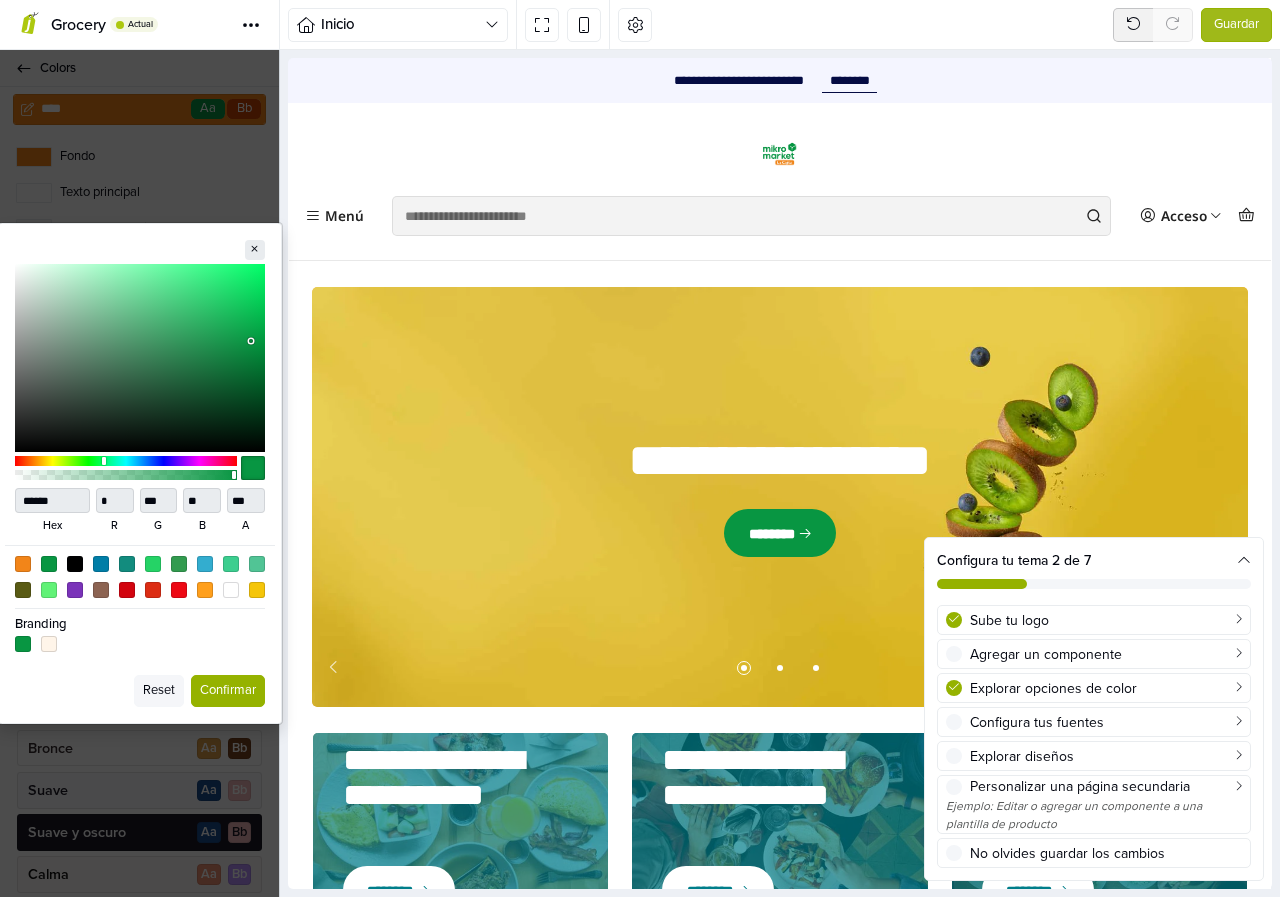 type on "******" 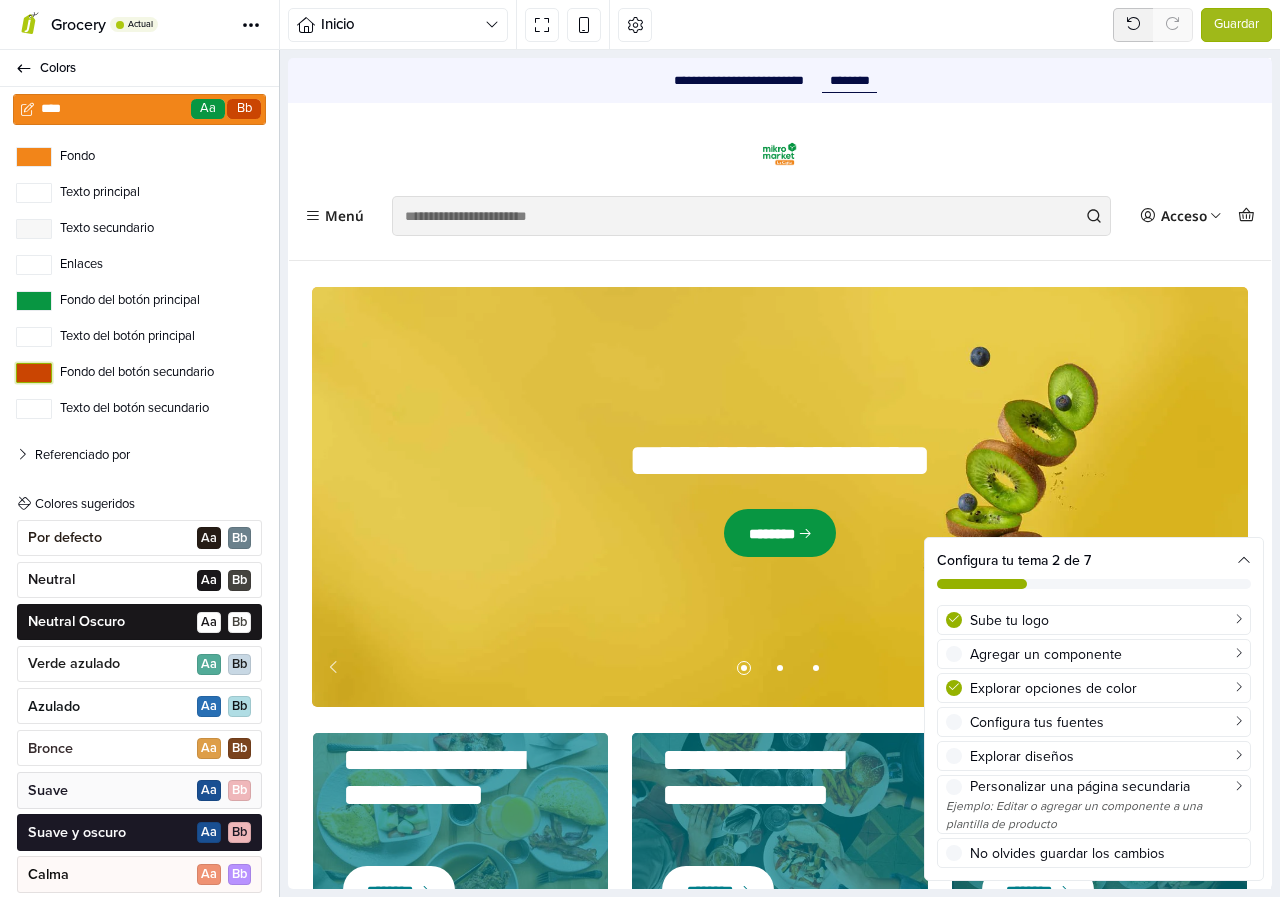 click on "Fondo del botón secundario" at bounding box center [34, 373] 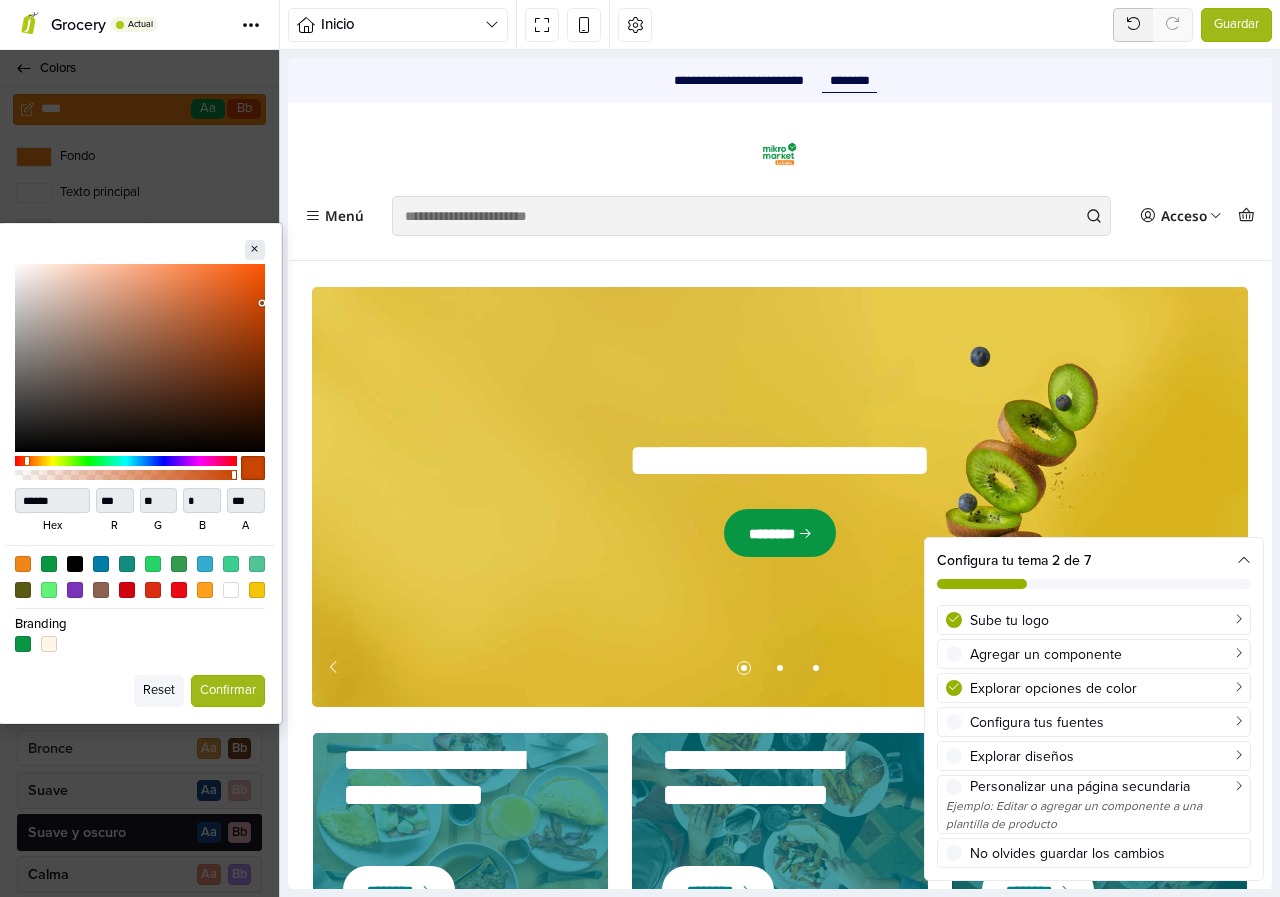 click on "****** hex *** r ** g * b *** a Reset Confirmar" at bounding box center [140, 473] 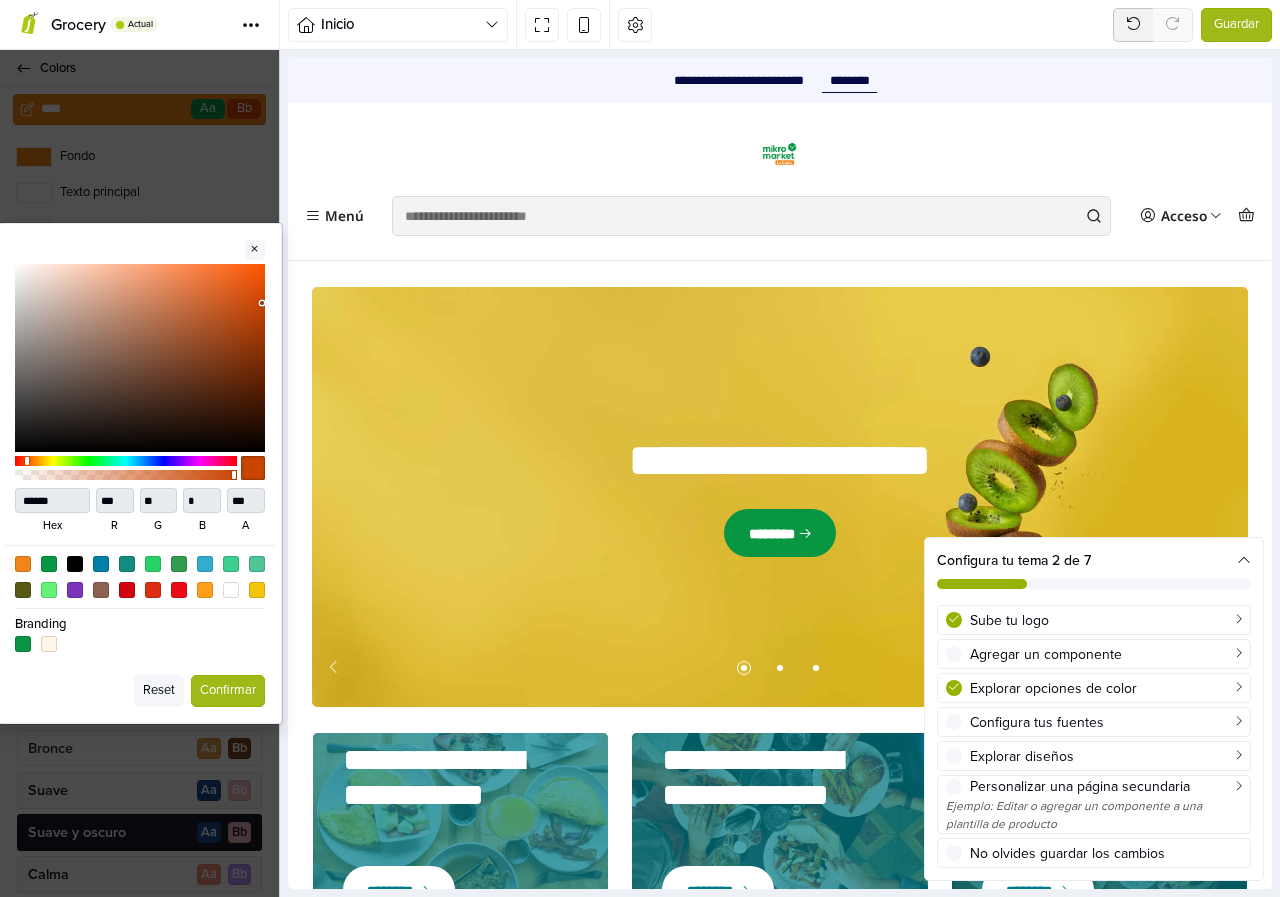 click 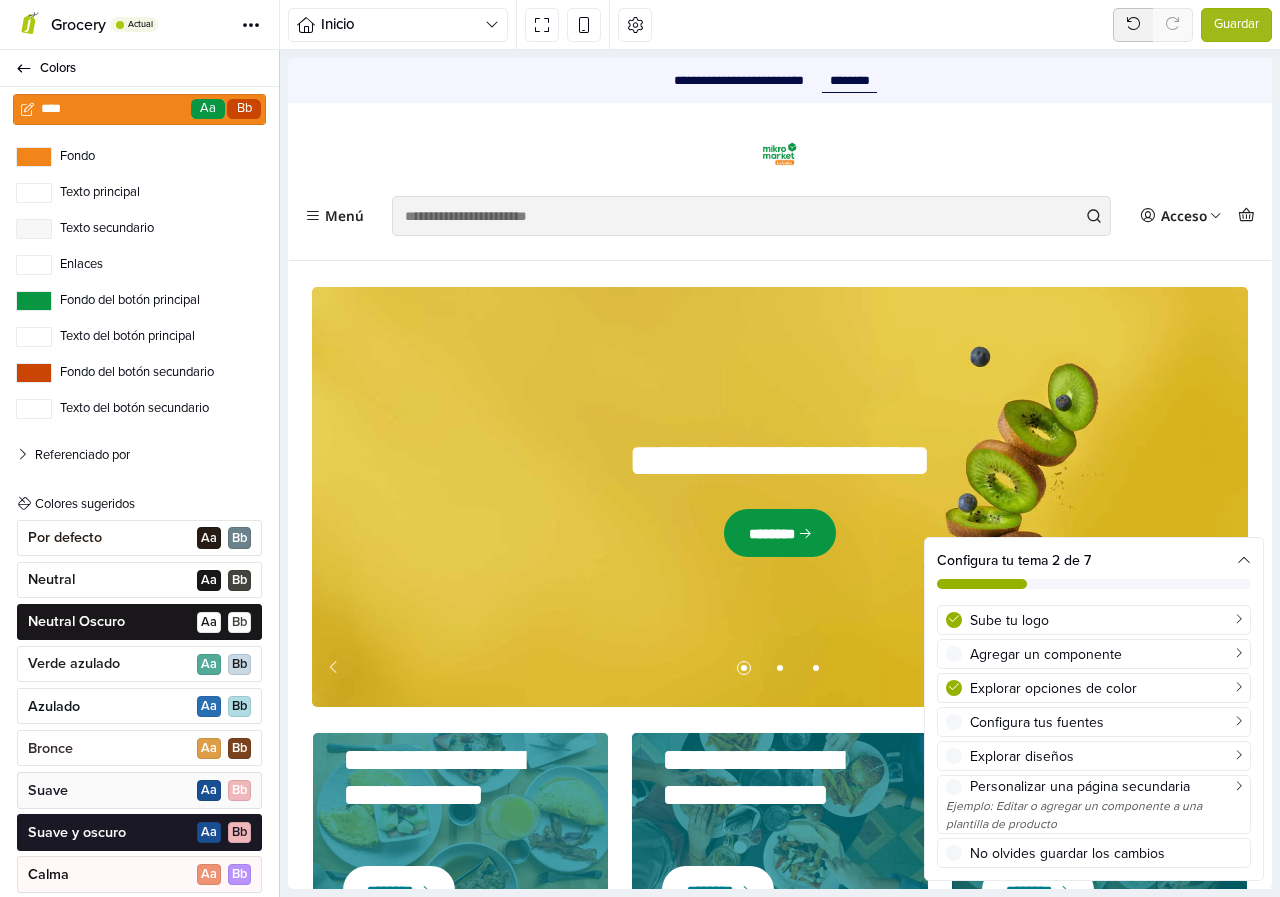 click on "Fondo del botón secundario" at bounding box center (139, 373) 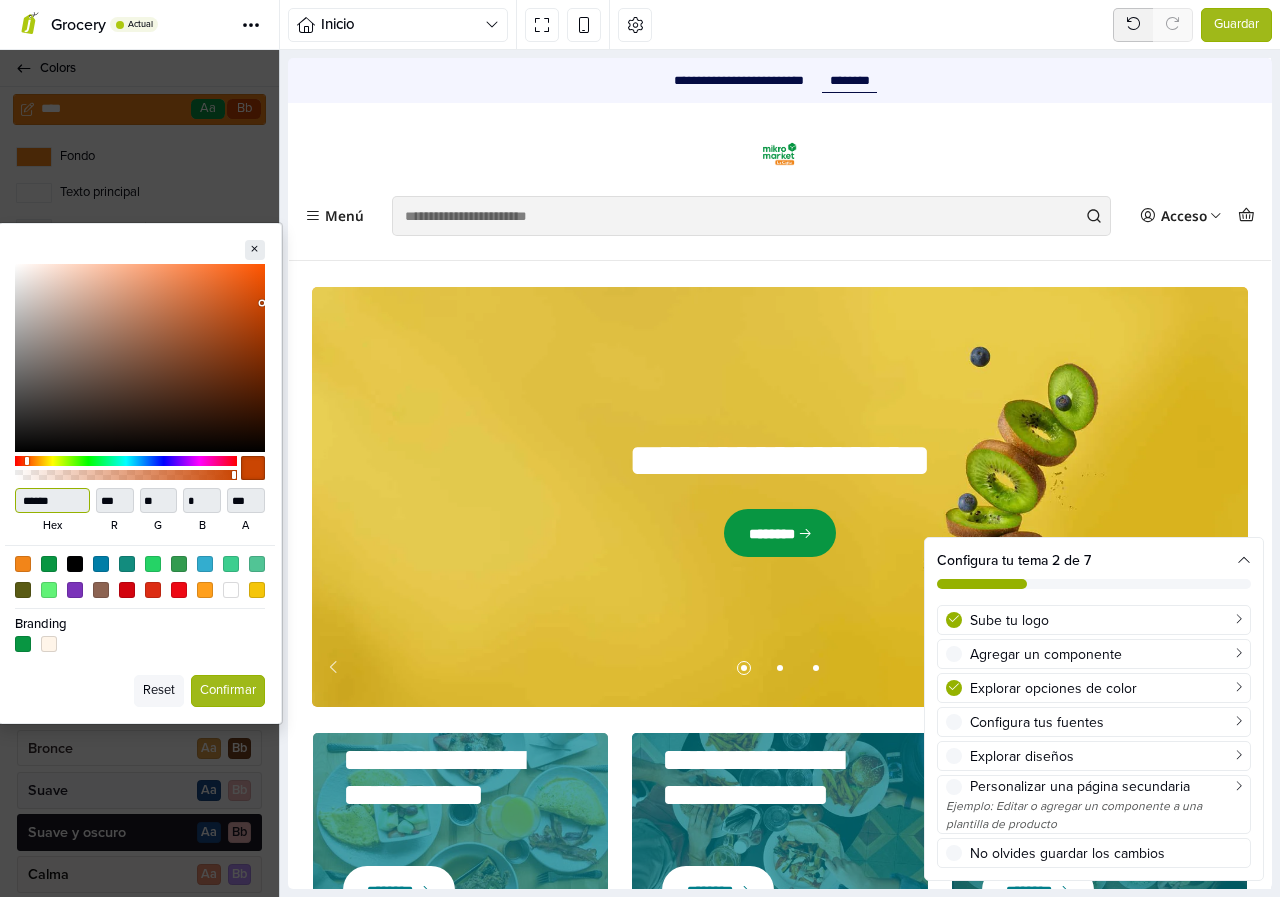 drag, startPoint x: 71, startPoint y: 498, endPoint x: 20, endPoint y: 498, distance: 51 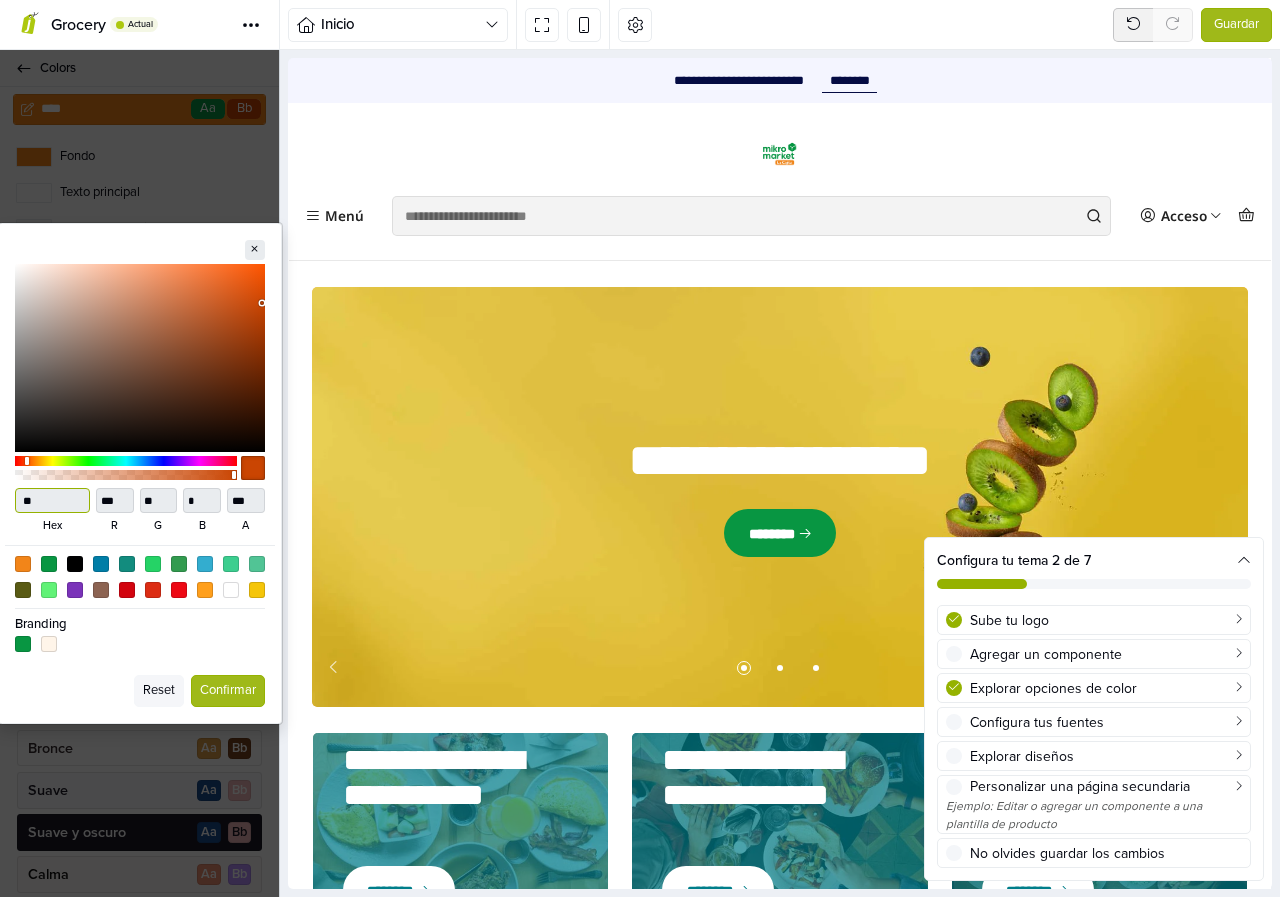 type on "***" 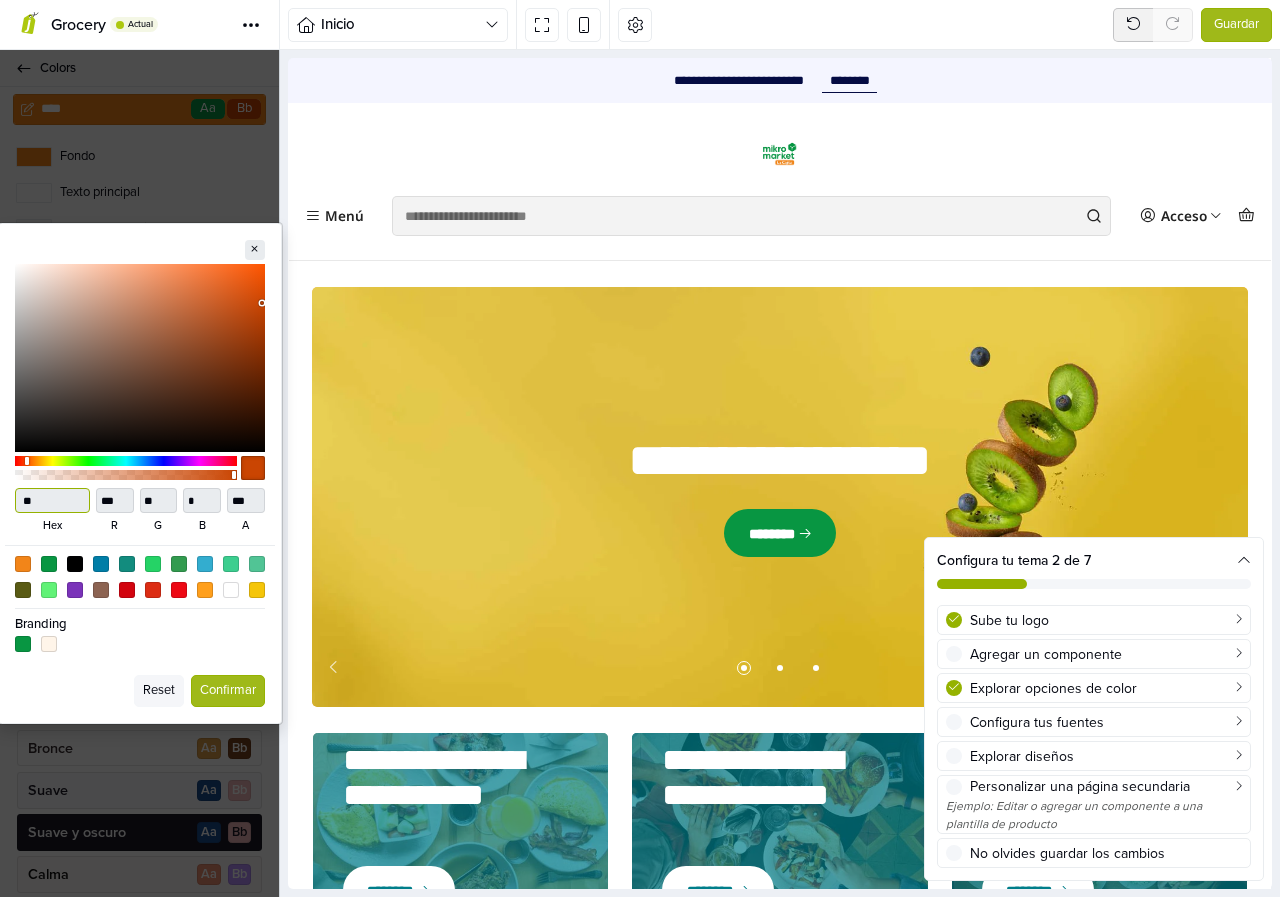 type on "*" 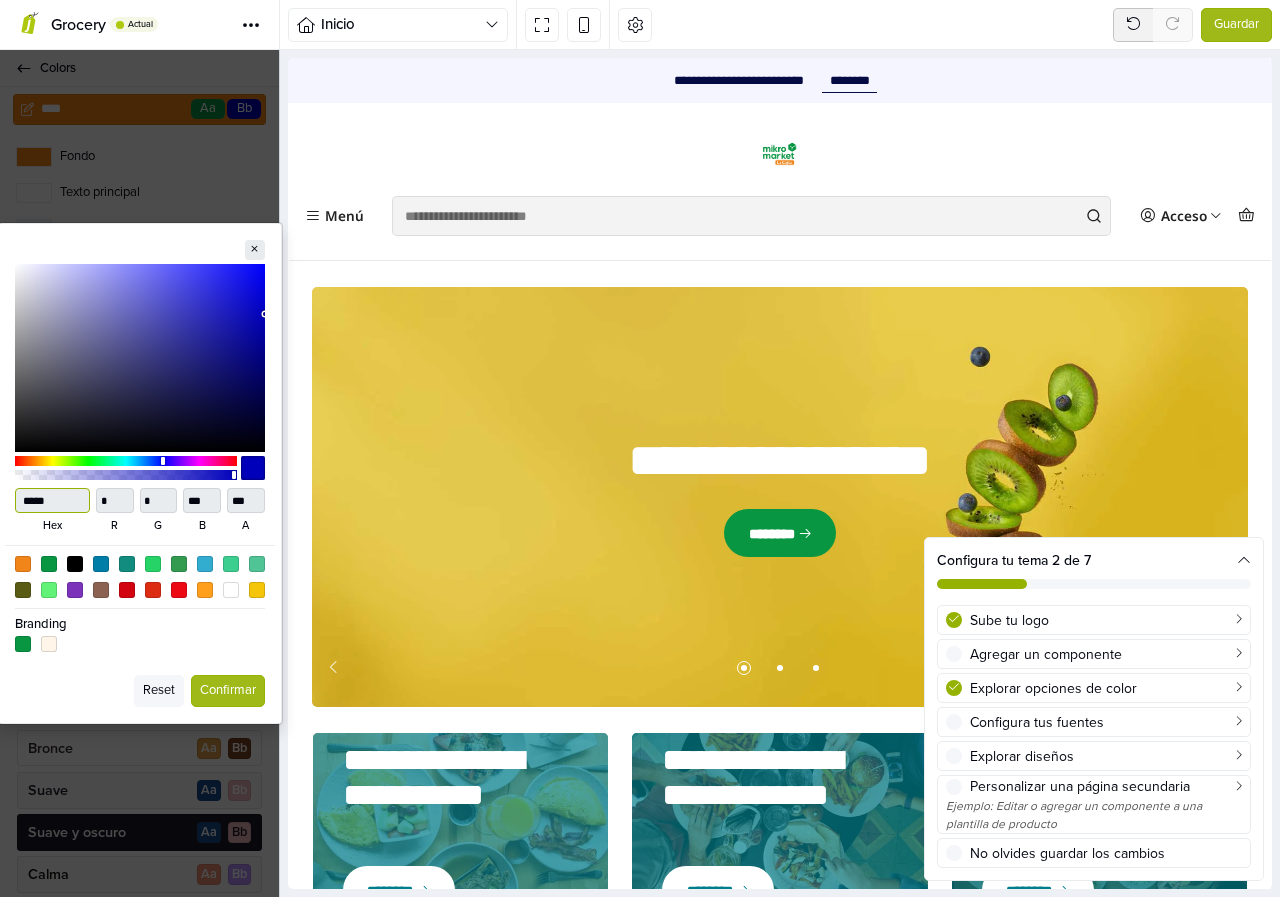 type on "******" 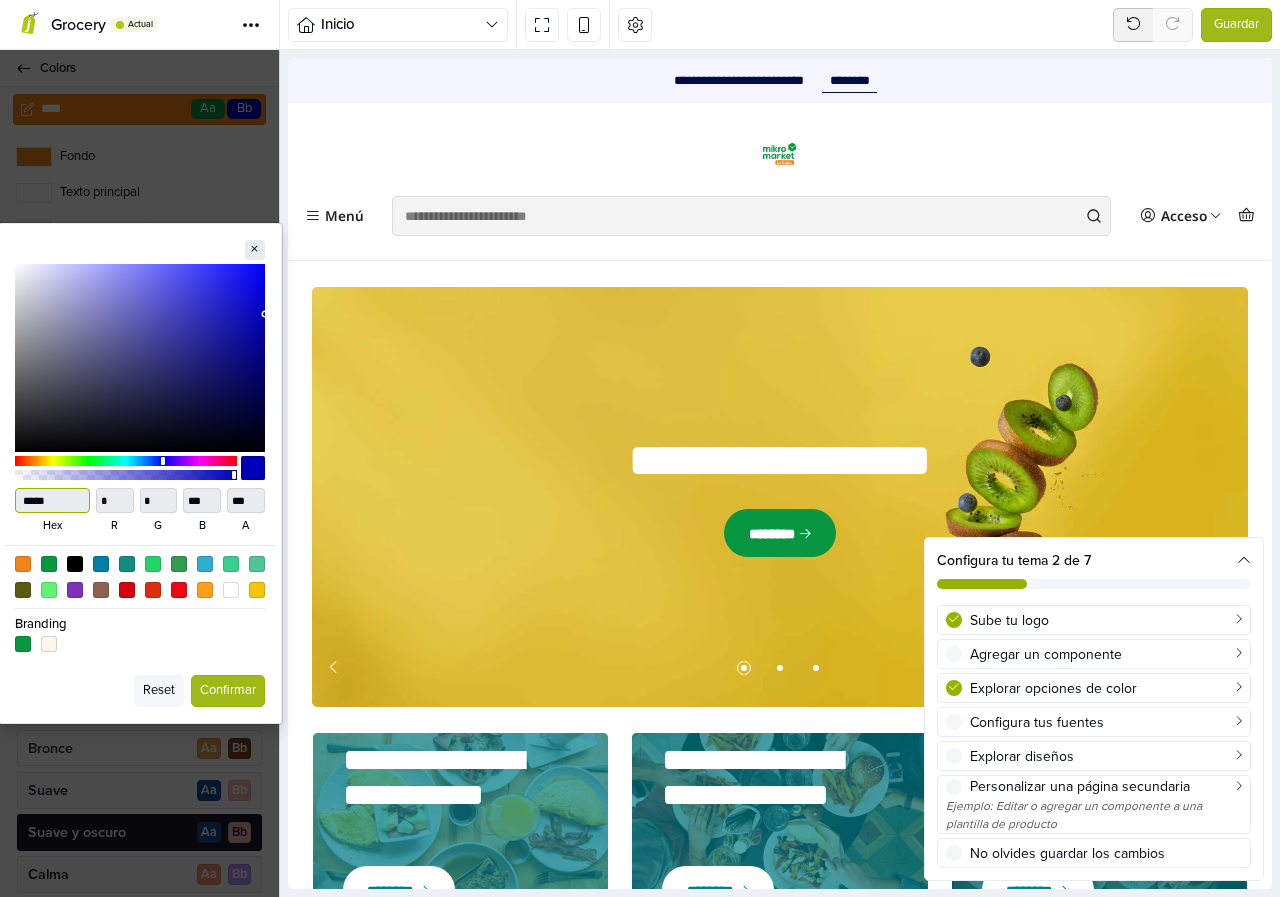 type on "***" 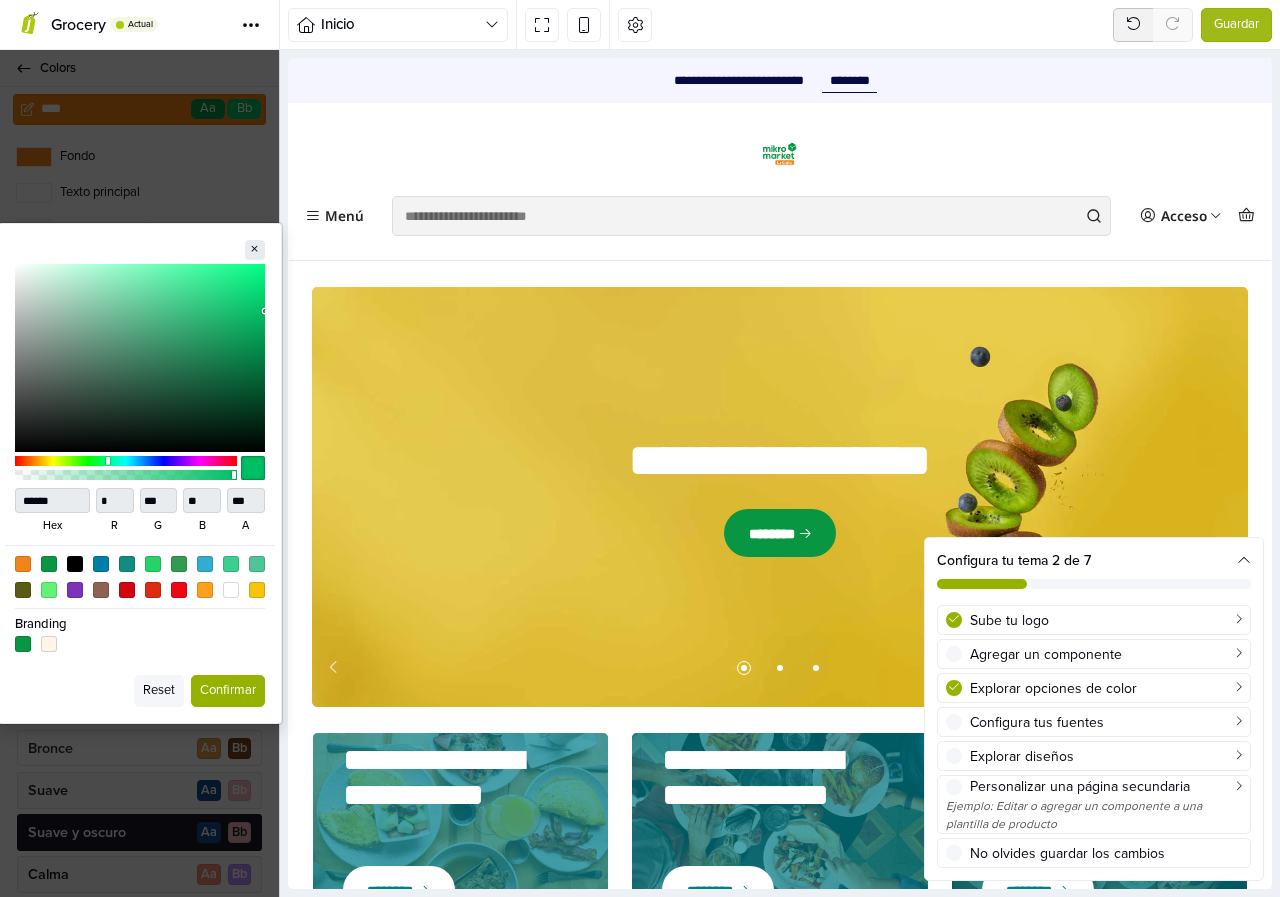 type on "******" 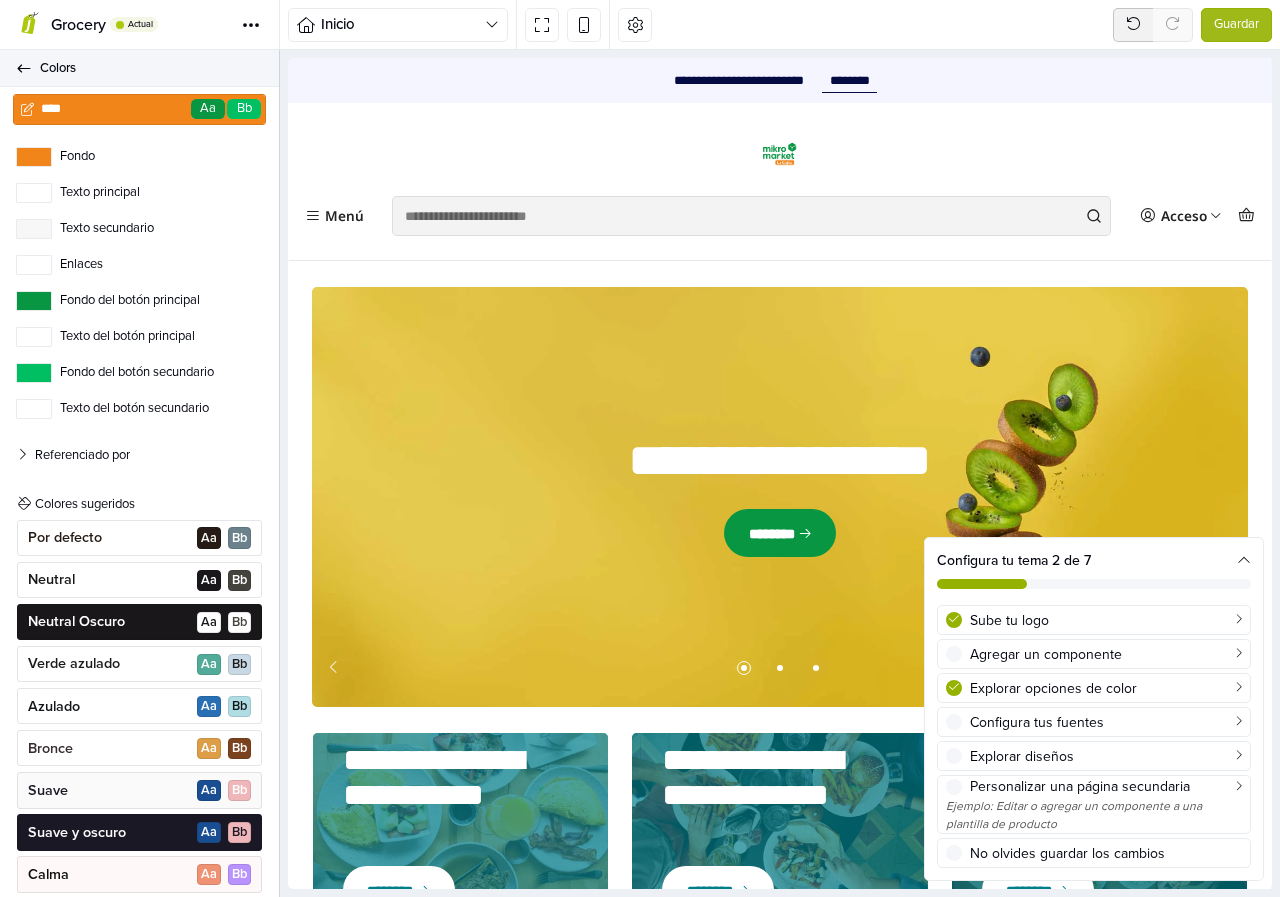 click 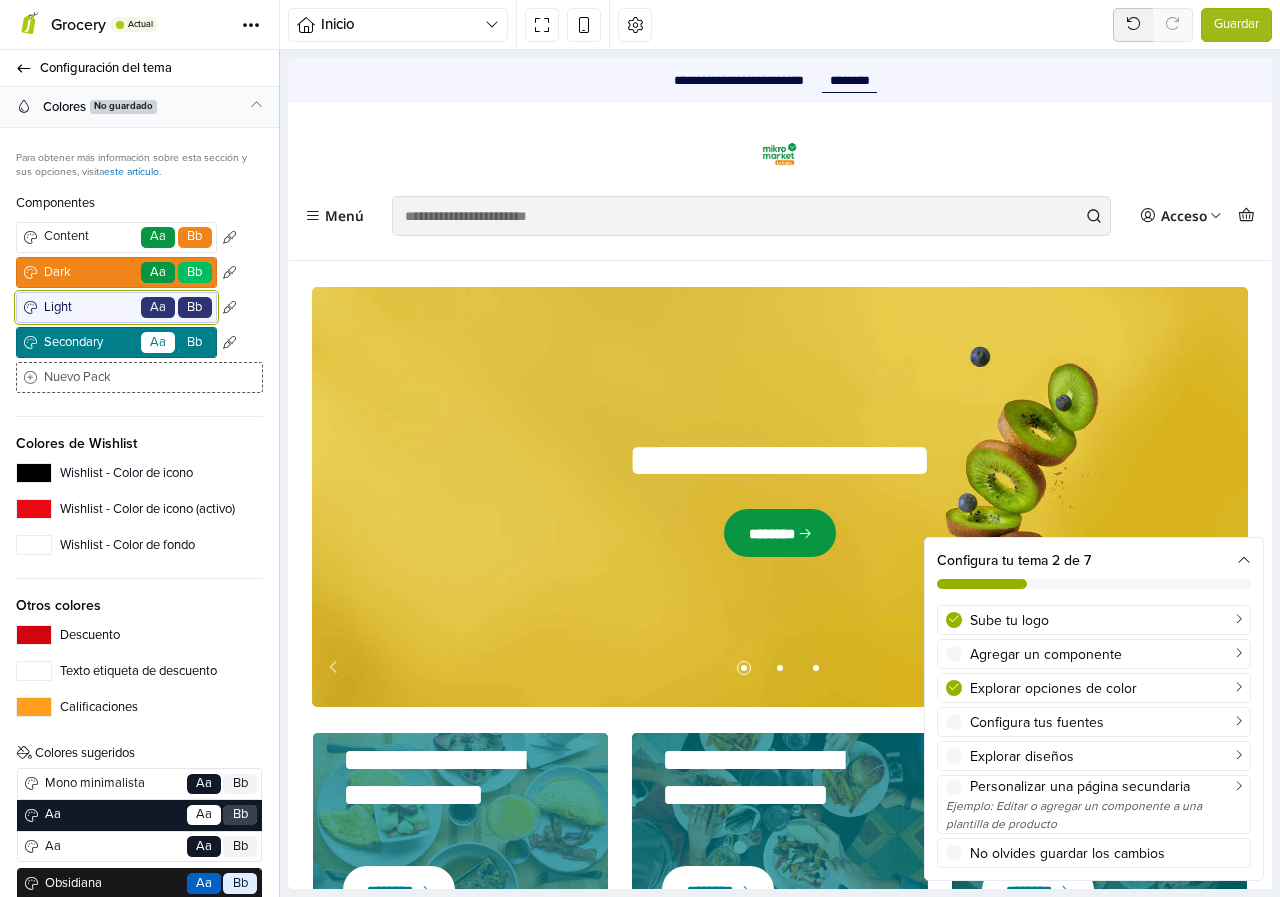click on "Light" at bounding box center [89, 308] 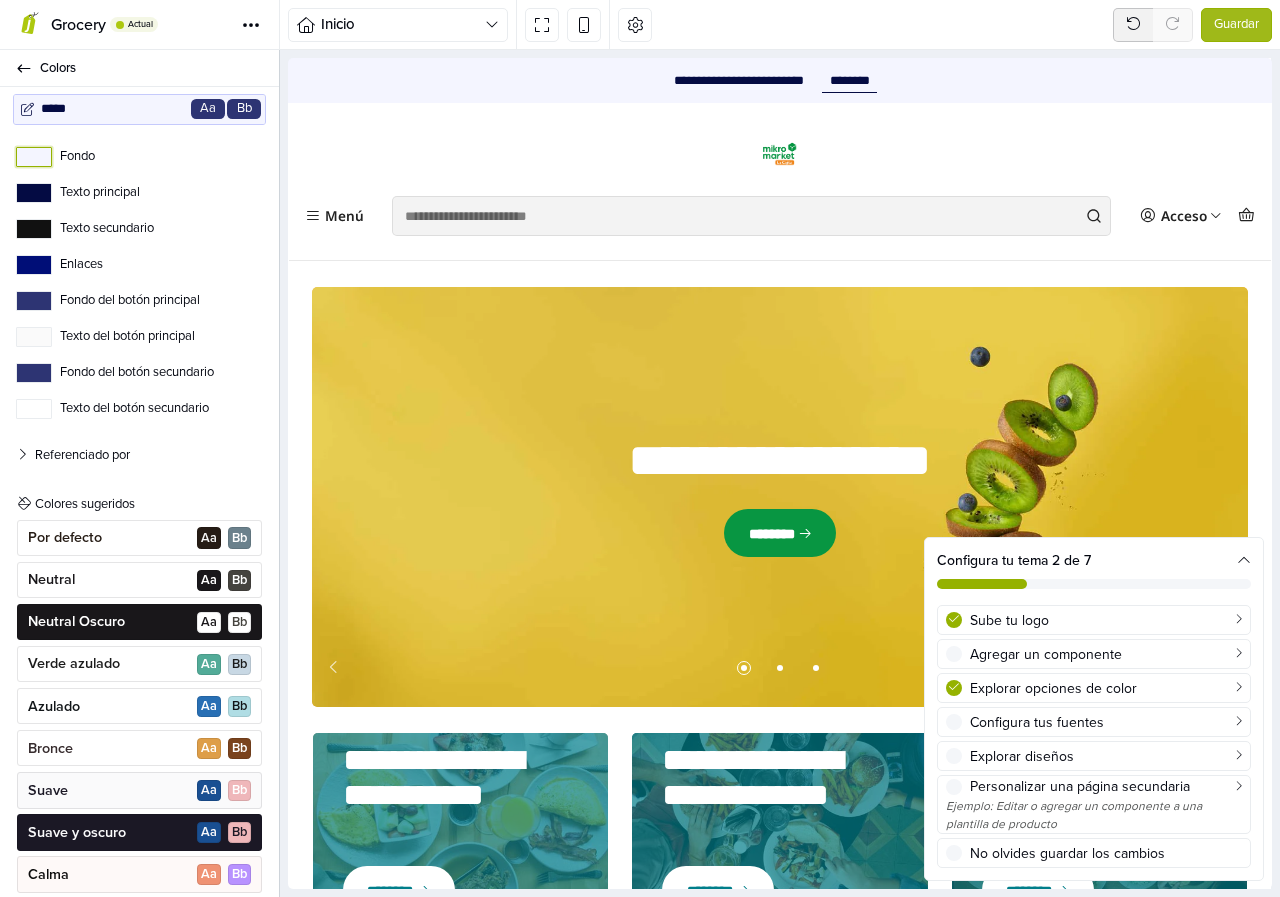 click on "Fondo" at bounding box center [34, 157] 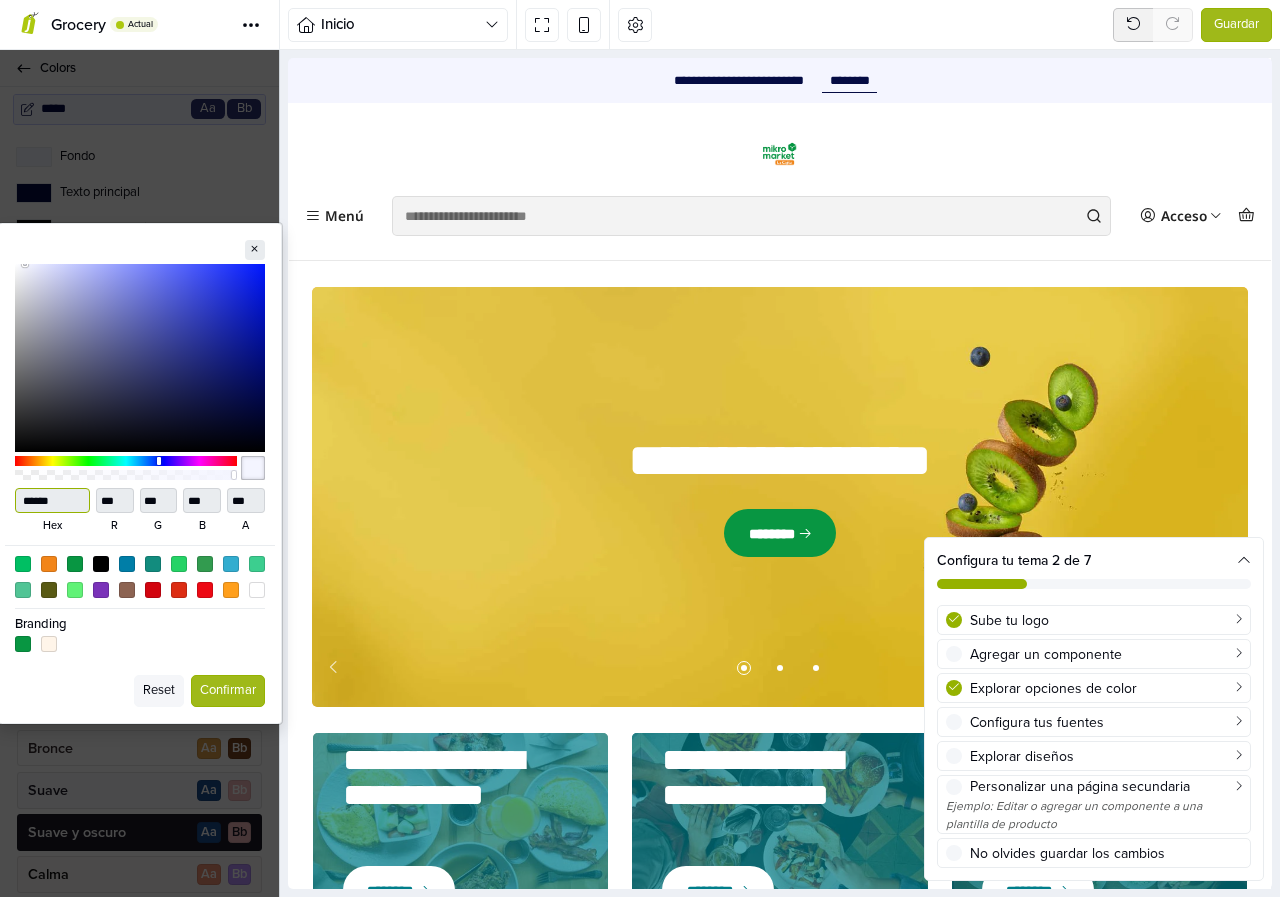 drag, startPoint x: 64, startPoint y: 499, endPoint x: 23, endPoint y: 494, distance: 41.303753 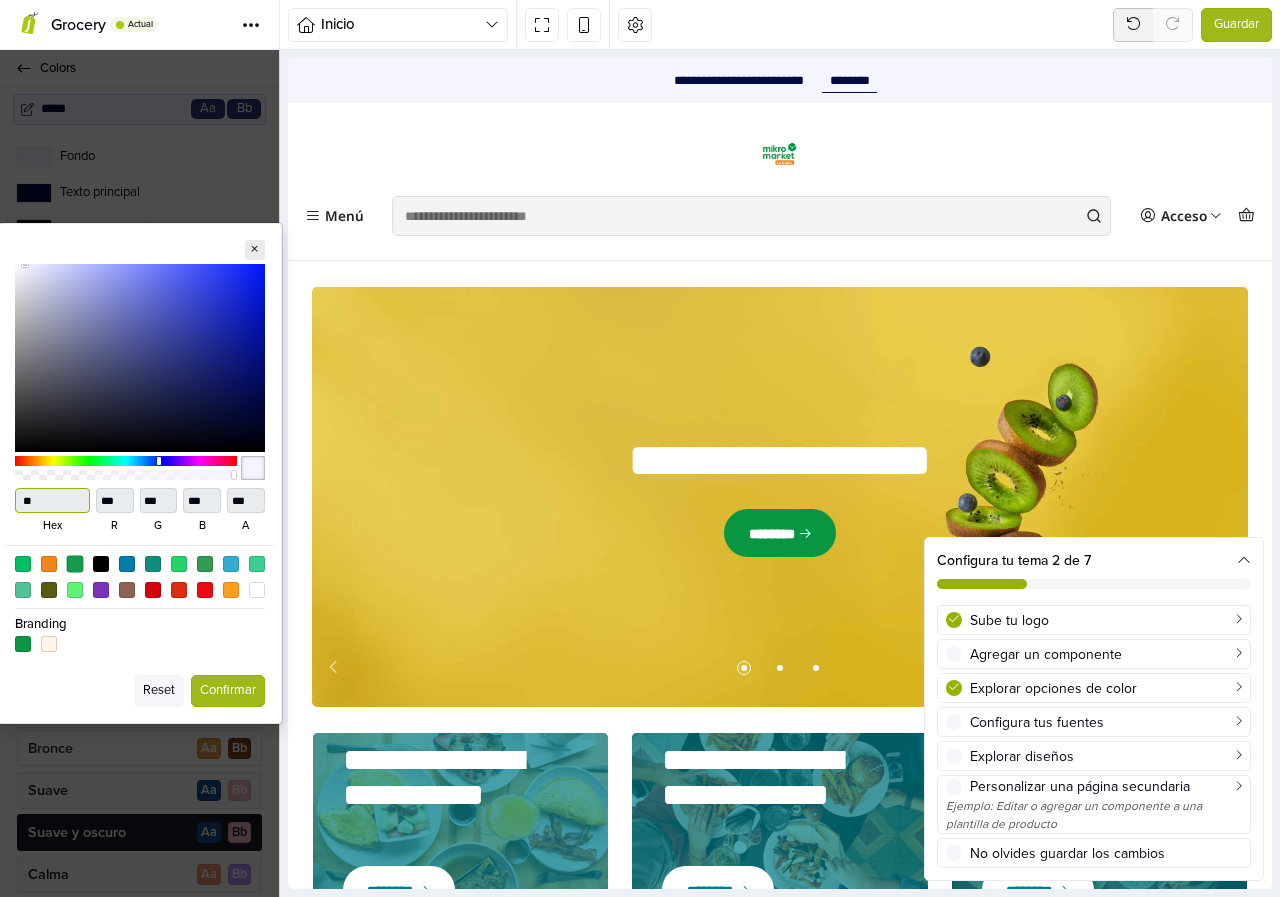 type on "***" 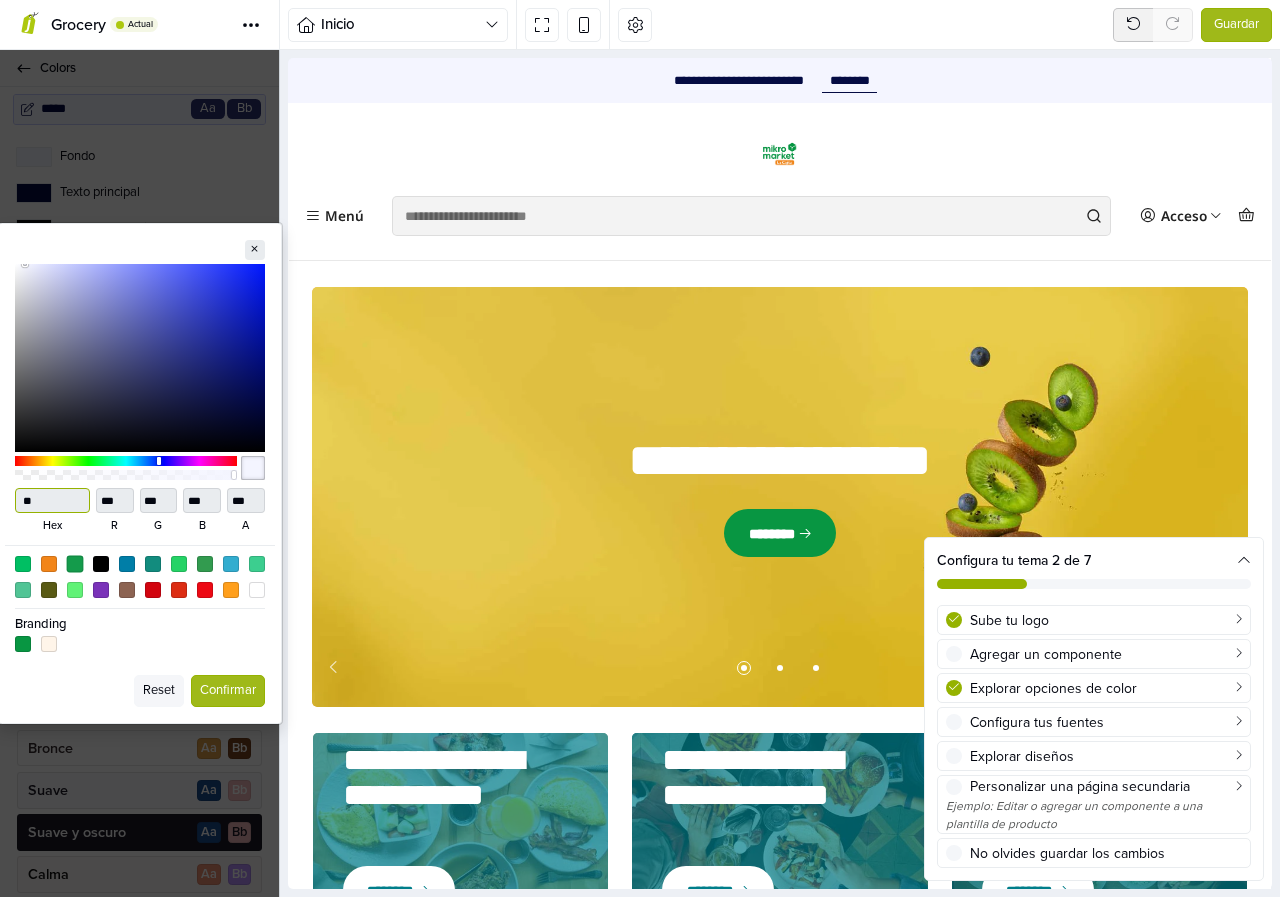 type on "***" 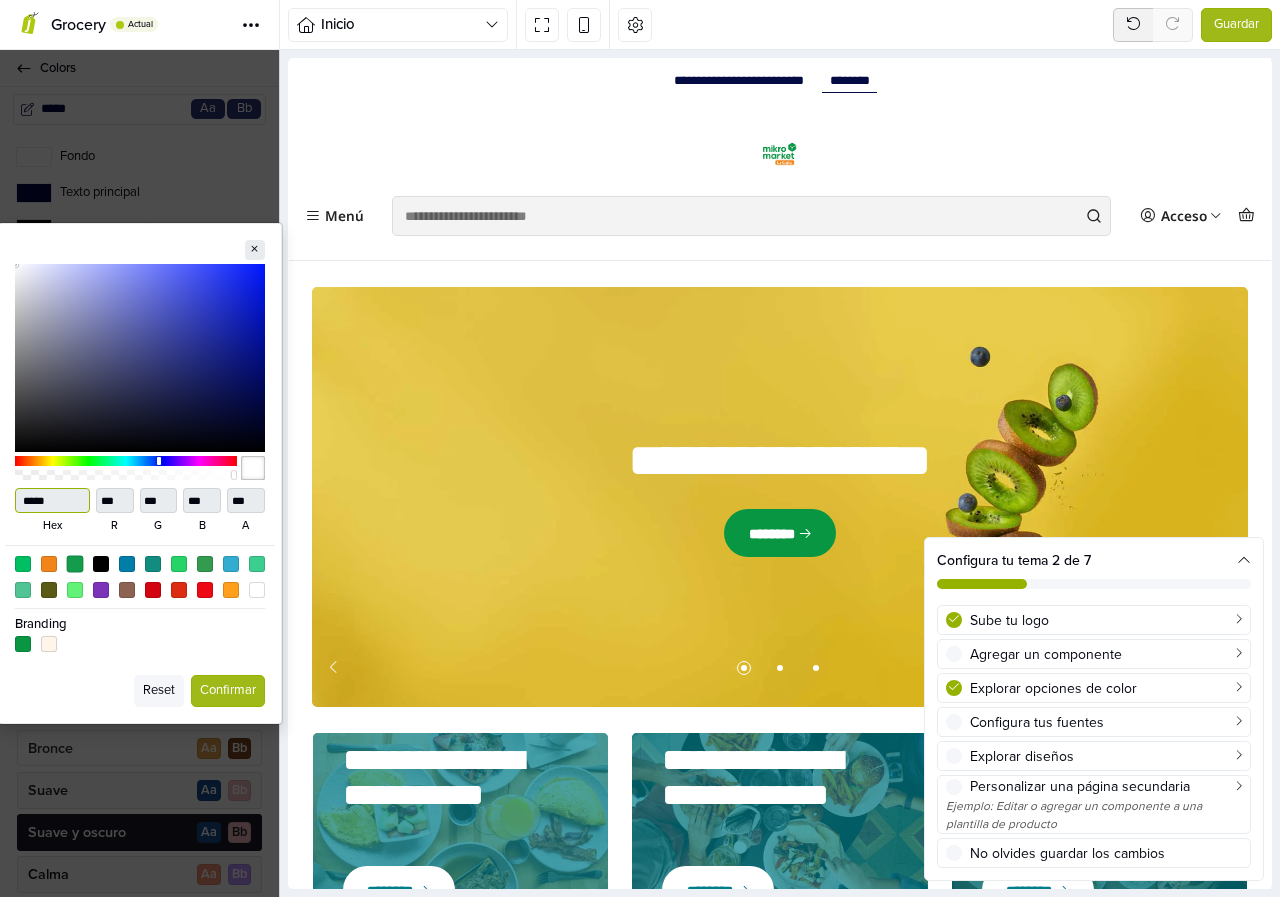 type on "******" 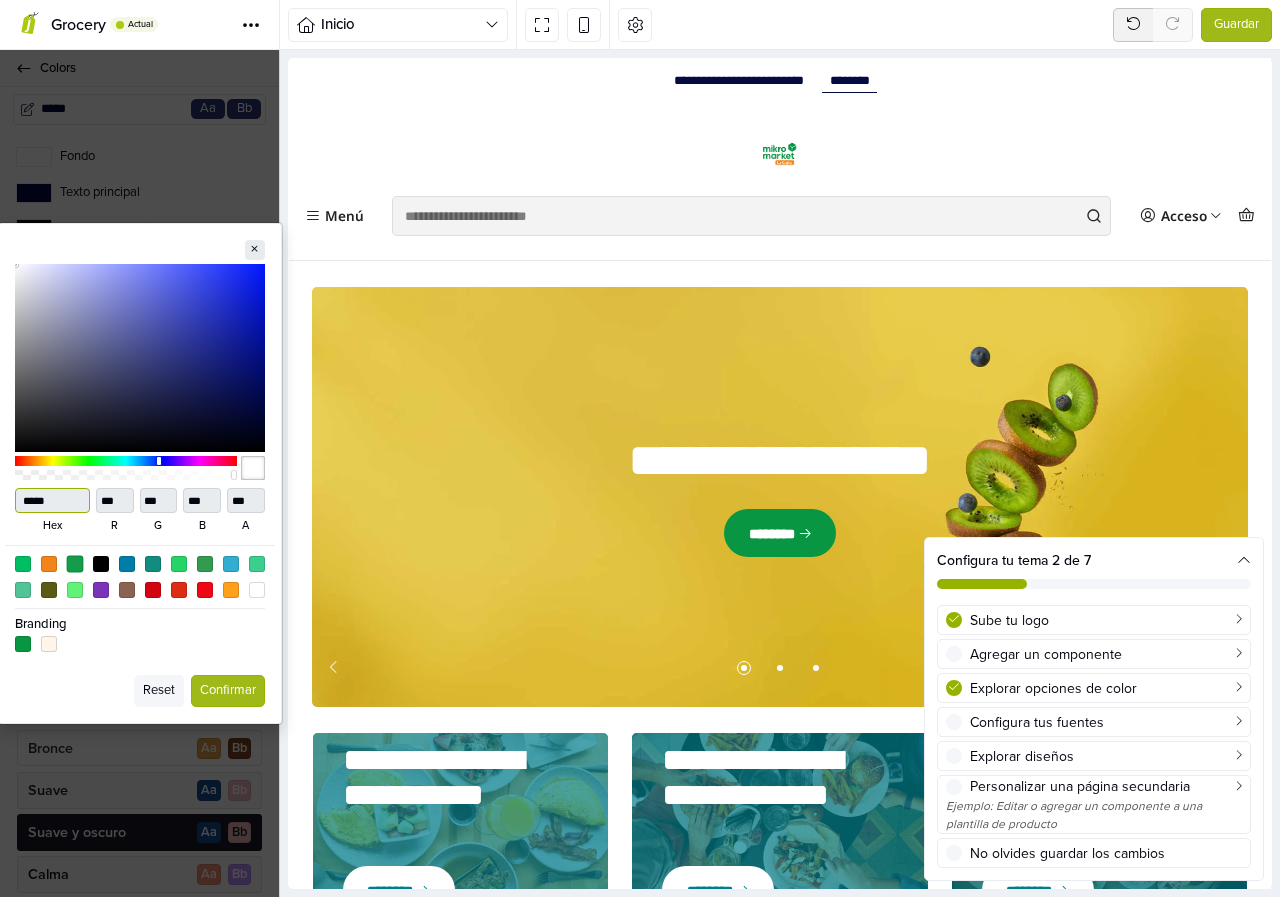 type on "***" 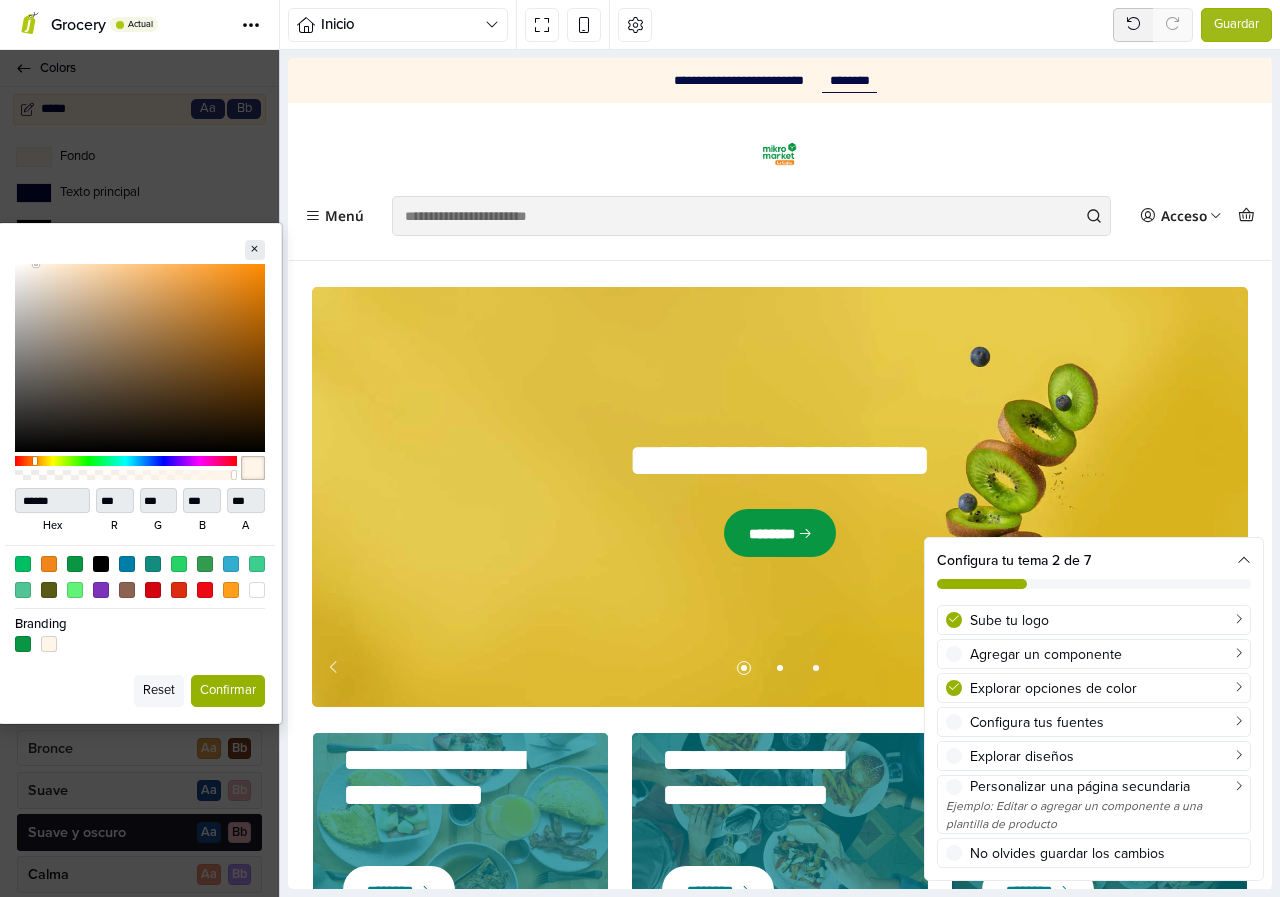 type on "******" 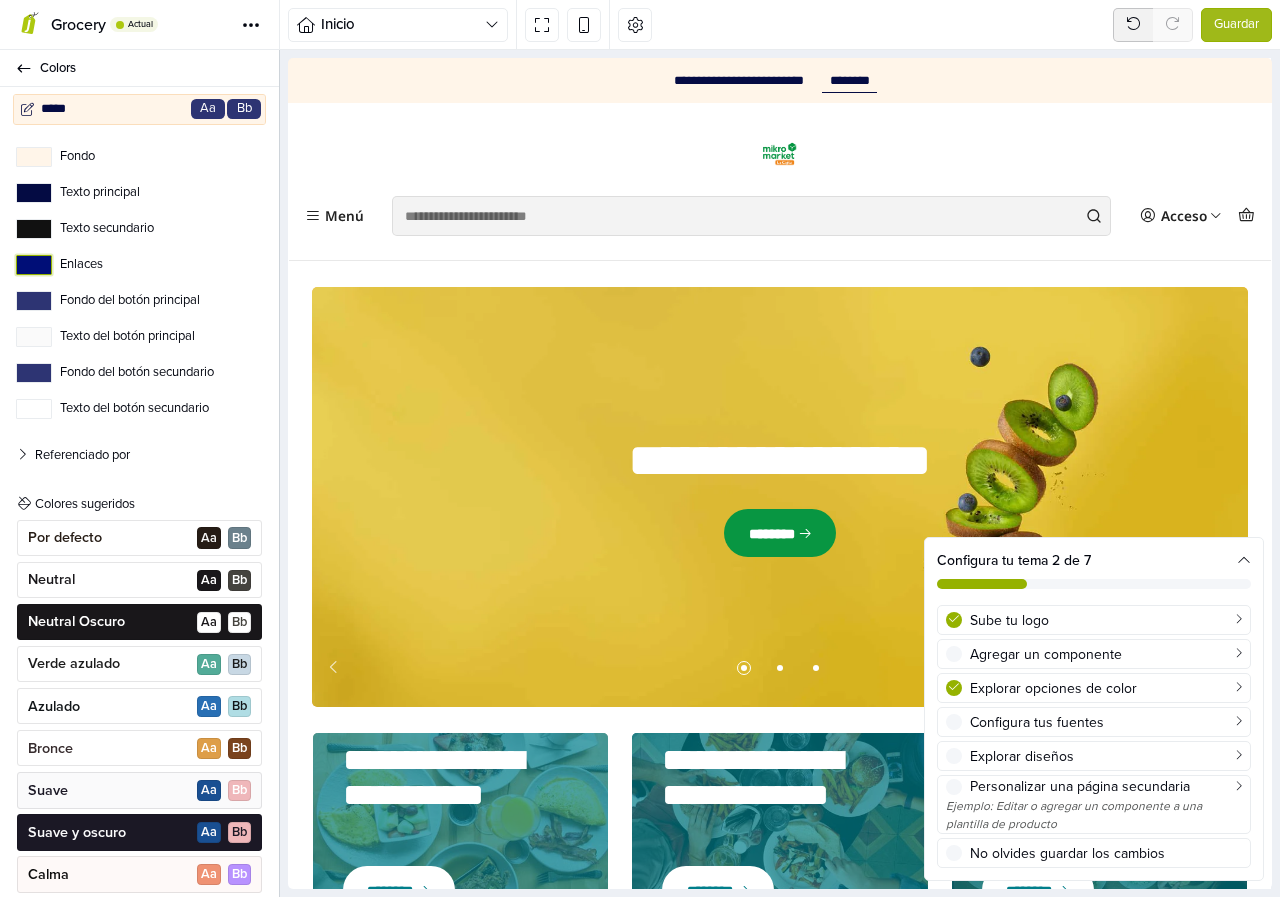 click on "Enlaces" at bounding box center (34, 265) 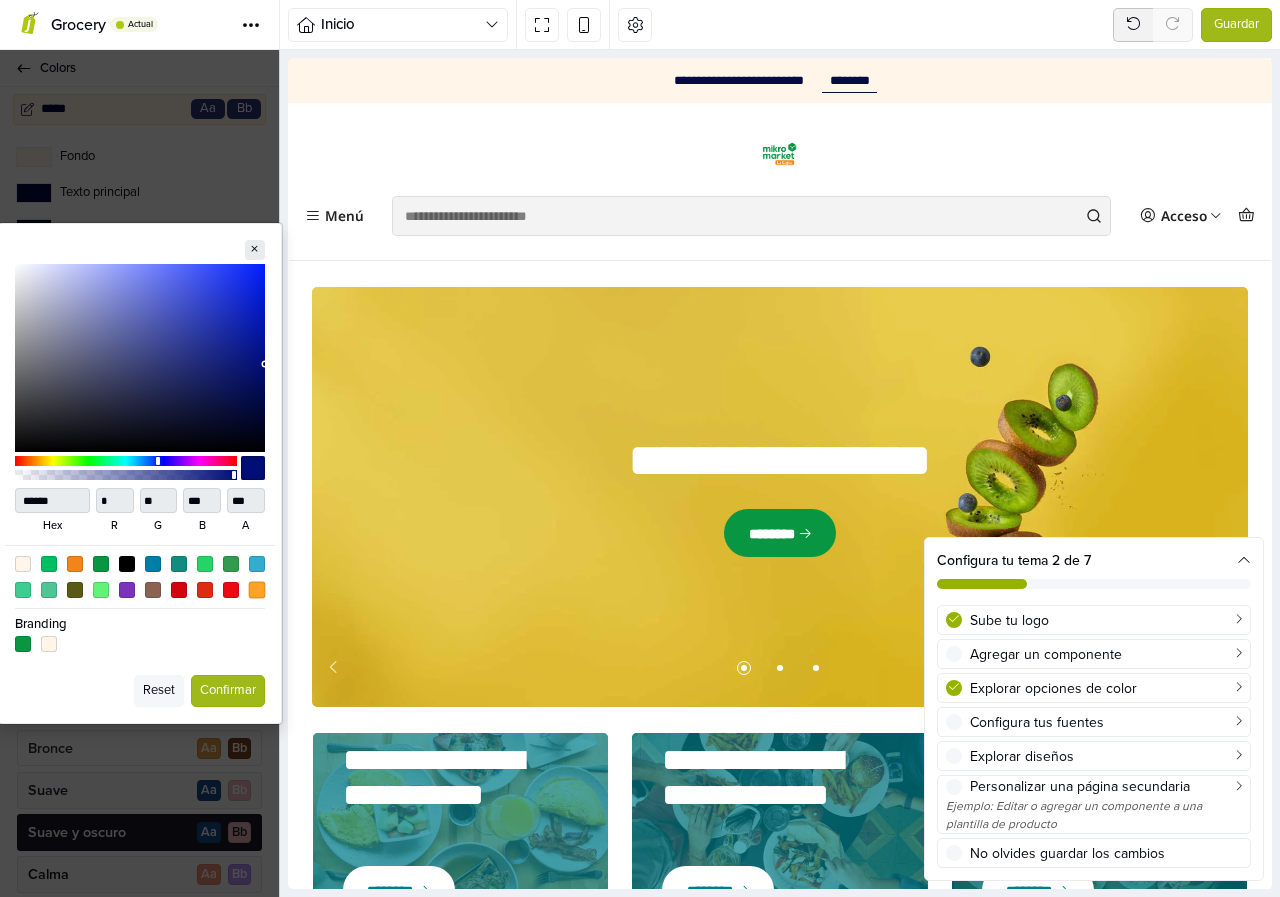 click at bounding box center [256, 589] 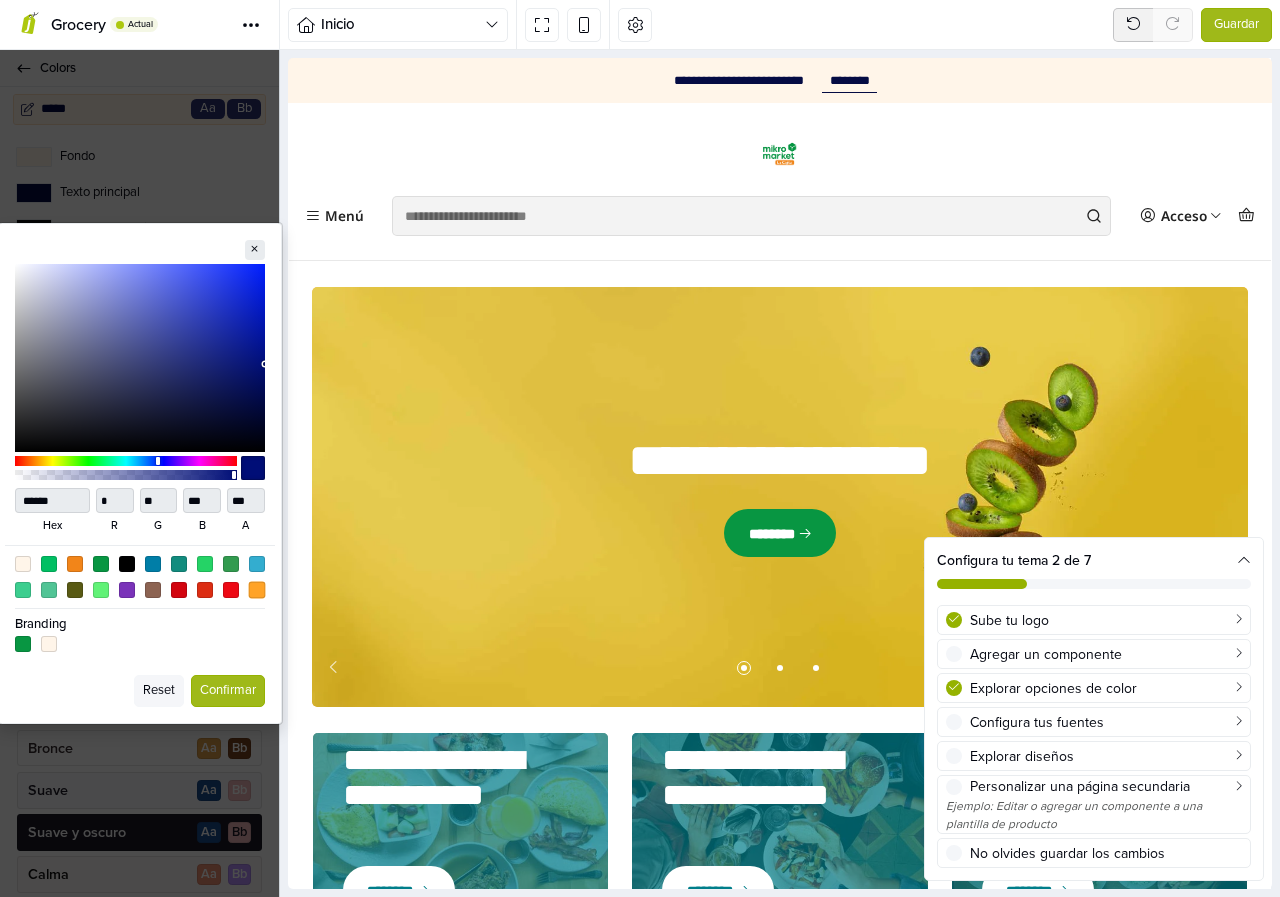 type on "******" 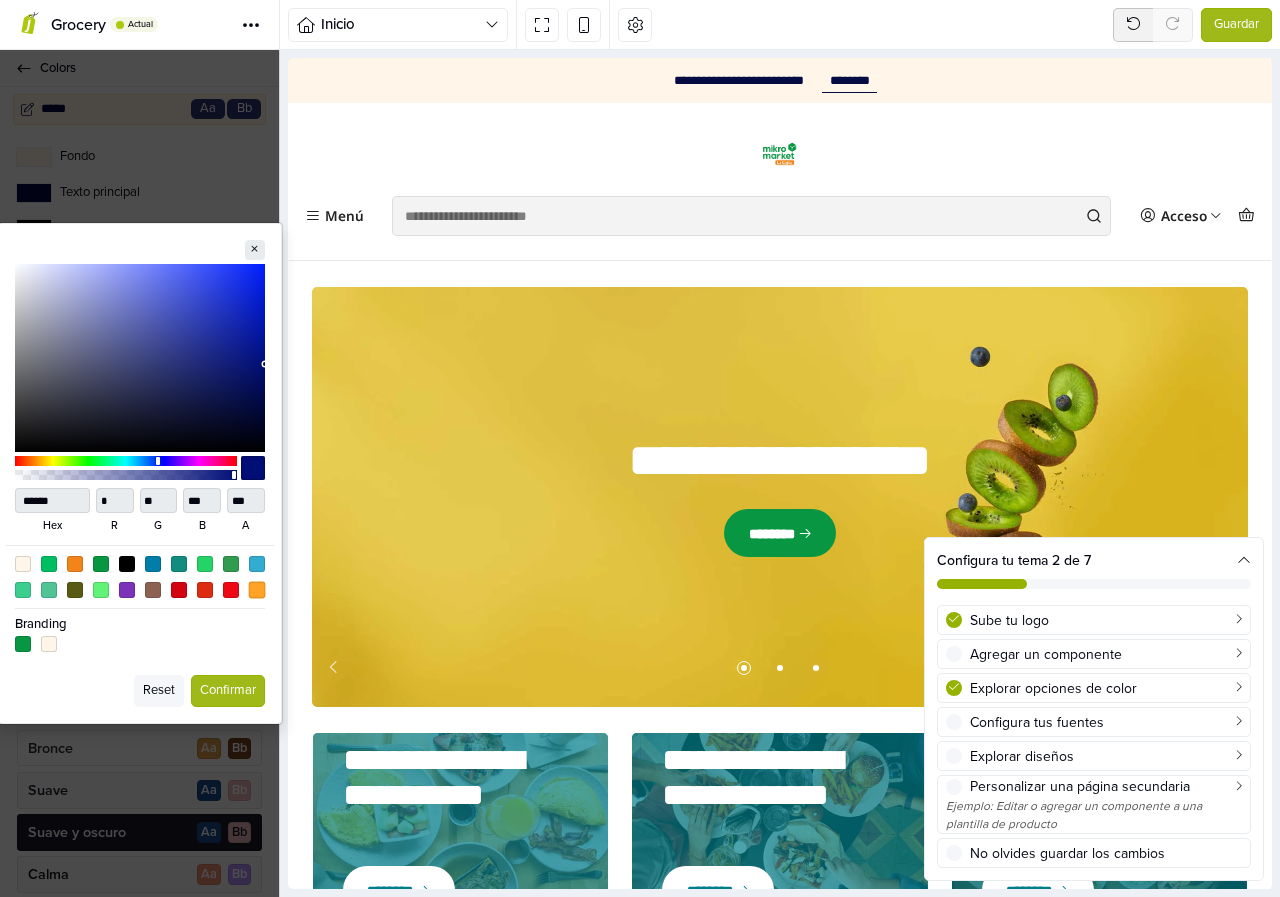 type on "***" 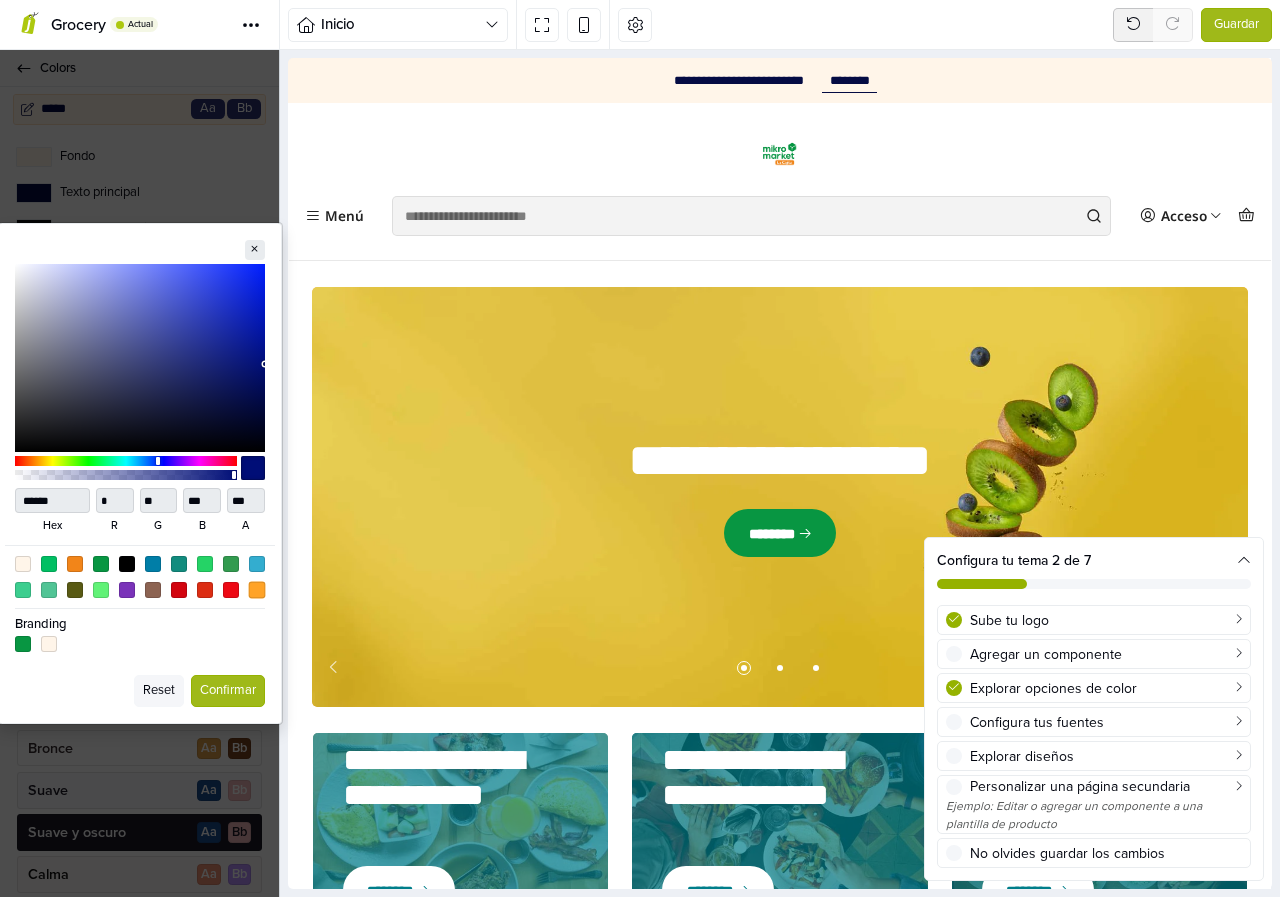 type on "**" 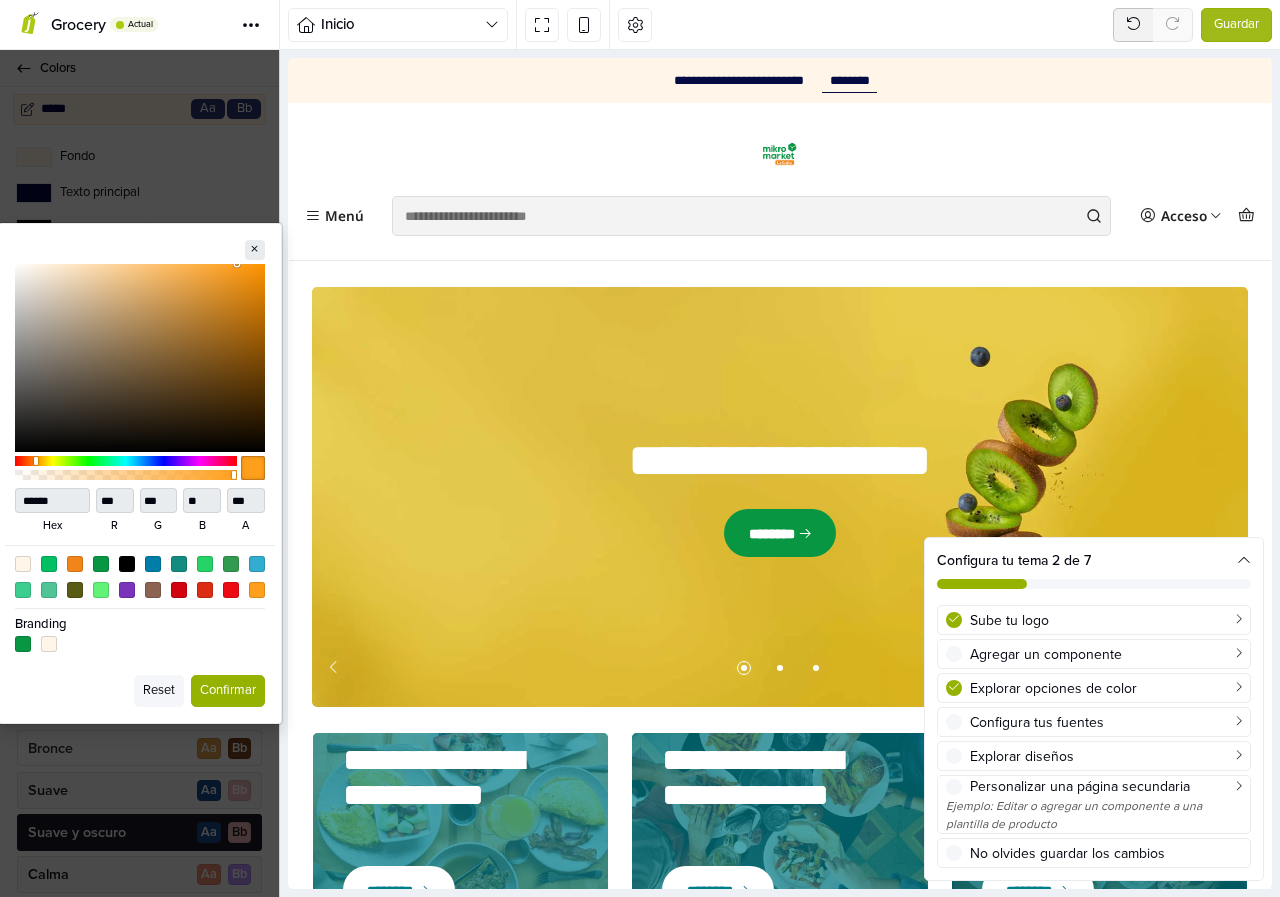 click on "Confirmar" at bounding box center (228, 691) 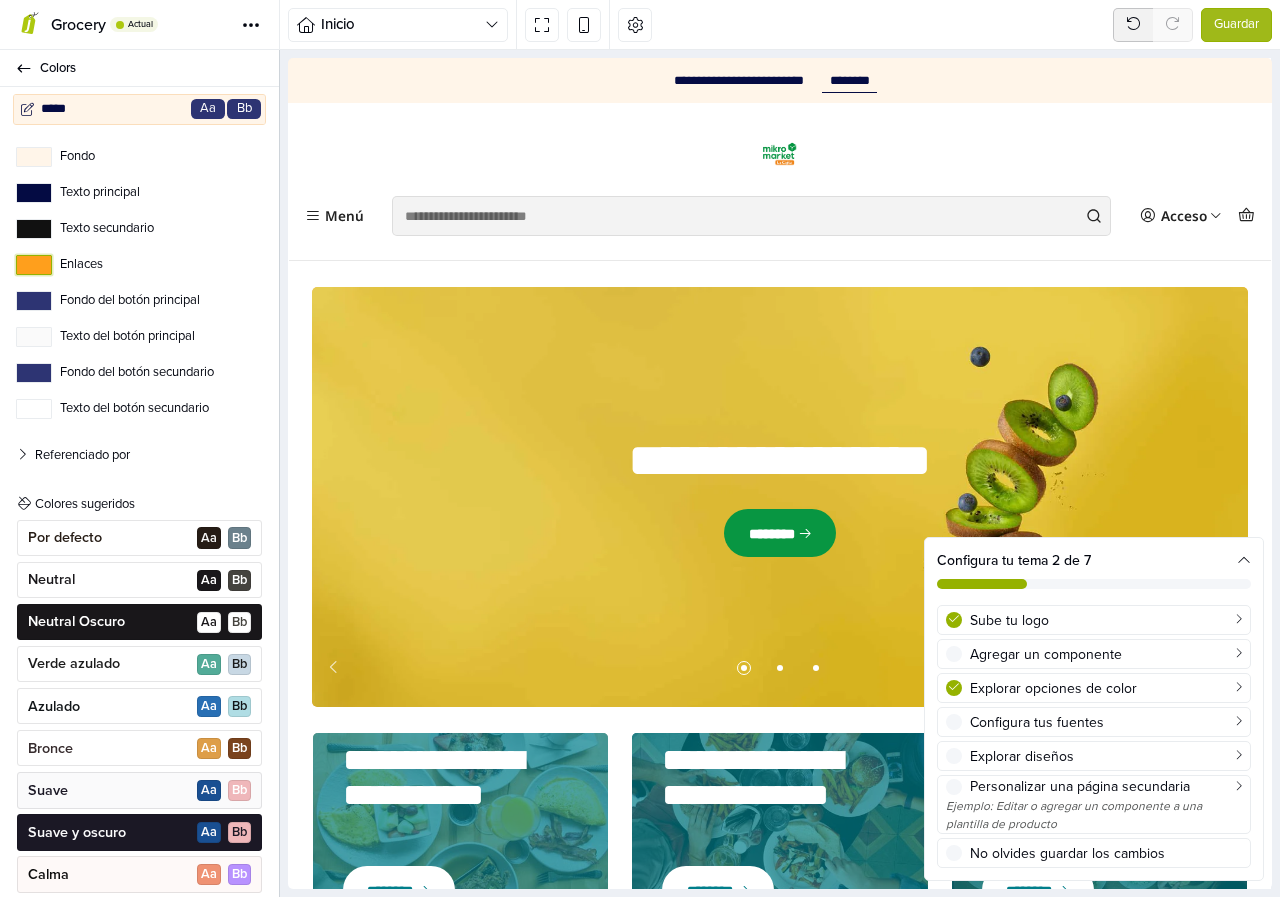 click on "Enlaces" at bounding box center (34, 265) 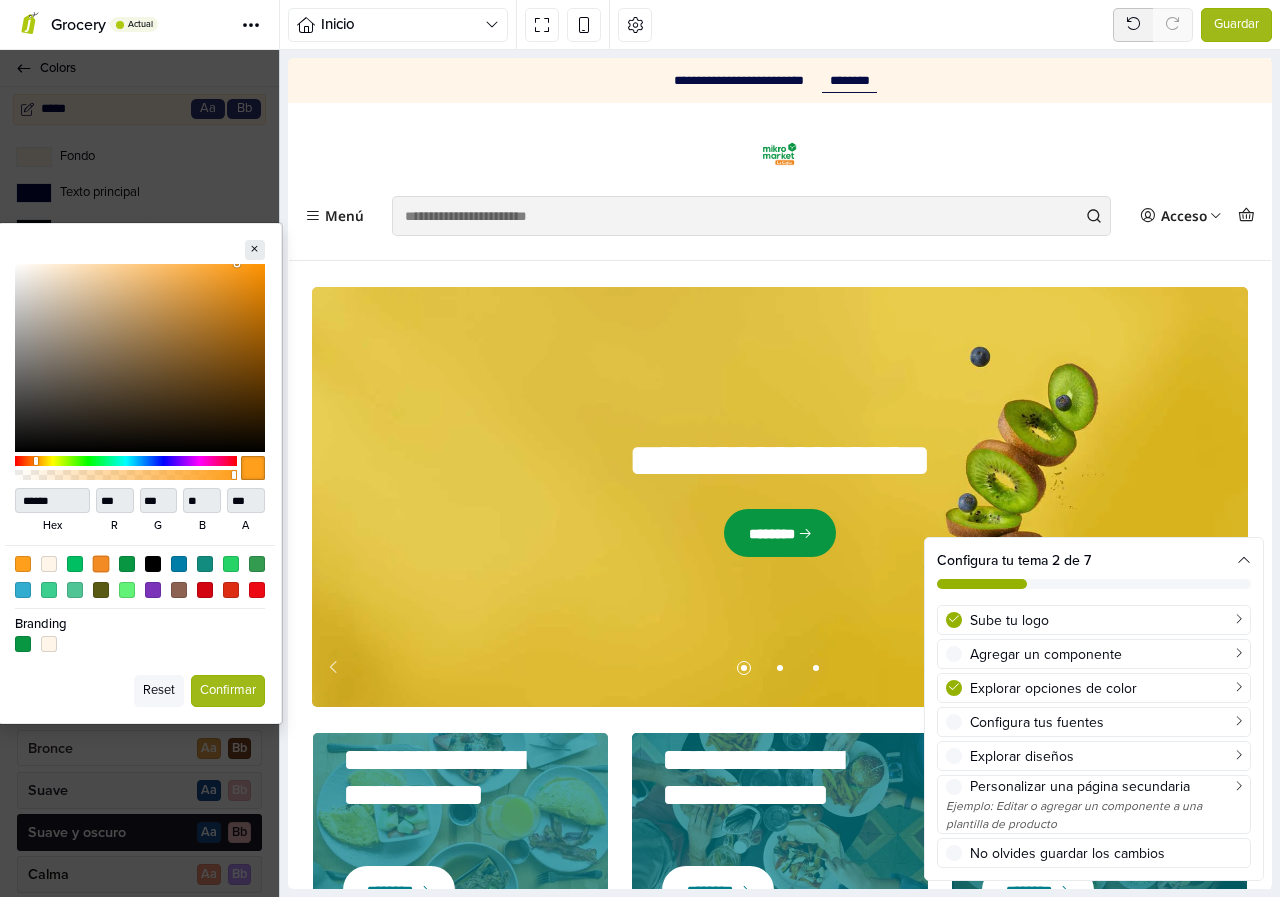 click at bounding box center (100, 563) 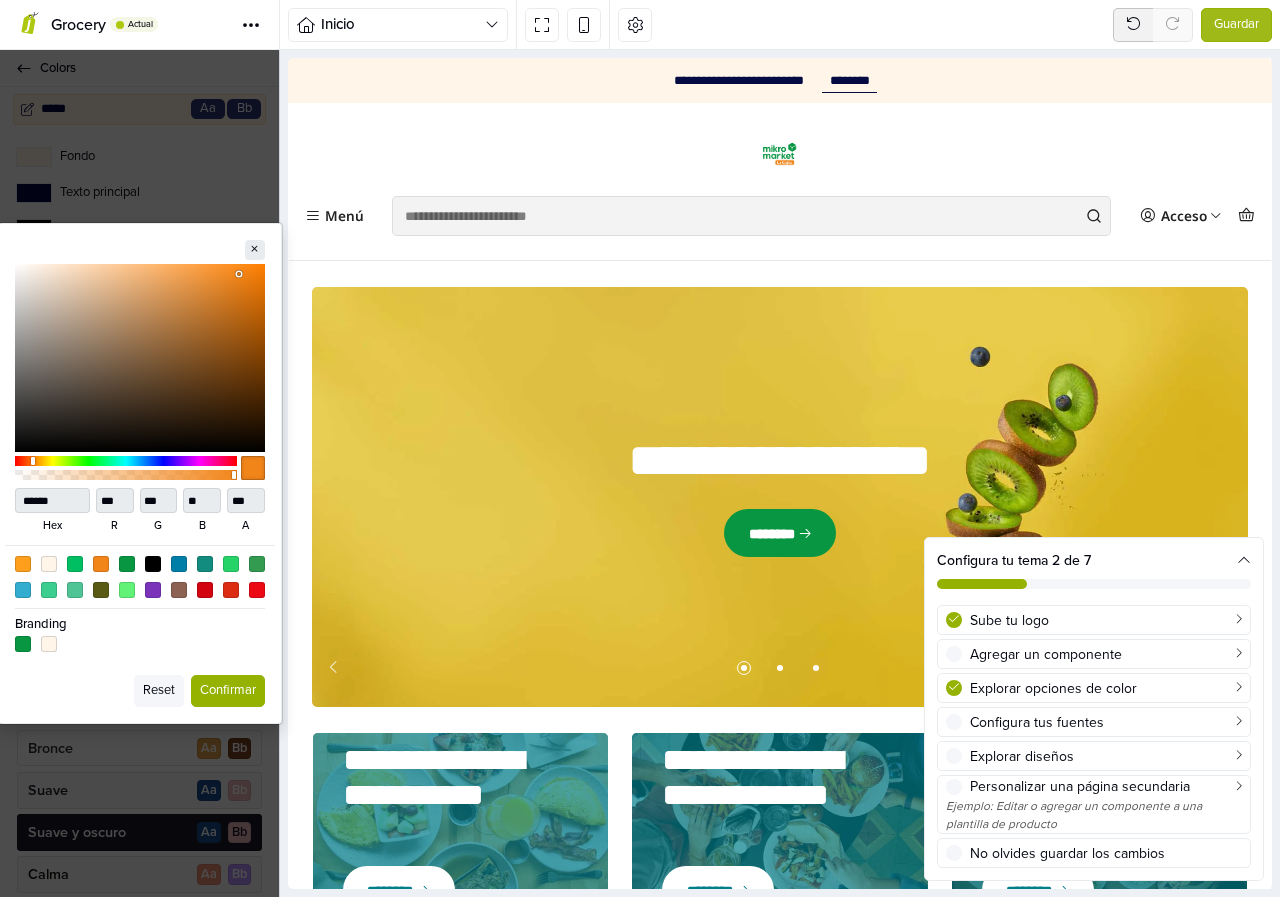 click on "Confirmar" at bounding box center [228, 691] 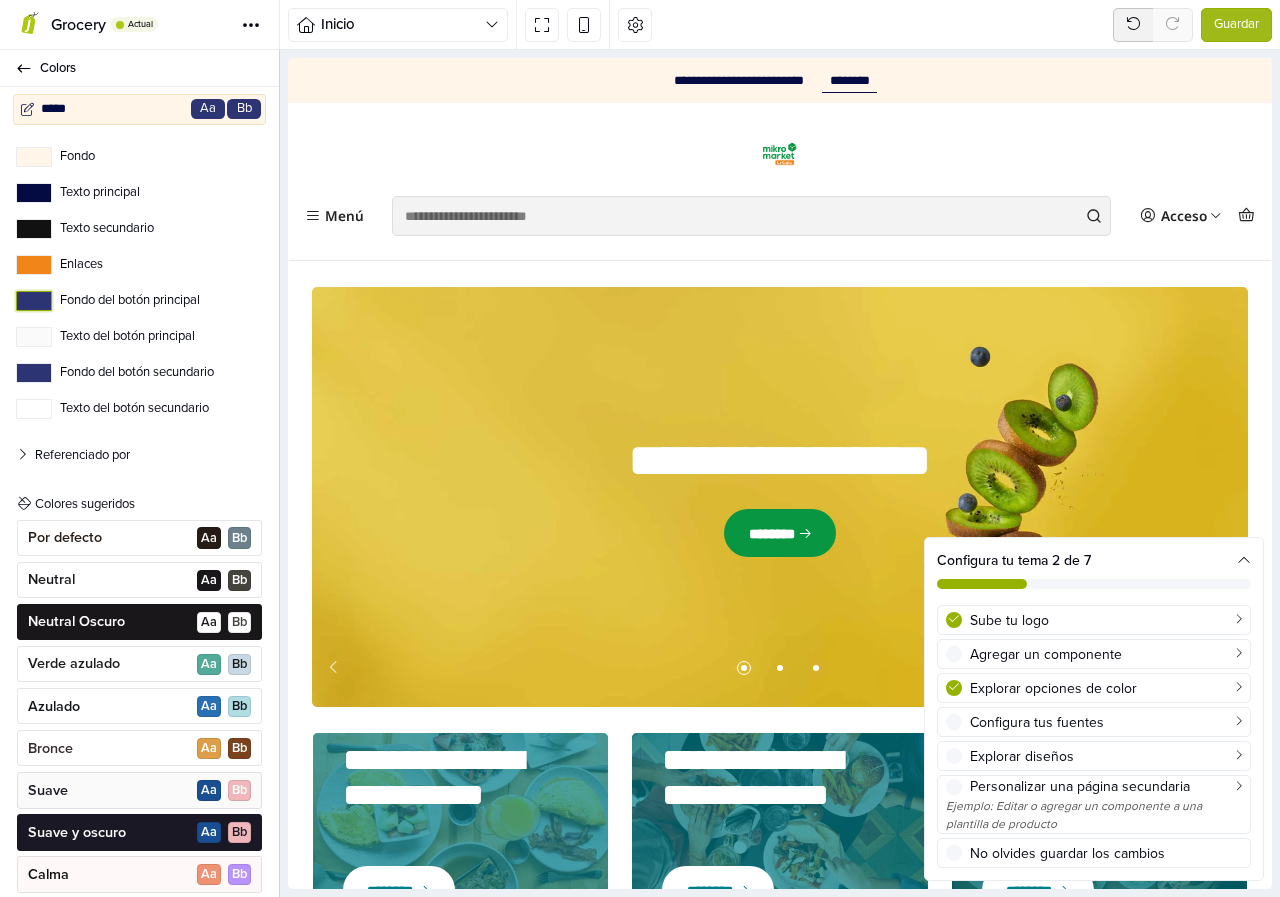 click on "Fondo del botón principal" at bounding box center [34, 301] 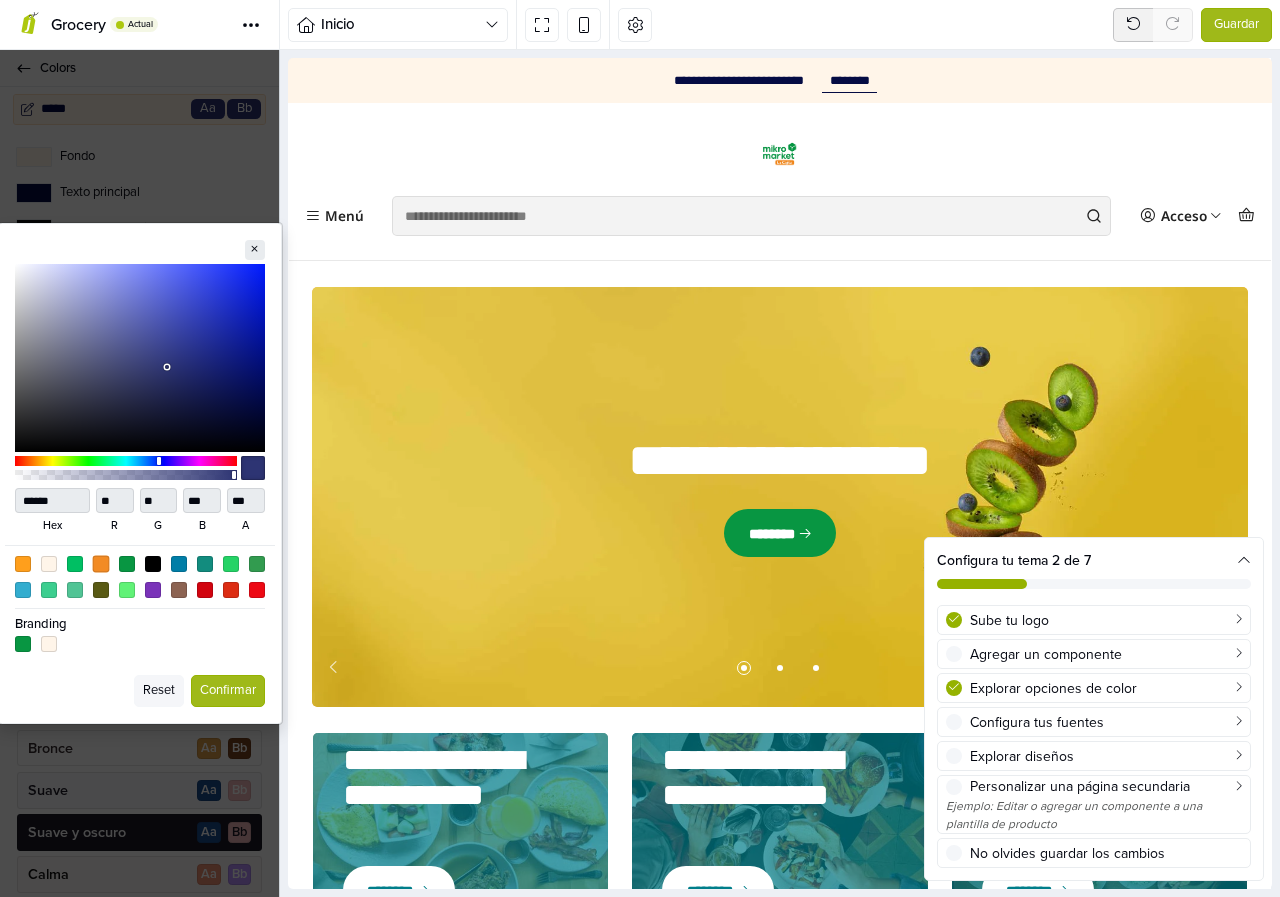 click at bounding box center (100, 563) 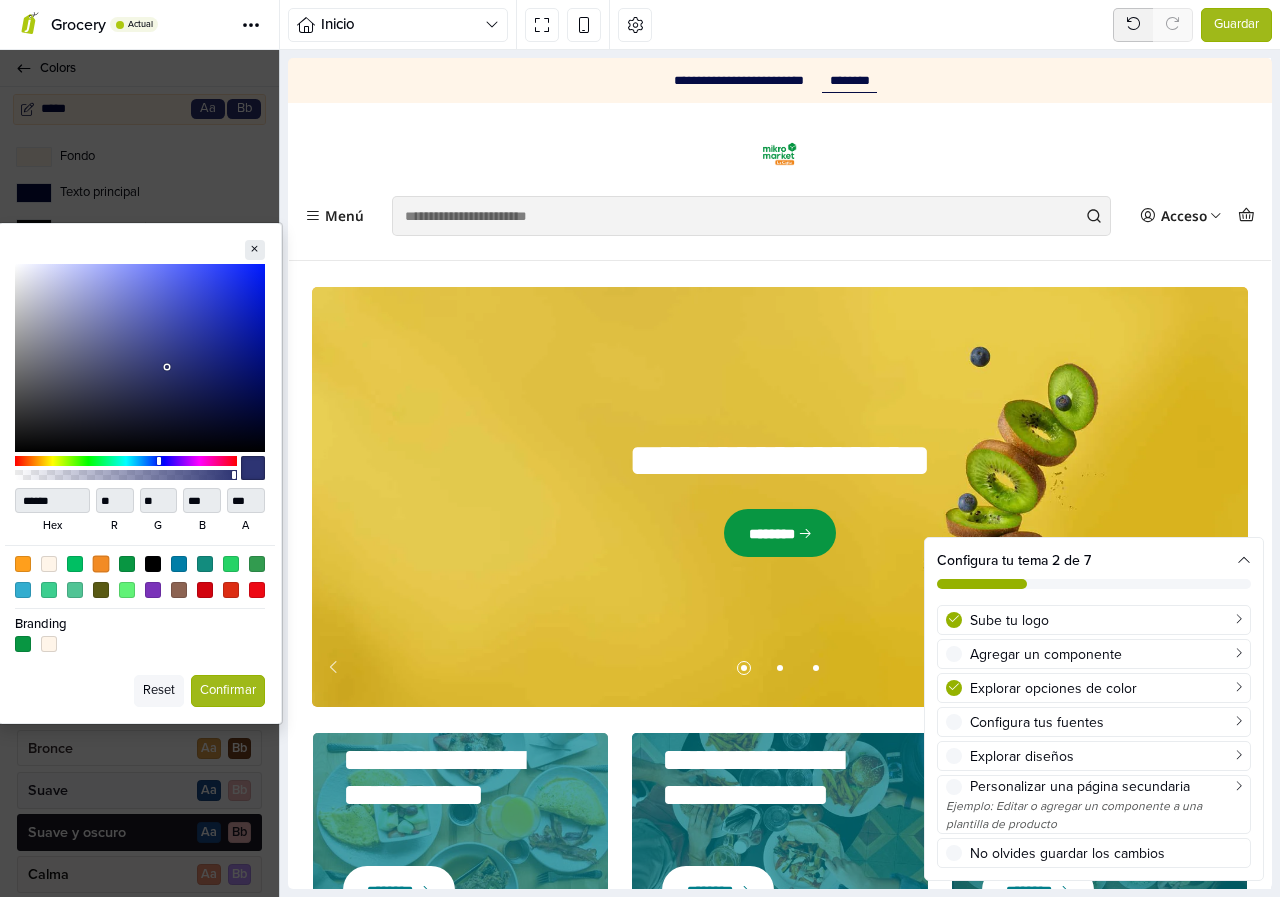 type on "***" 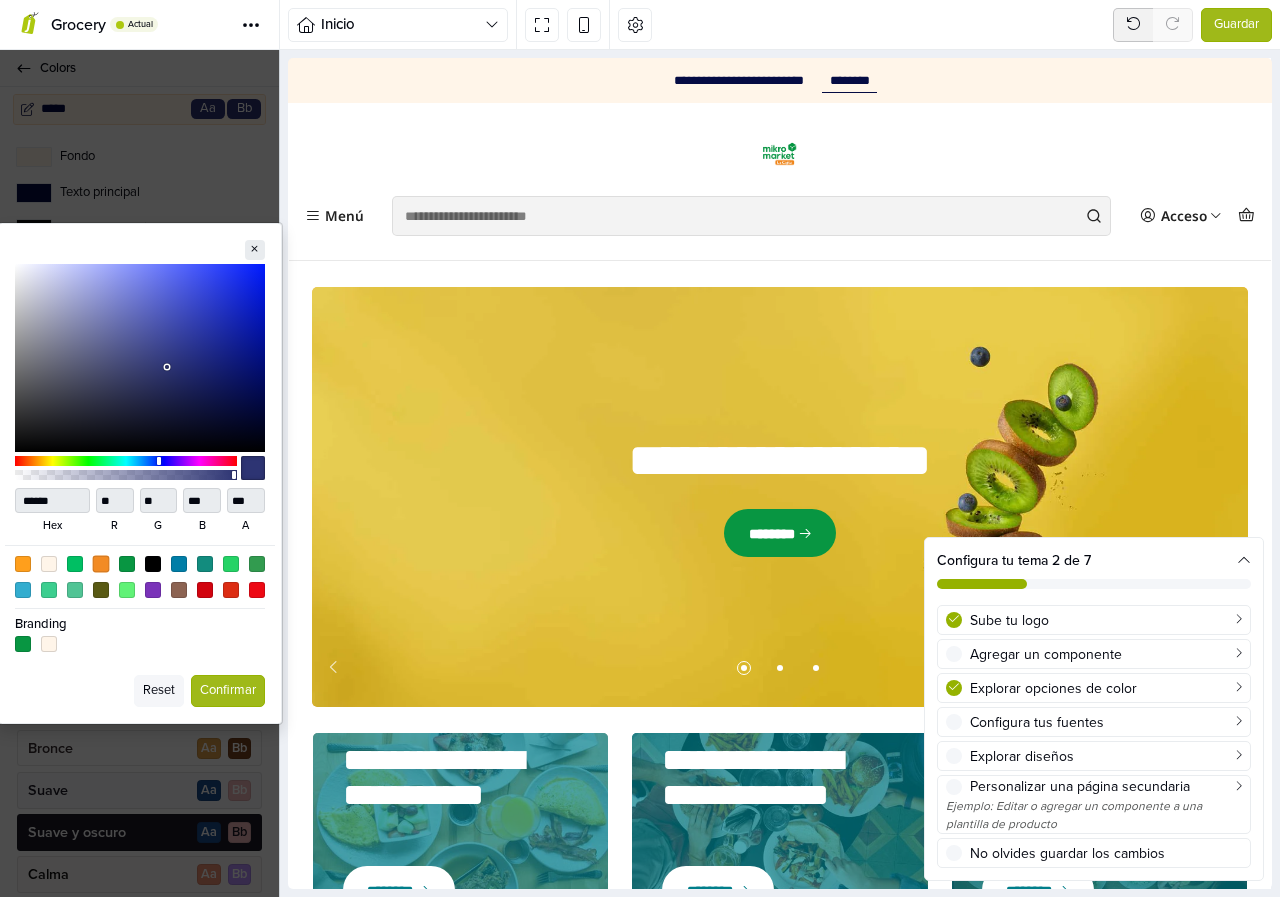 type on "***" 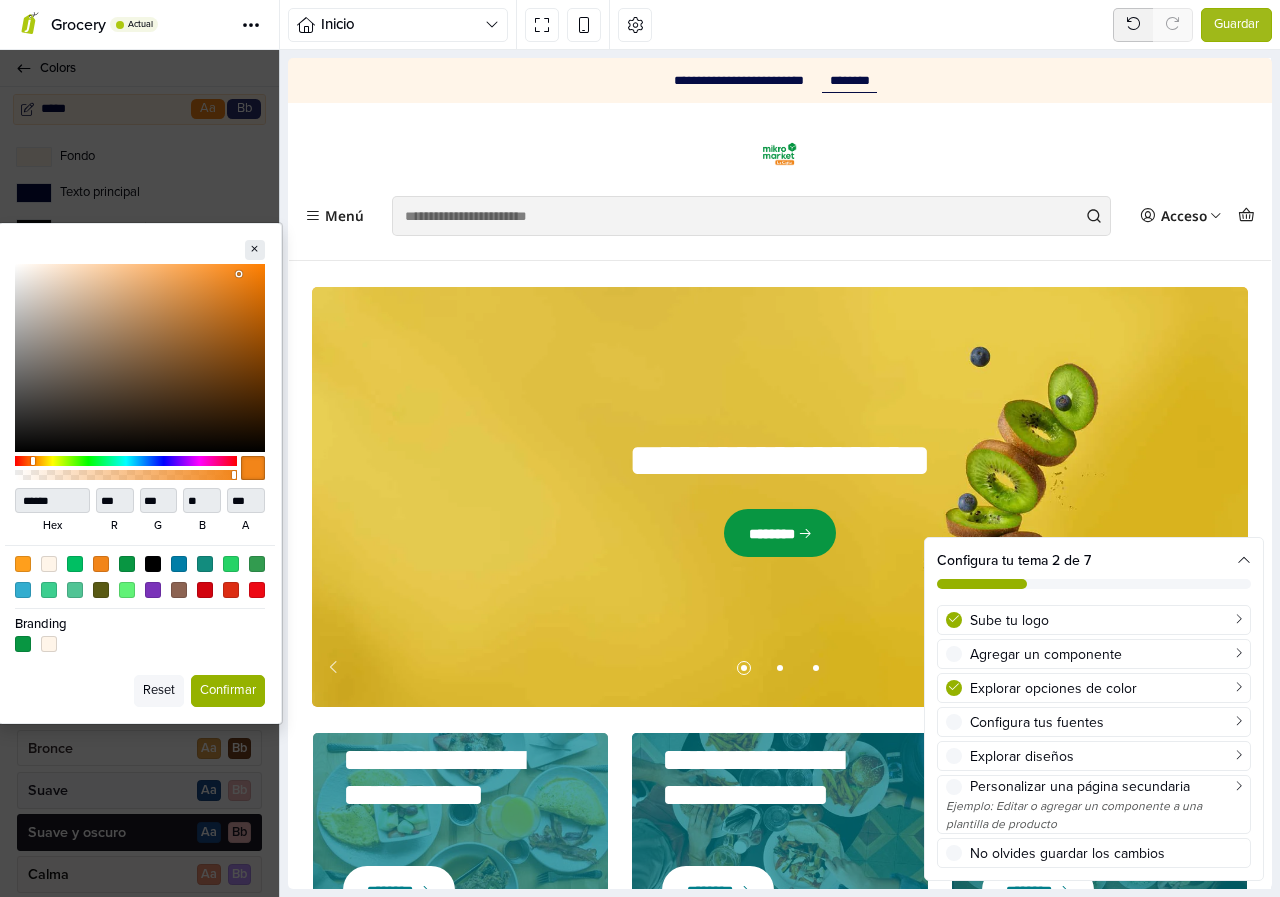 click on "Confirmar" at bounding box center (228, 691) 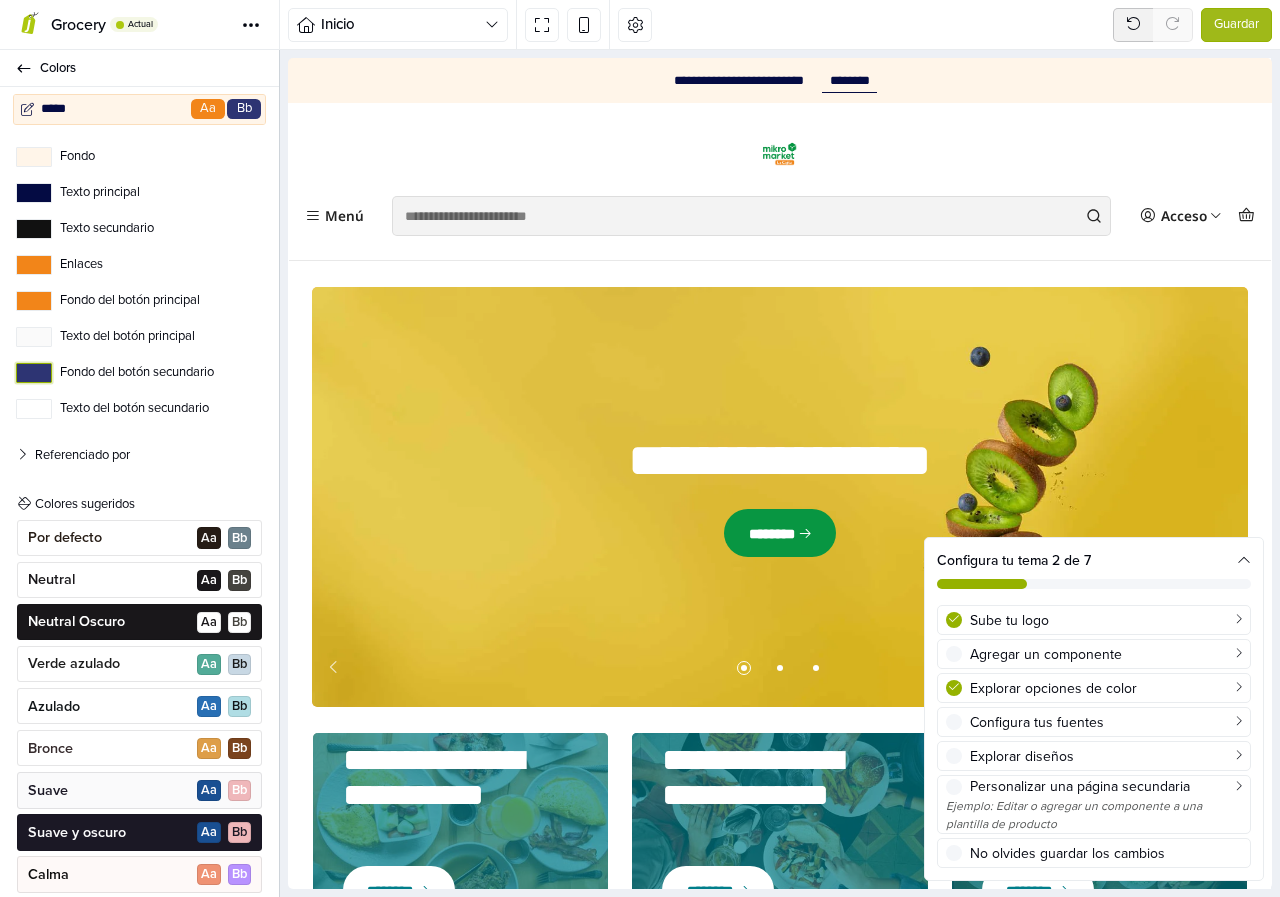 click on "Fondo del botón secundario" at bounding box center [34, 373] 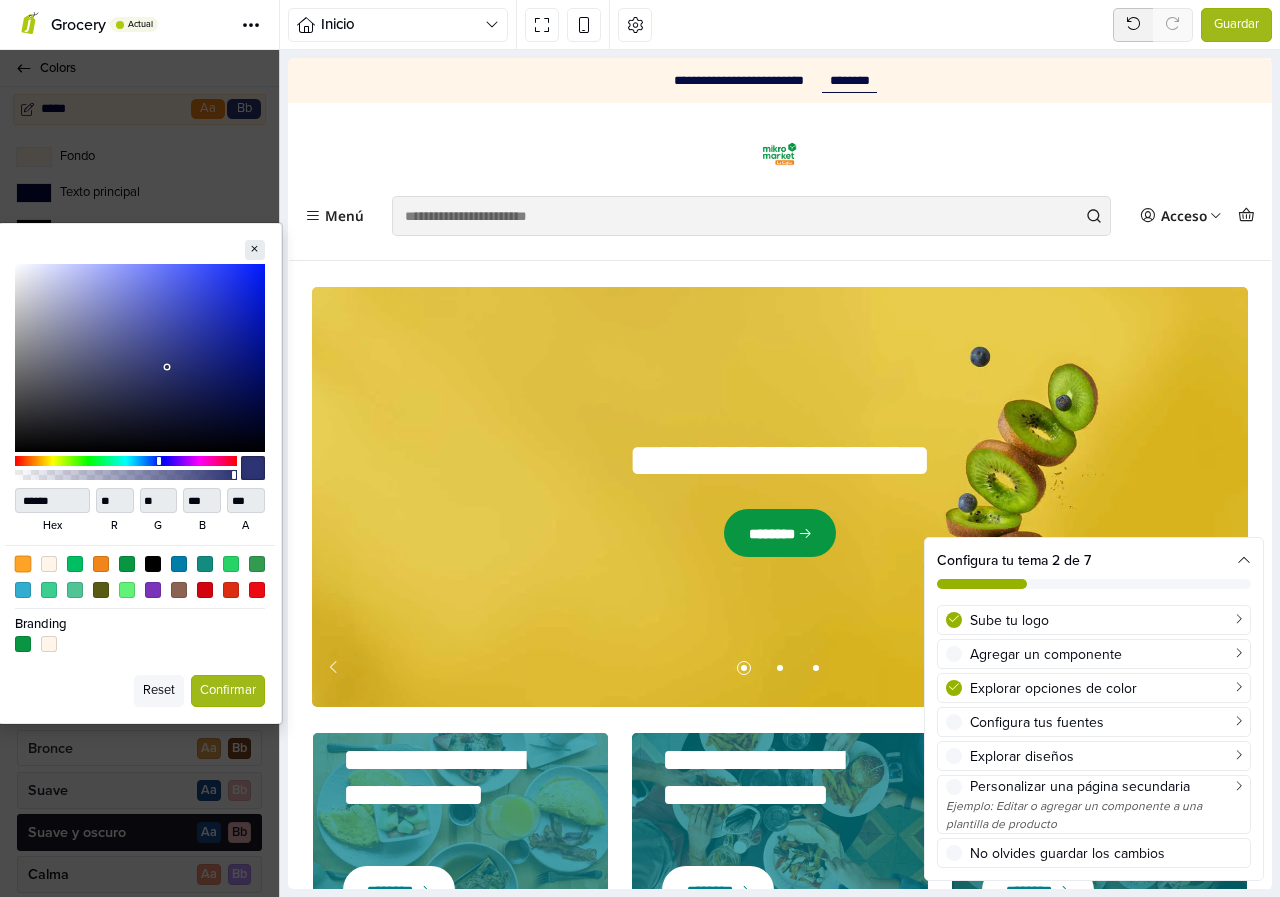 click at bounding box center [22, 563] 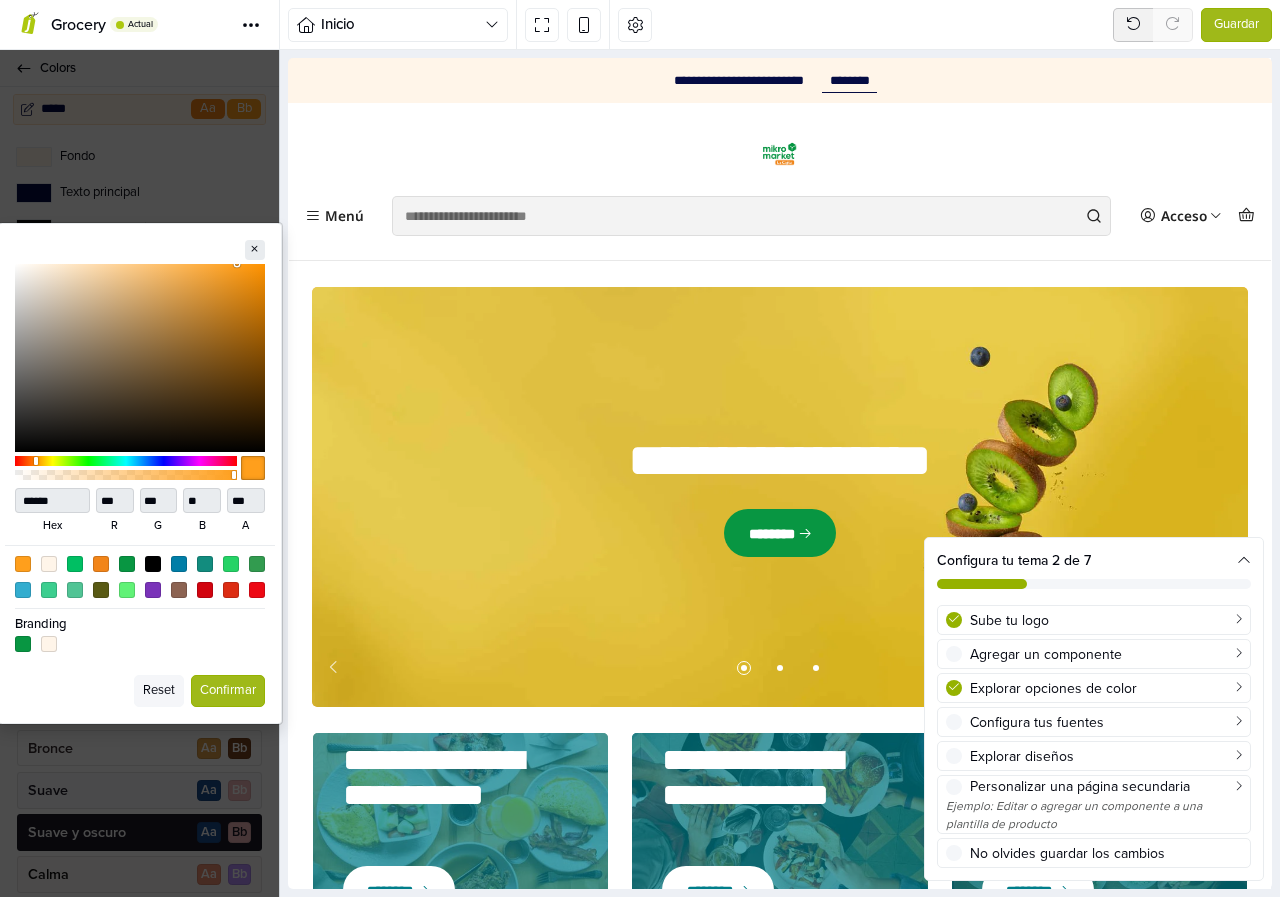 click on "Confirmar" at bounding box center [228, 691] 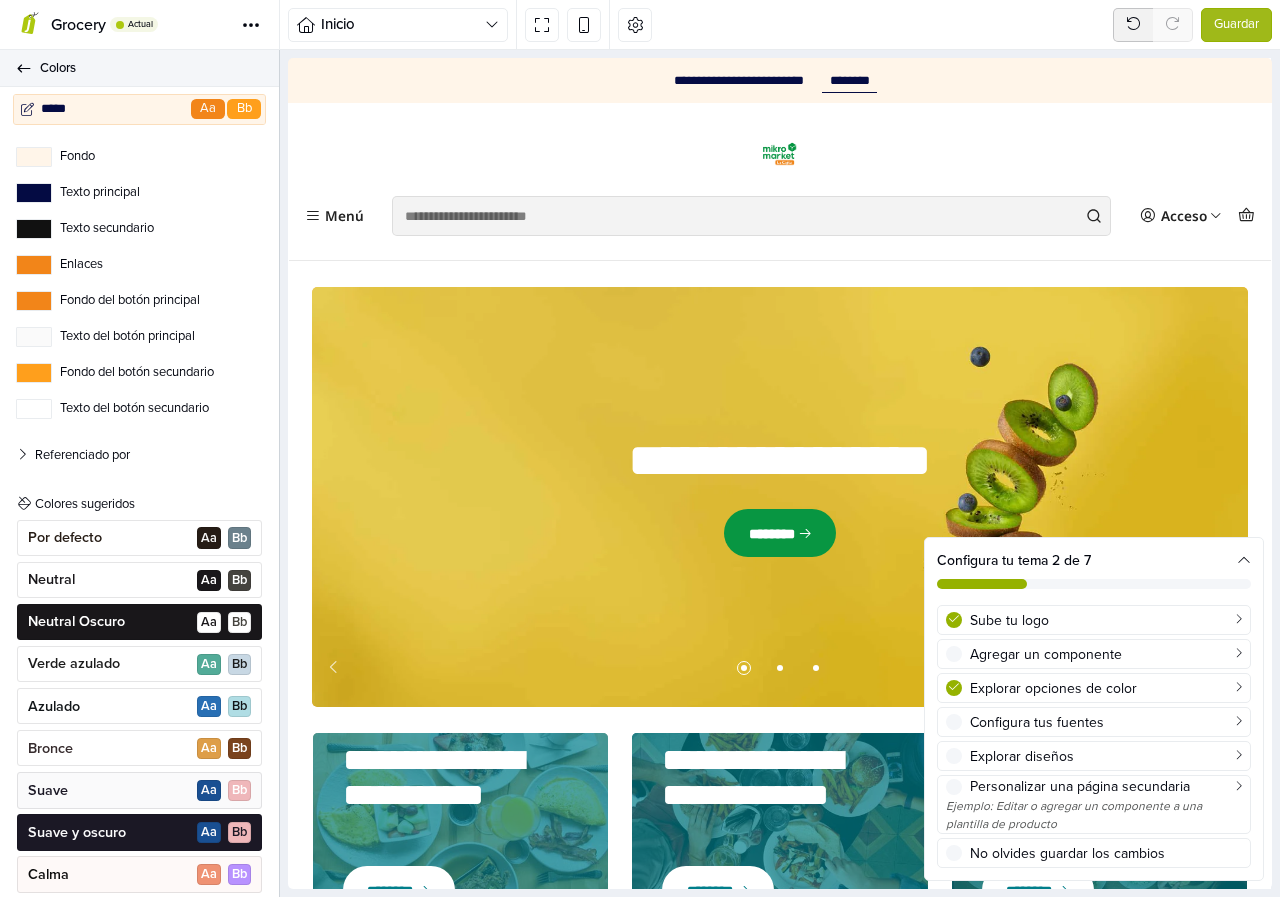 click on "Colors" at bounding box center [147, 68] 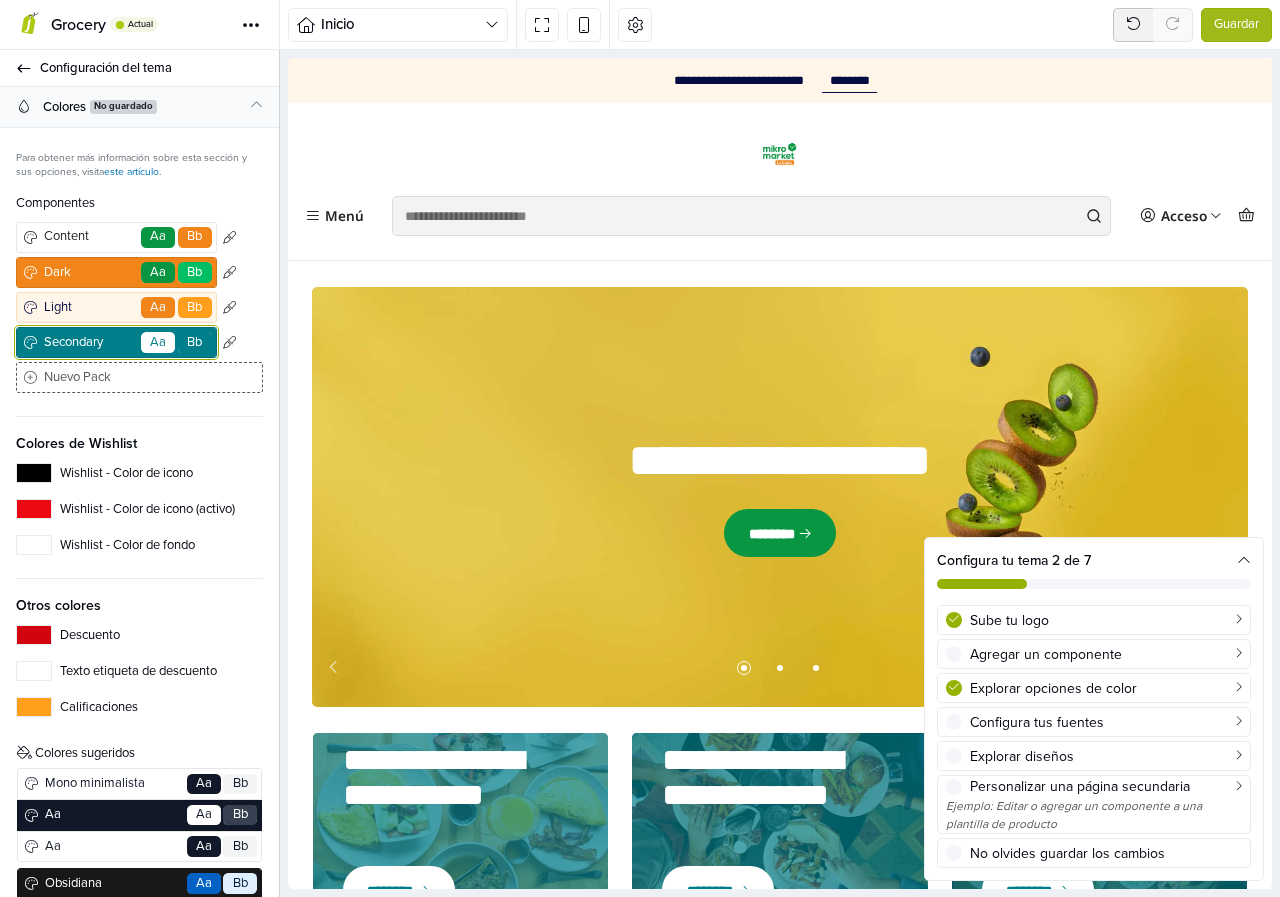 click on "Secondary" at bounding box center (89, 343) 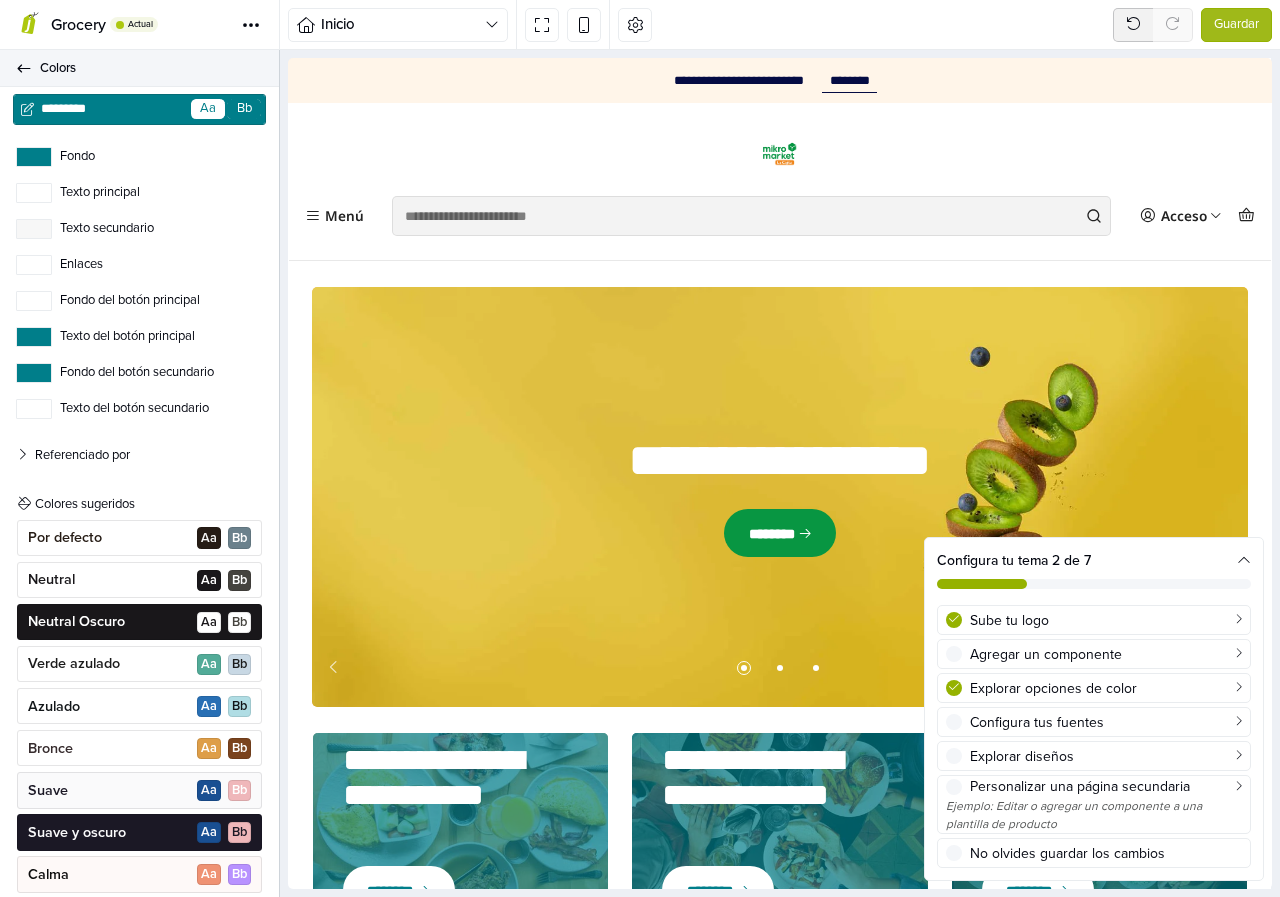 click 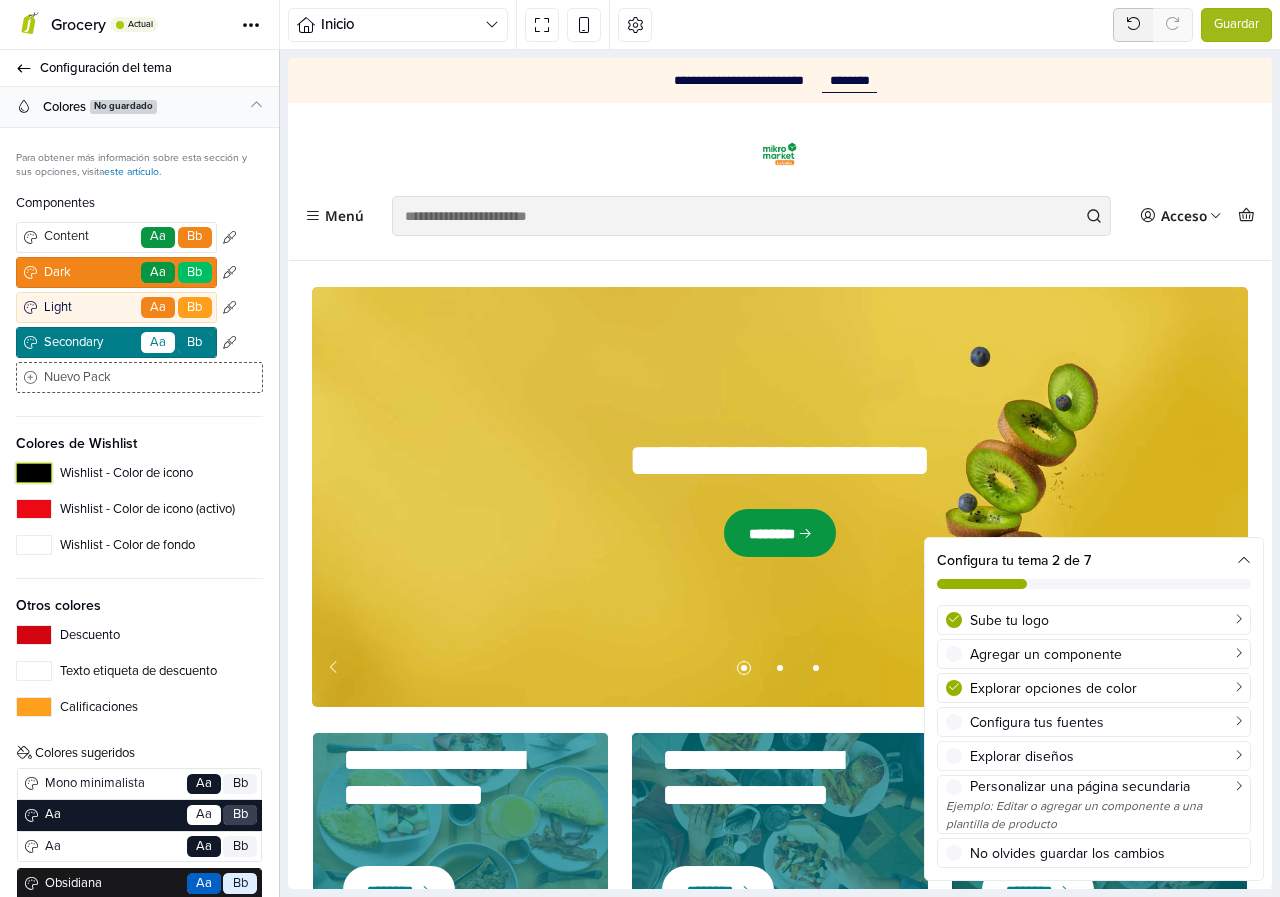 click on "Wishlist - Color de icono" at bounding box center (34, 473) 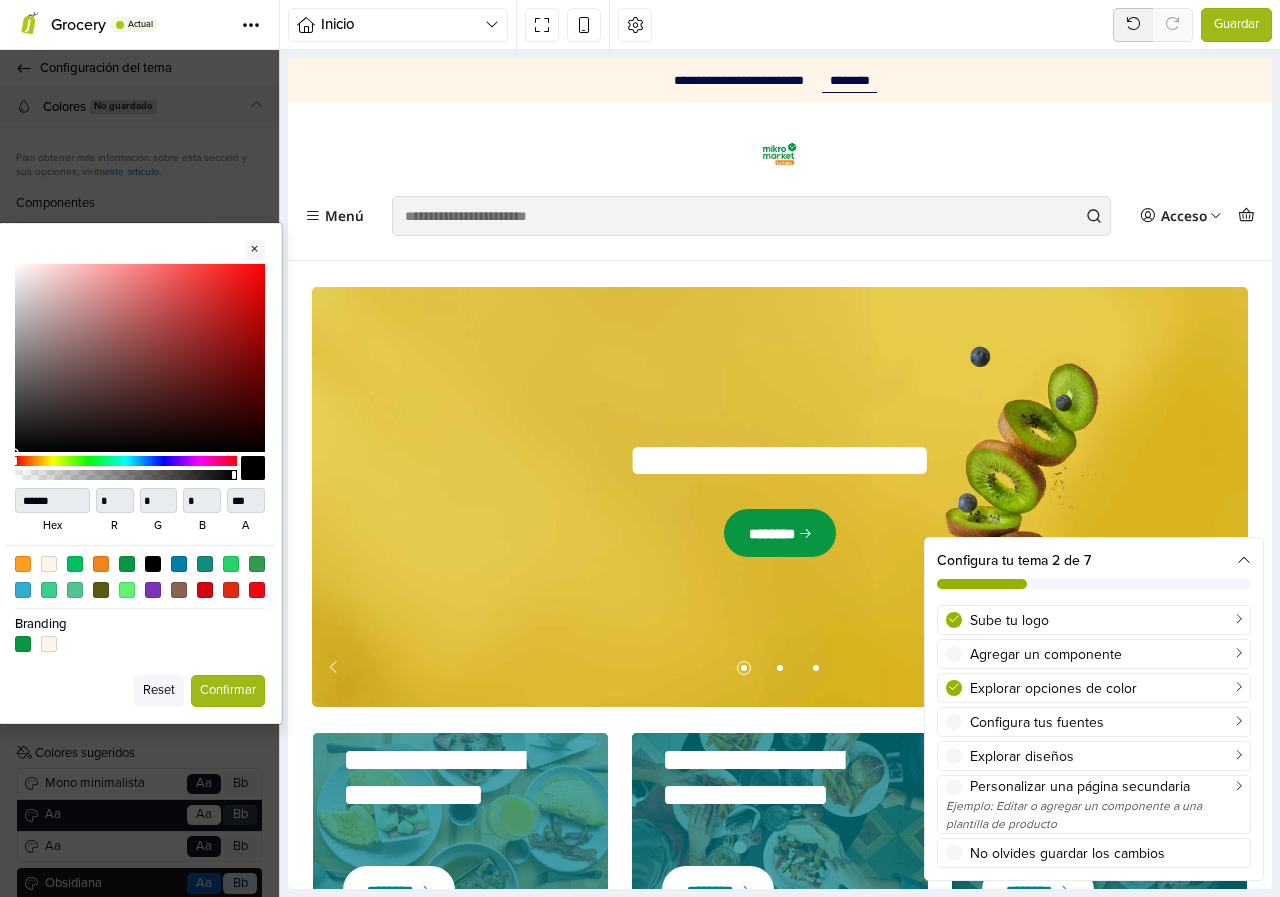 click at bounding box center [255, 250] 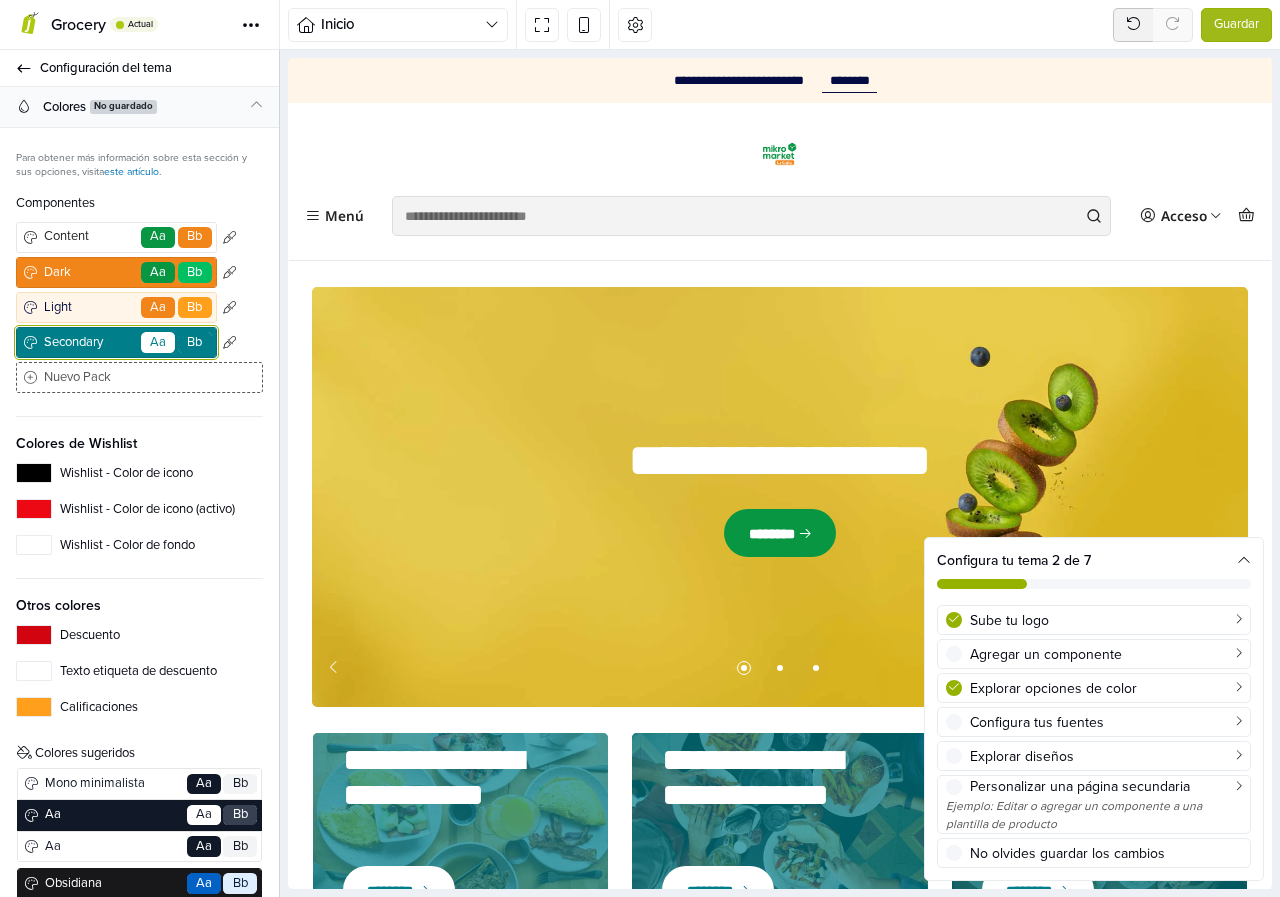 click on "Secondary" at bounding box center (89, 343) 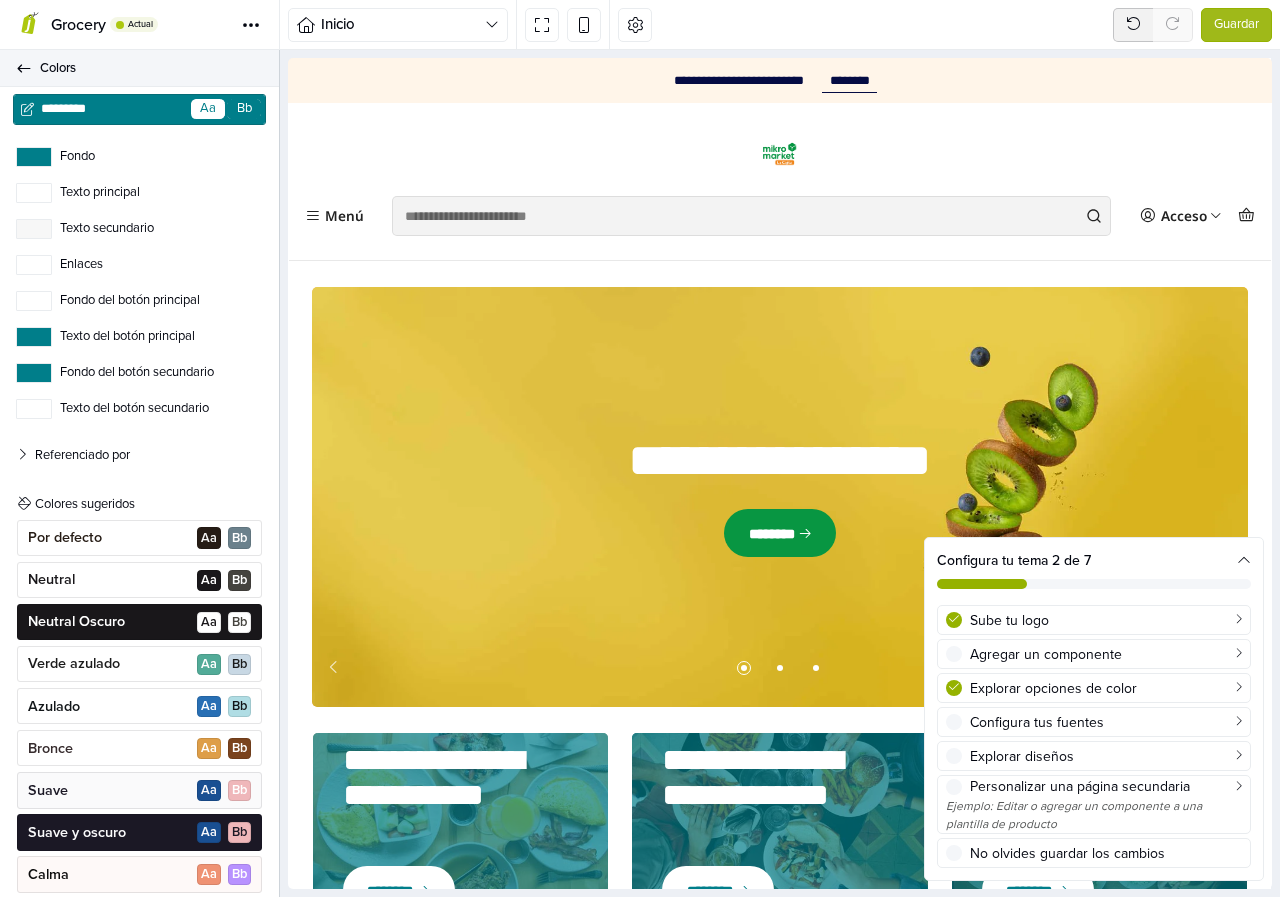 click on "Colors" at bounding box center (147, 68) 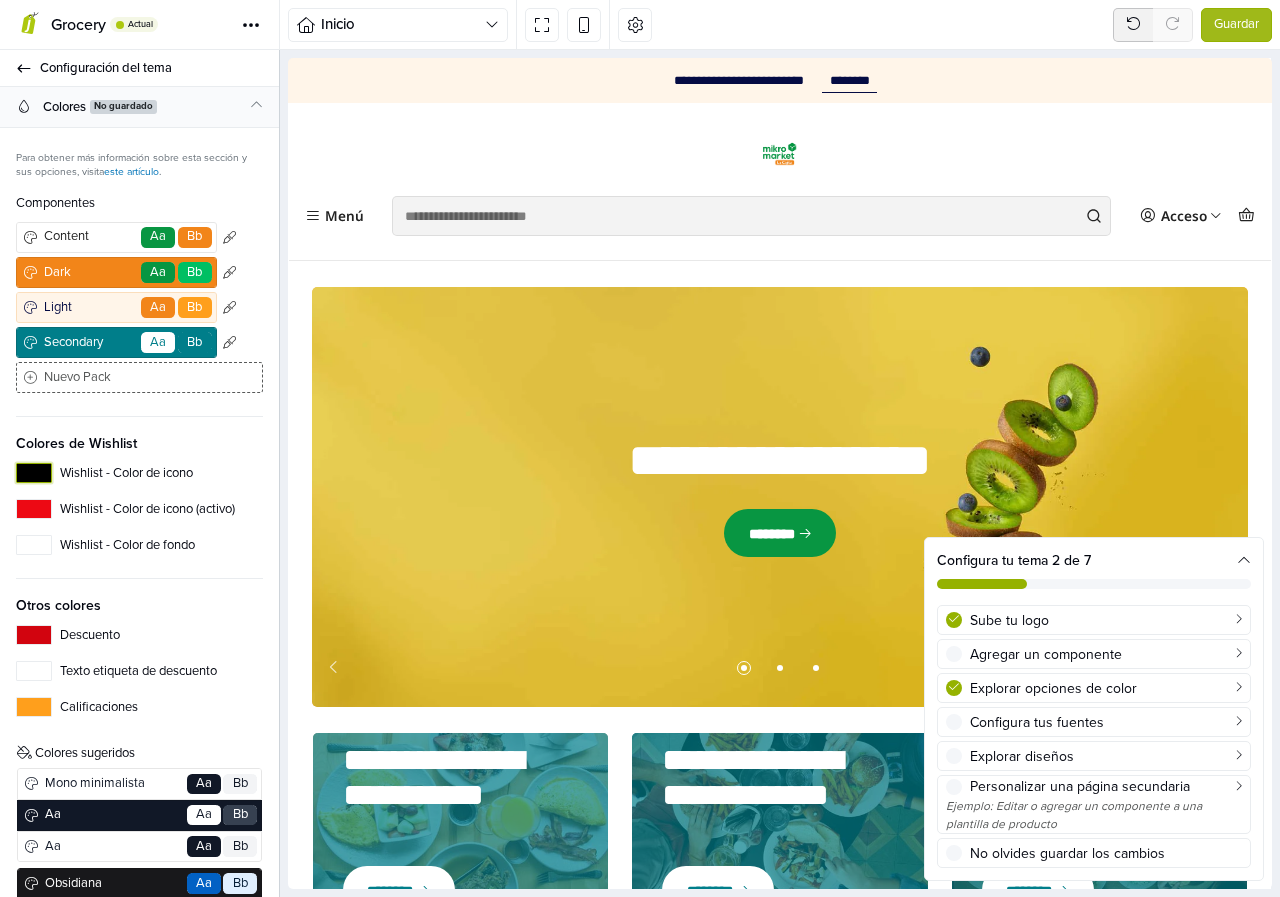 click on "Wishlist - Color de icono" at bounding box center (34, 473) 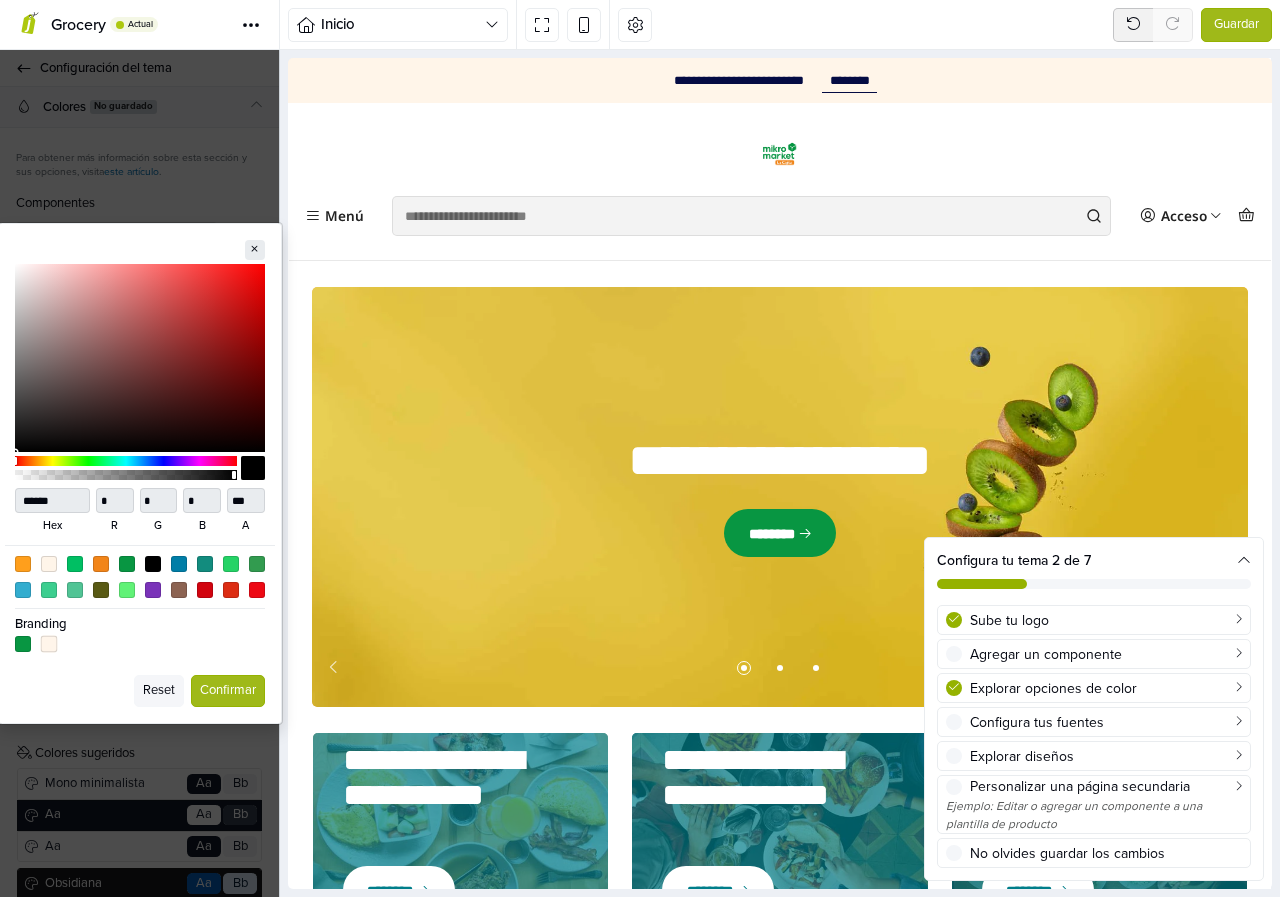 click at bounding box center [48, 644] 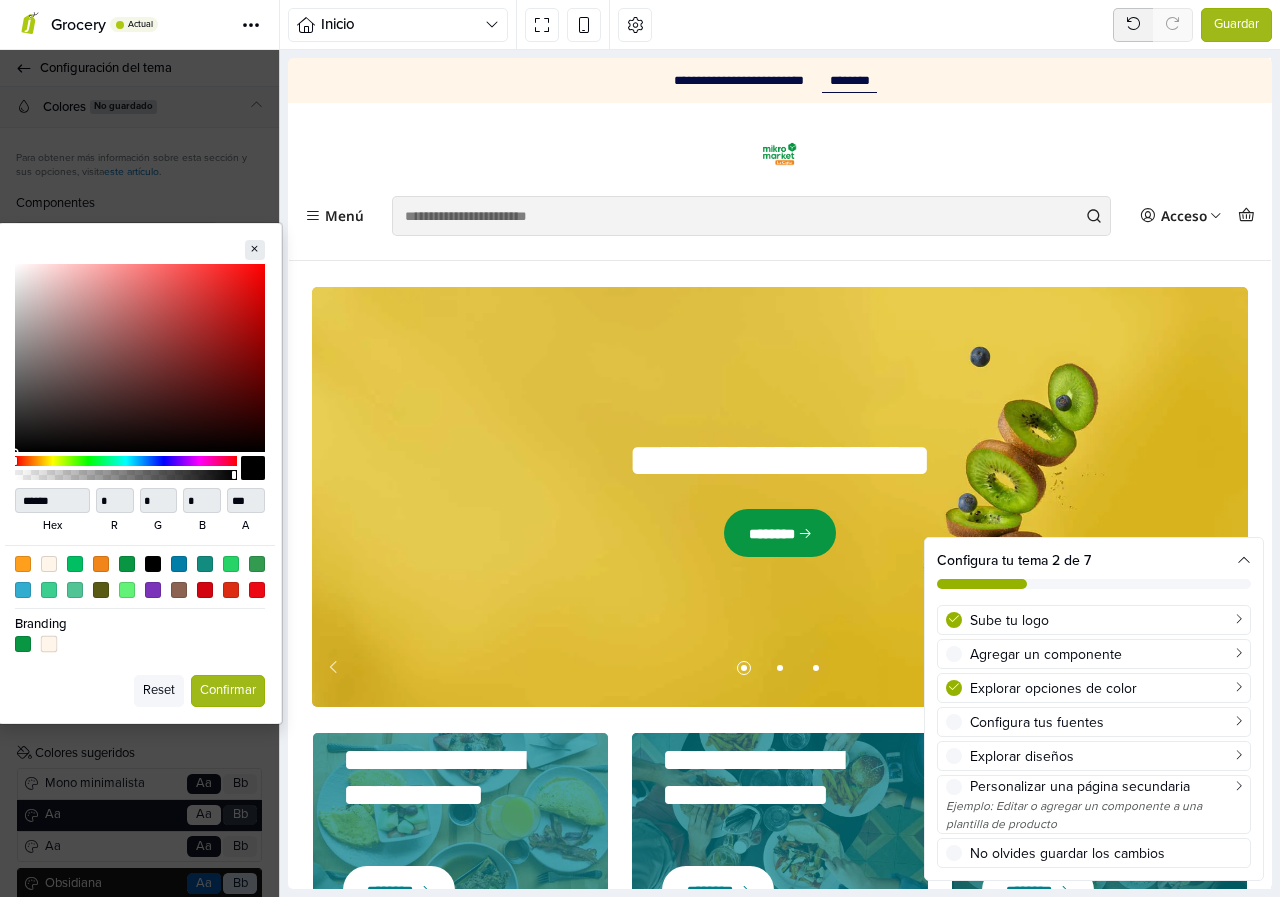 type on "******" 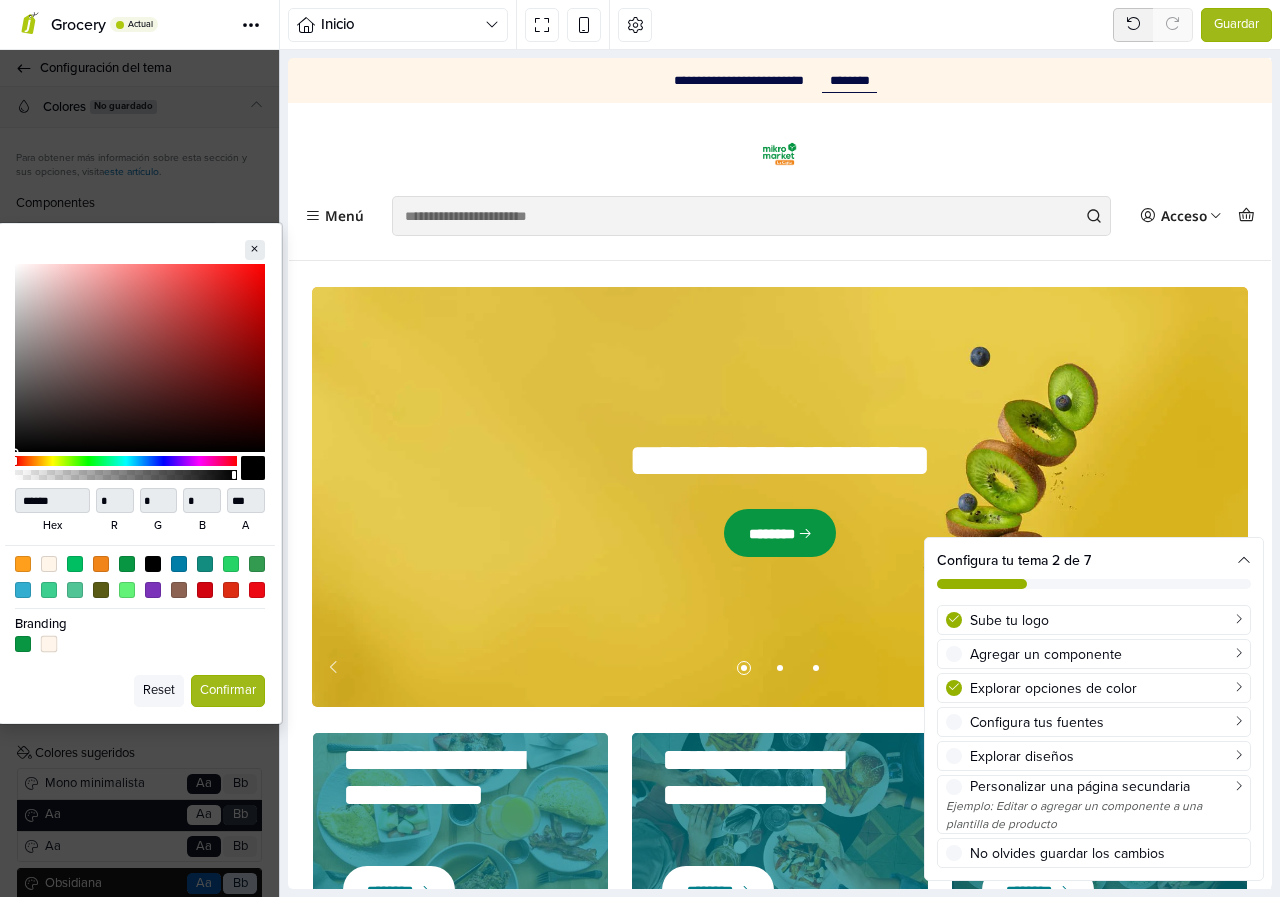type on "***" 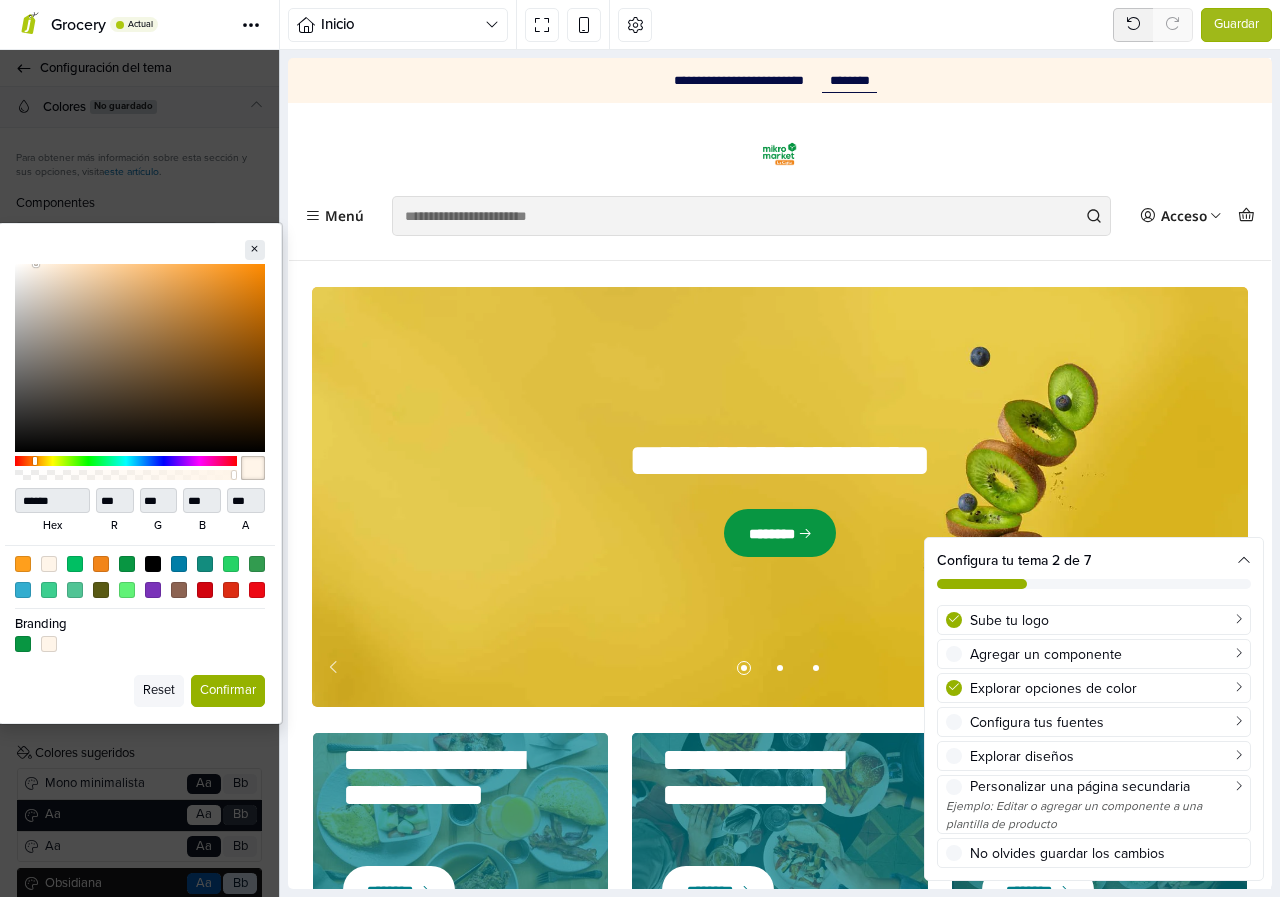 click on "Confirmar" at bounding box center [228, 691] 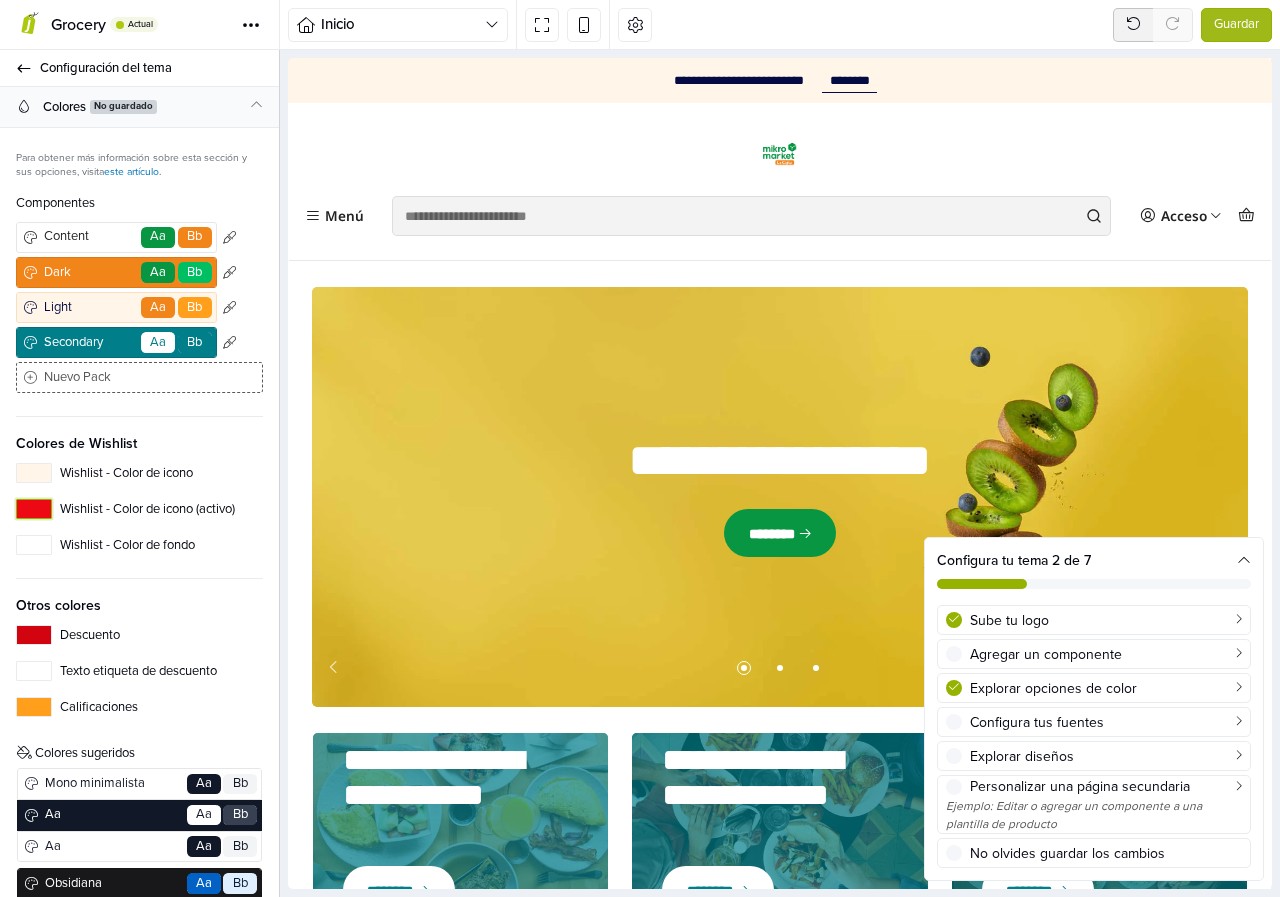 click on "Wishlist - Color de icono (activo)" at bounding box center [34, 509] 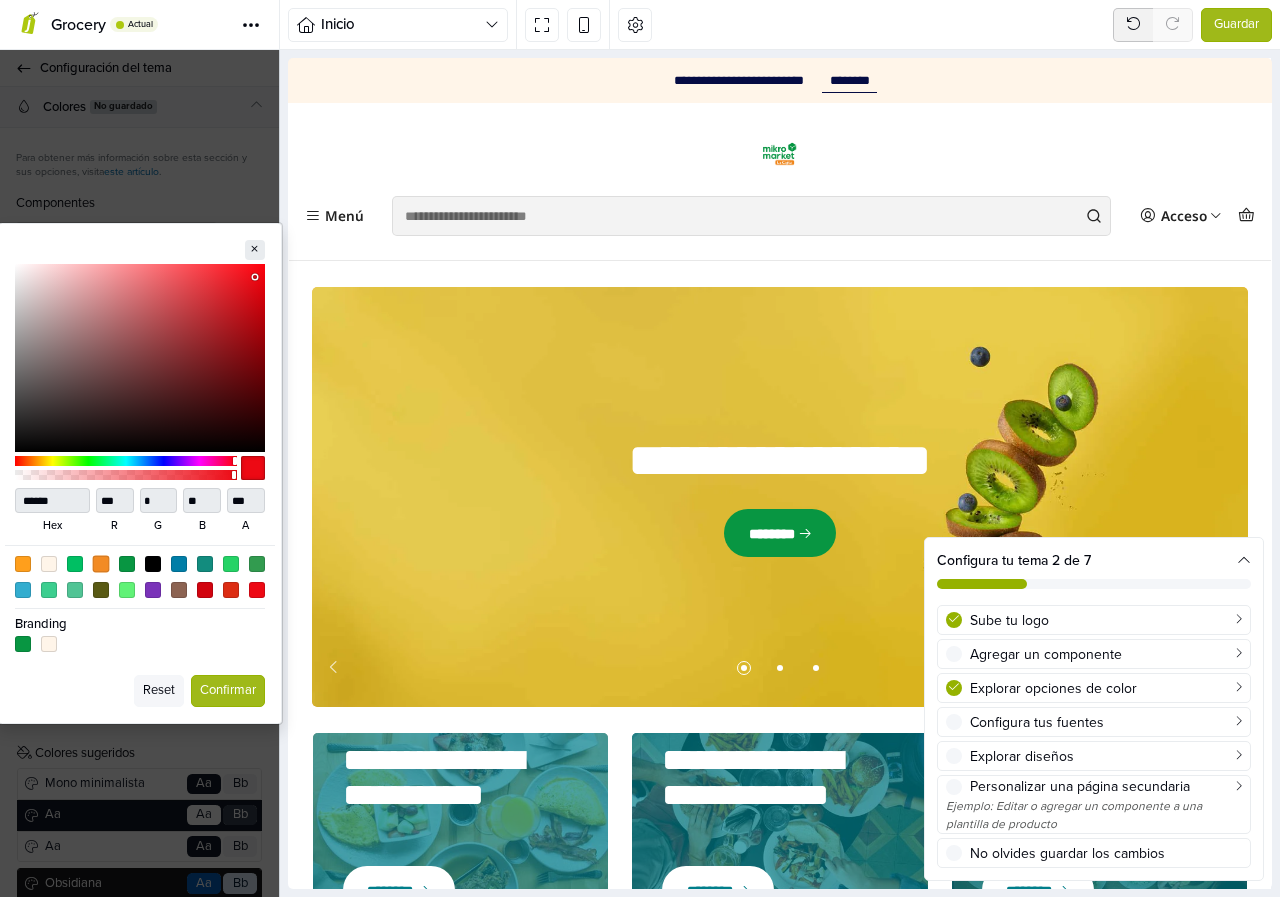 click at bounding box center (100, 563) 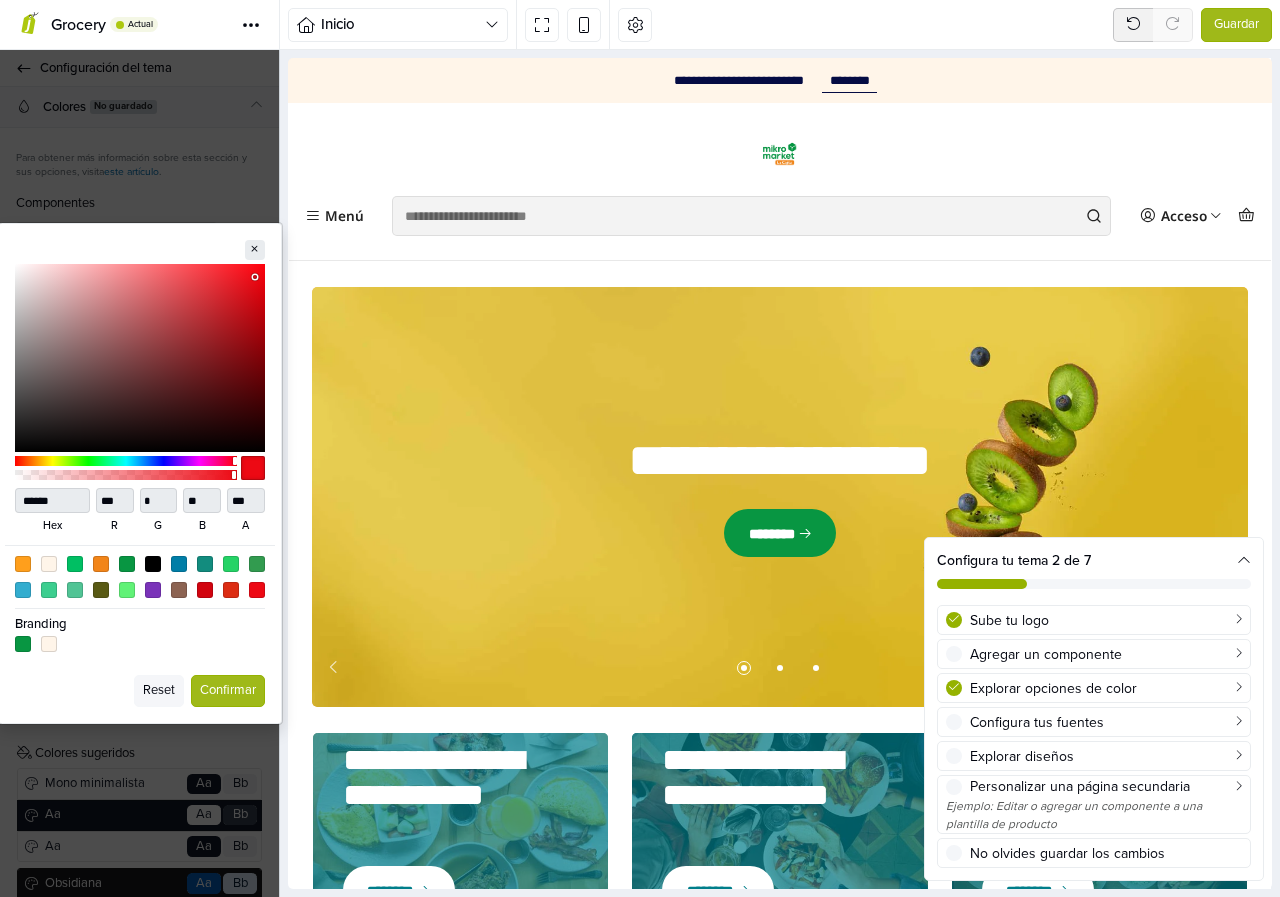 type on "******" 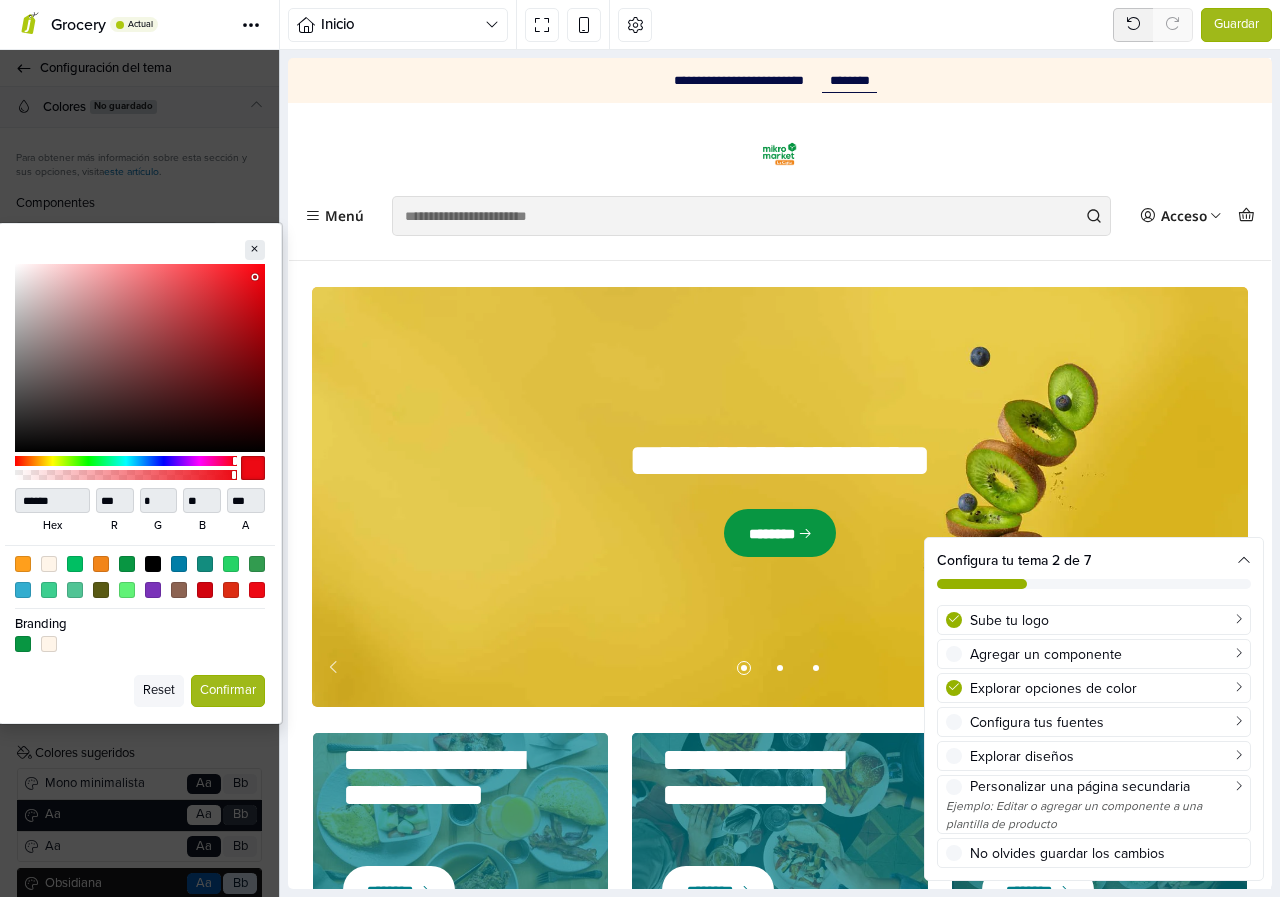 type on "***" 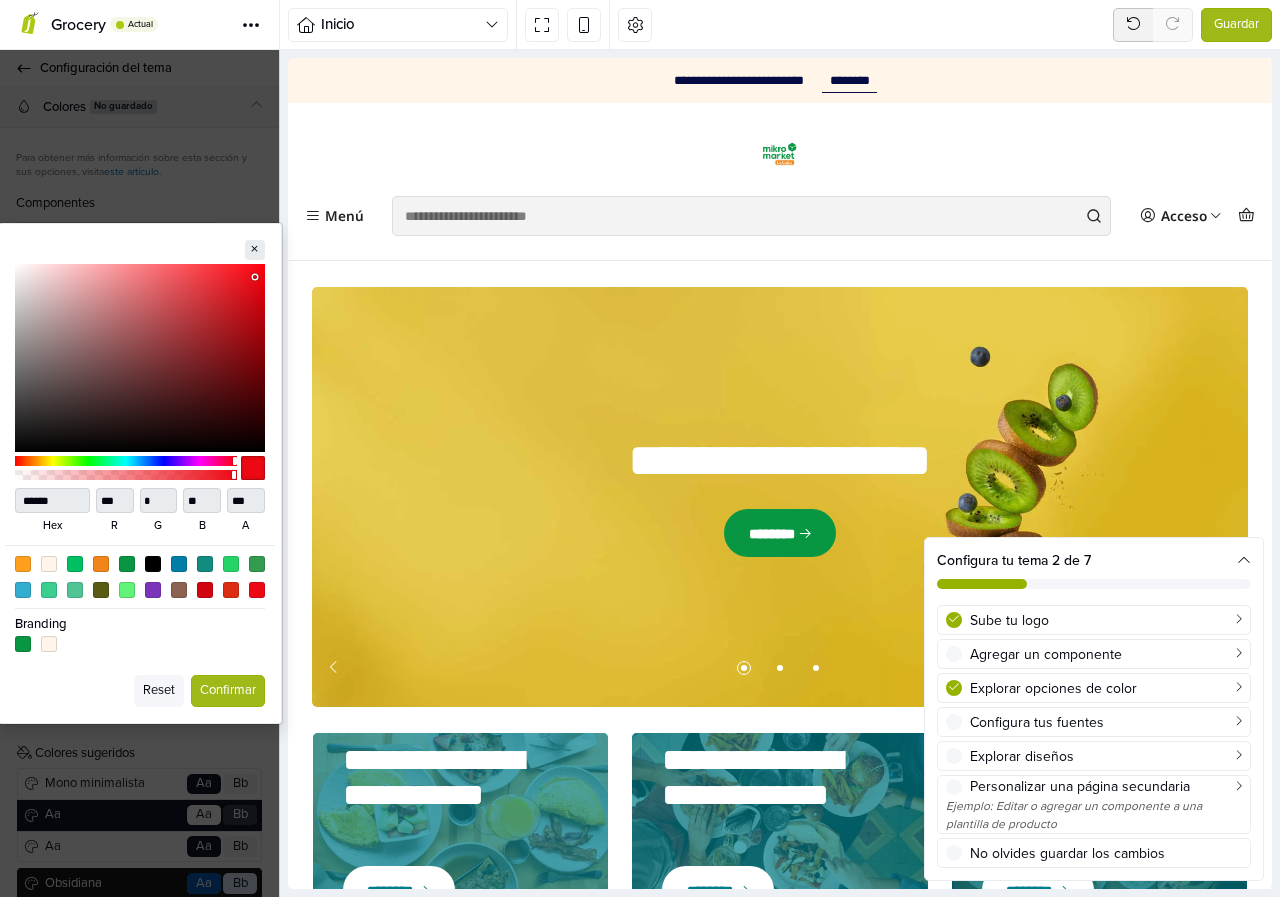 type on "***" 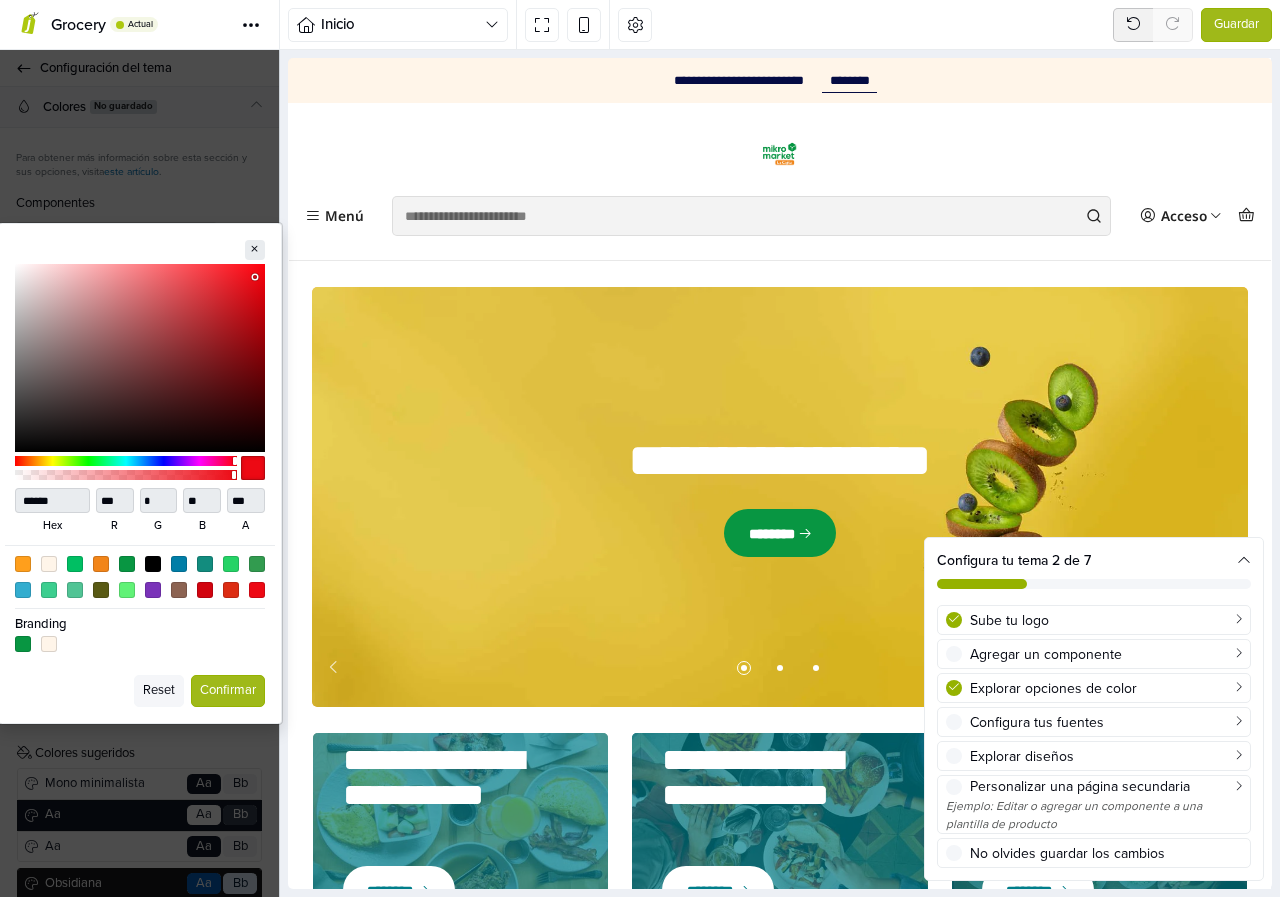 type on "**" 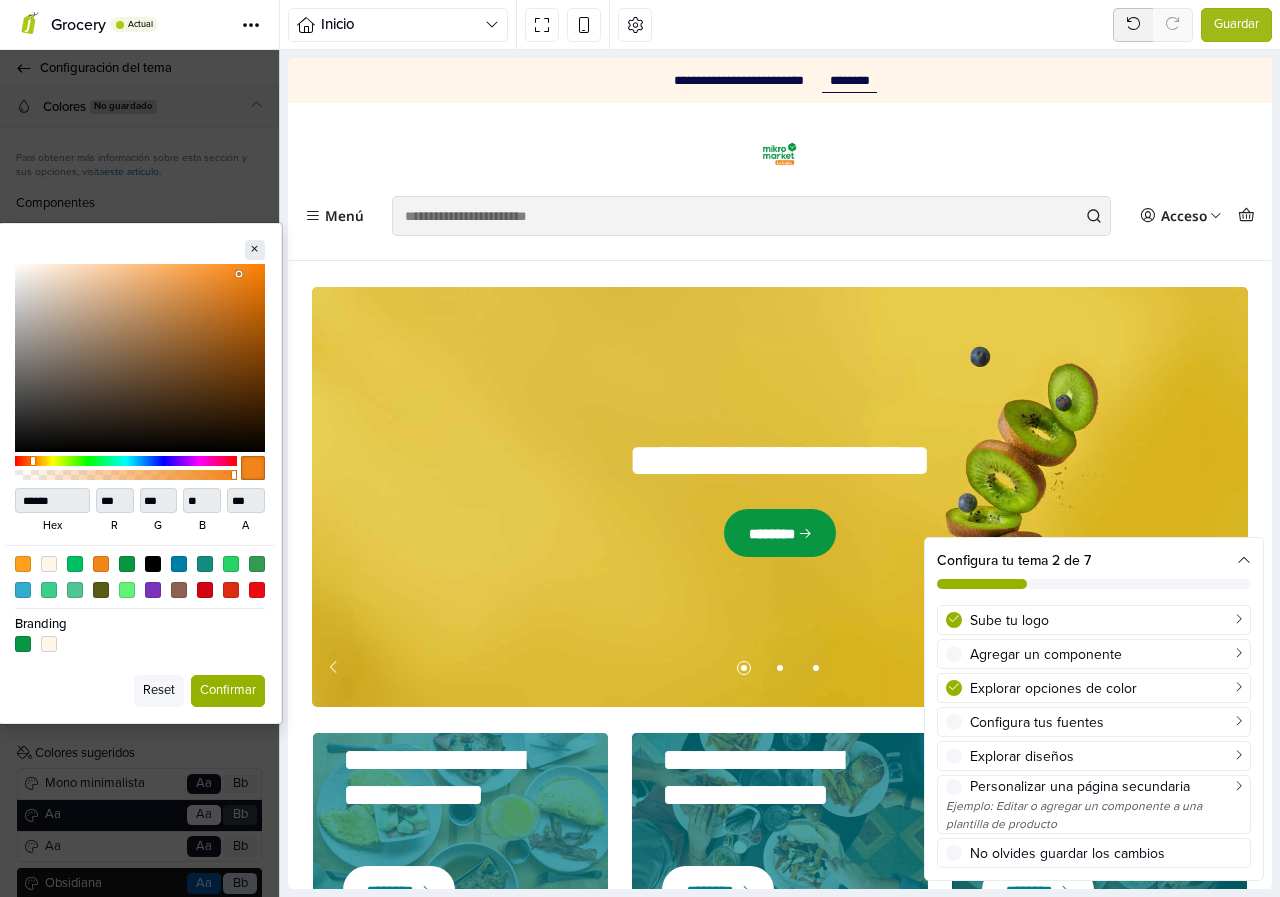 click on "Confirmar" at bounding box center [228, 691] 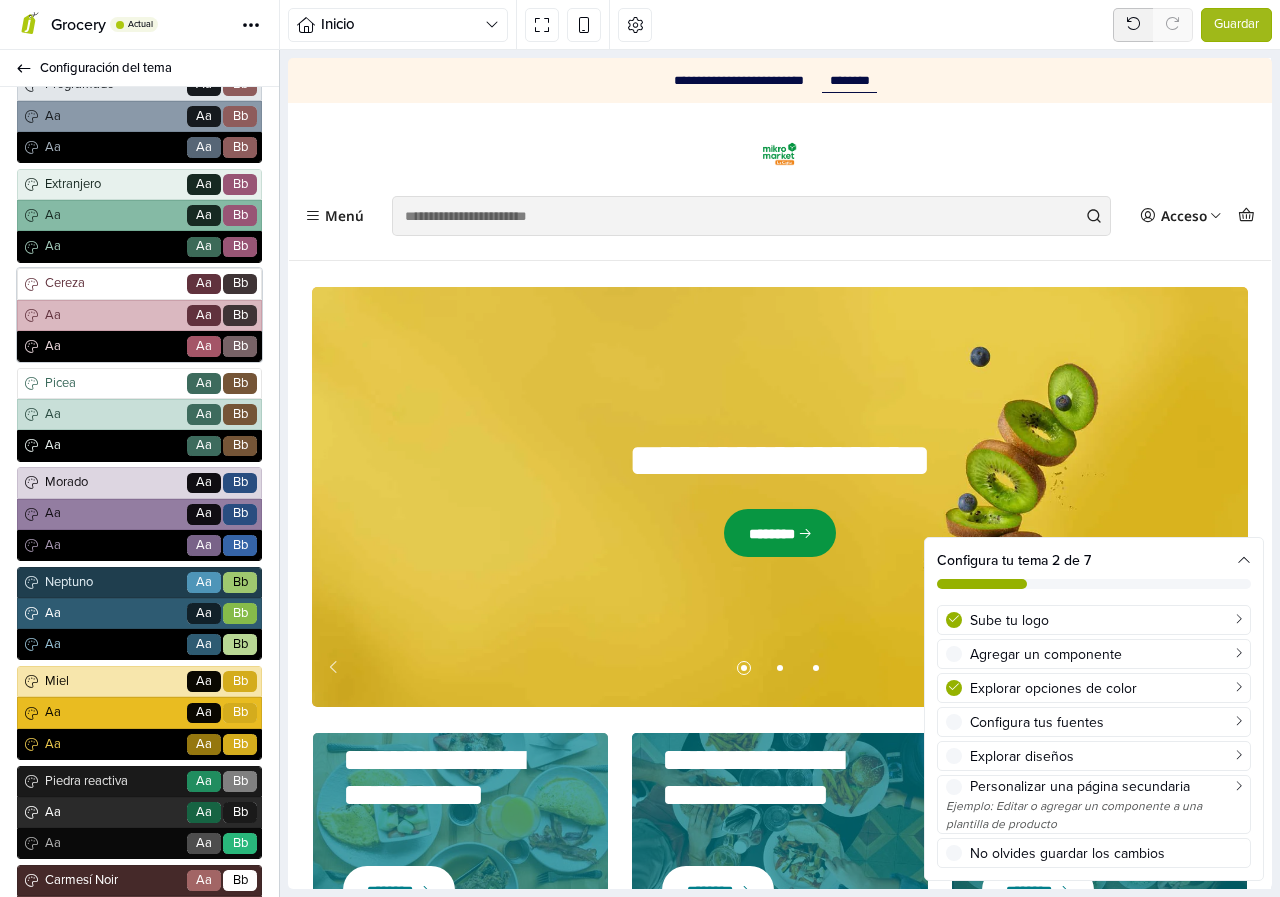 scroll, scrollTop: 1200, scrollLeft: 0, axis: vertical 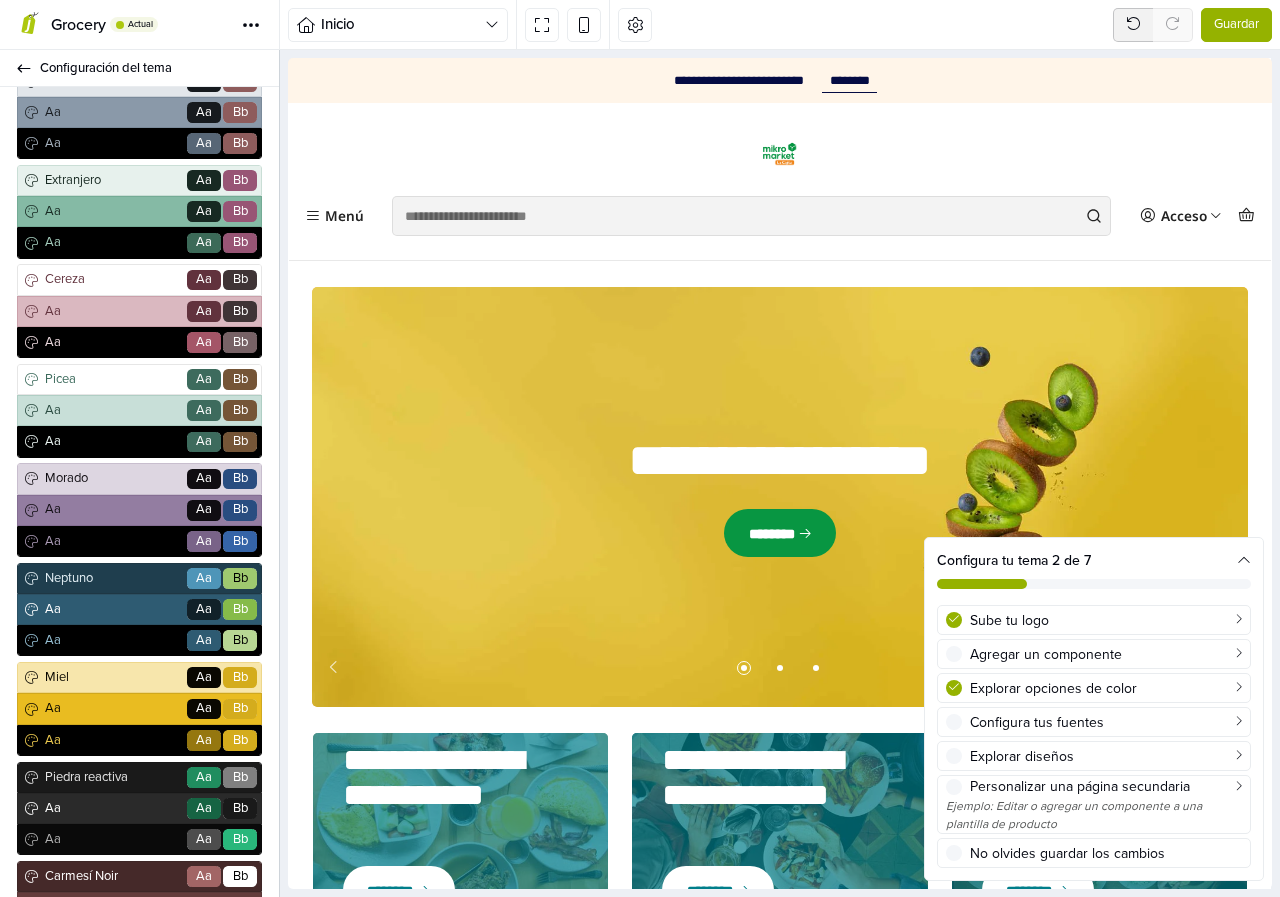 click on "Guardar" at bounding box center (1236, 25) 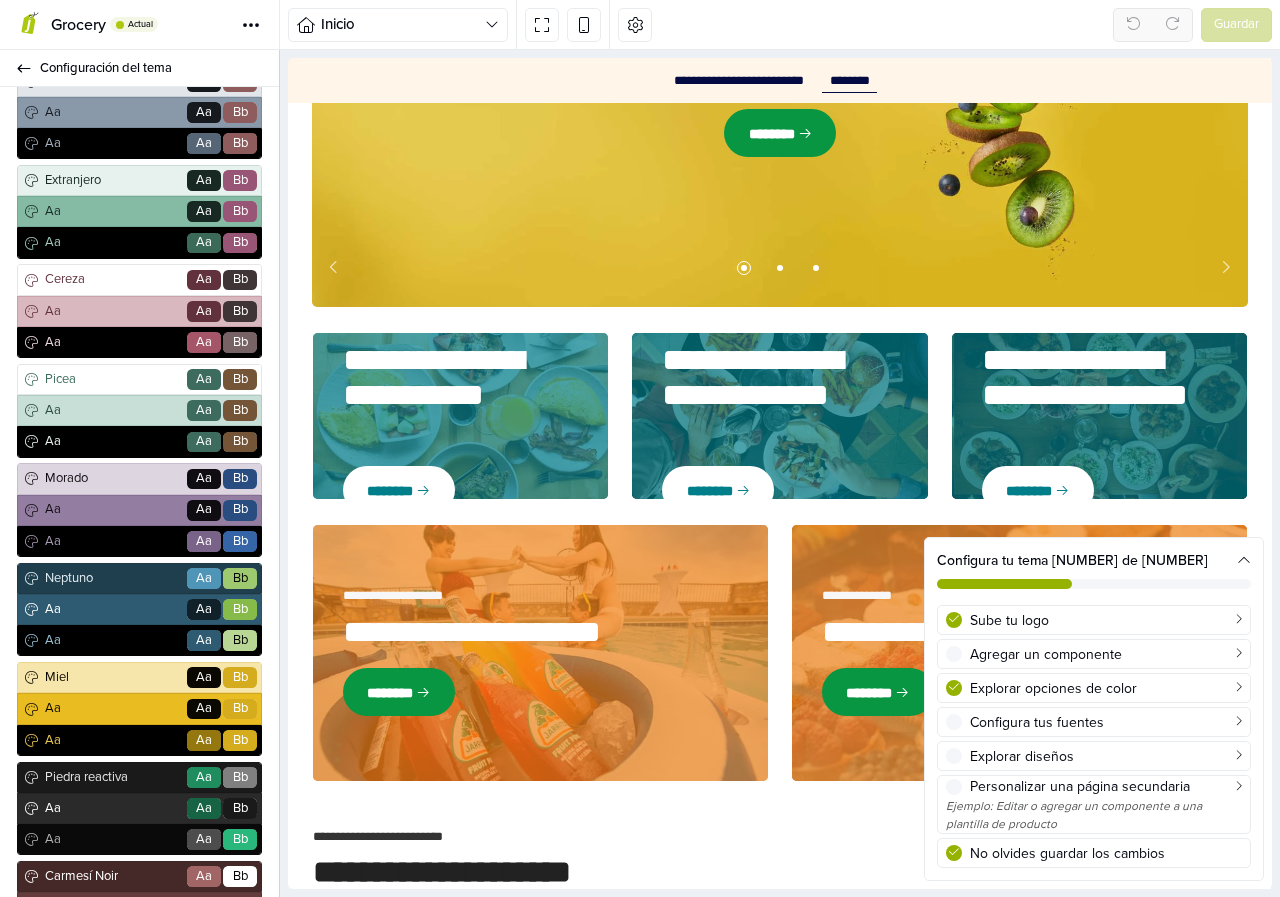 scroll, scrollTop: 0, scrollLeft: 0, axis: both 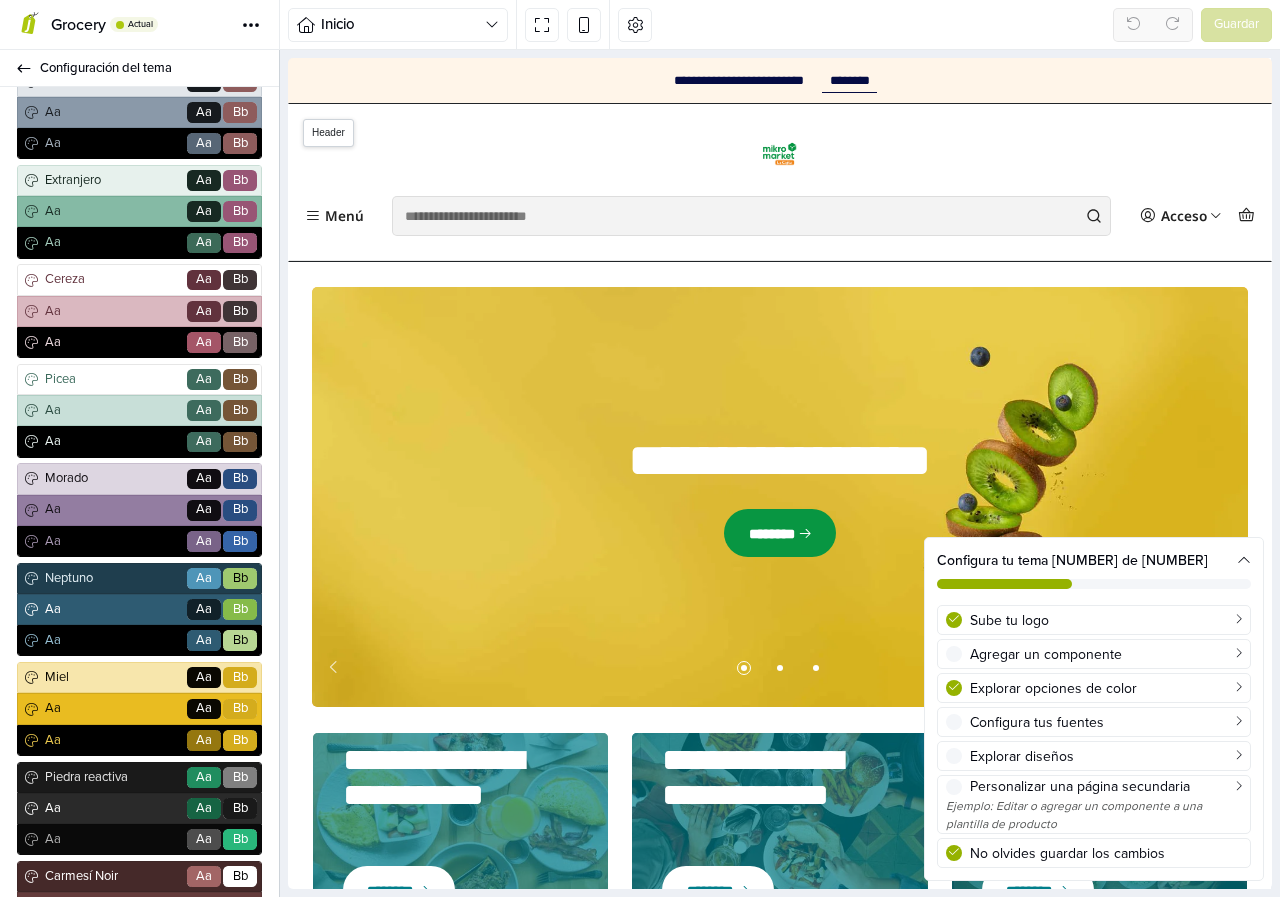 click on "Header" at bounding box center [328, 133] 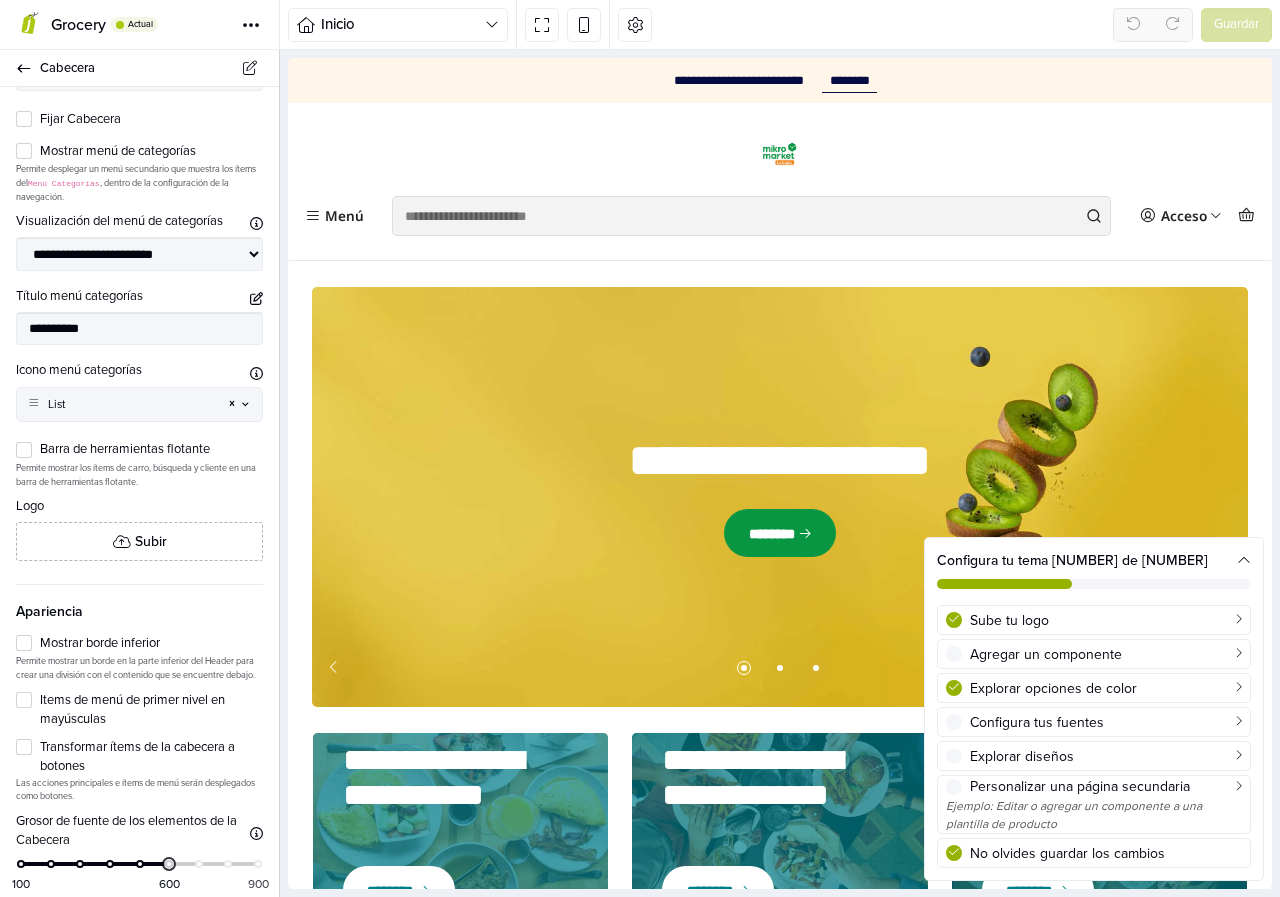 scroll, scrollTop: 200, scrollLeft: 0, axis: vertical 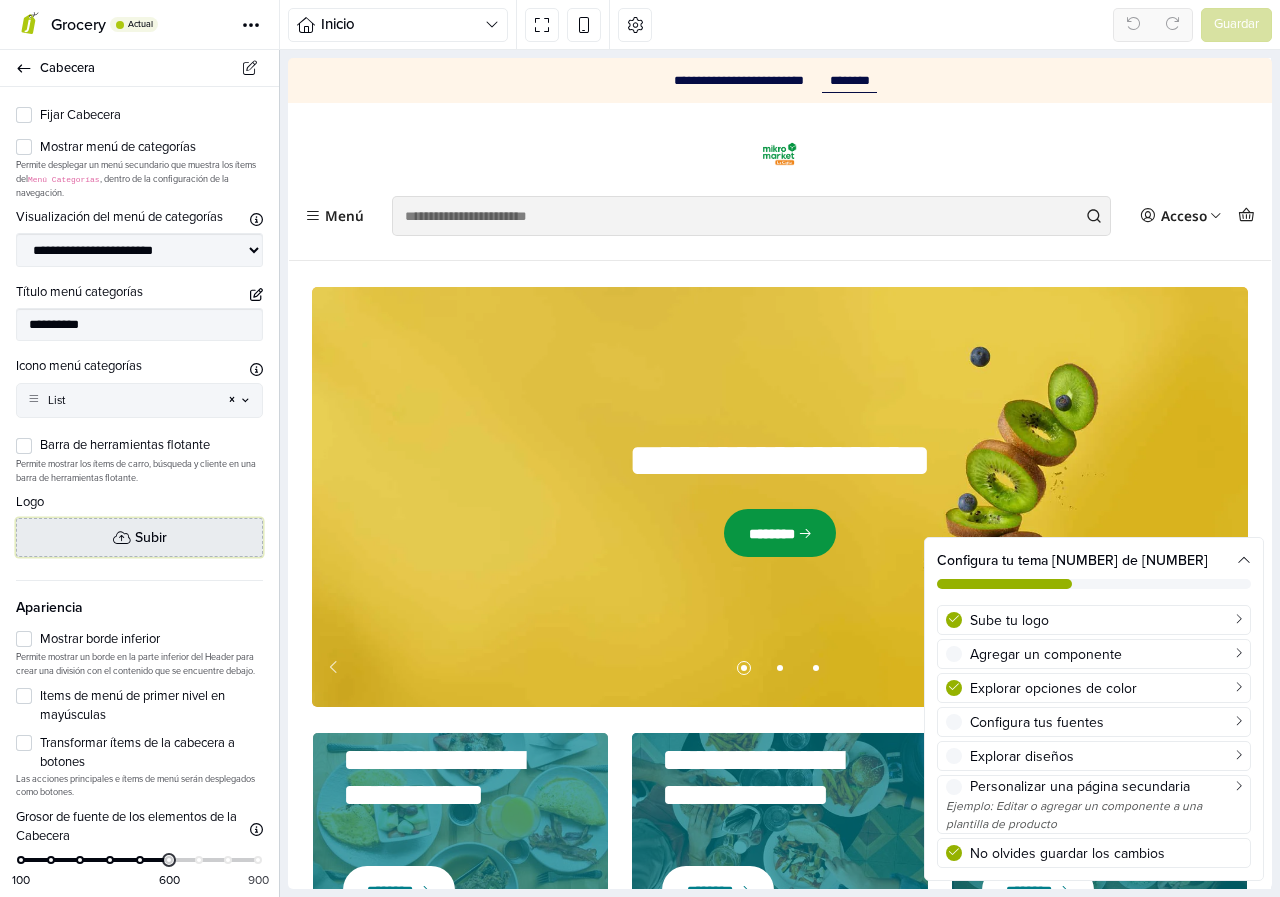 click on "Subir" at bounding box center [151, 537] 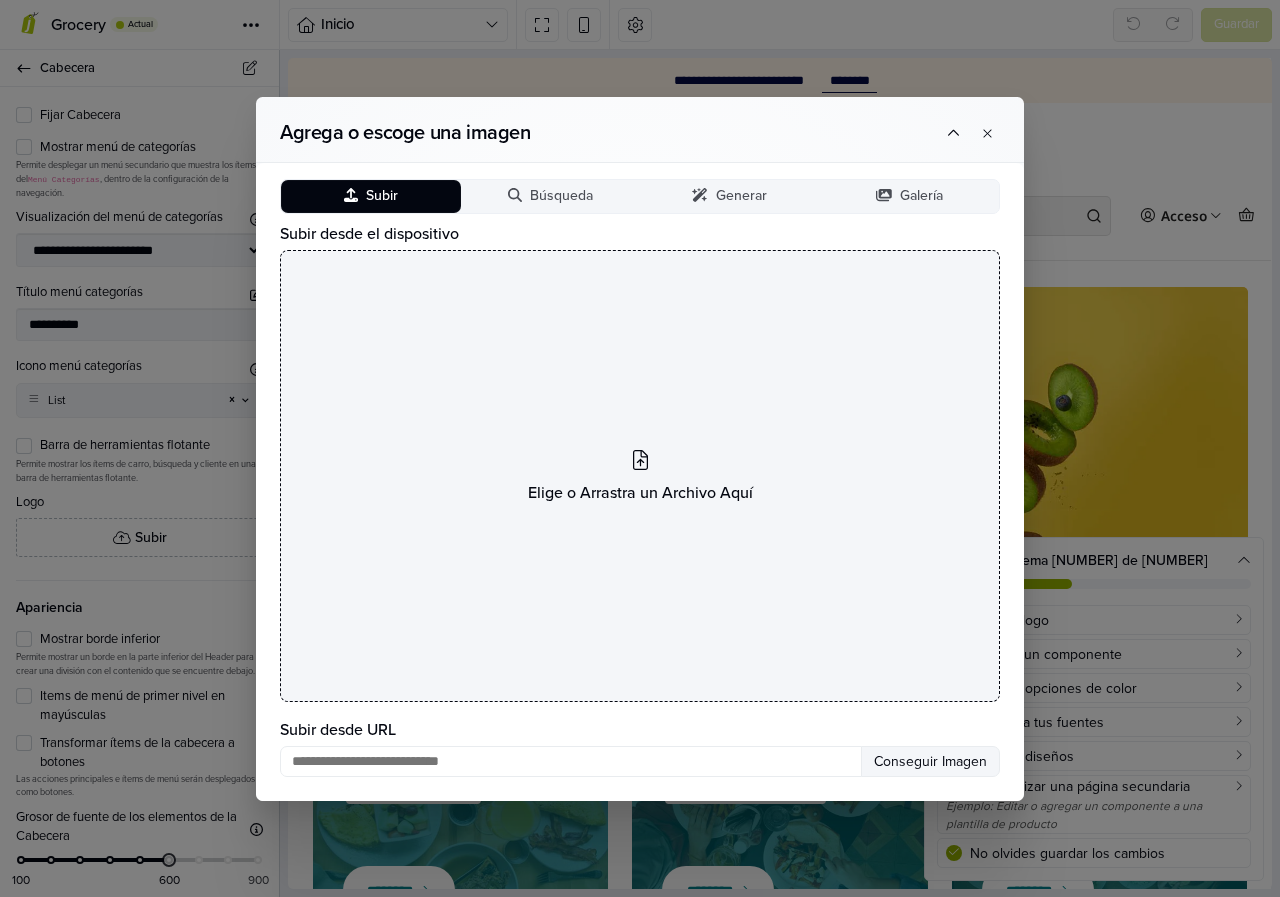 click on "Elige o Arrastra un Archivo Aquí" at bounding box center (640, 475) 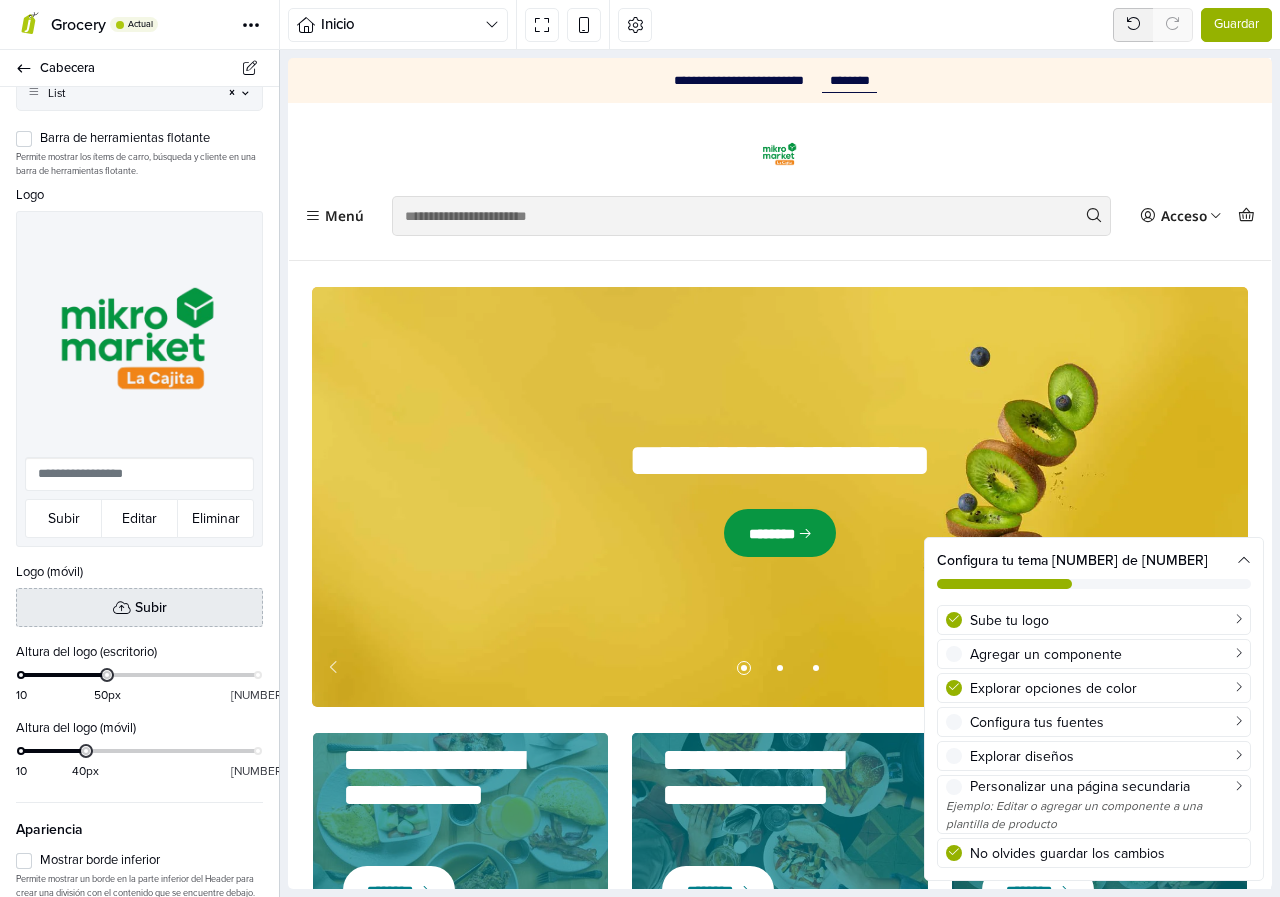 scroll, scrollTop: 600, scrollLeft: 0, axis: vertical 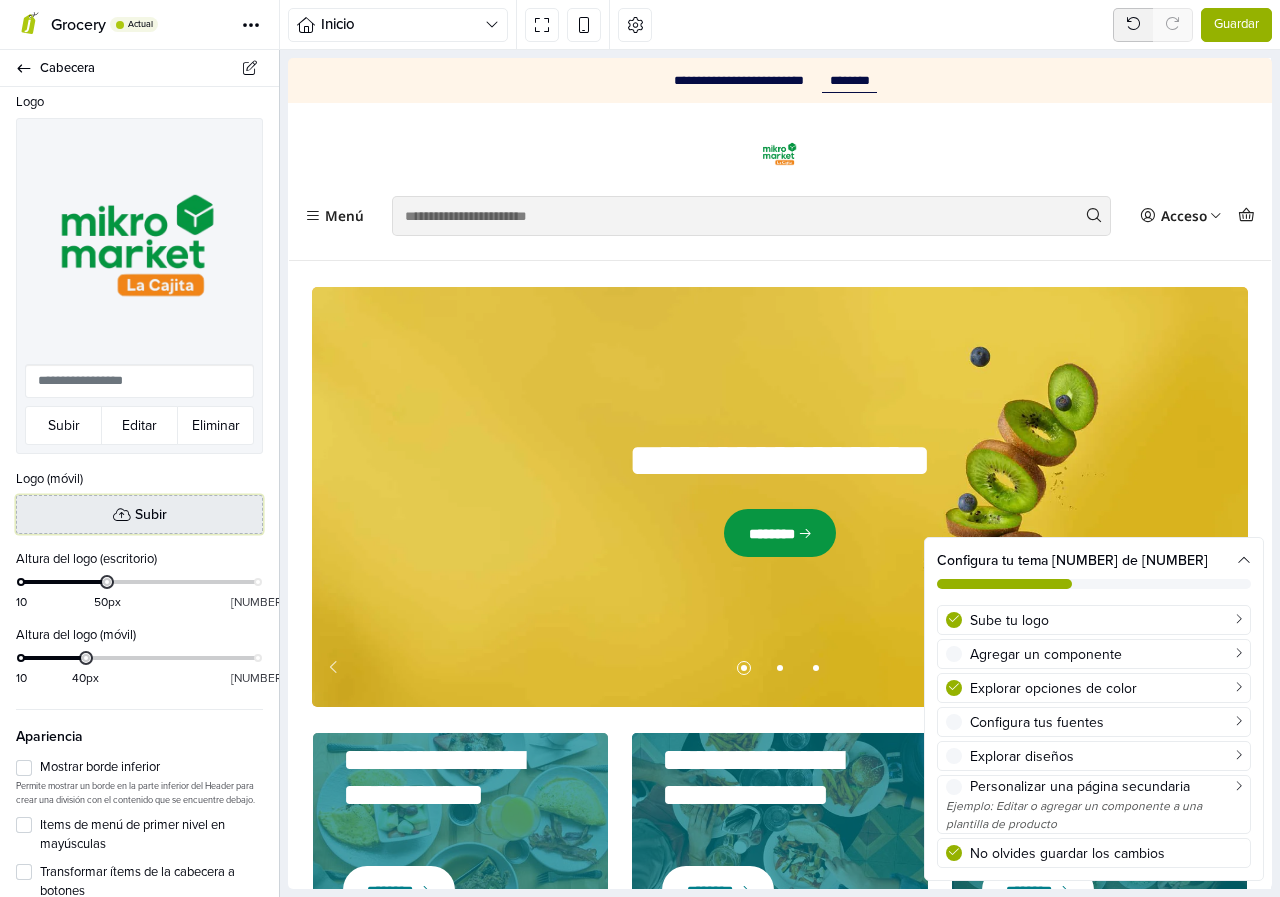click on "Subir" at bounding box center (151, 514) 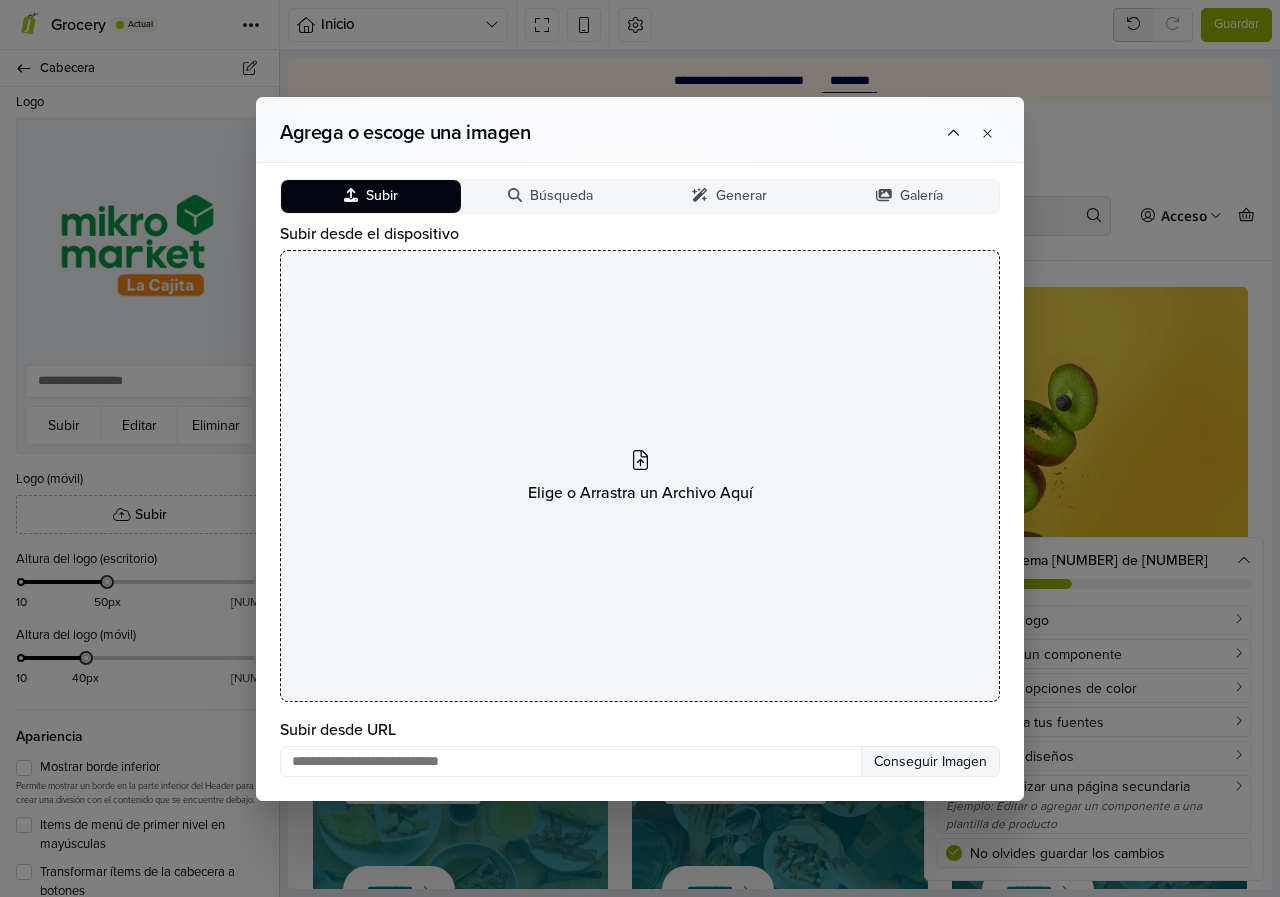 click on "Elige o Arrastra un Archivo Aquí" at bounding box center [640, 475] 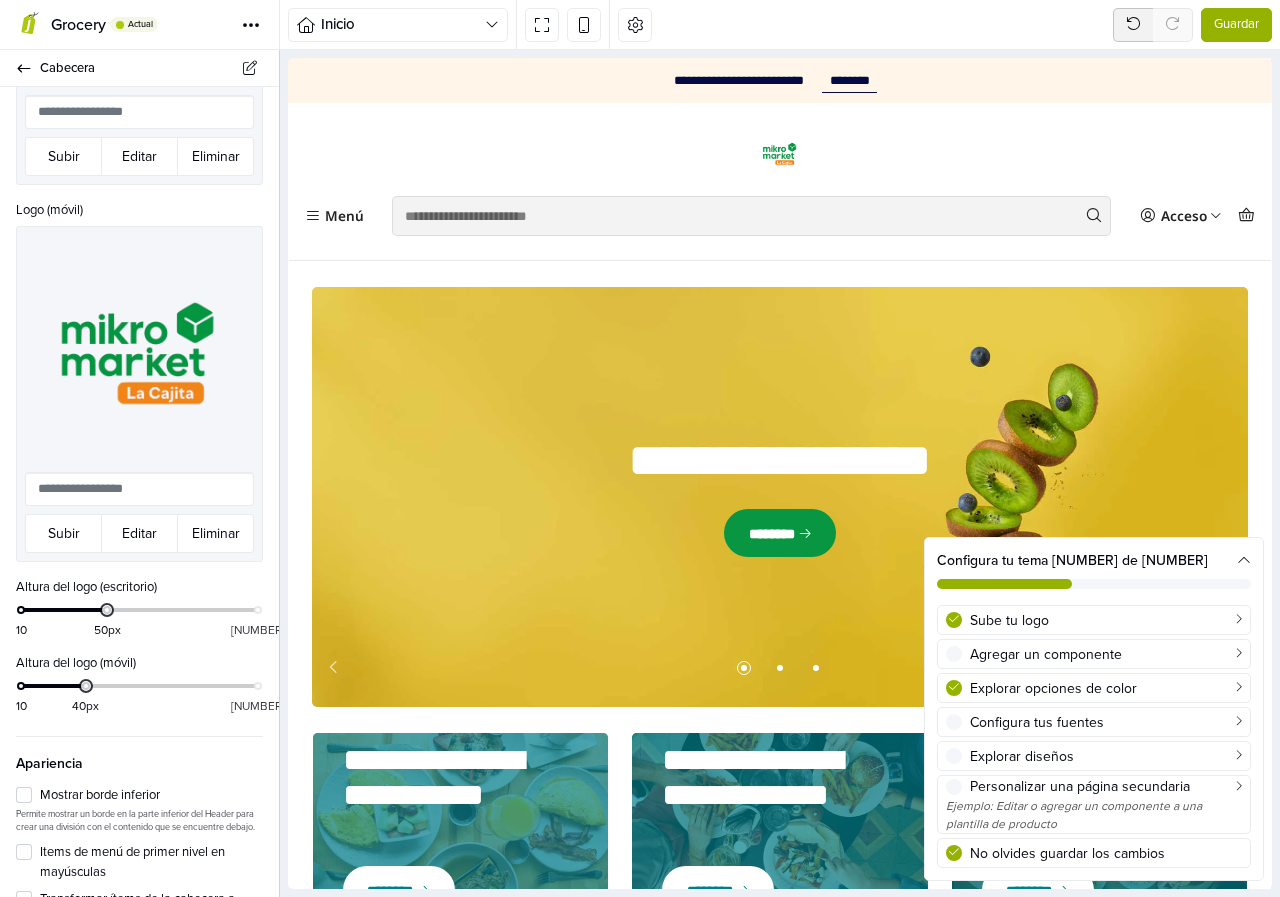scroll, scrollTop: 905, scrollLeft: 0, axis: vertical 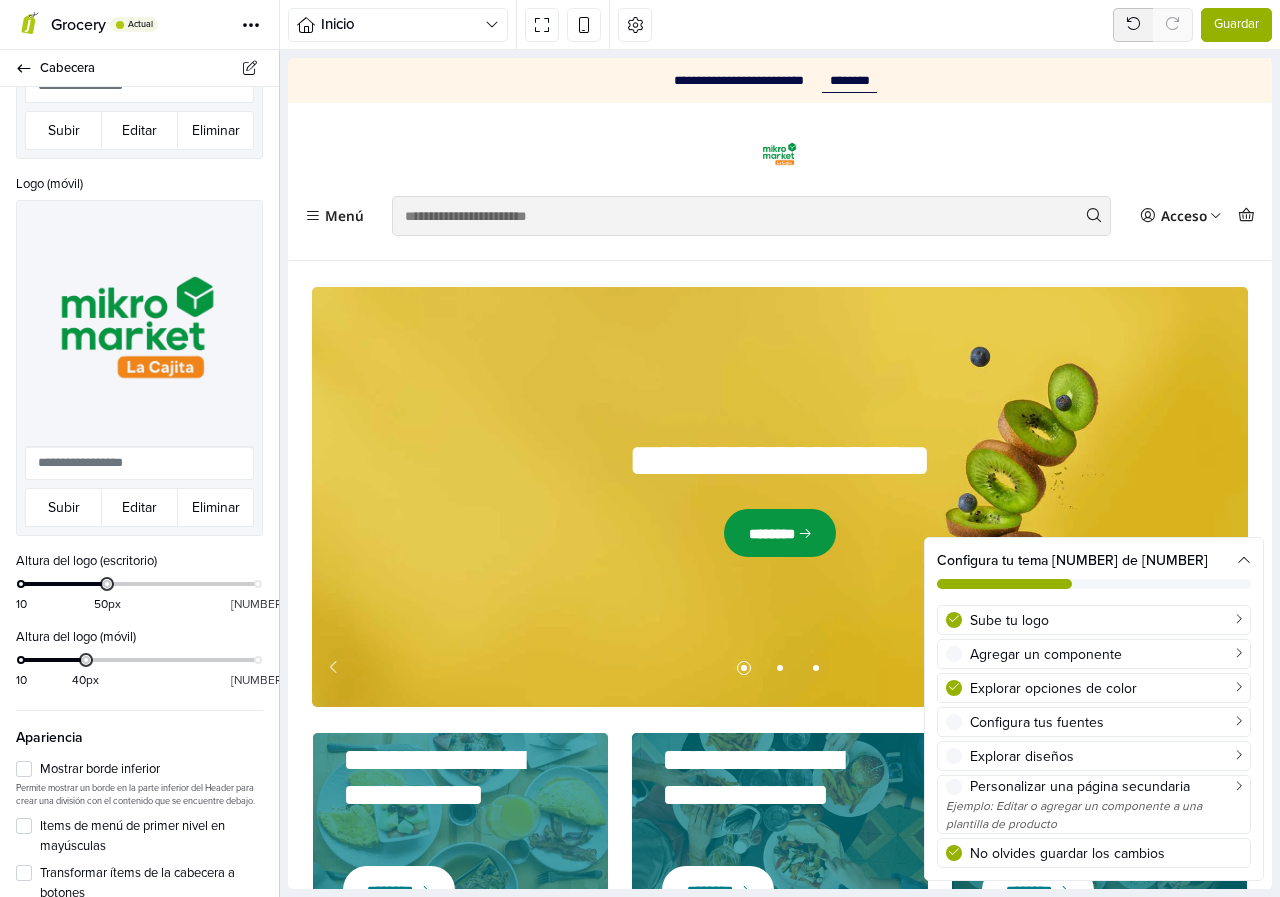 drag, startPoint x: 269, startPoint y: 398, endPoint x: 11, endPoint y: 454, distance: 264.00757 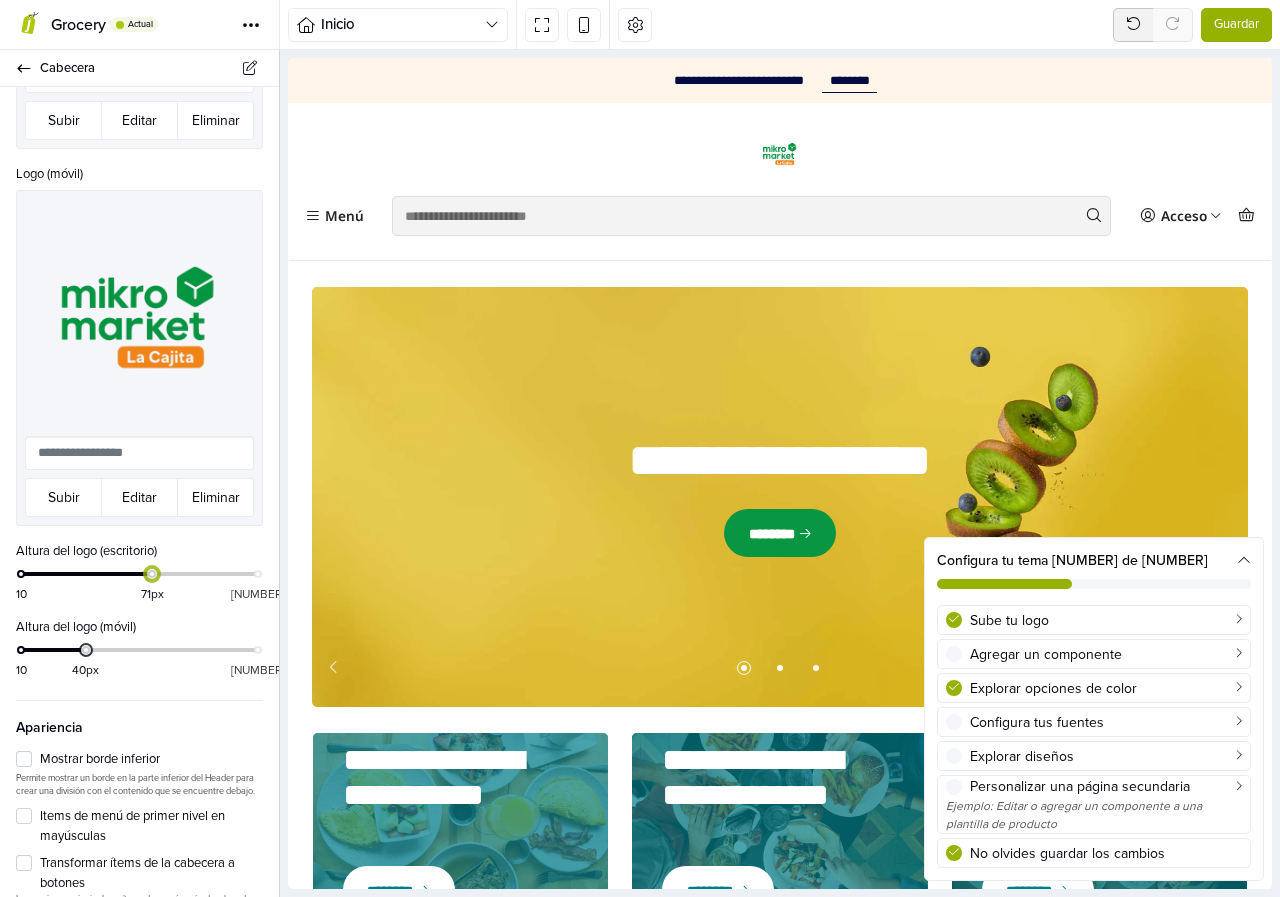 drag, startPoint x: 108, startPoint y: 558, endPoint x: 150, endPoint y: 566, distance: 42.755116 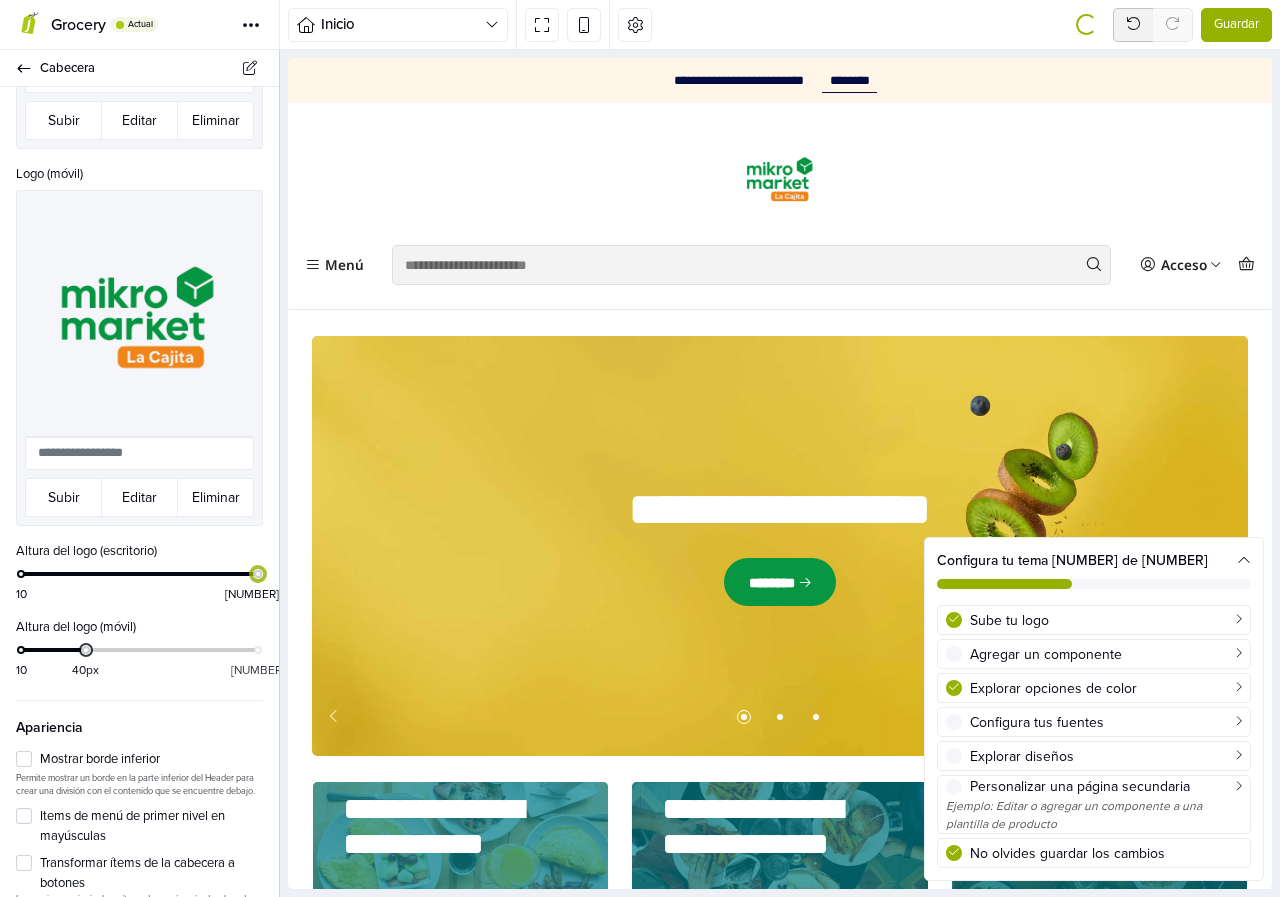 click at bounding box center [780, 473] 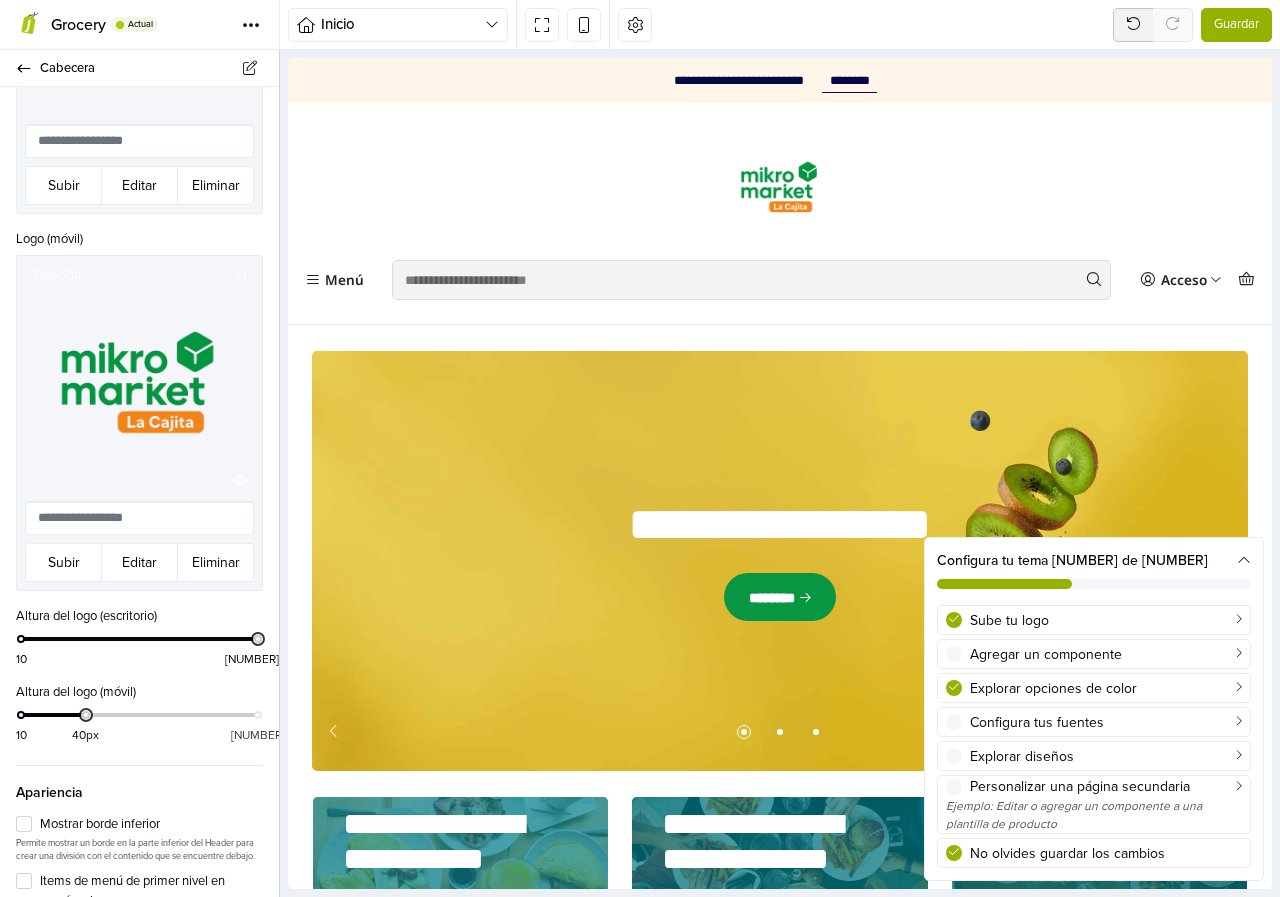 scroll, scrollTop: 805, scrollLeft: 0, axis: vertical 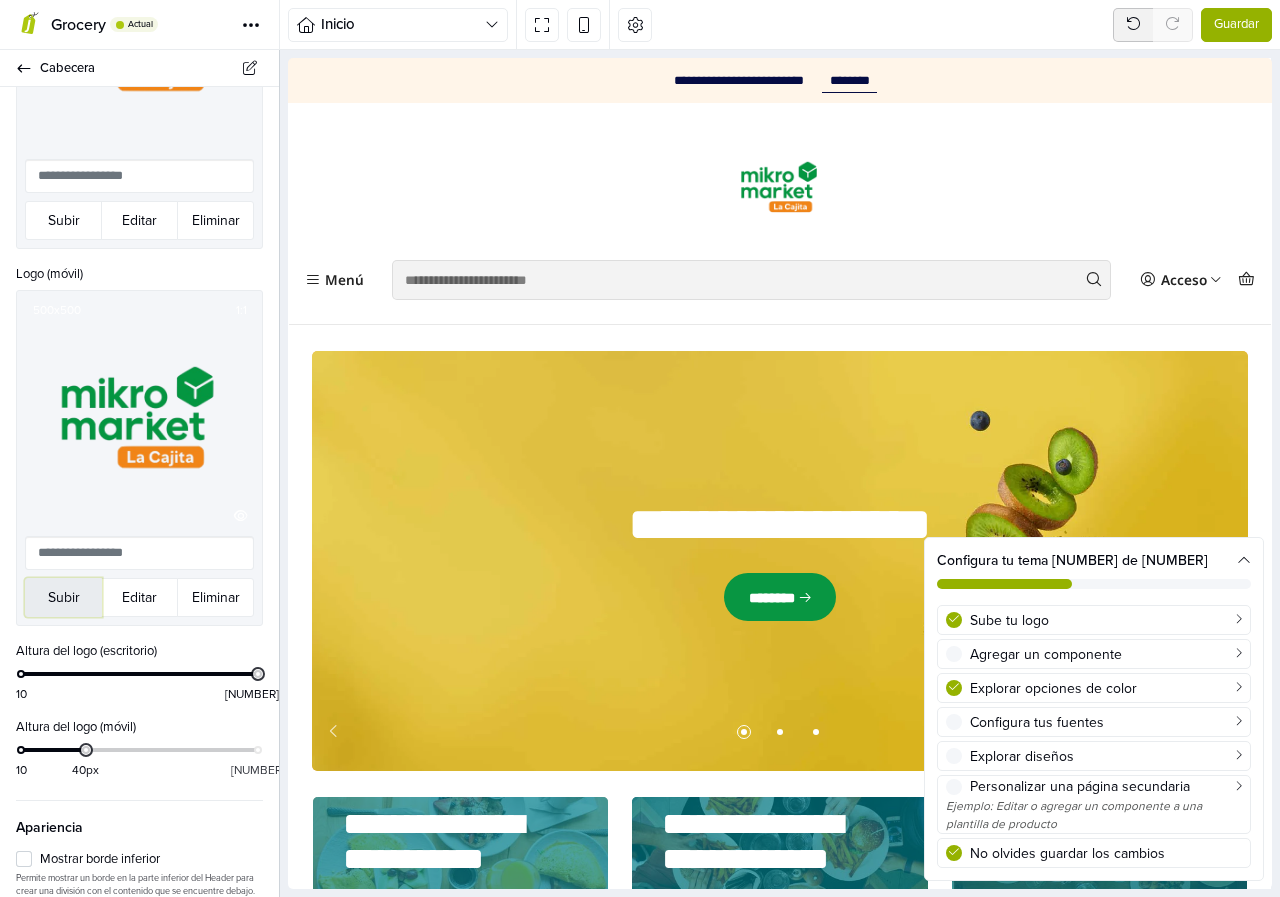 click on "Subir" at bounding box center (63, 597) 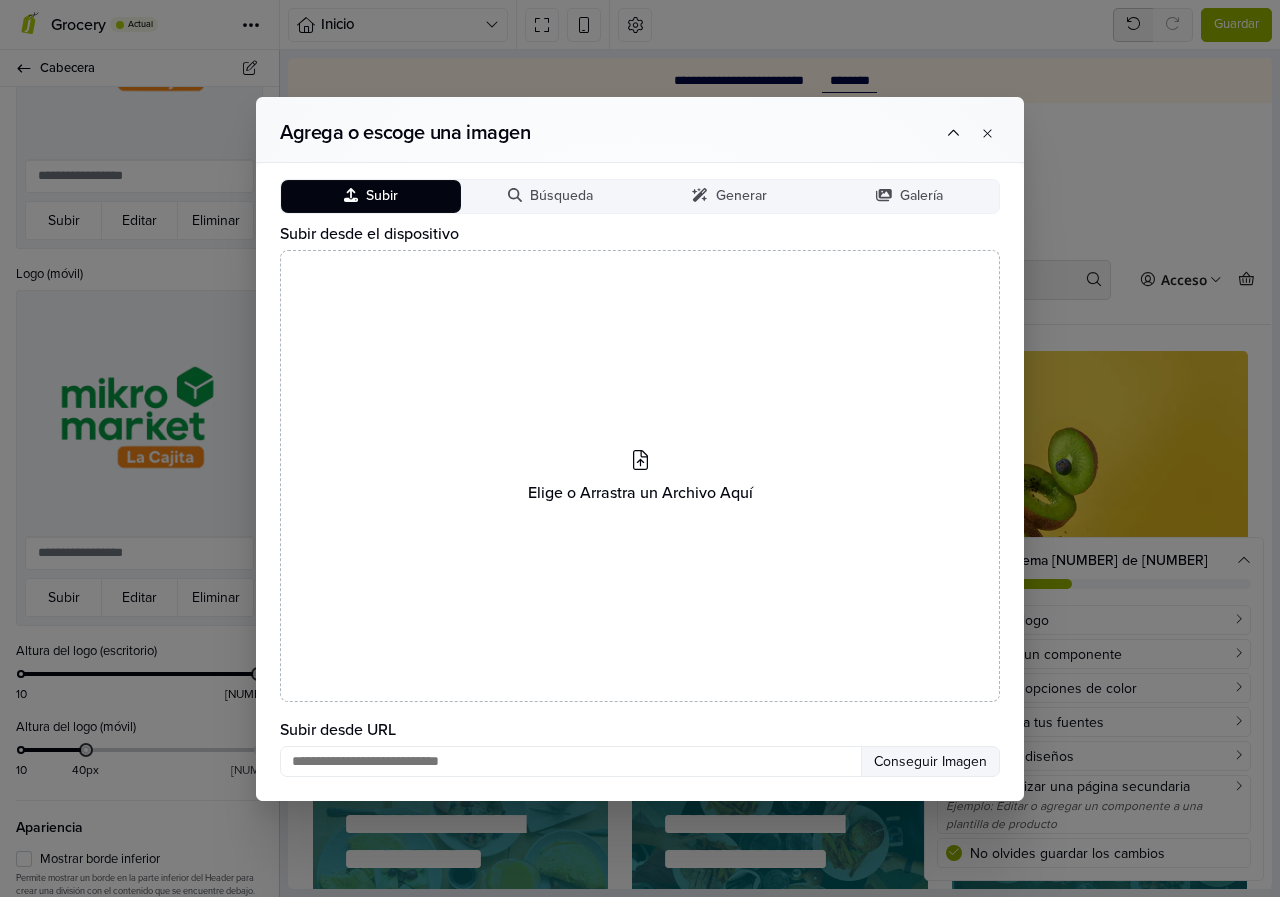 click on "Subir" at bounding box center (371, 196) 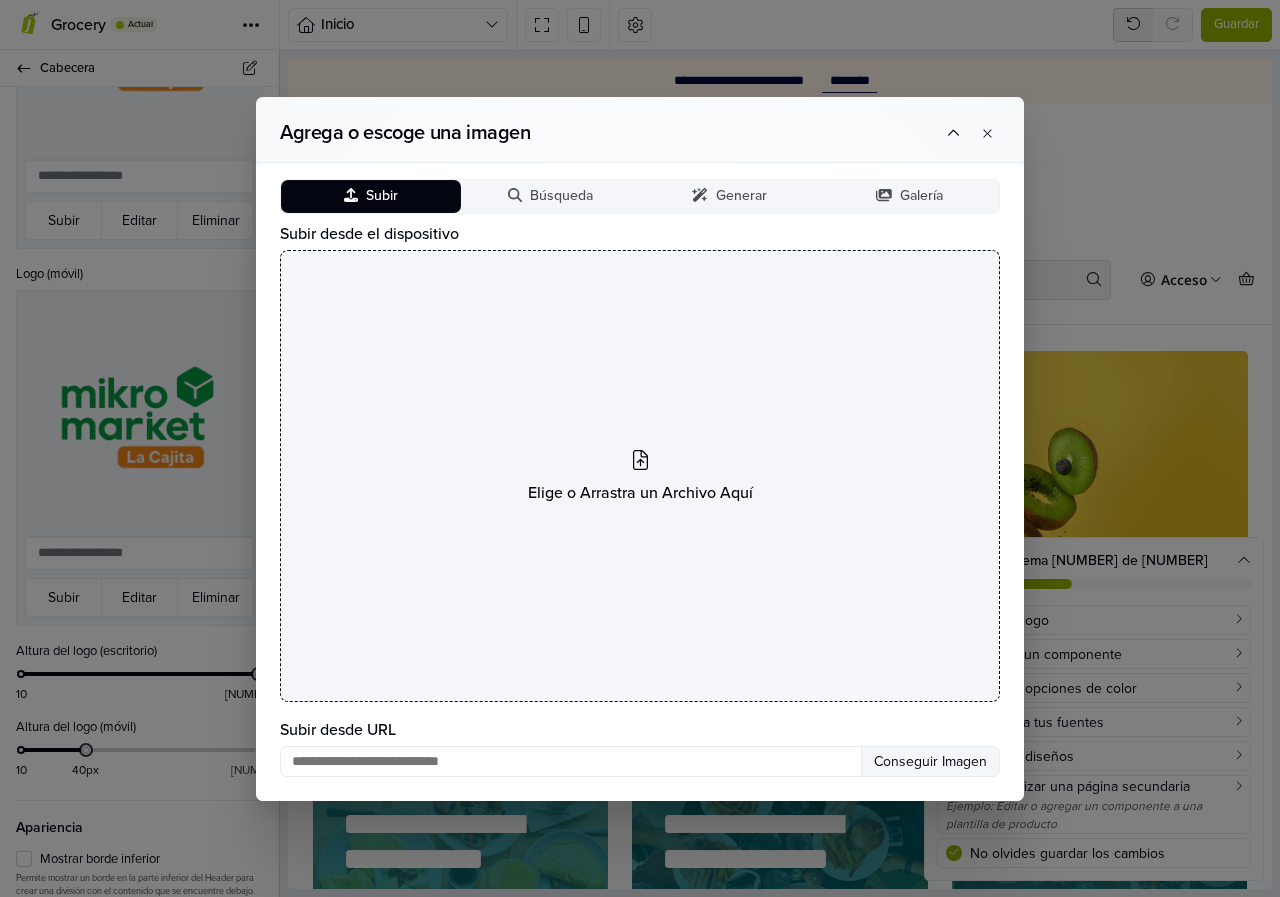 click on "Elige o Arrastra un Archivo Aquí" at bounding box center [640, 475] 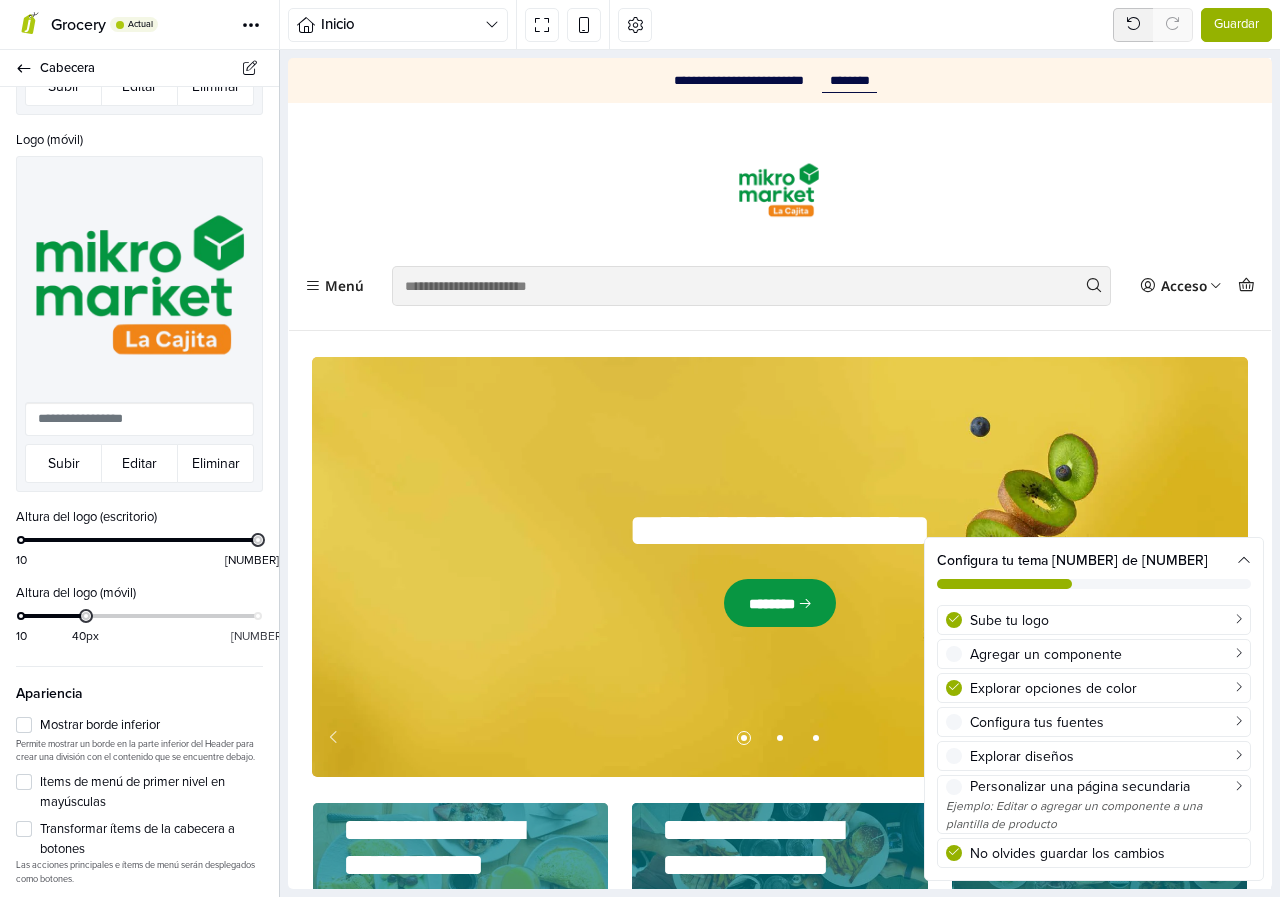 scroll, scrollTop: 905, scrollLeft: 0, axis: vertical 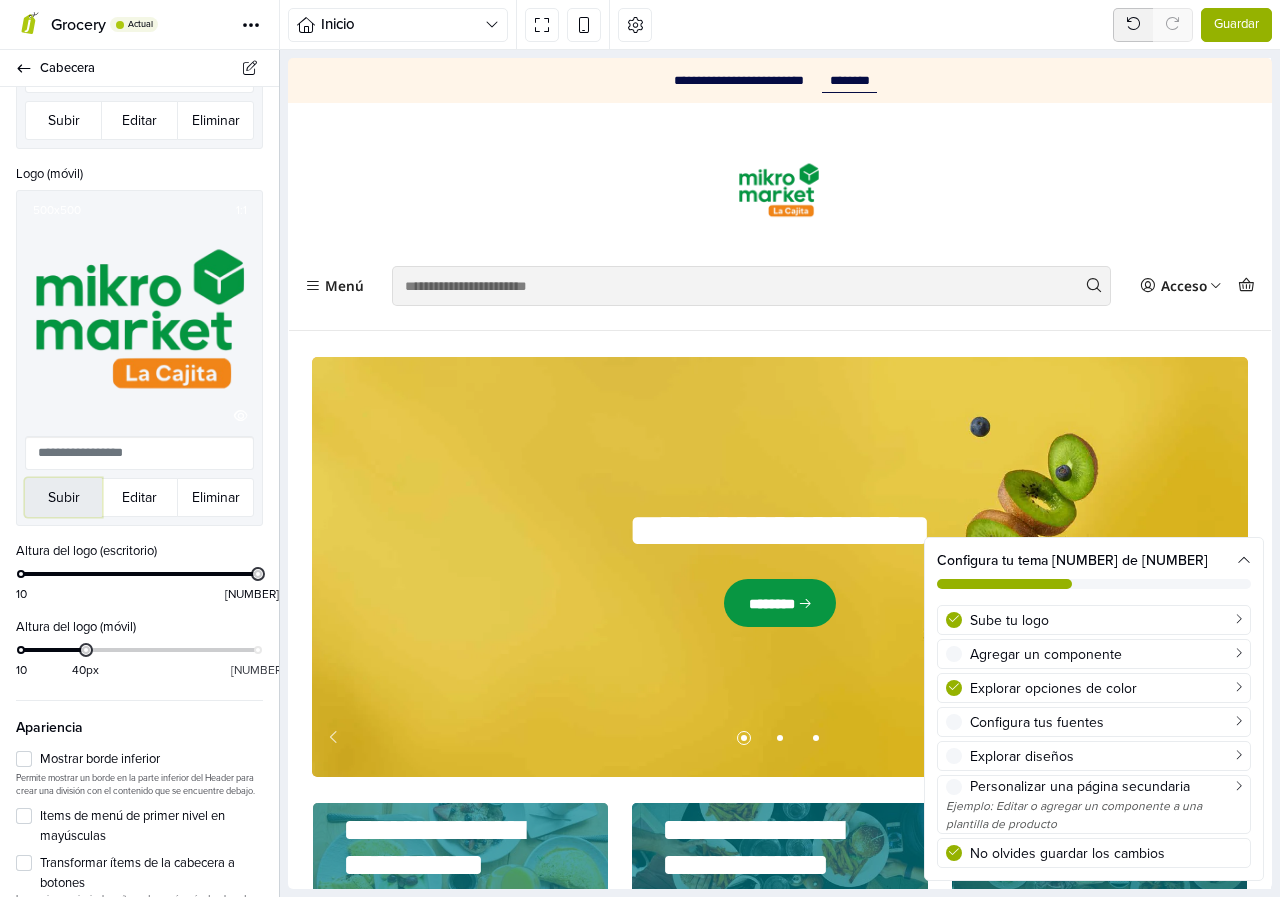 click on "Subir" at bounding box center (63, 497) 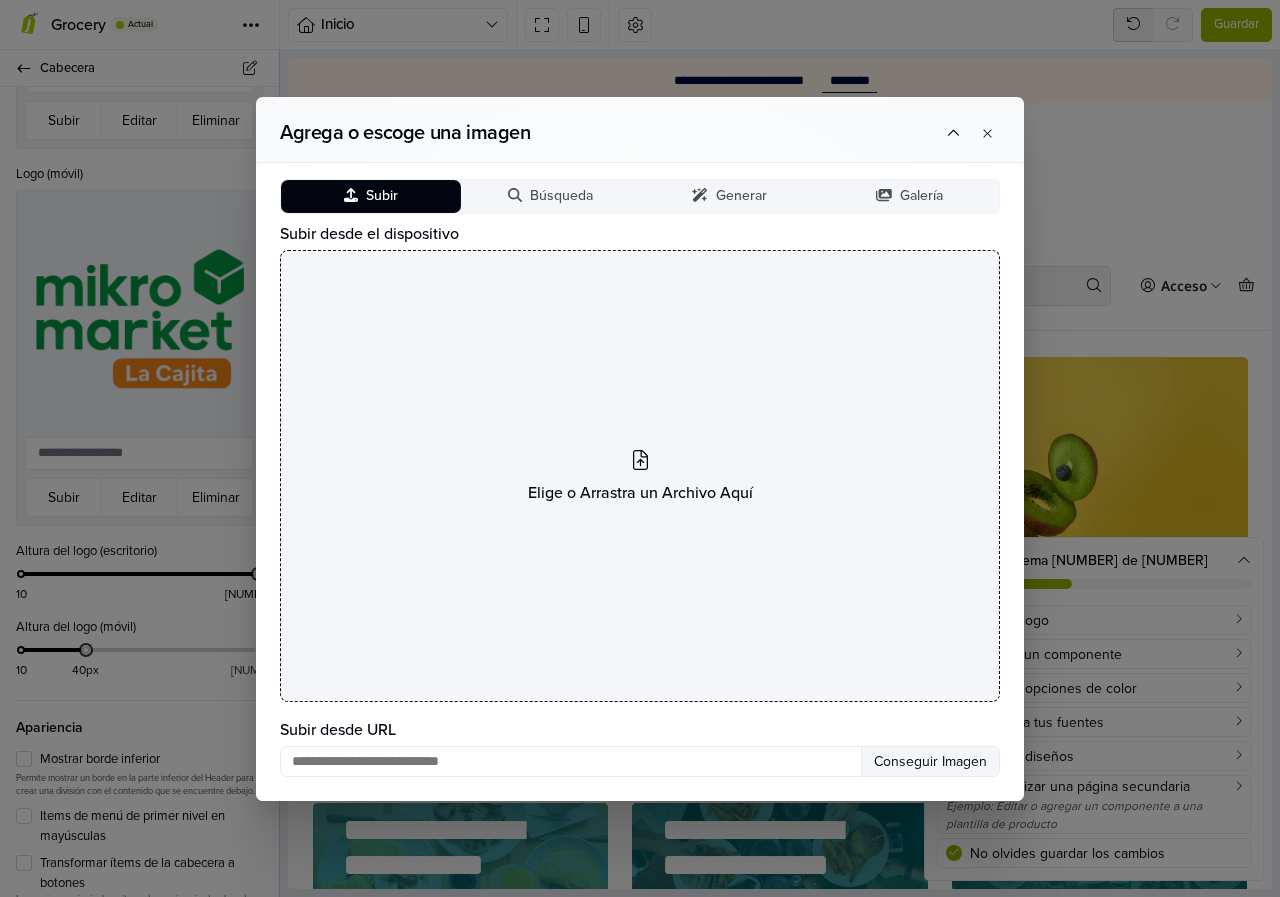 click on "Elige o Arrastra un Archivo Aquí" at bounding box center (640, 475) 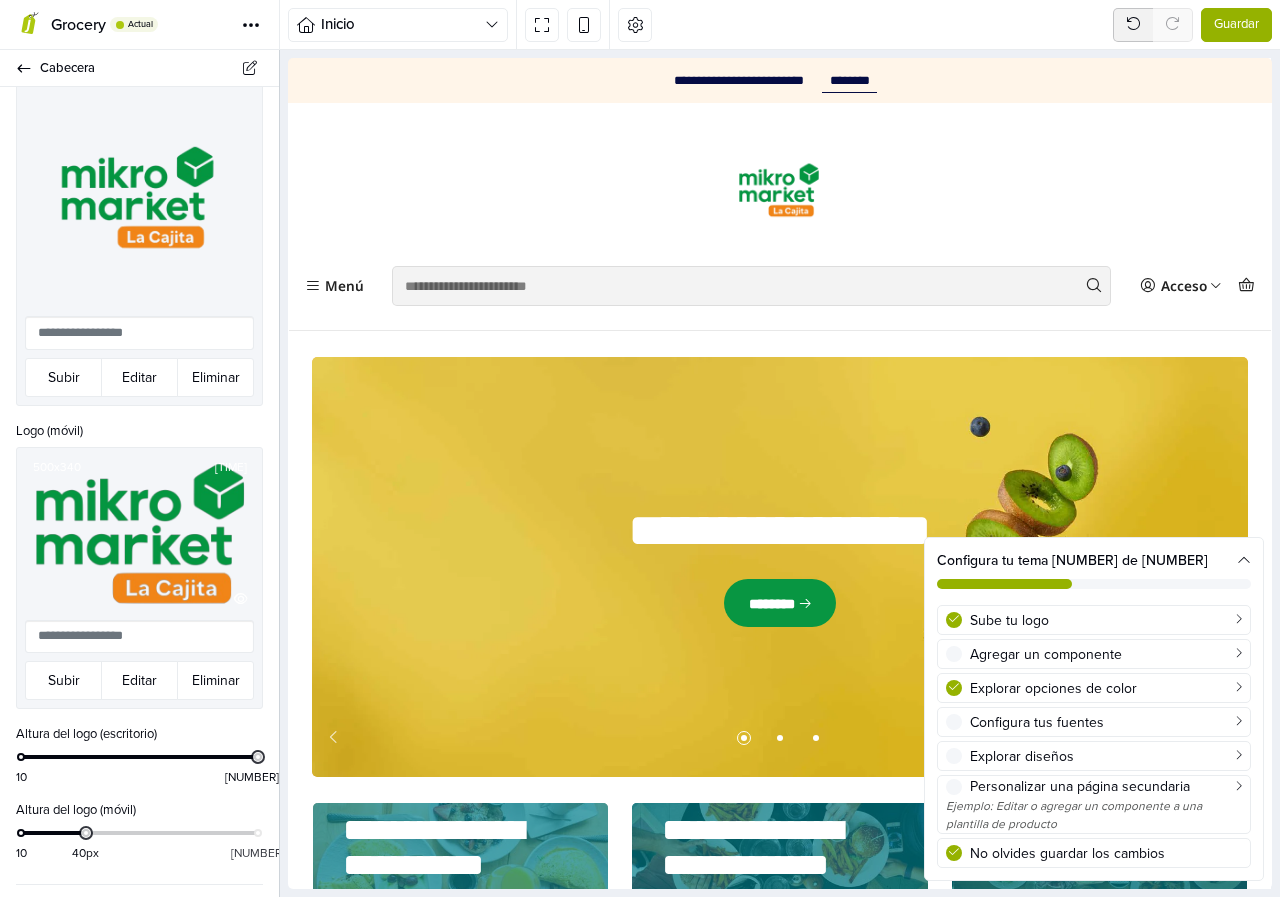 scroll, scrollTop: 500, scrollLeft: 0, axis: vertical 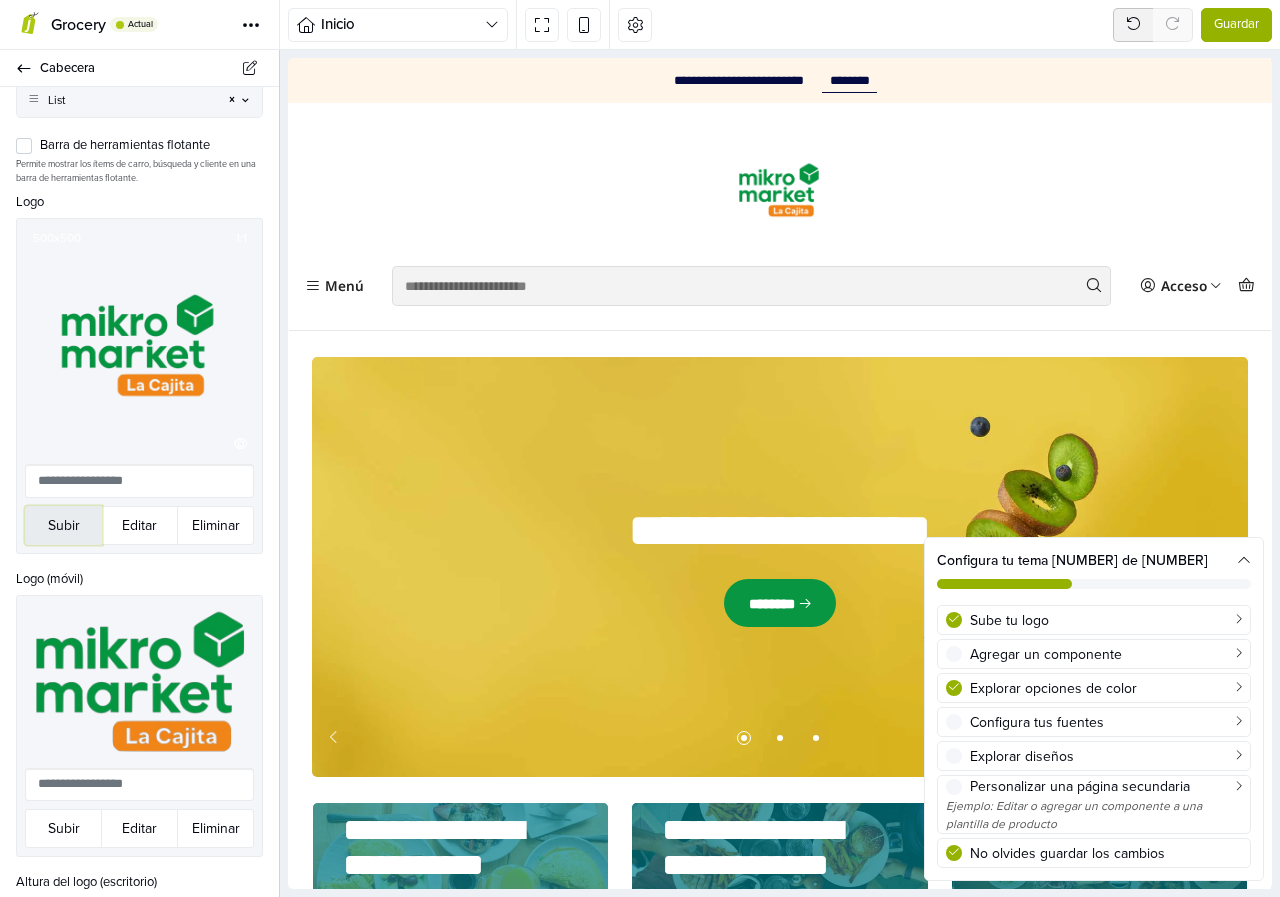 click on "Subir" at bounding box center [63, 525] 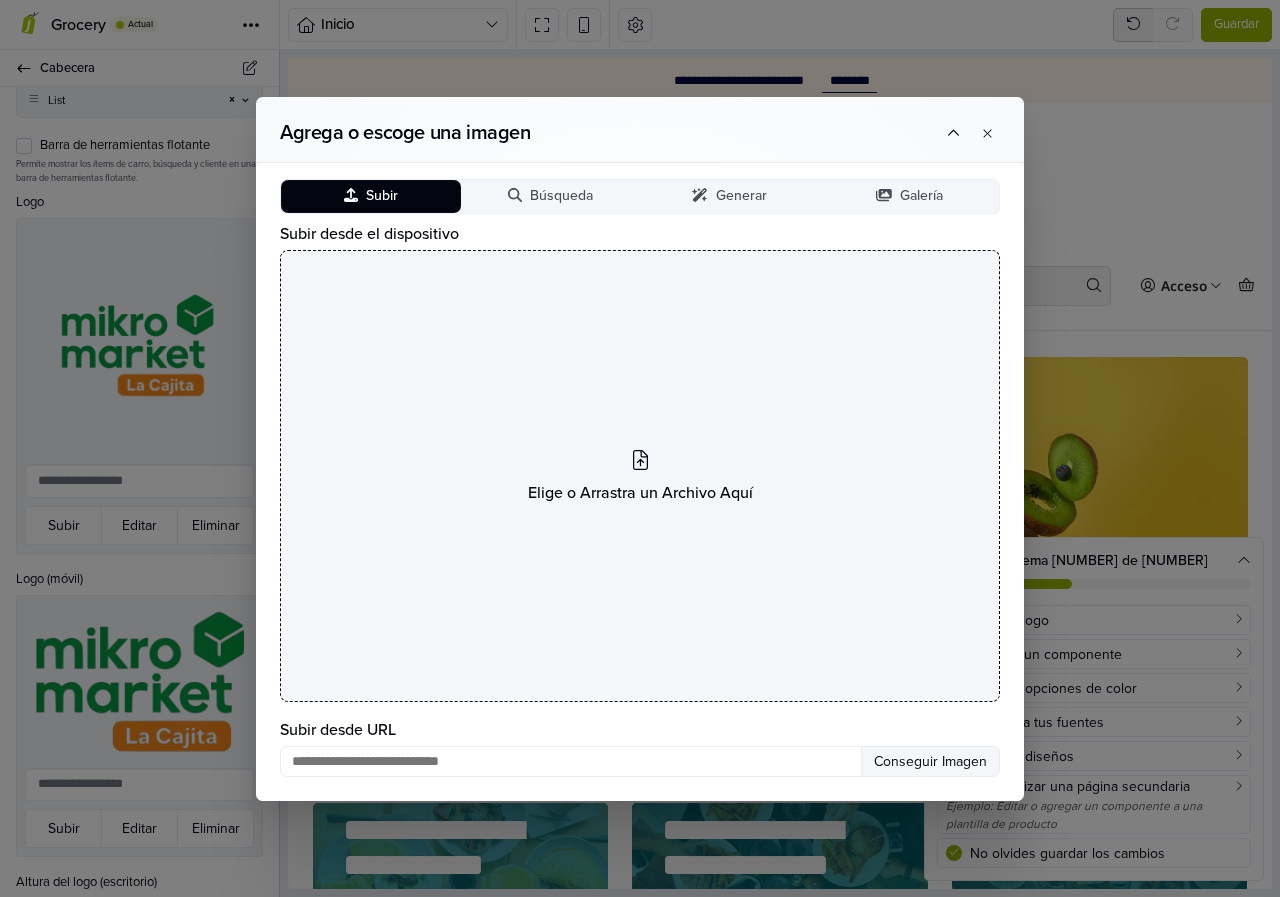 click on "Elige o Arrastra un Archivo Aquí" at bounding box center (640, 475) 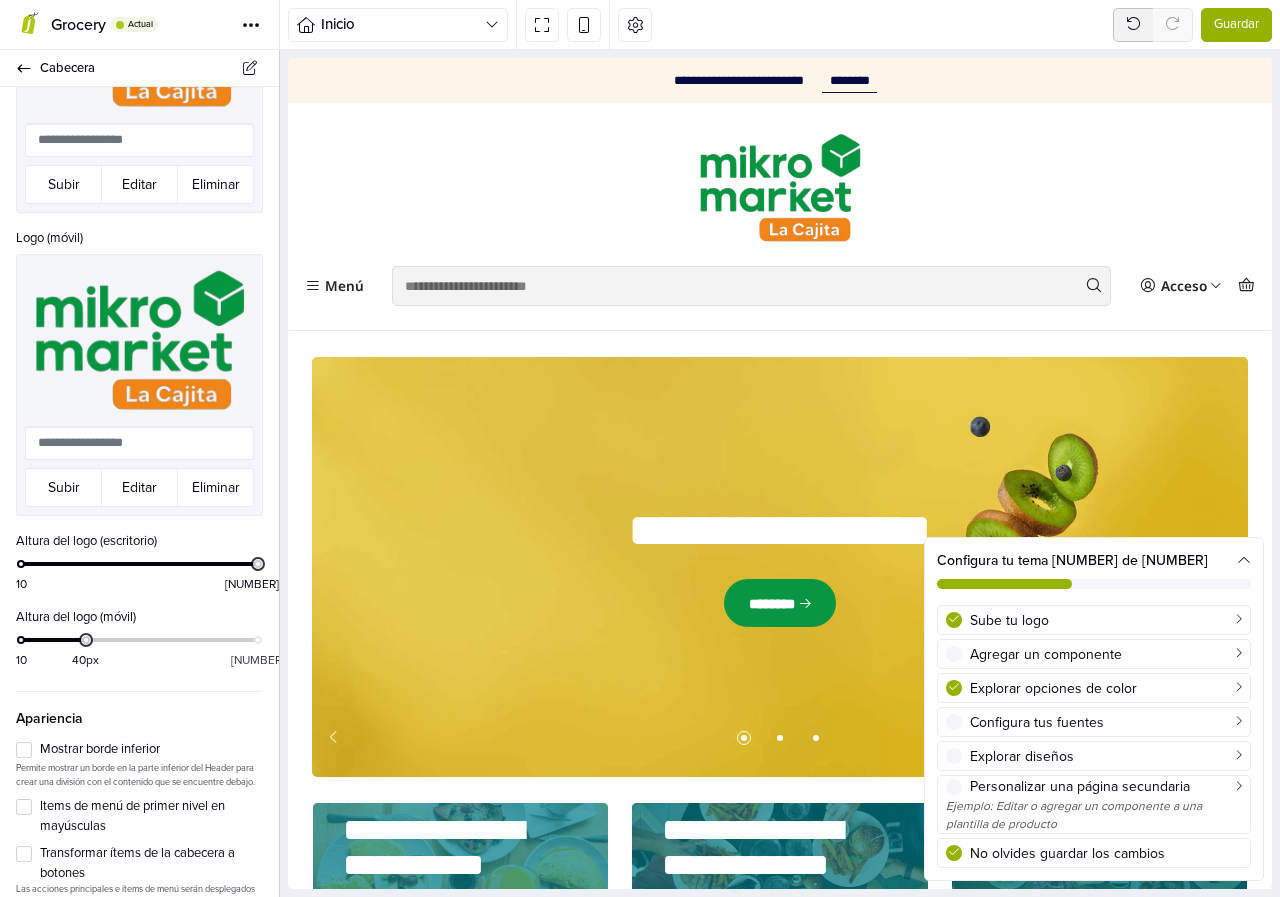 scroll, scrollTop: 800, scrollLeft: 0, axis: vertical 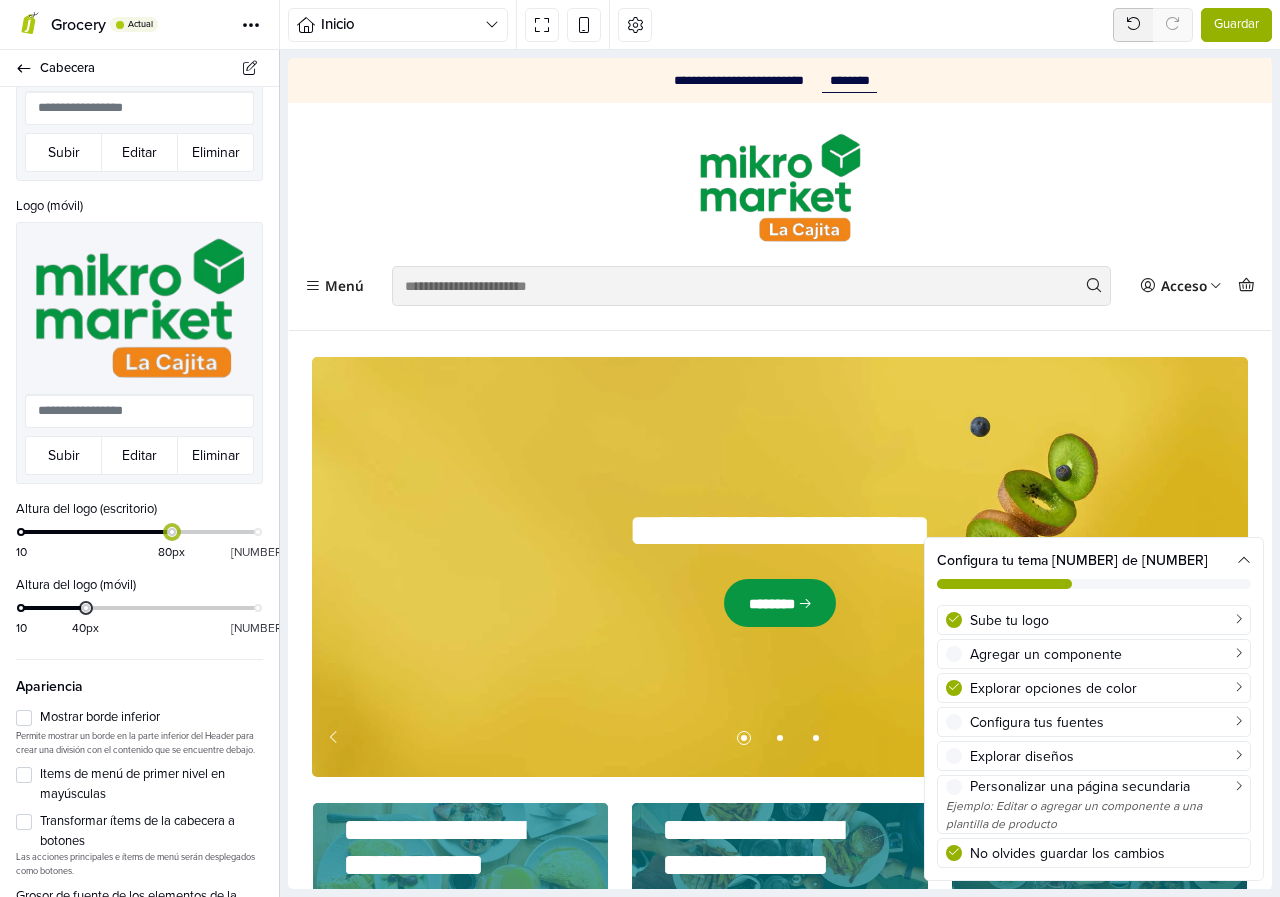 drag, startPoint x: 249, startPoint y: 522, endPoint x: 161, endPoint y: 528, distance: 88.20431 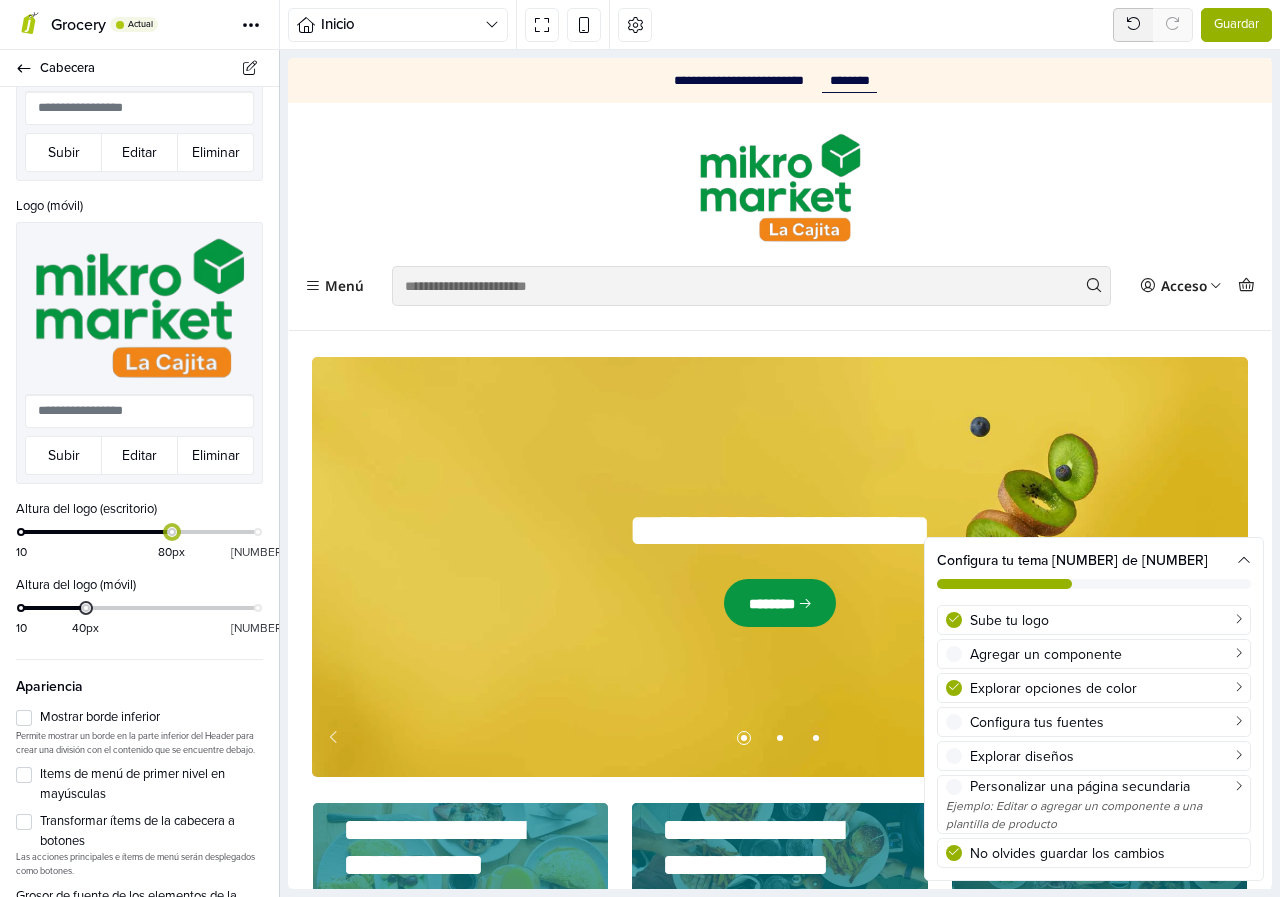 click on "10 80px 120" at bounding box center [139, 542] 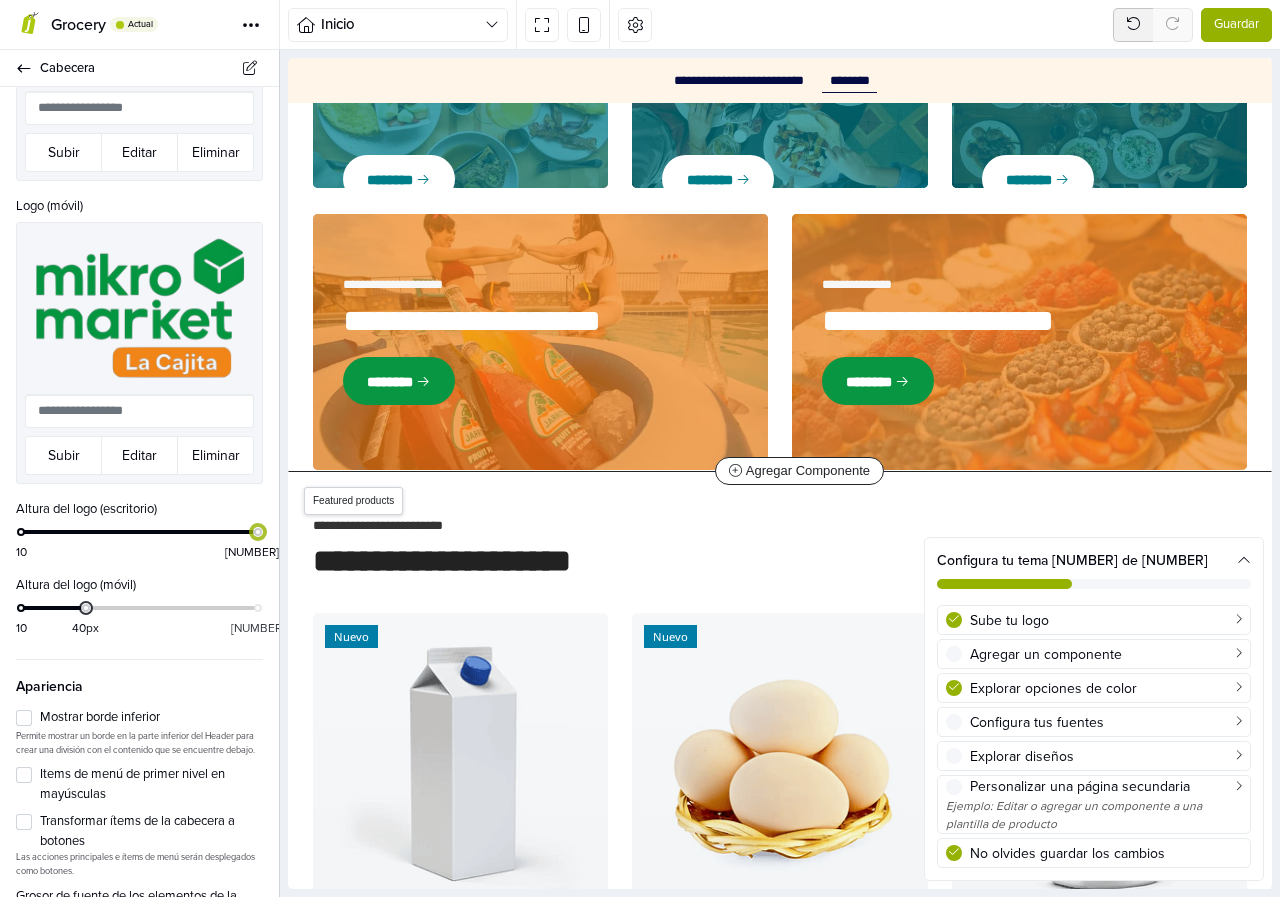scroll, scrollTop: 800, scrollLeft: 0, axis: vertical 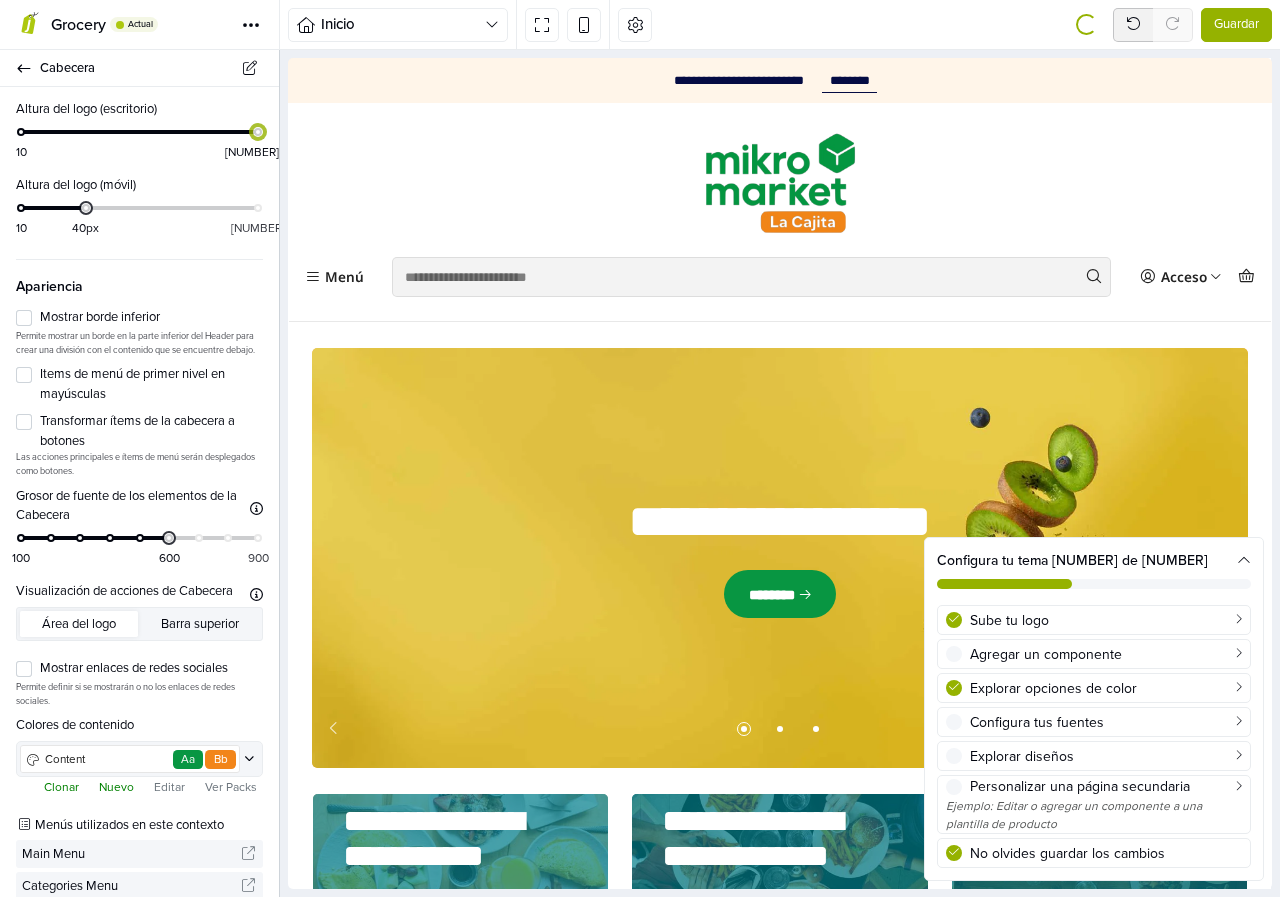 click on "**********" at bounding box center [139, -103] 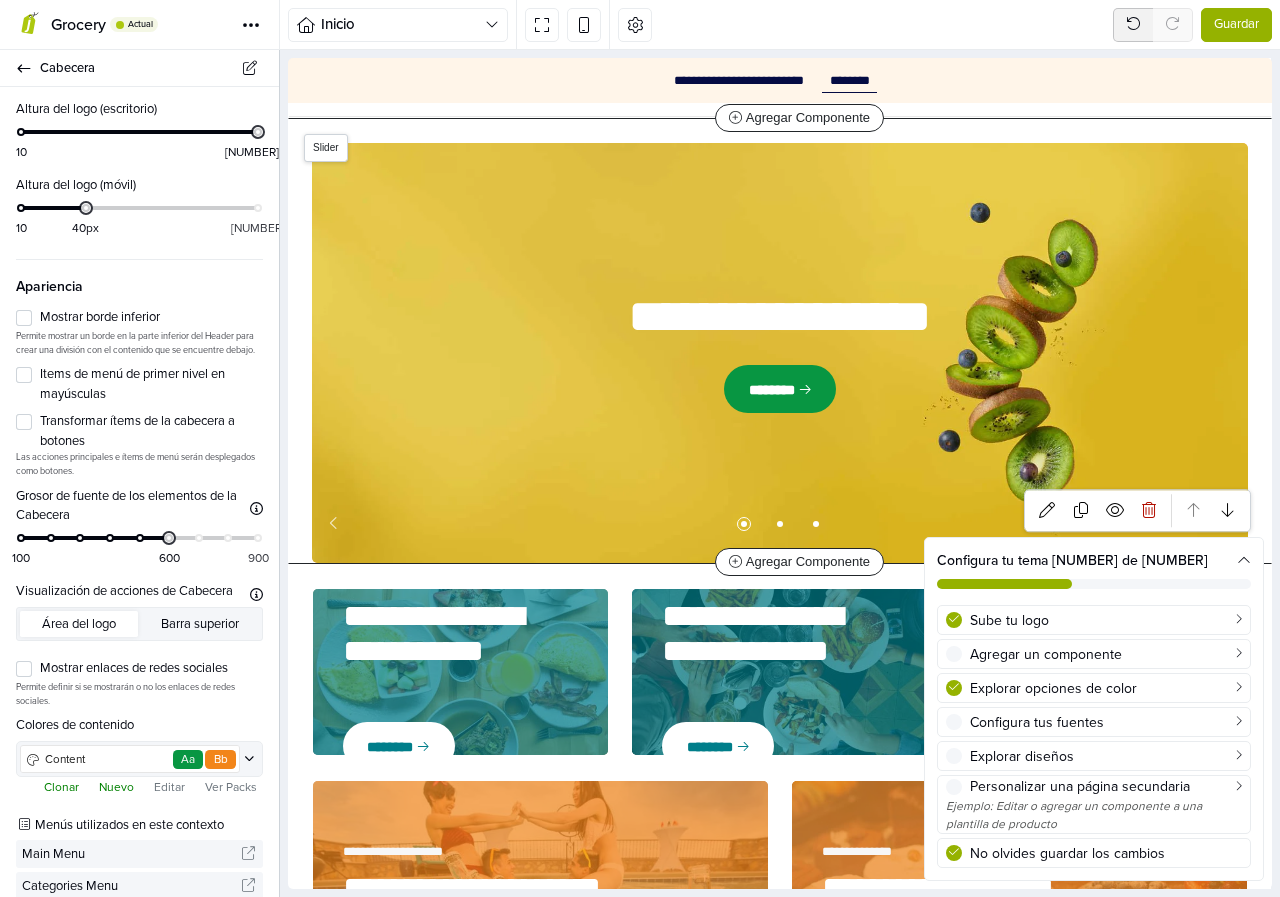 scroll, scrollTop: 0, scrollLeft: 0, axis: both 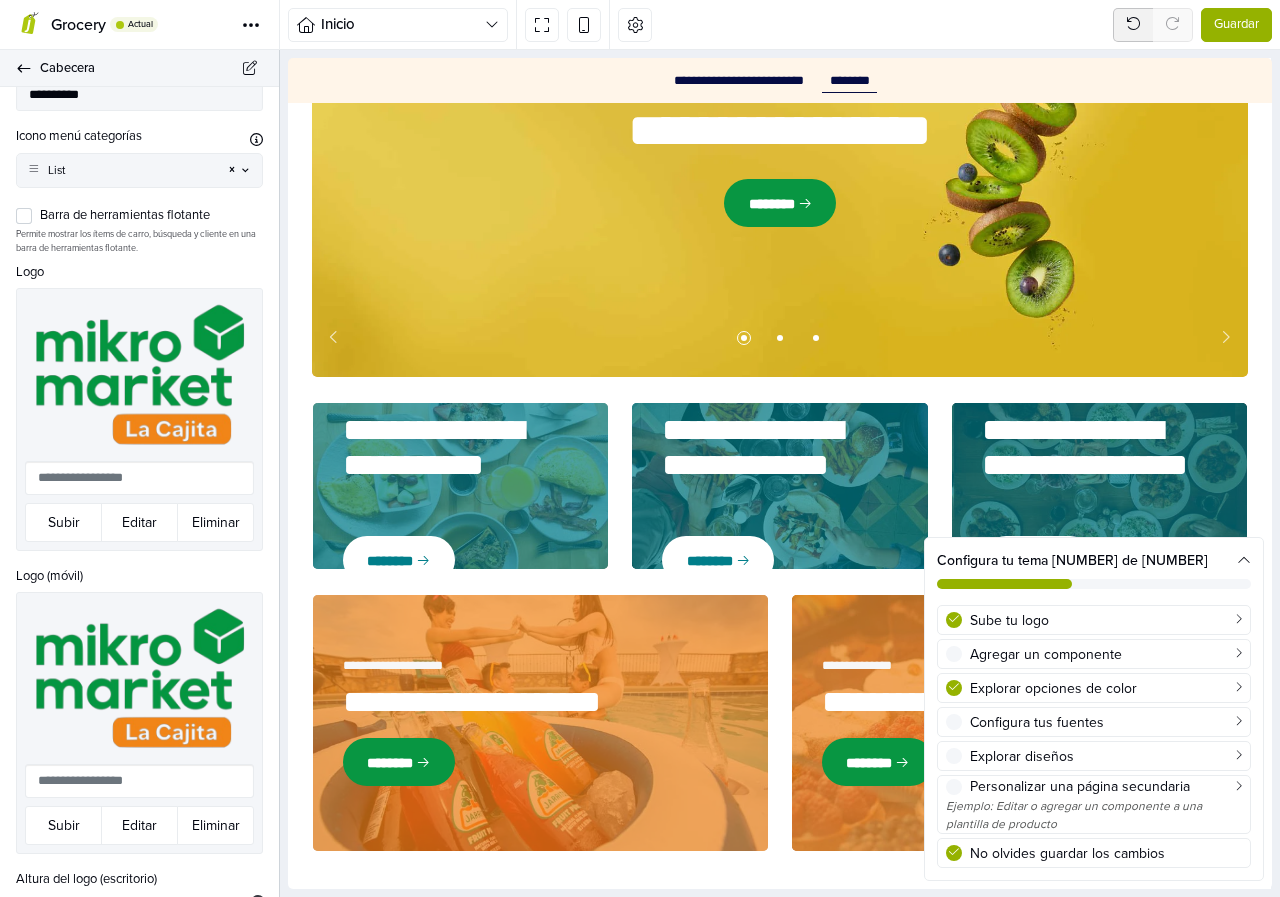click on "Cabecera" at bounding box center [139, 68] 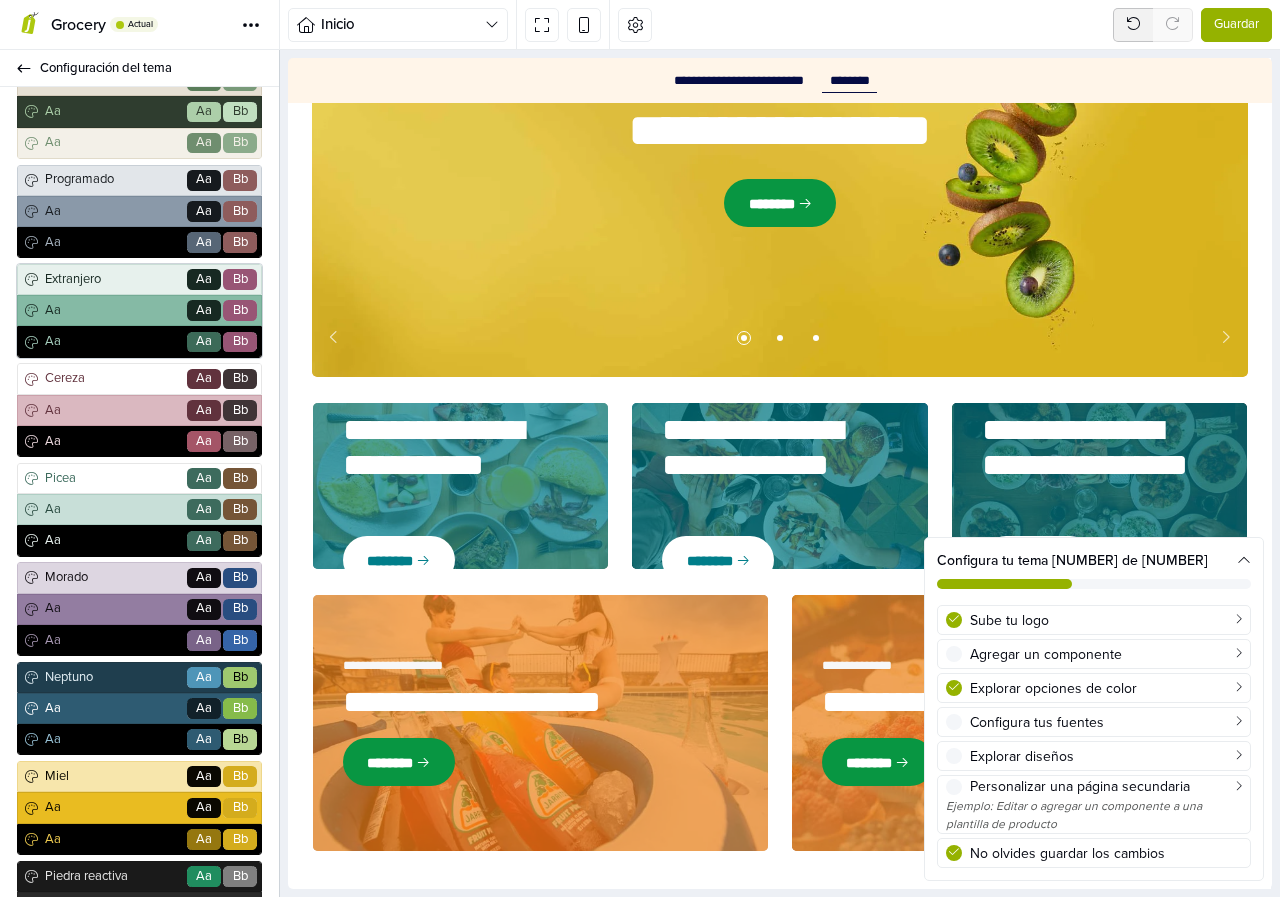 scroll, scrollTop: 1600, scrollLeft: 0, axis: vertical 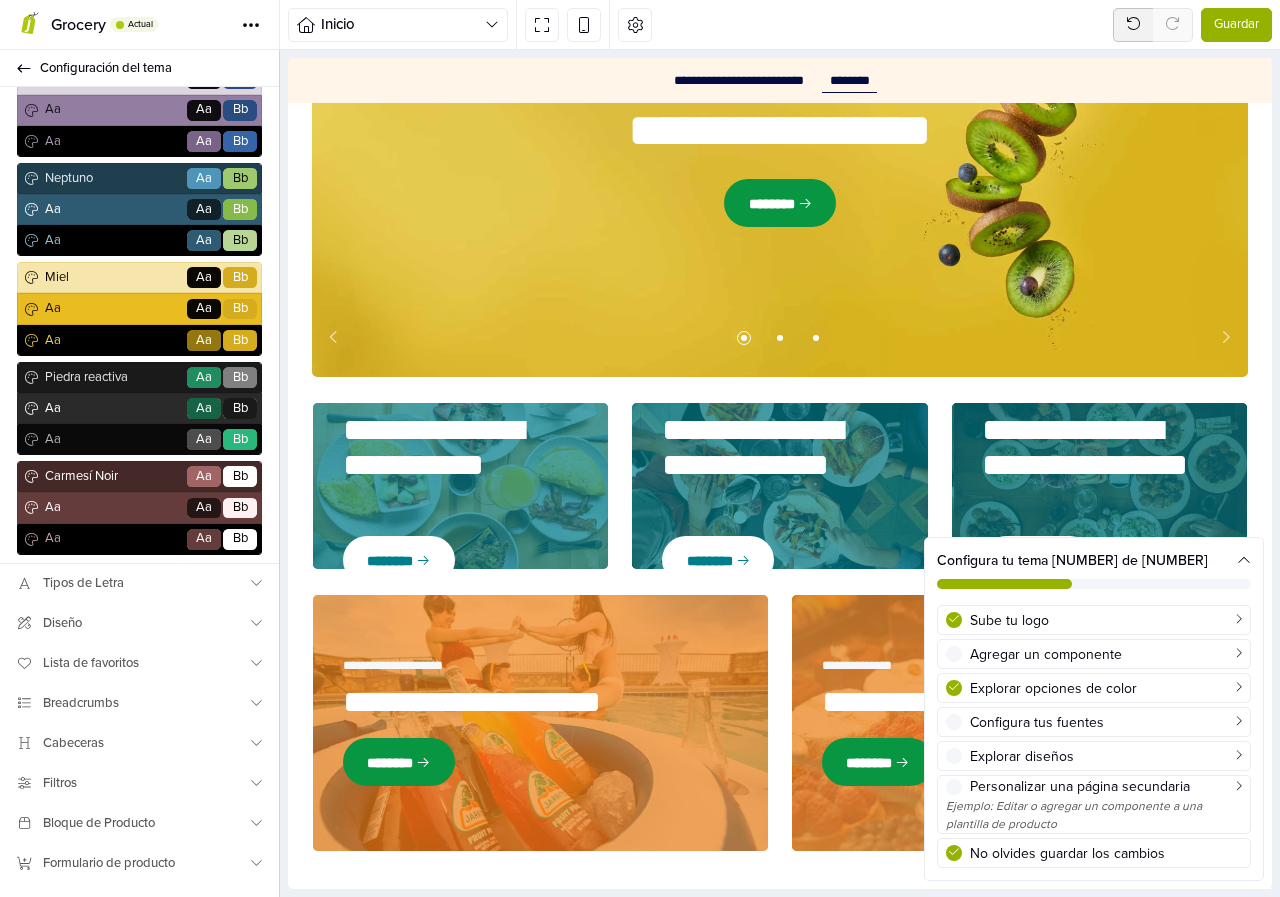 click on "Guardar" at bounding box center (1236, 25) 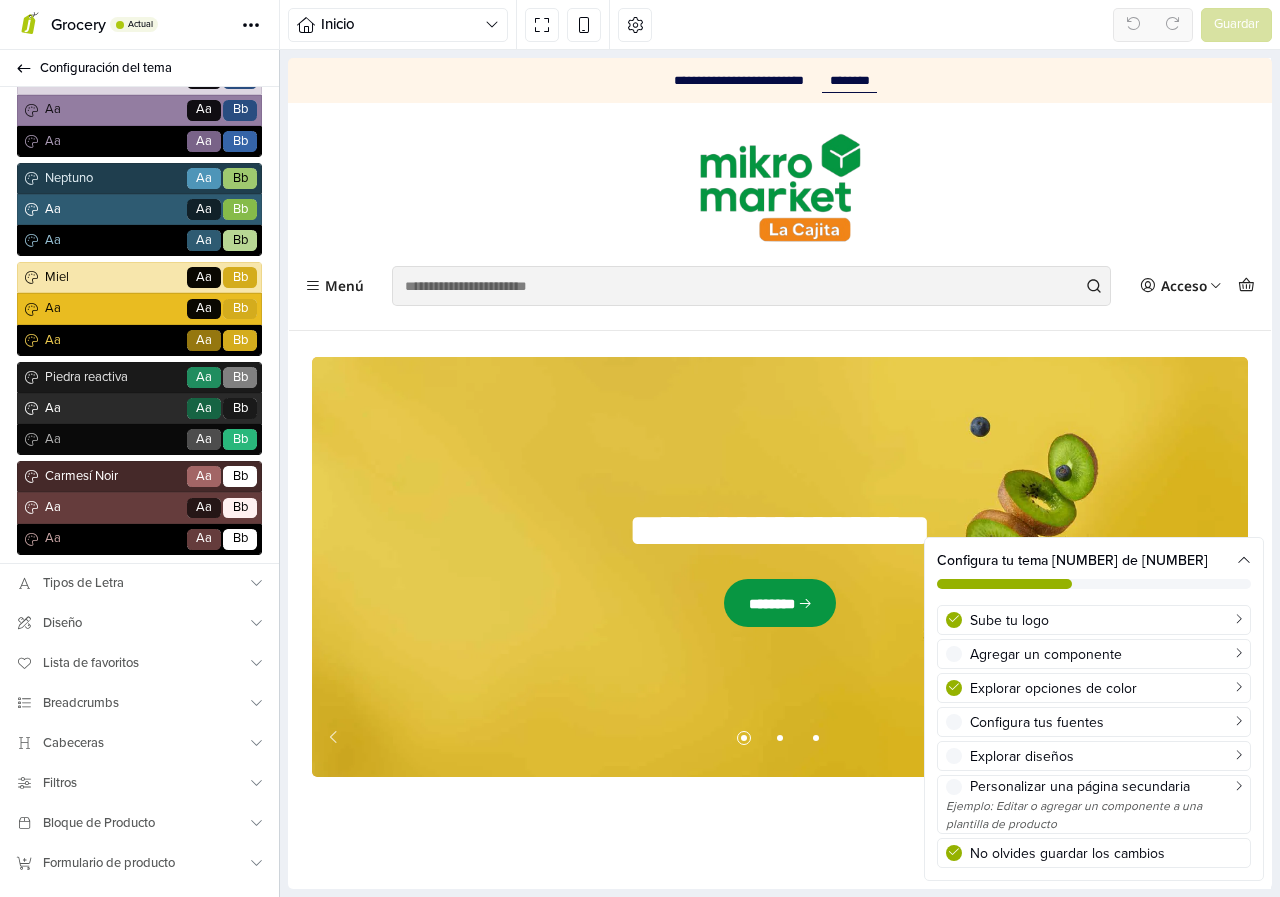 scroll, scrollTop: 0, scrollLeft: 0, axis: both 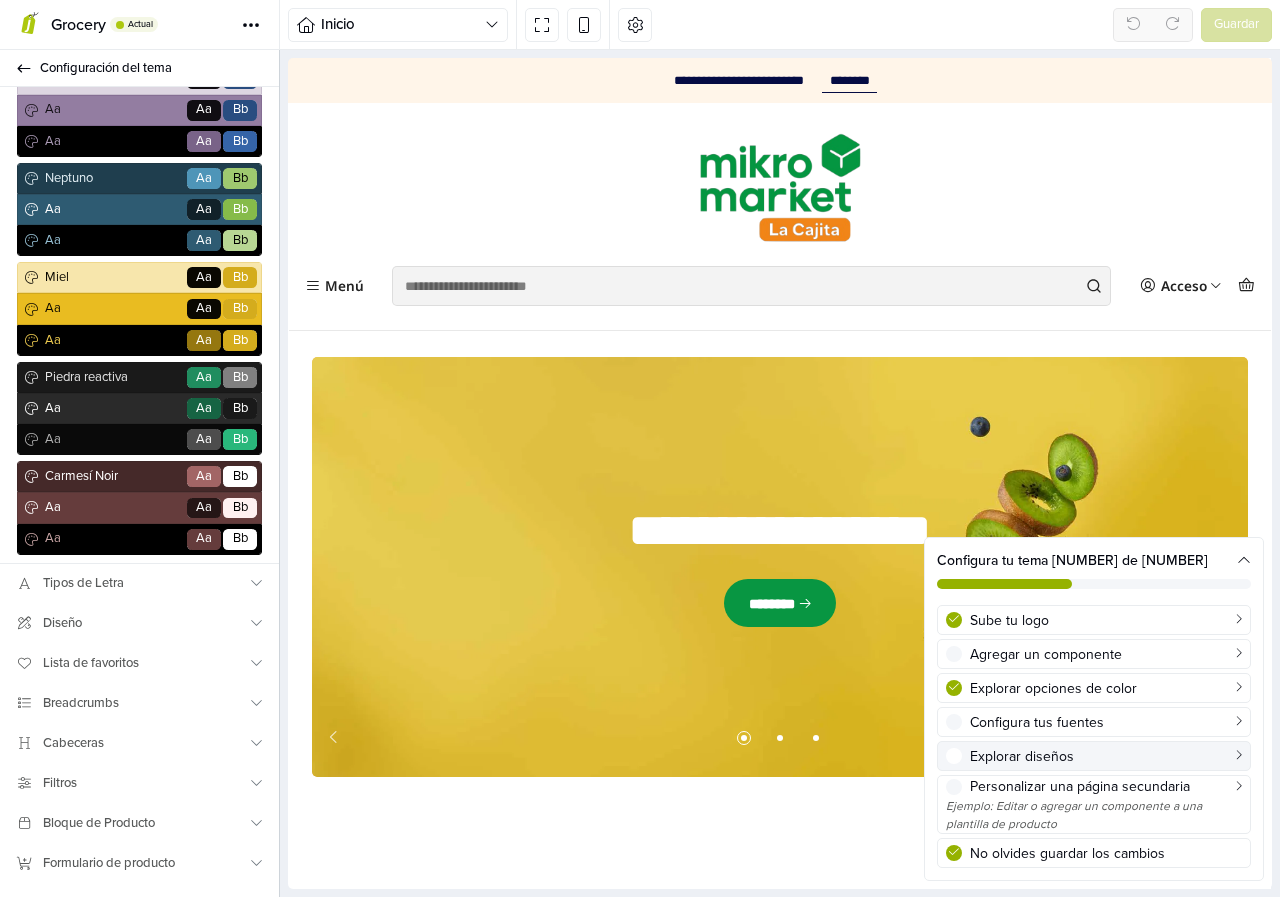 click on "Explorar diseños" at bounding box center [1106, 756] 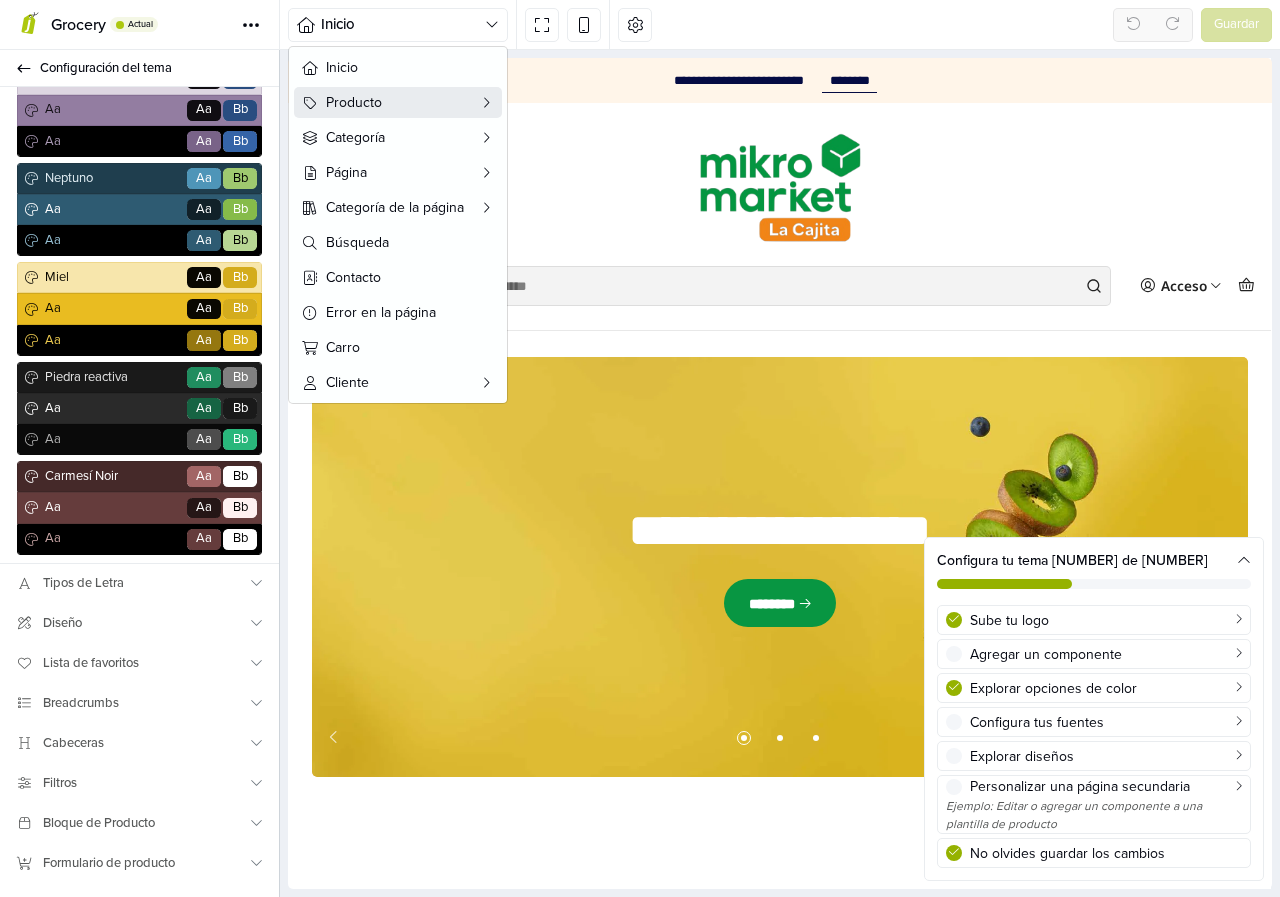 click on "Producto" at bounding box center [398, 102] 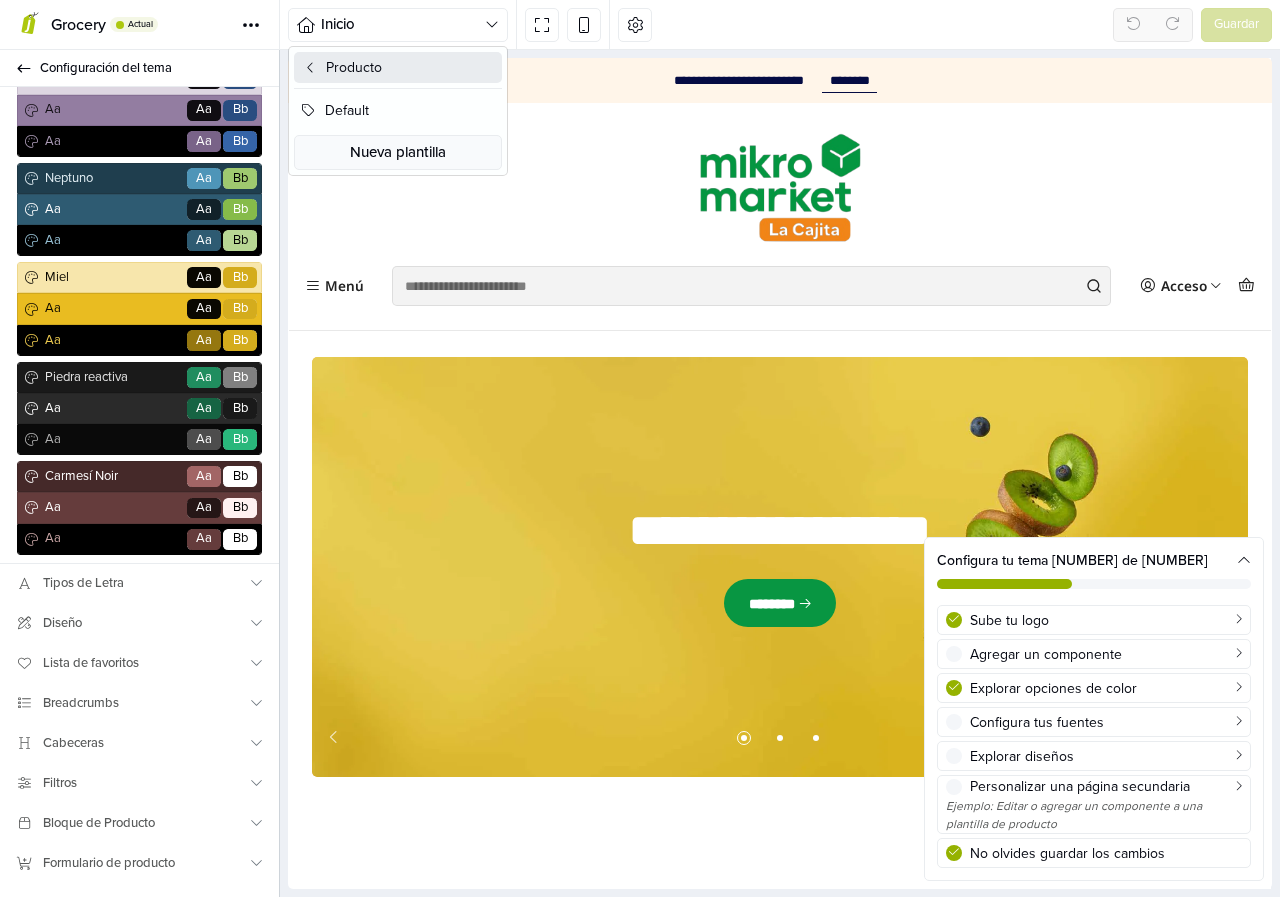 click on "Producto" at bounding box center [398, 67] 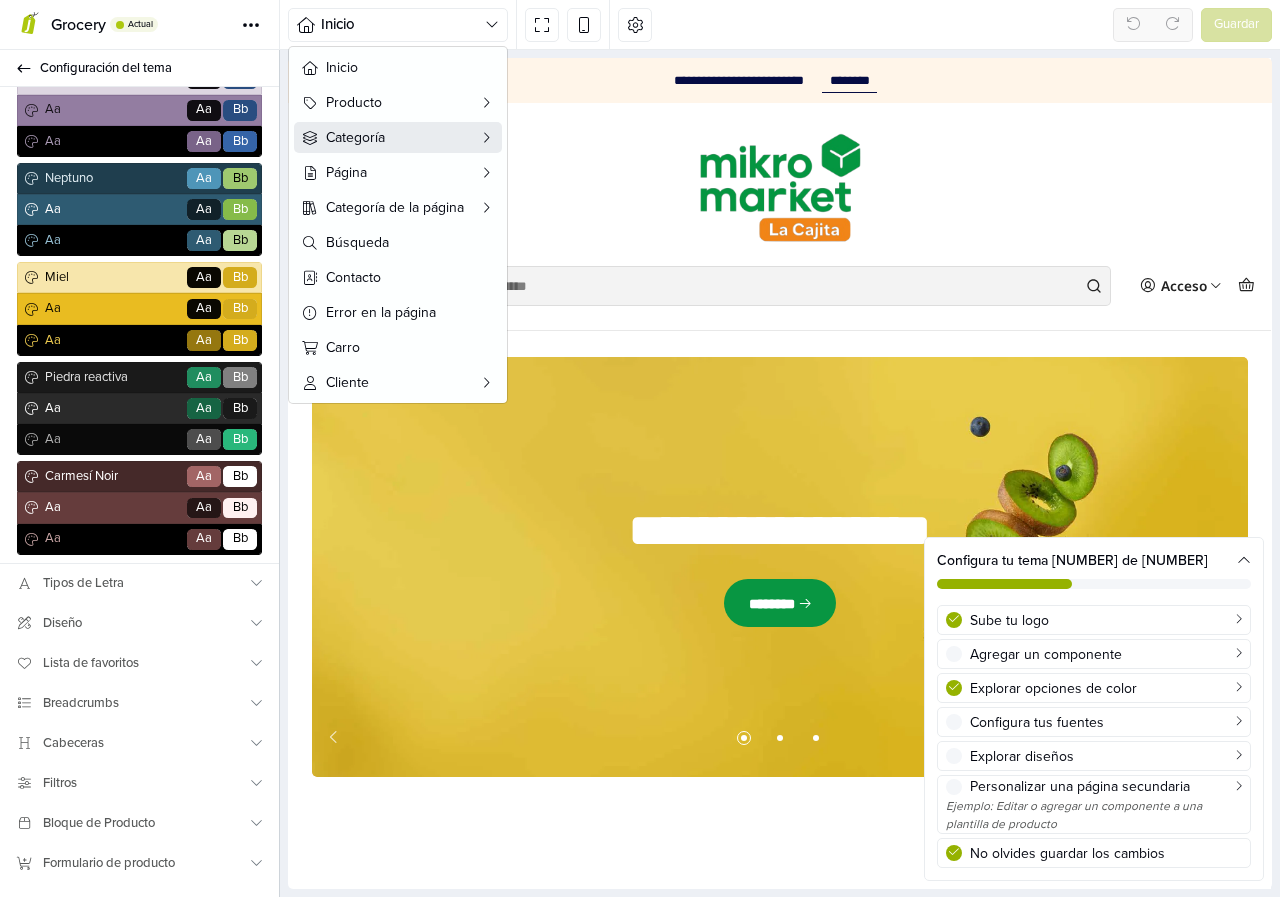 click on "Categoría" at bounding box center (398, 137) 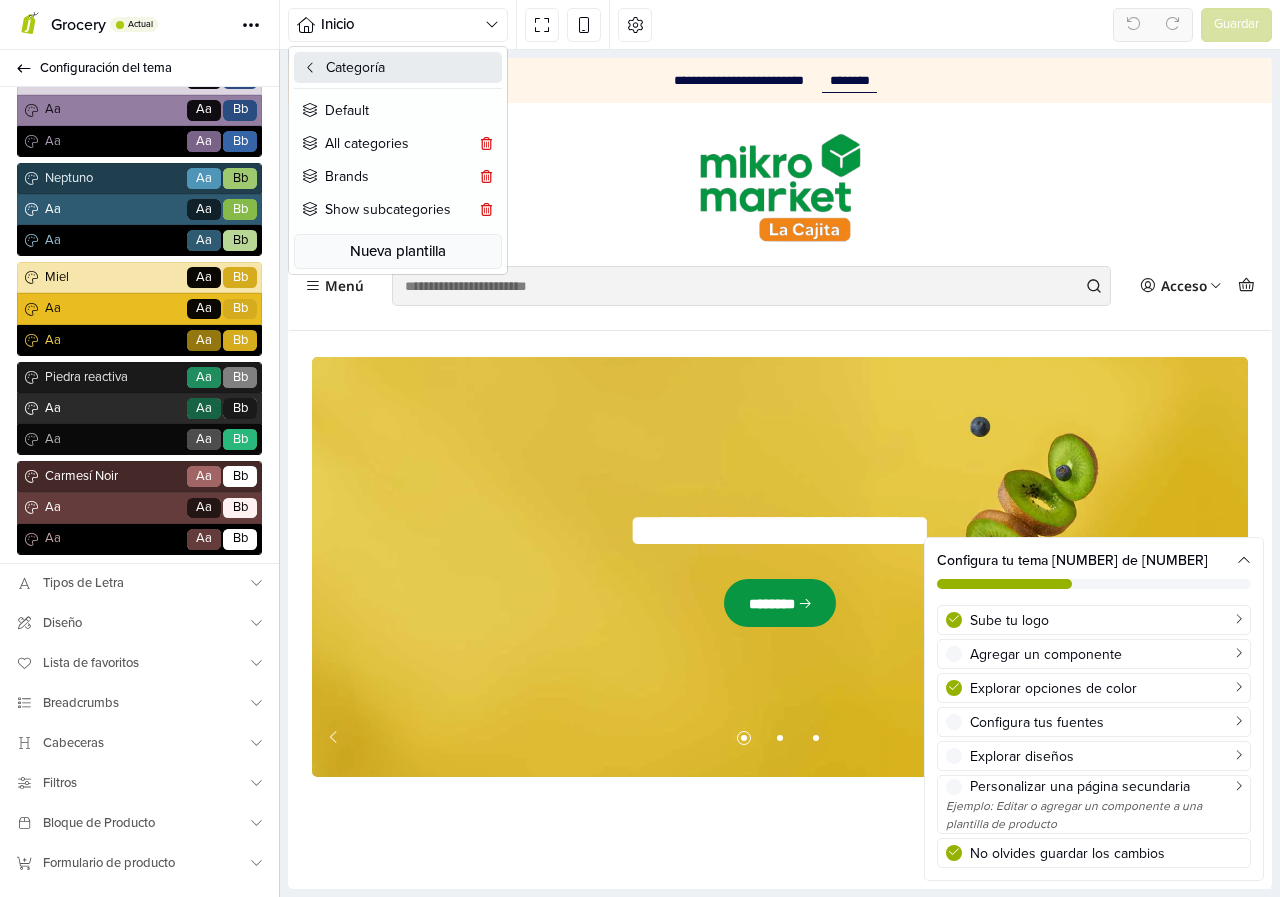click on "Categoría" at bounding box center [398, 67] 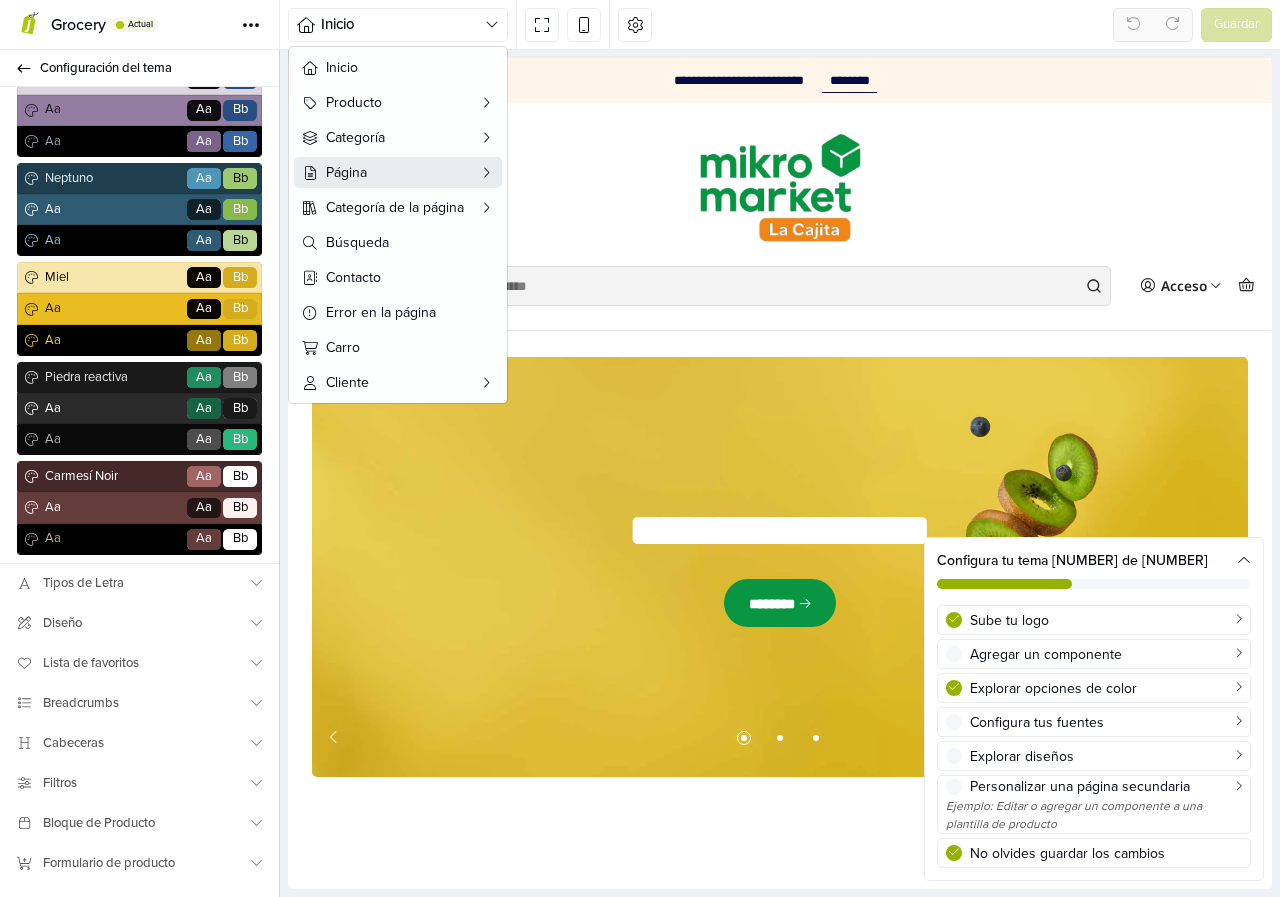 click on "Página" at bounding box center (398, 172) 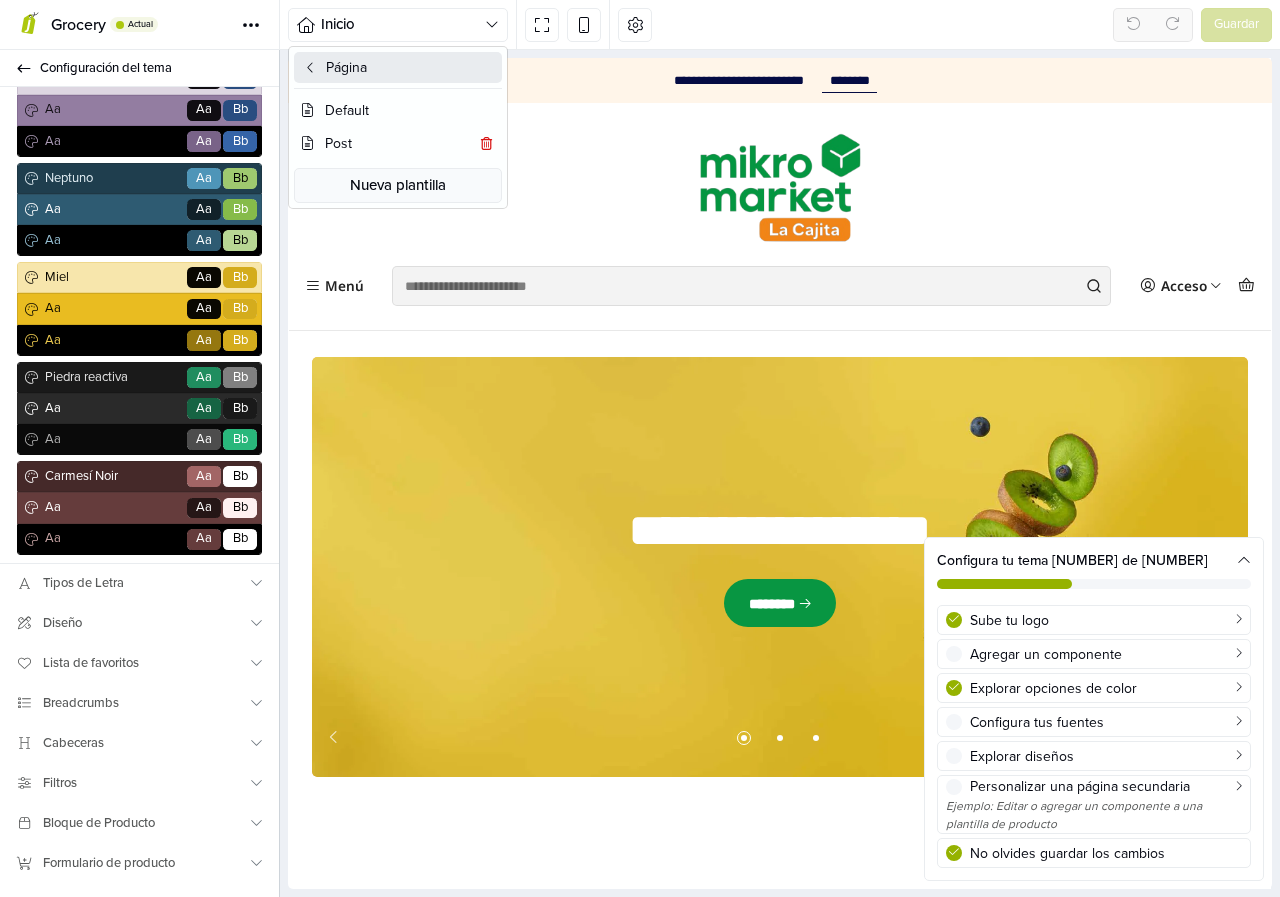click on "Página" at bounding box center (398, 67) 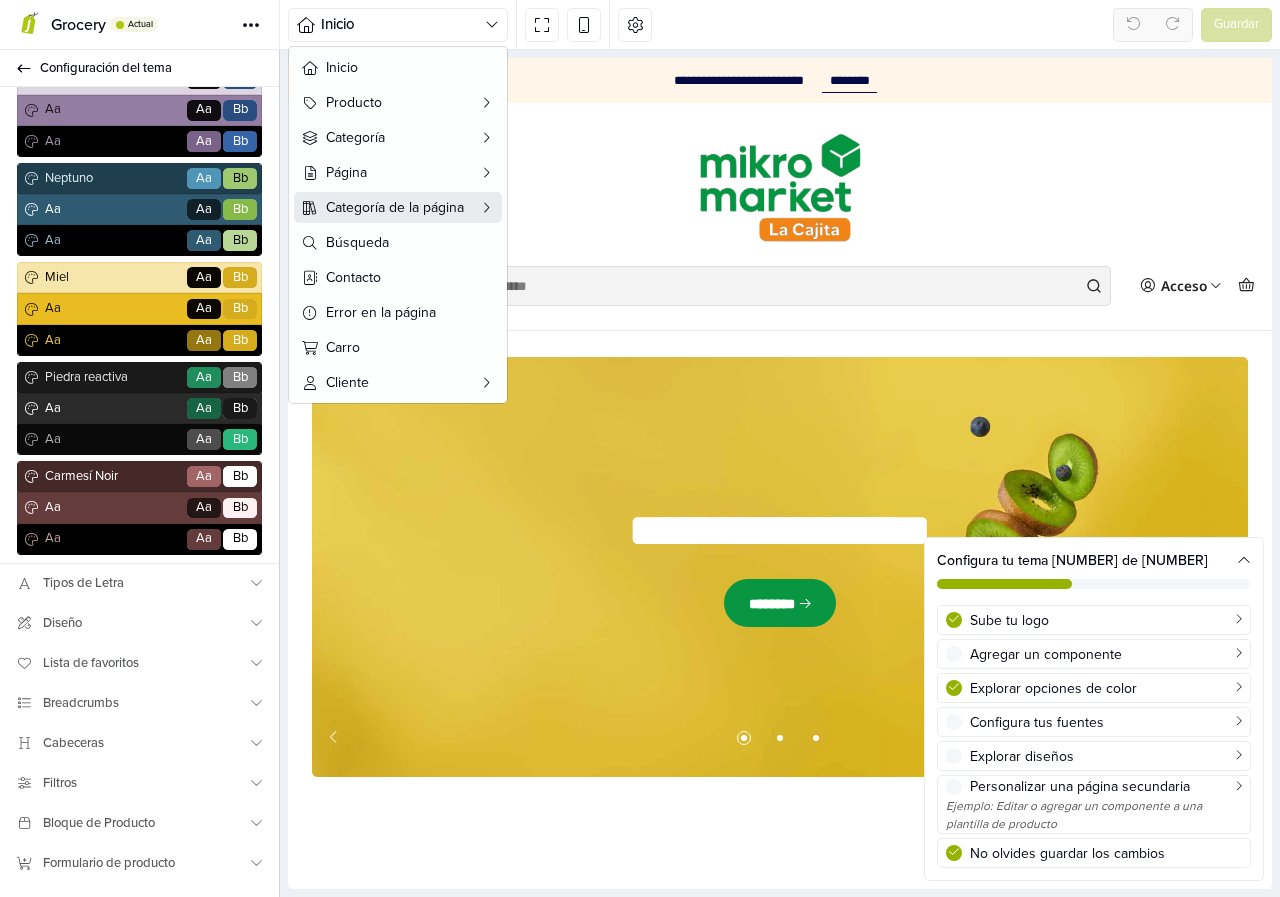 click on "Categoría de la página" at bounding box center [398, 207] 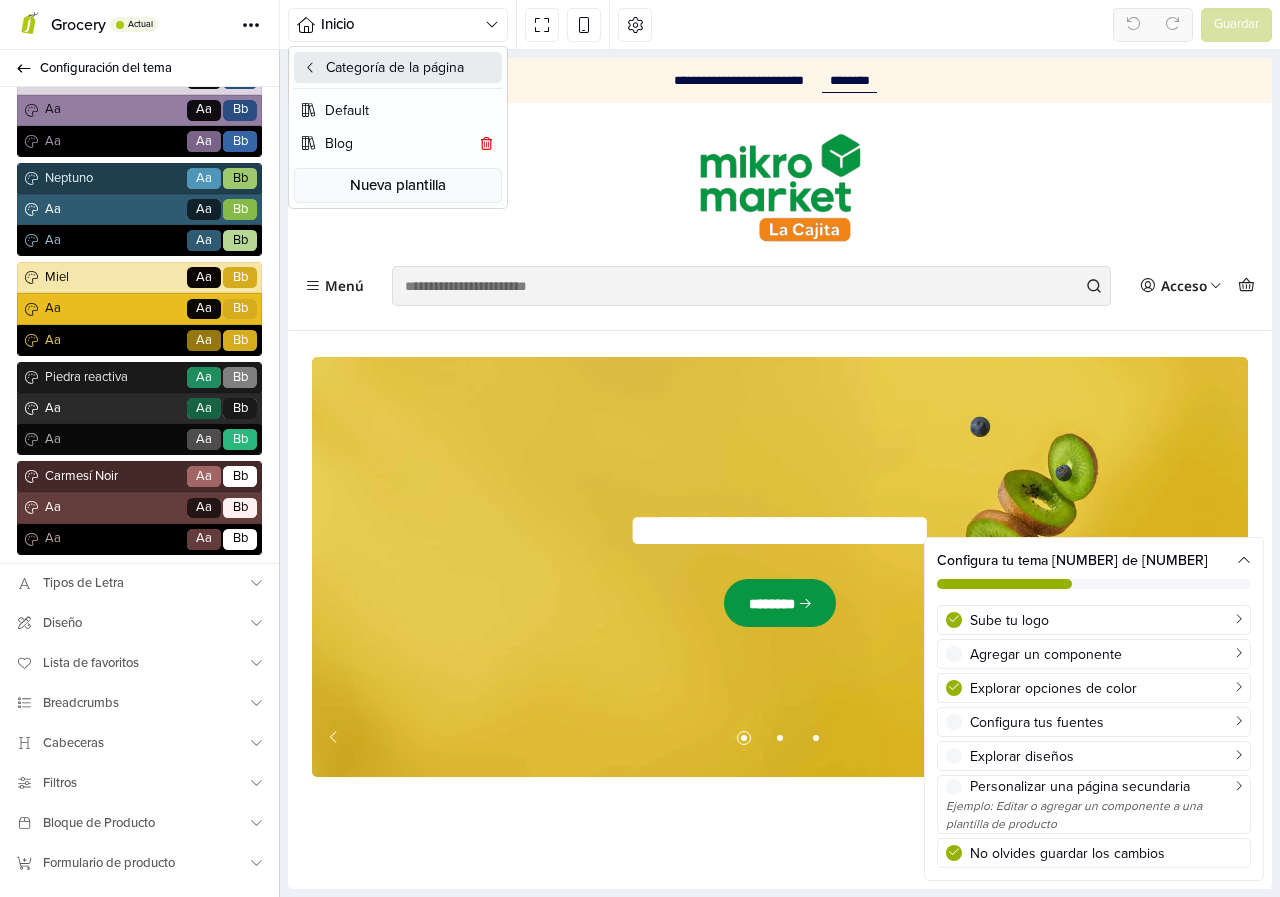 click on "Categoría de la página" at bounding box center (398, 67) 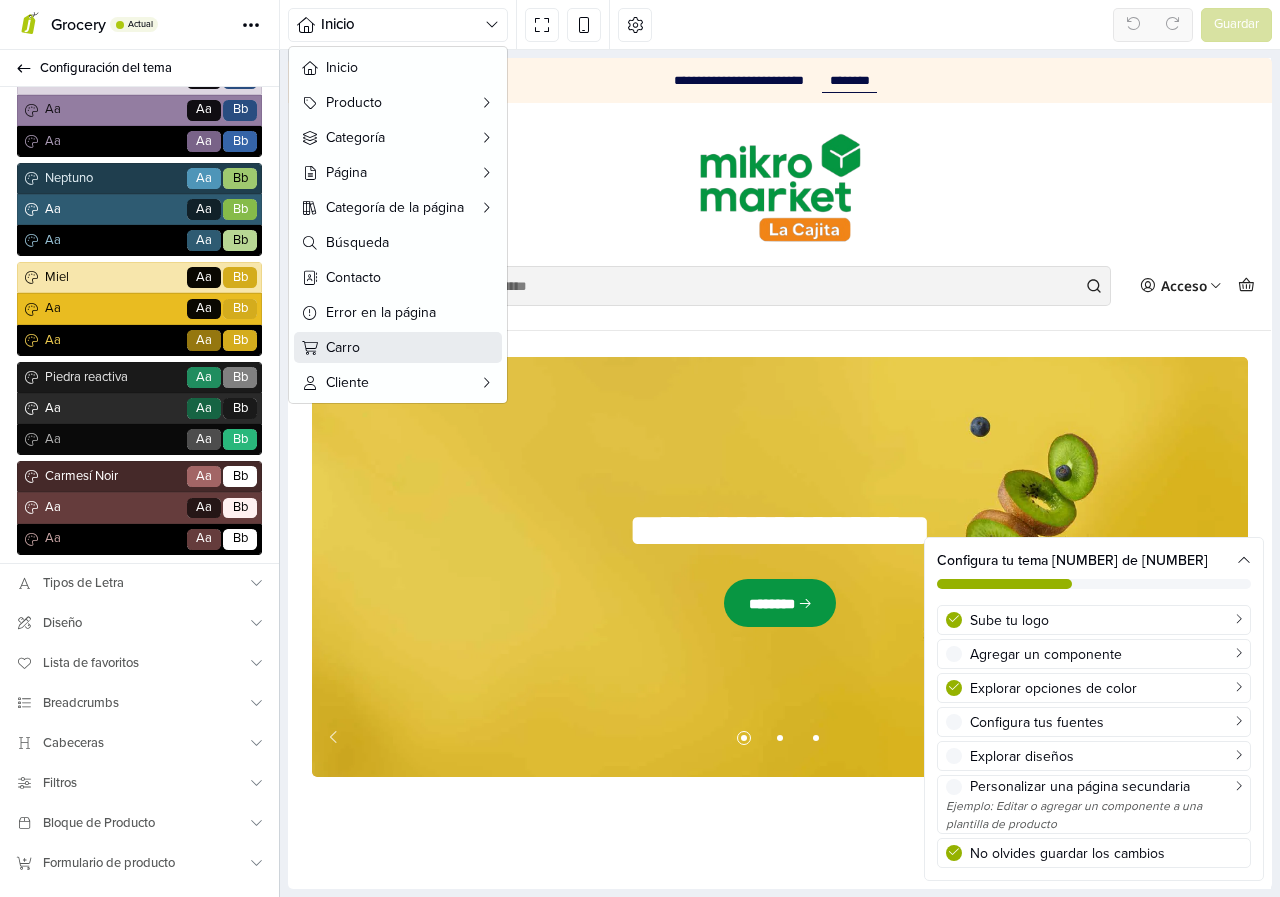click on "Carro" at bounding box center (410, 347) 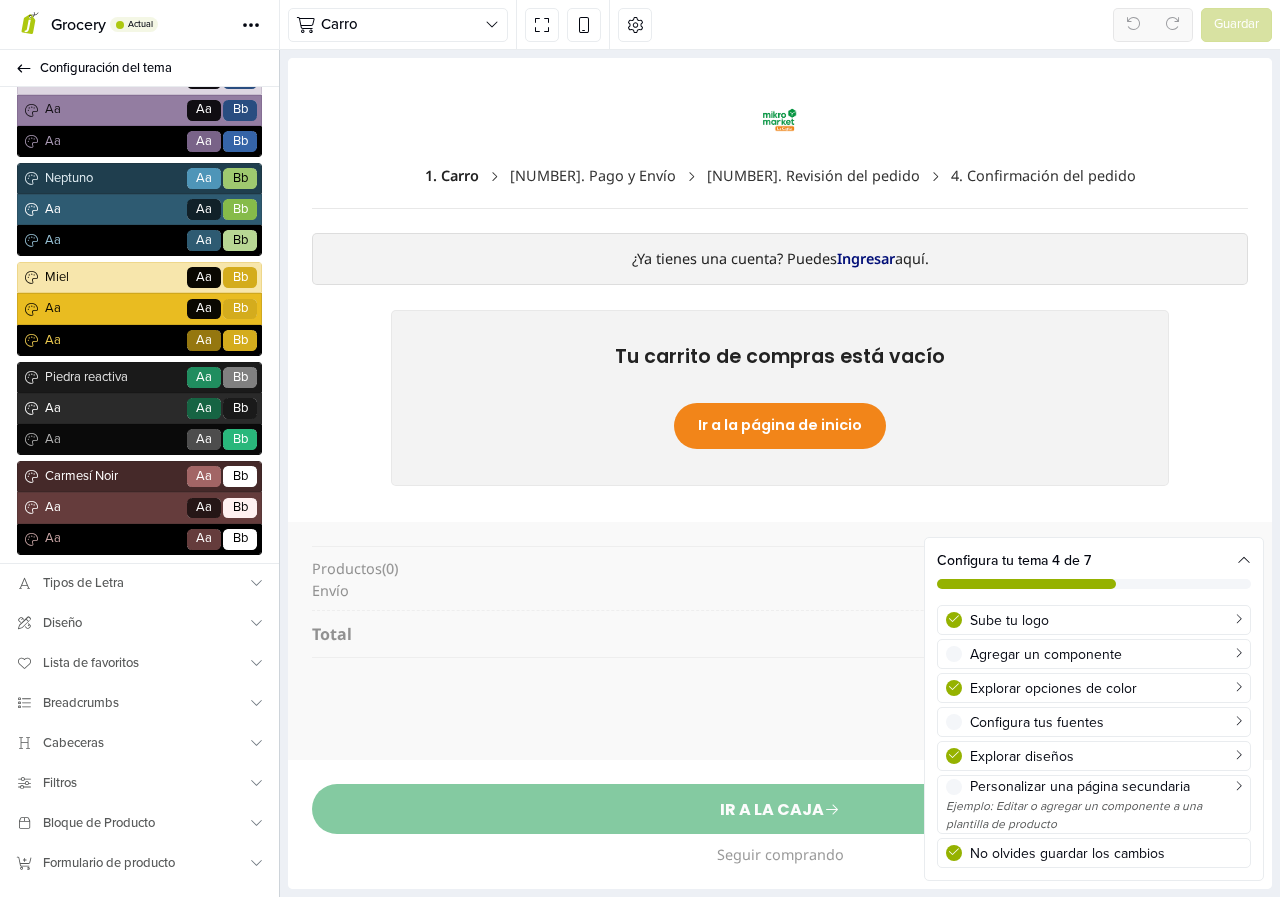 scroll, scrollTop: 0, scrollLeft: 0, axis: both 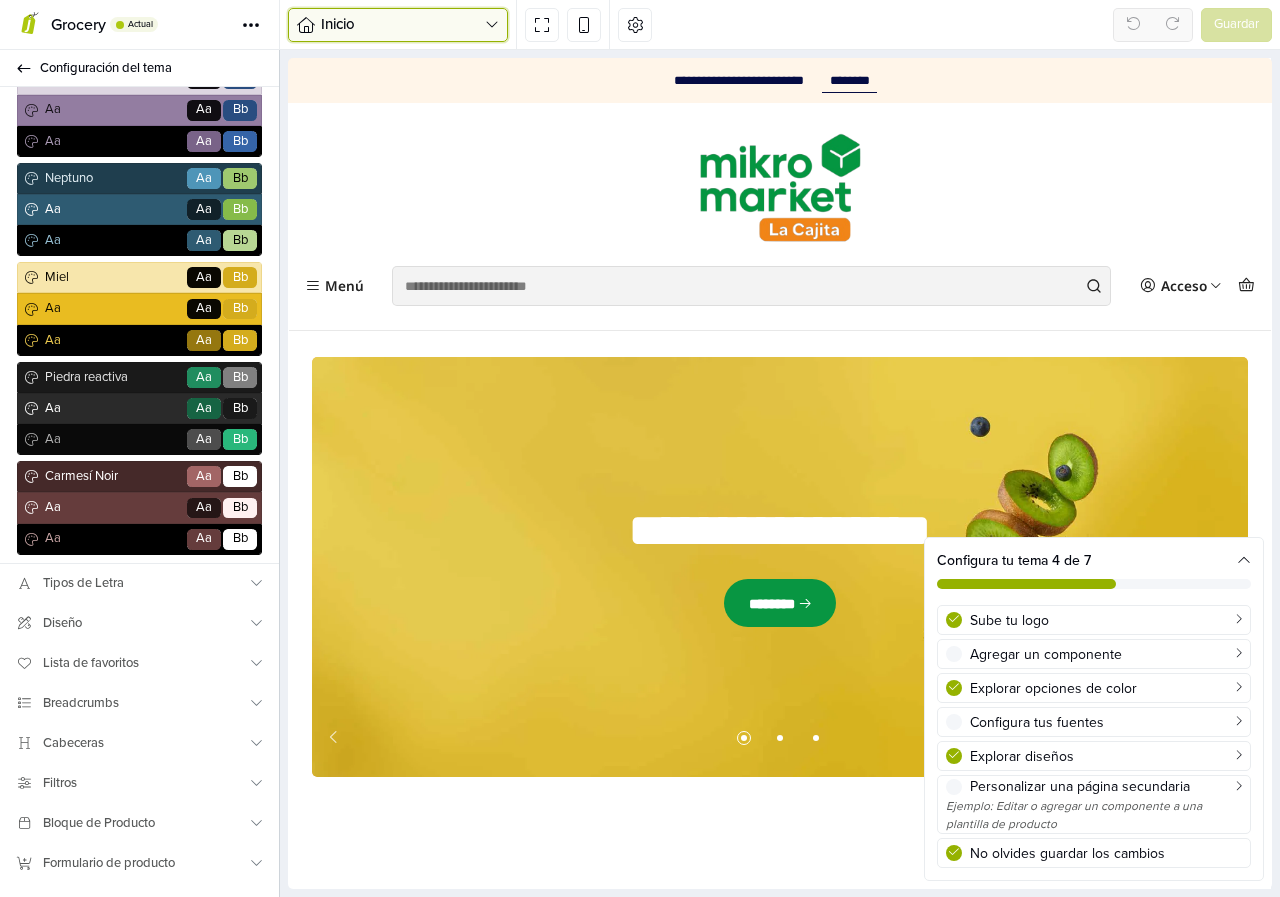click on "Inicio" at bounding box center [403, 24] 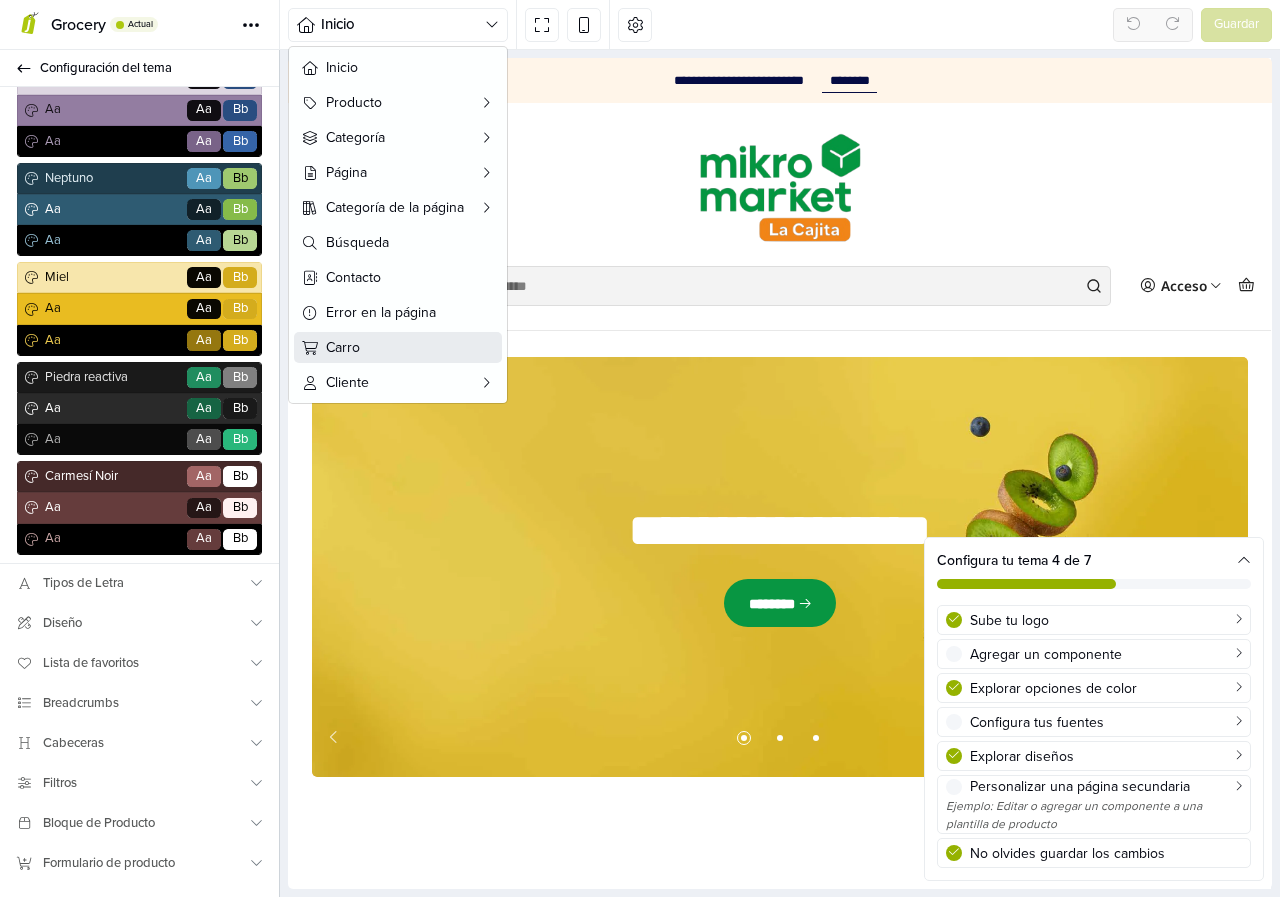 click on "Carro" at bounding box center (410, 347) 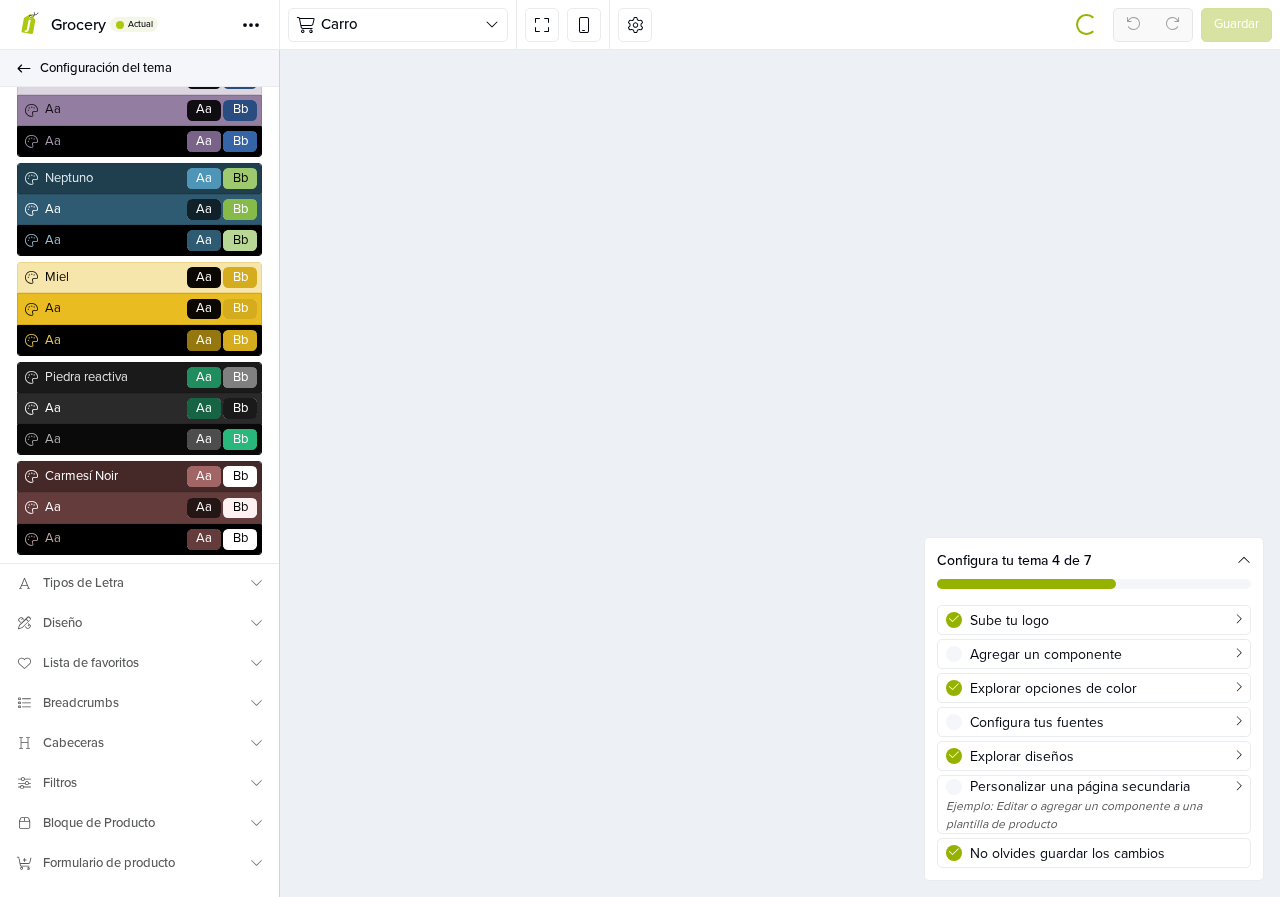 click 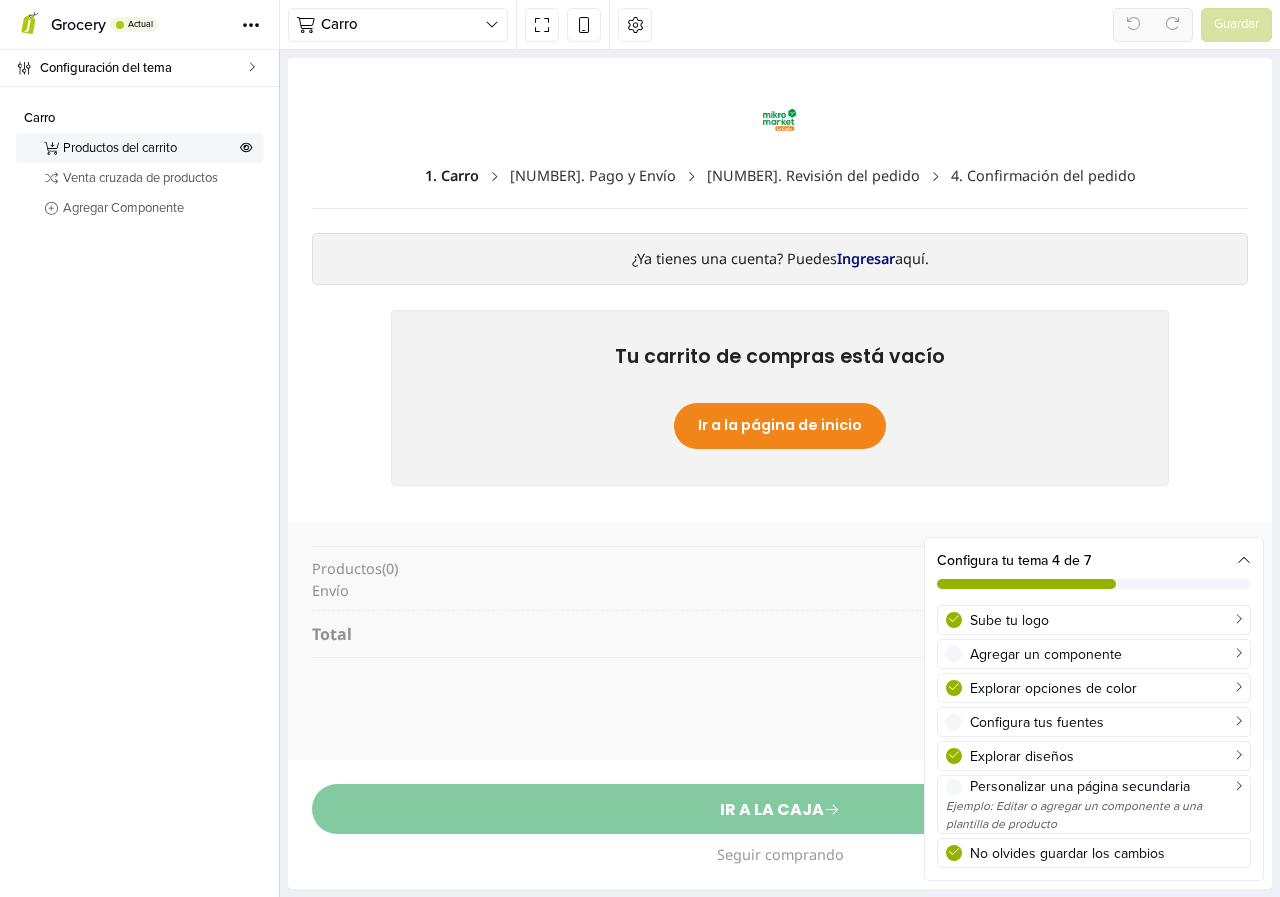 scroll, scrollTop: 0, scrollLeft: 0, axis: both 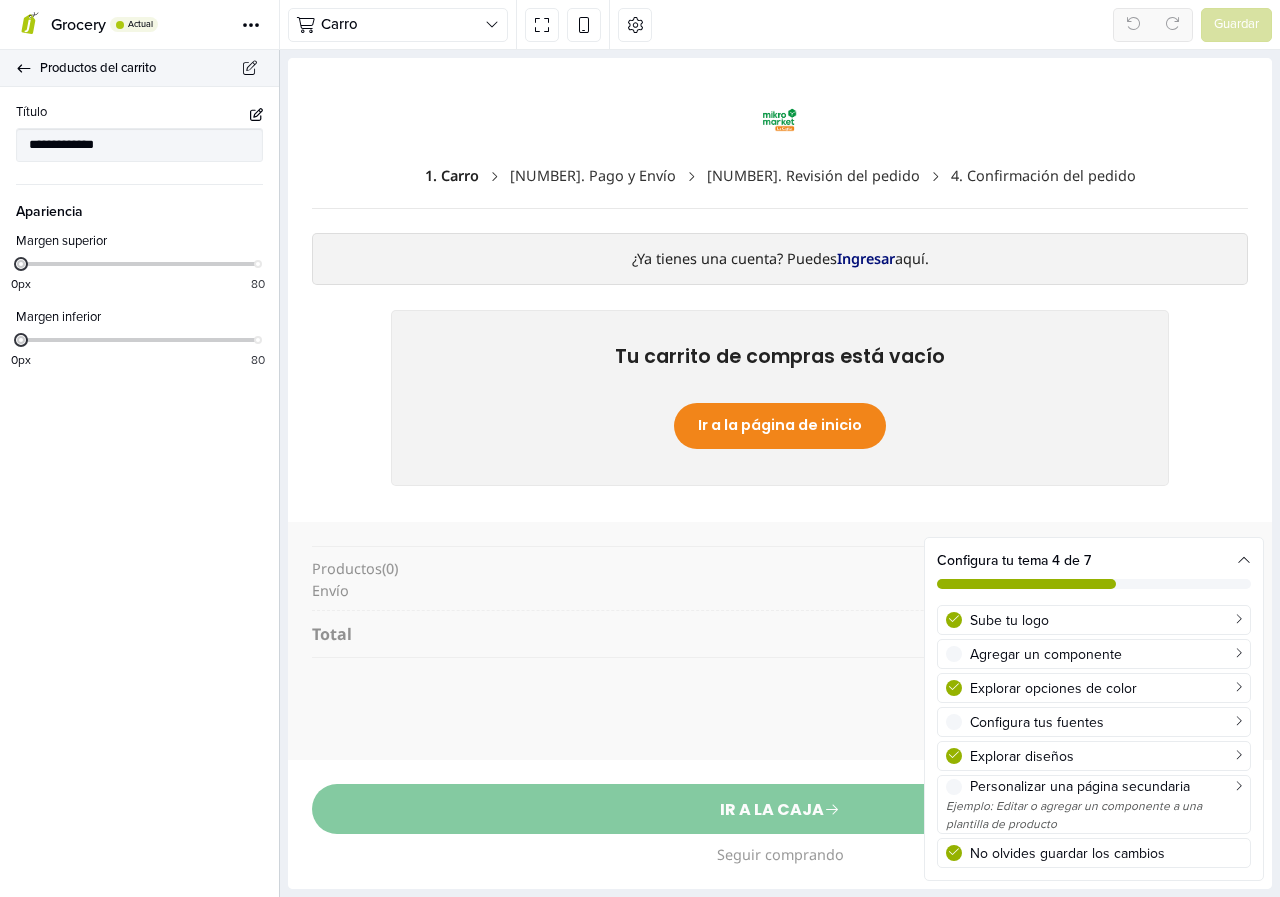 click on "Productos del carrito" at bounding box center [139, 68] 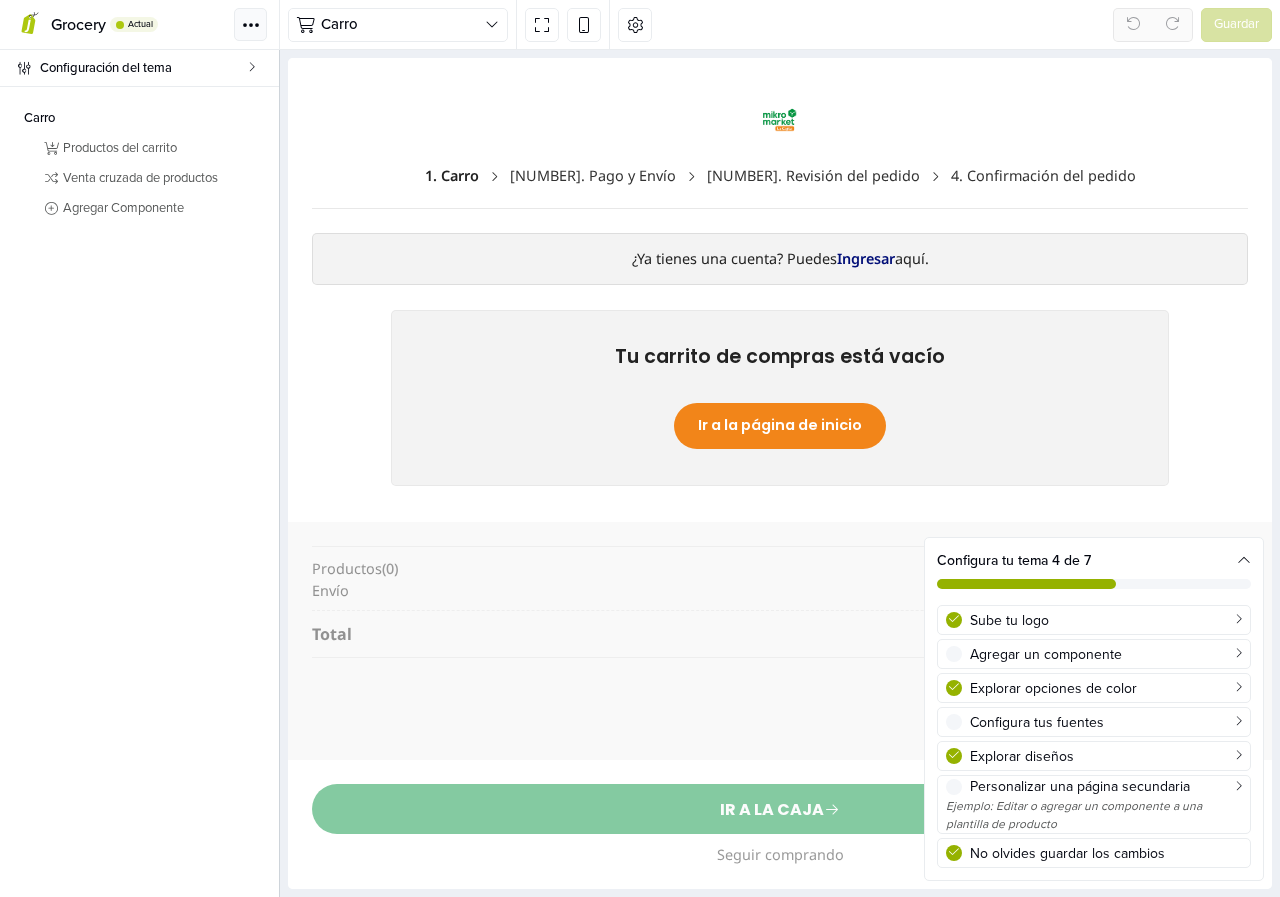 click on "Tema" at bounding box center (250, 24) 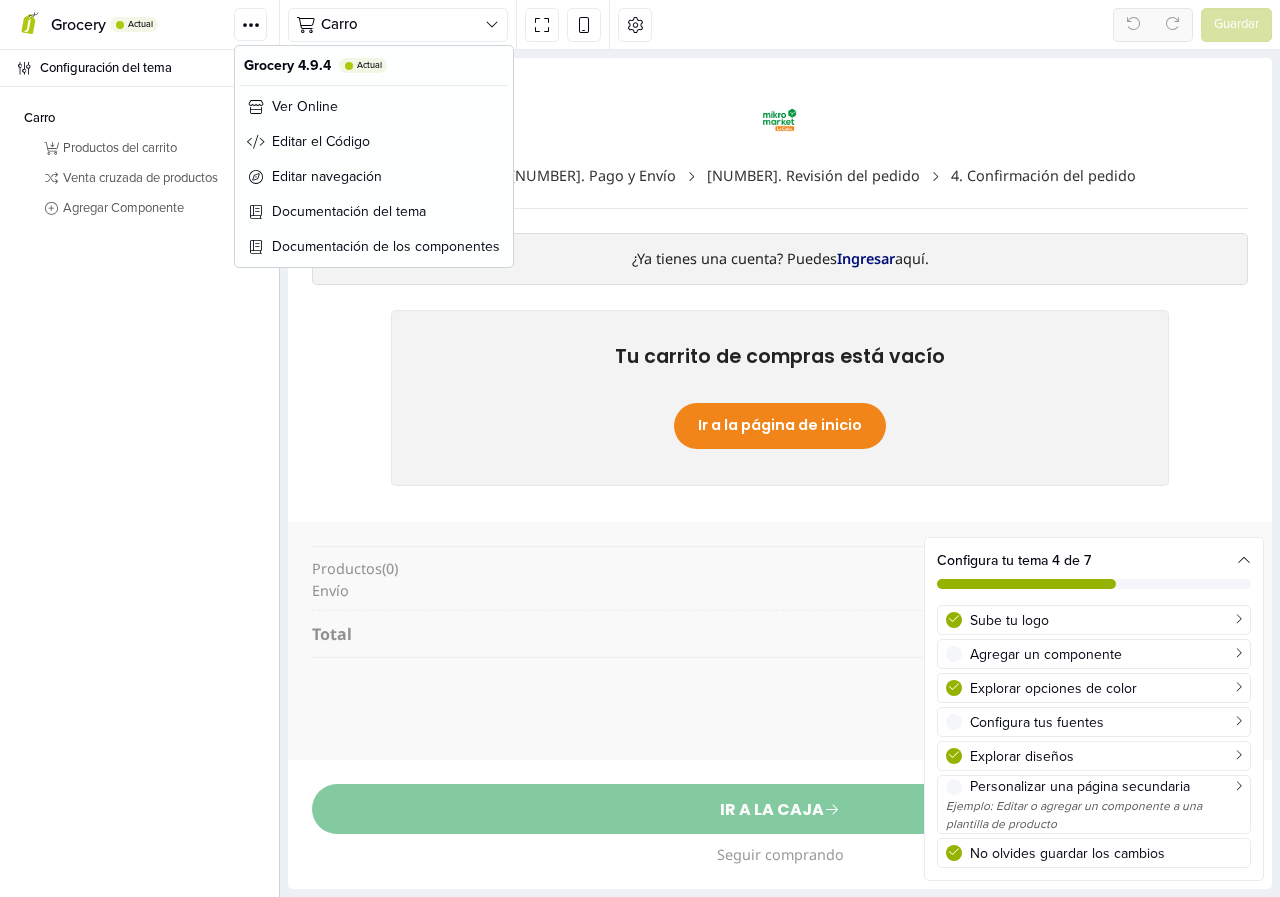click on "Carro Productos del carrito Venta cruzada de productos Agregar Componente" at bounding box center [139, 492] 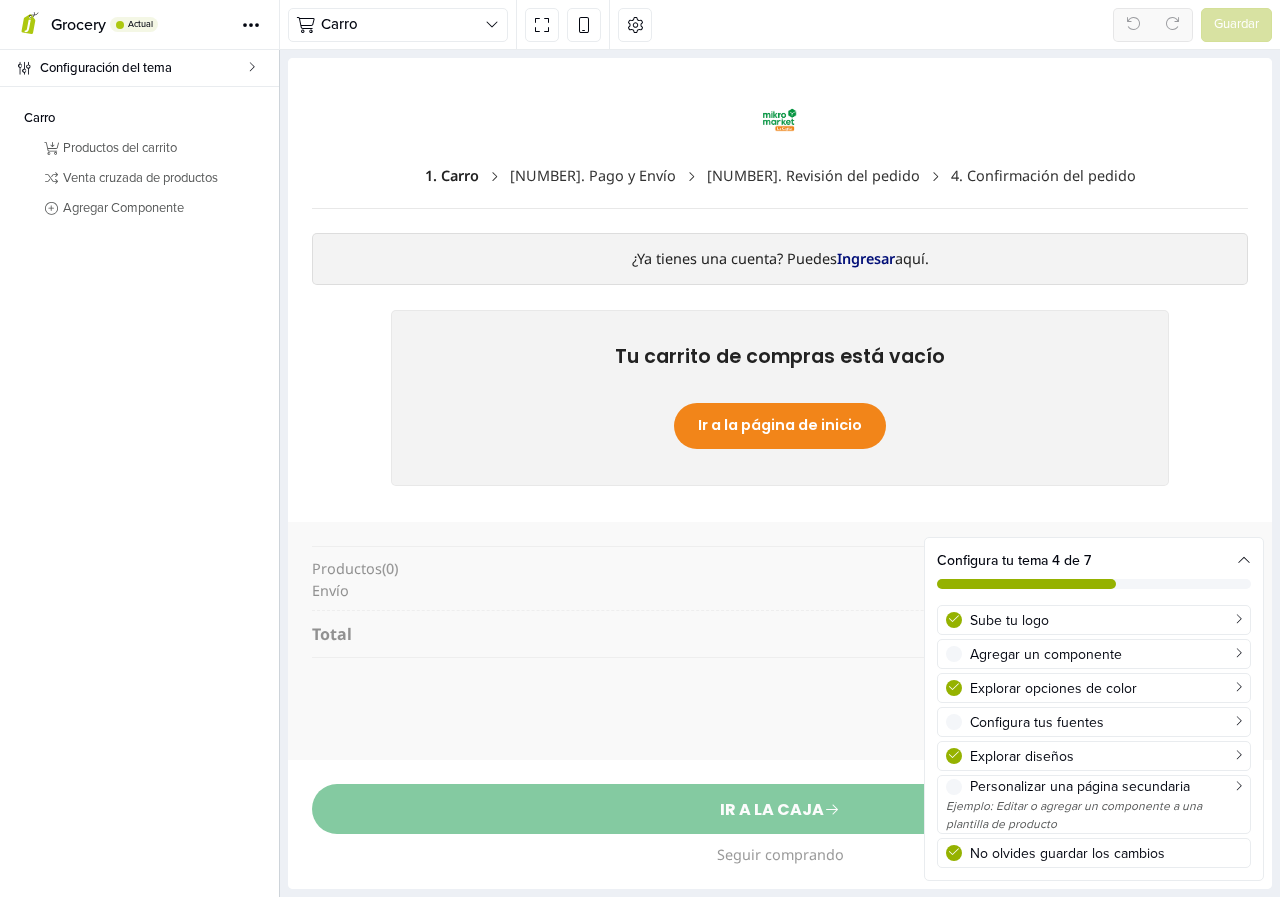 click at bounding box center (1244, 561) 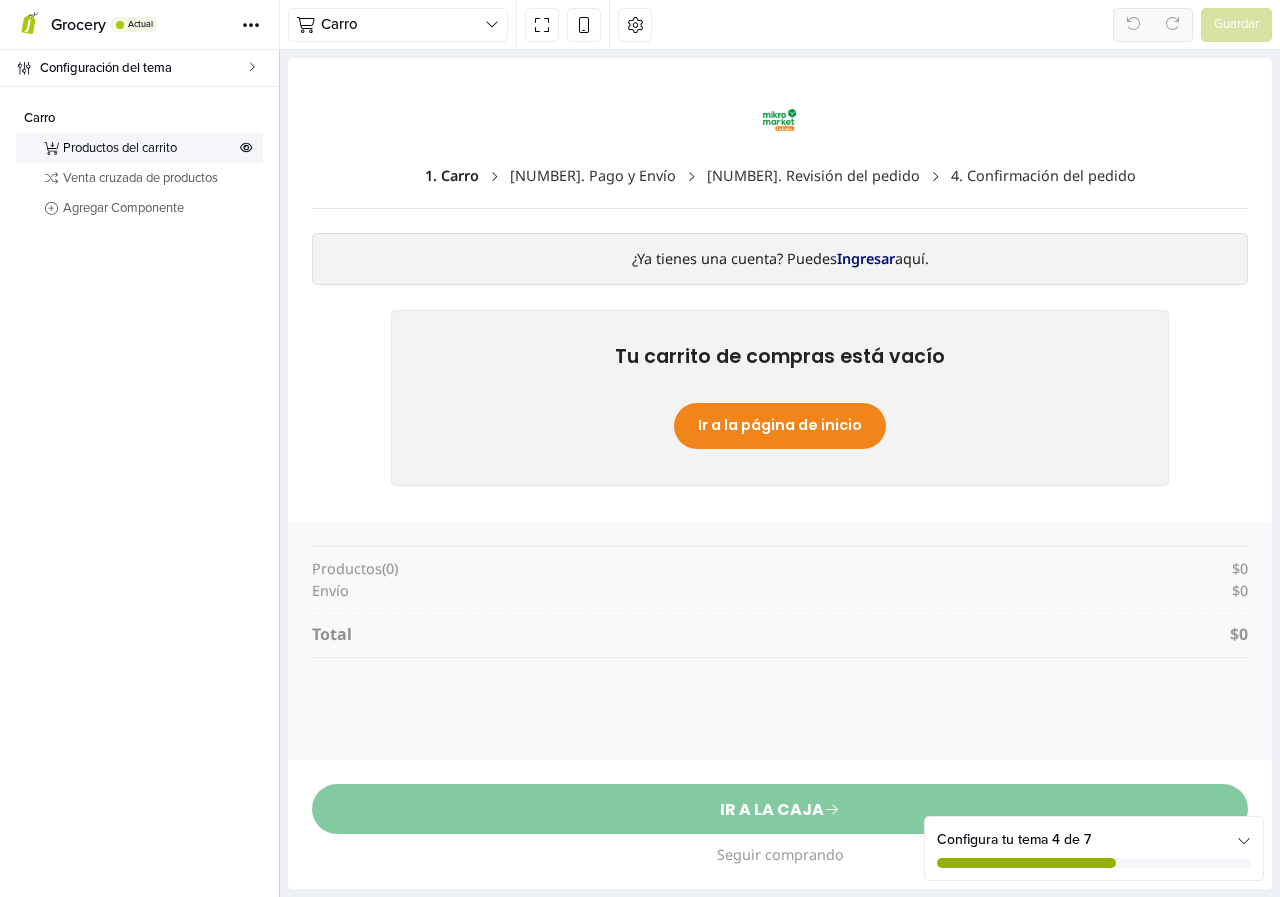 click on "Productos del carrito" at bounding box center [149, 148] 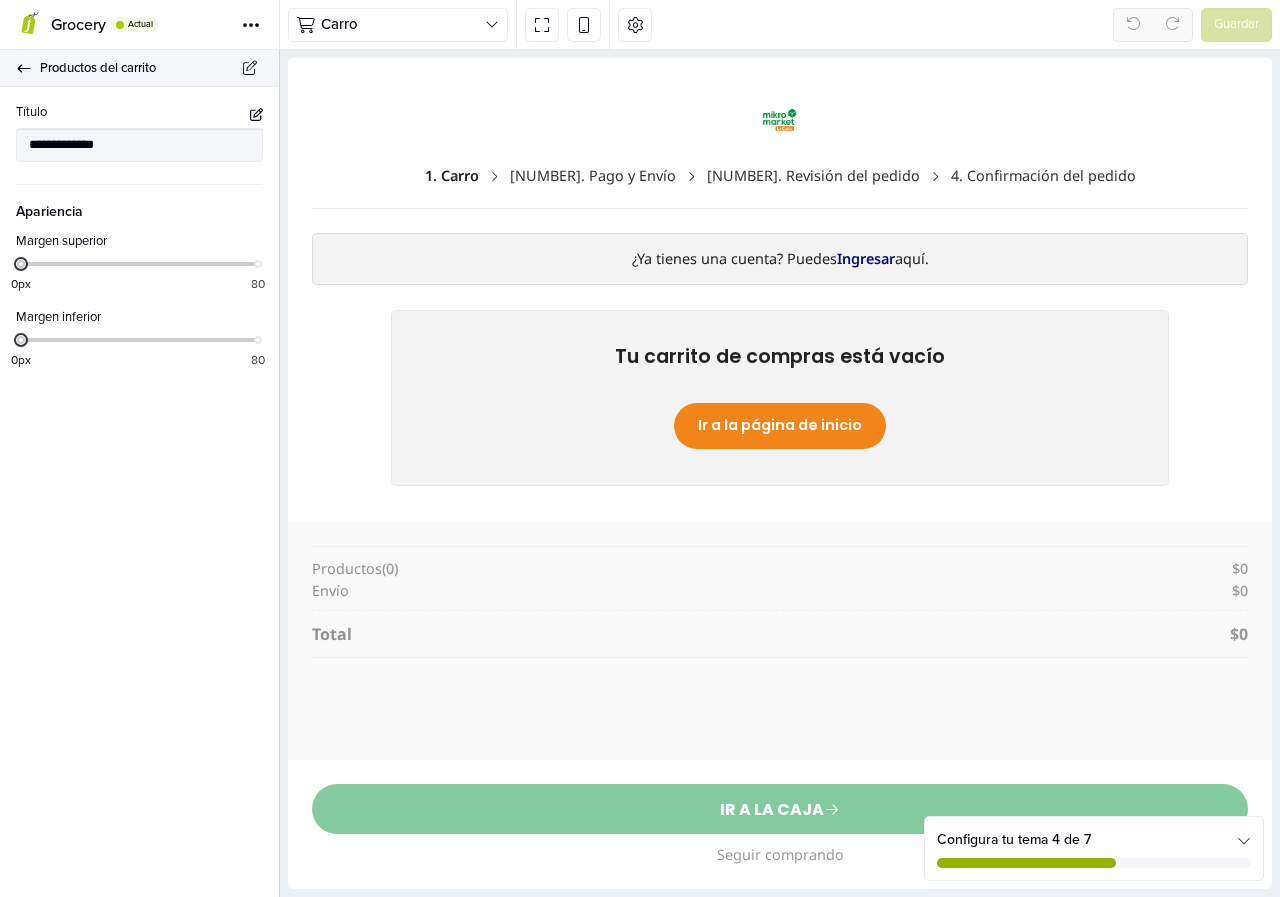 click 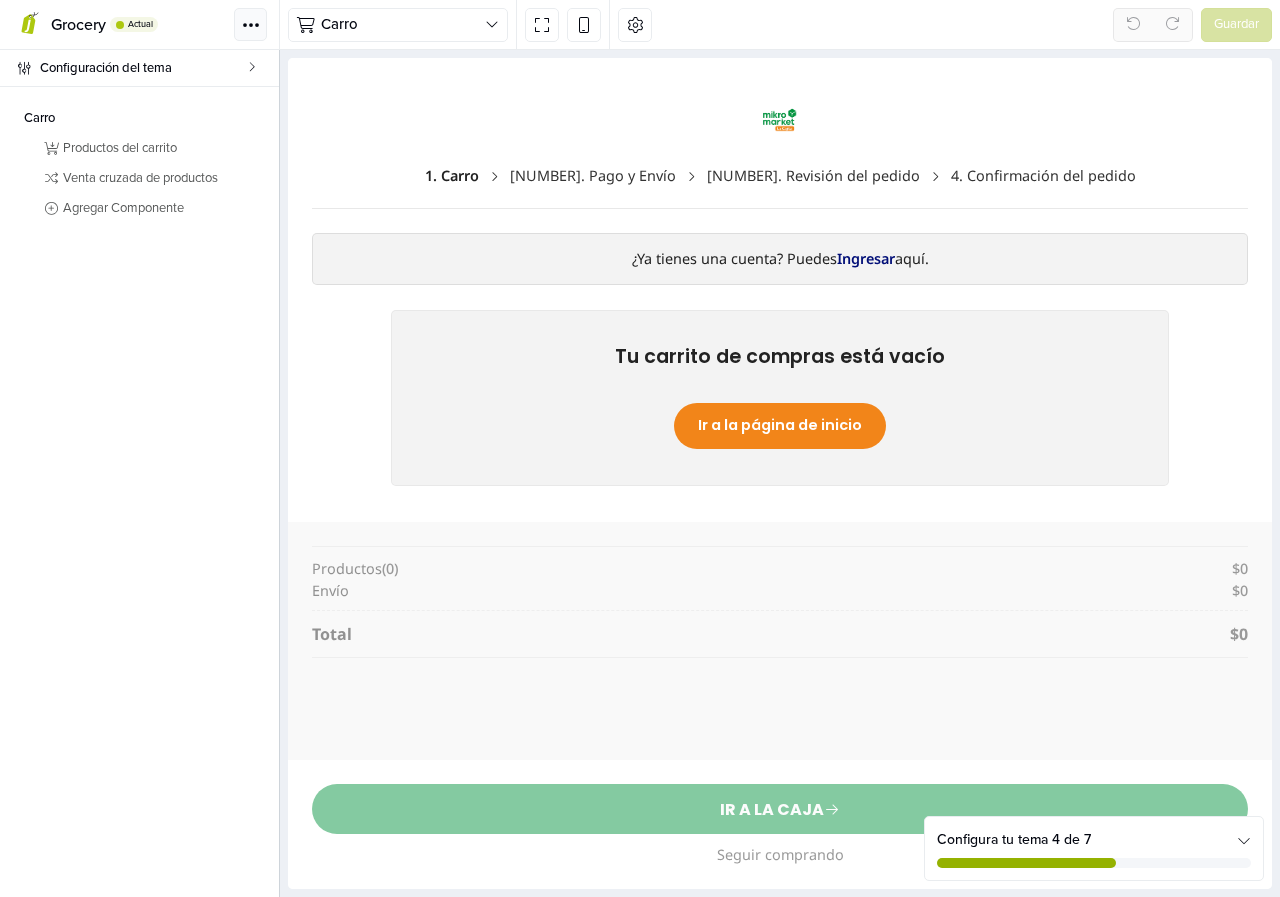 click at bounding box center [251, 25] 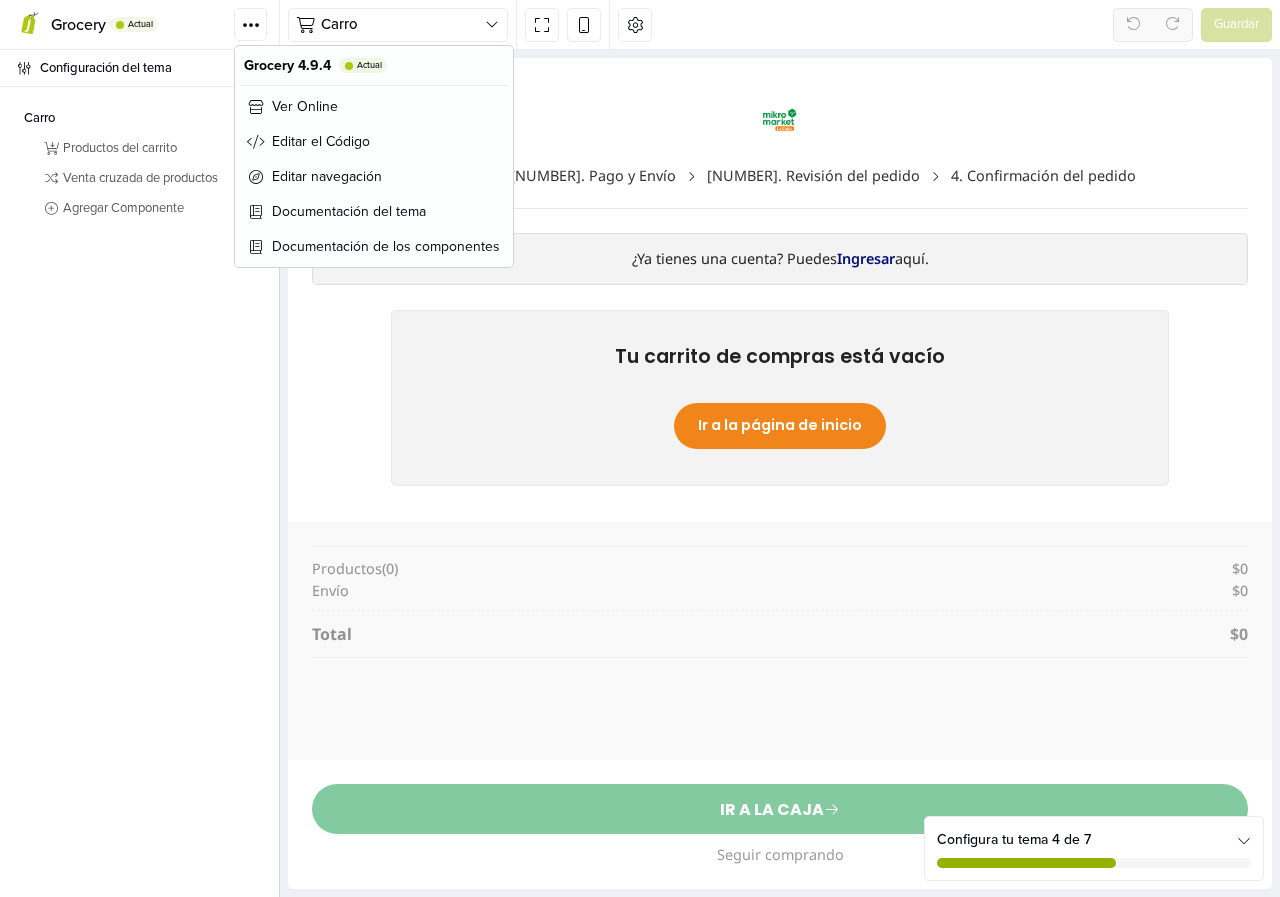click on "1. Carro
2. Pago y Envío
3. Revisión del pedido
4. Confirmación del pedido" at bounding box center [780, 151] 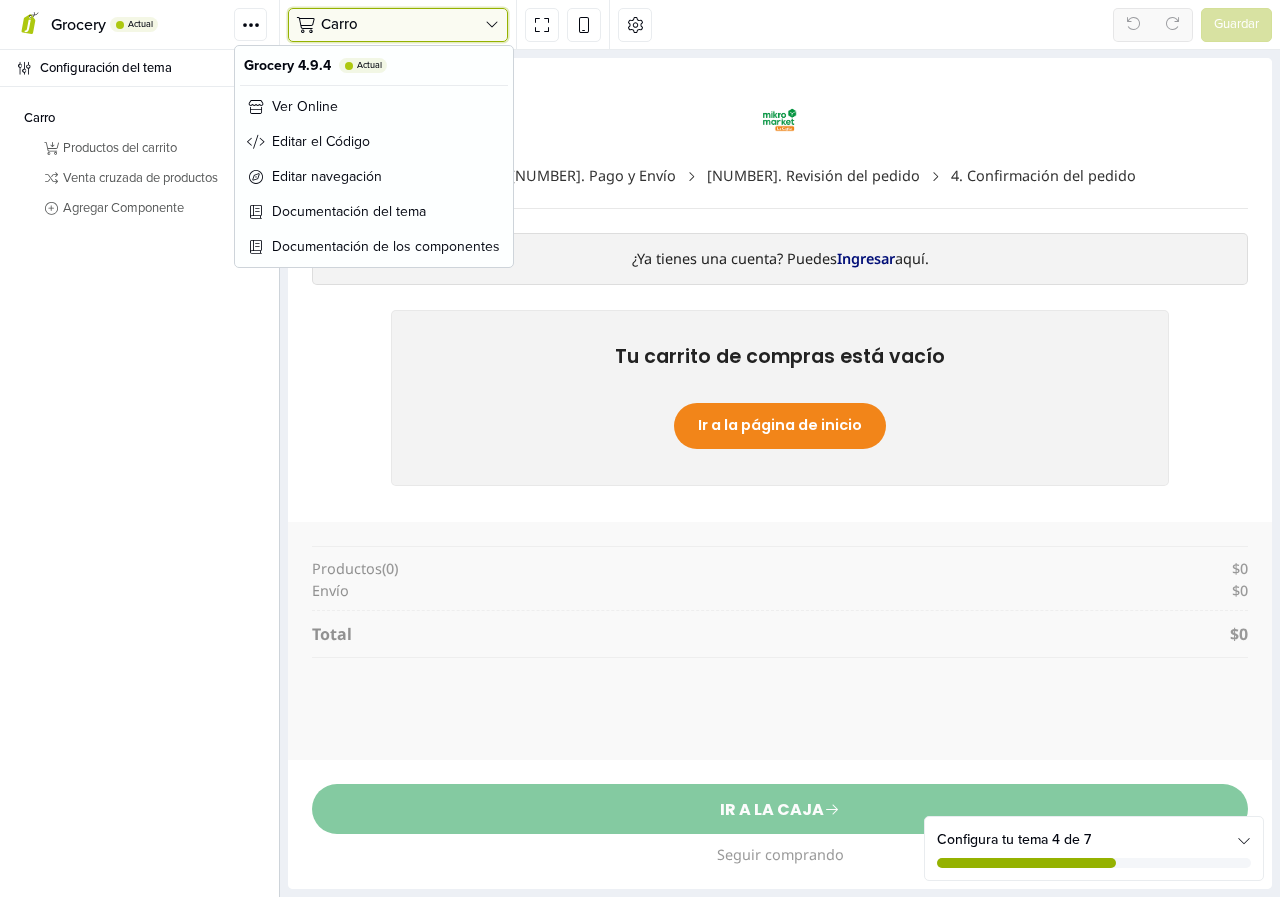 click on "Carro" at bounding box center [403, 24] 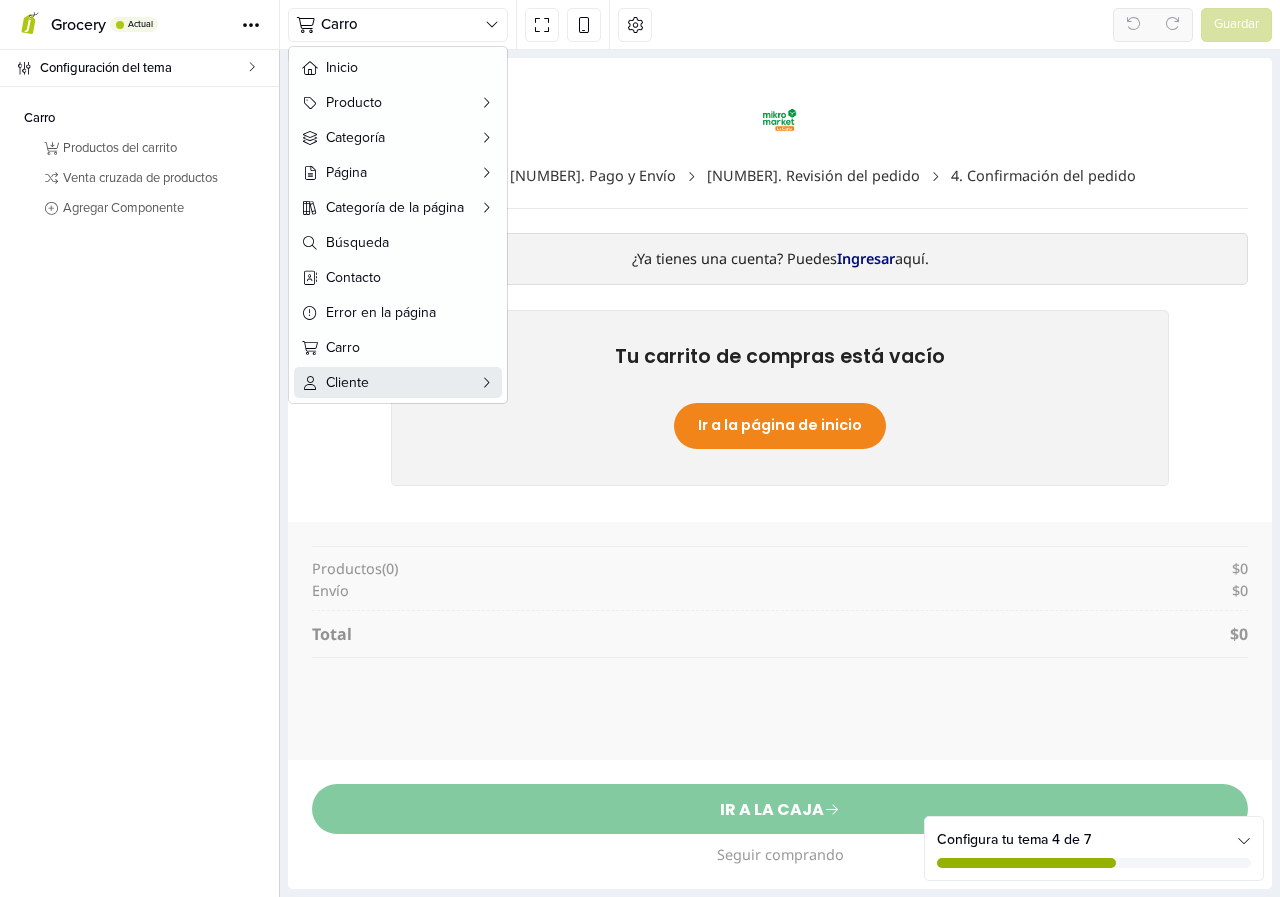 click on "Cliente" at bounding box center (398, 382) 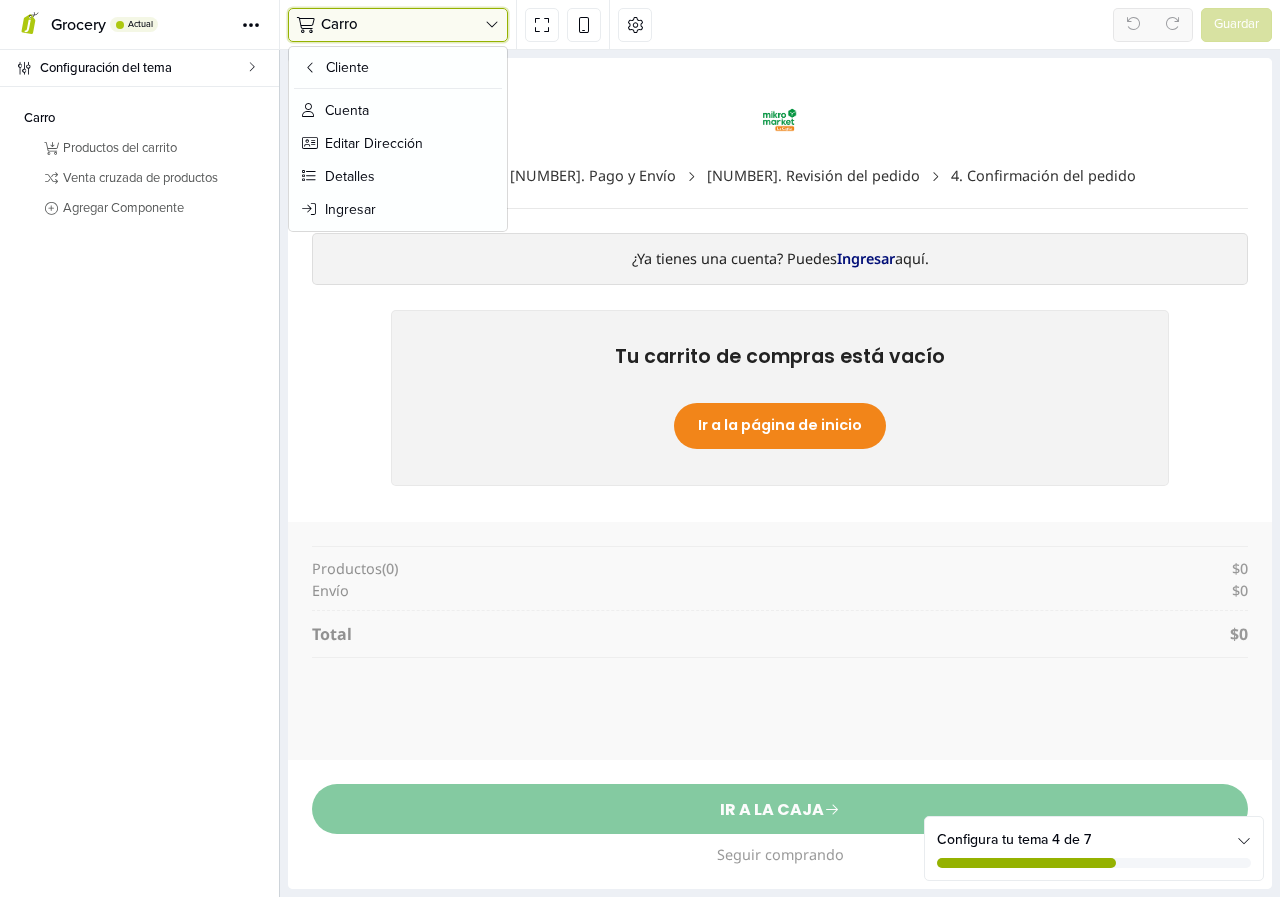 click on "Carro" at bounding box center (403, 24) 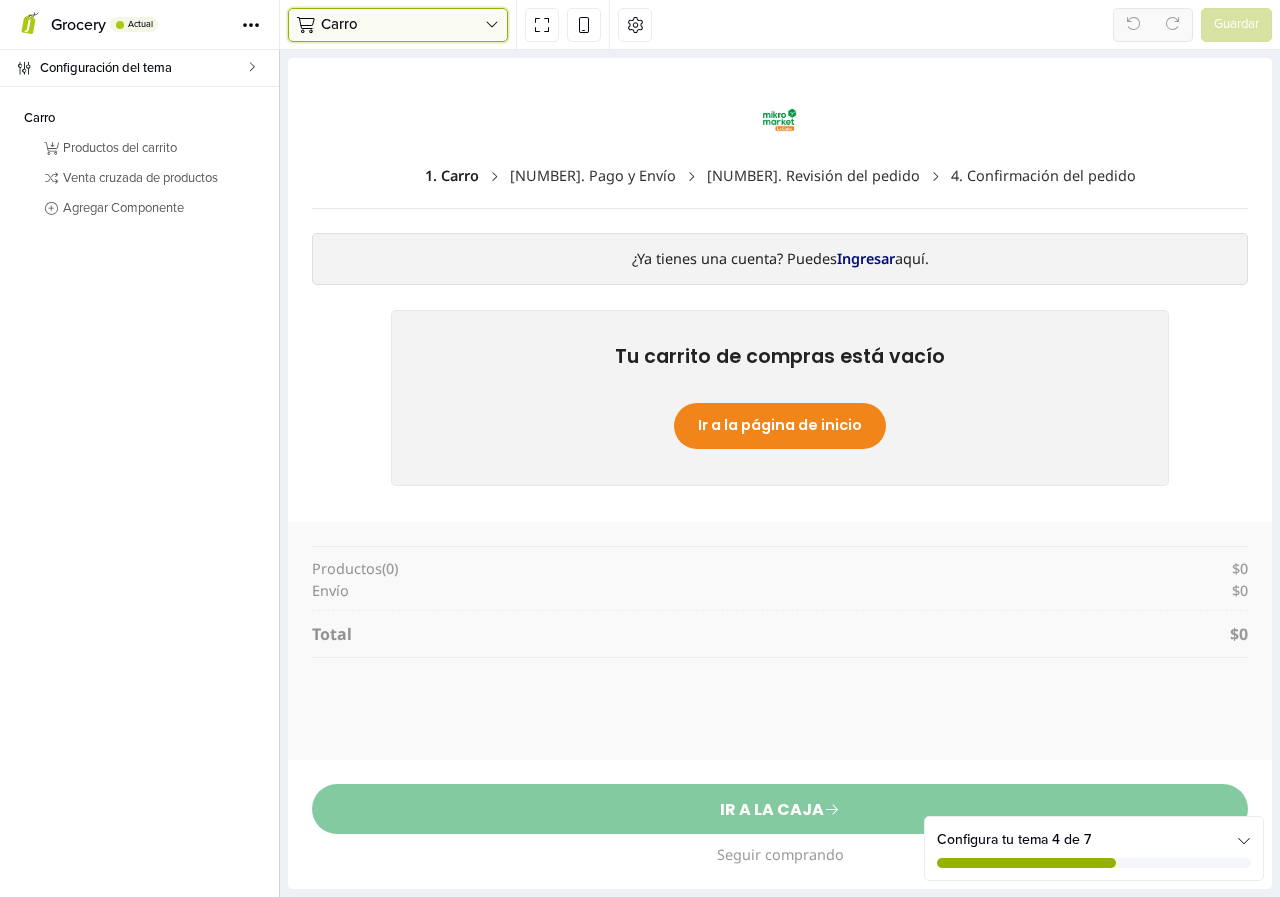 click on "Carro" at bounding box center [403, 24] 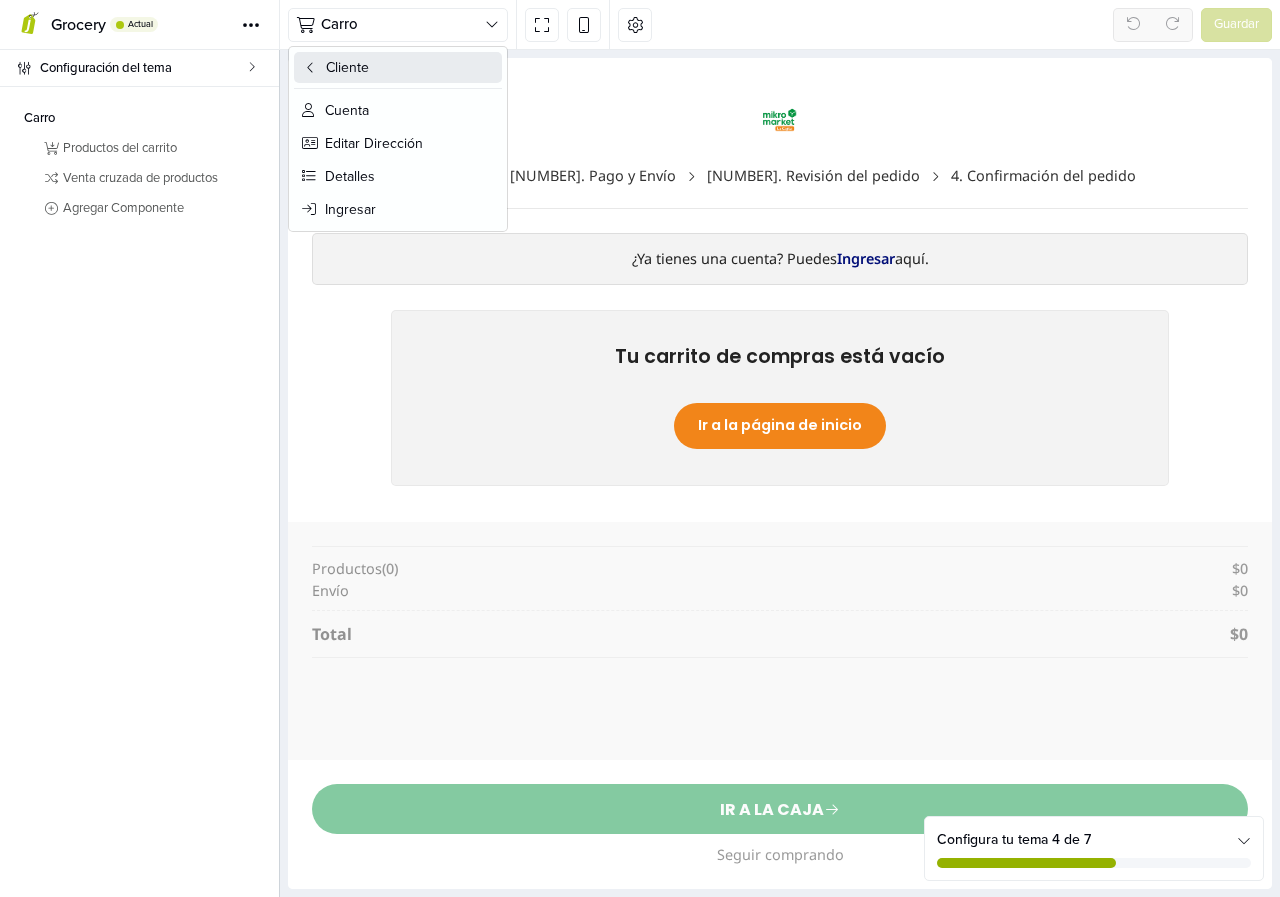 click on "Cliente" at bounding box center [398, 67] 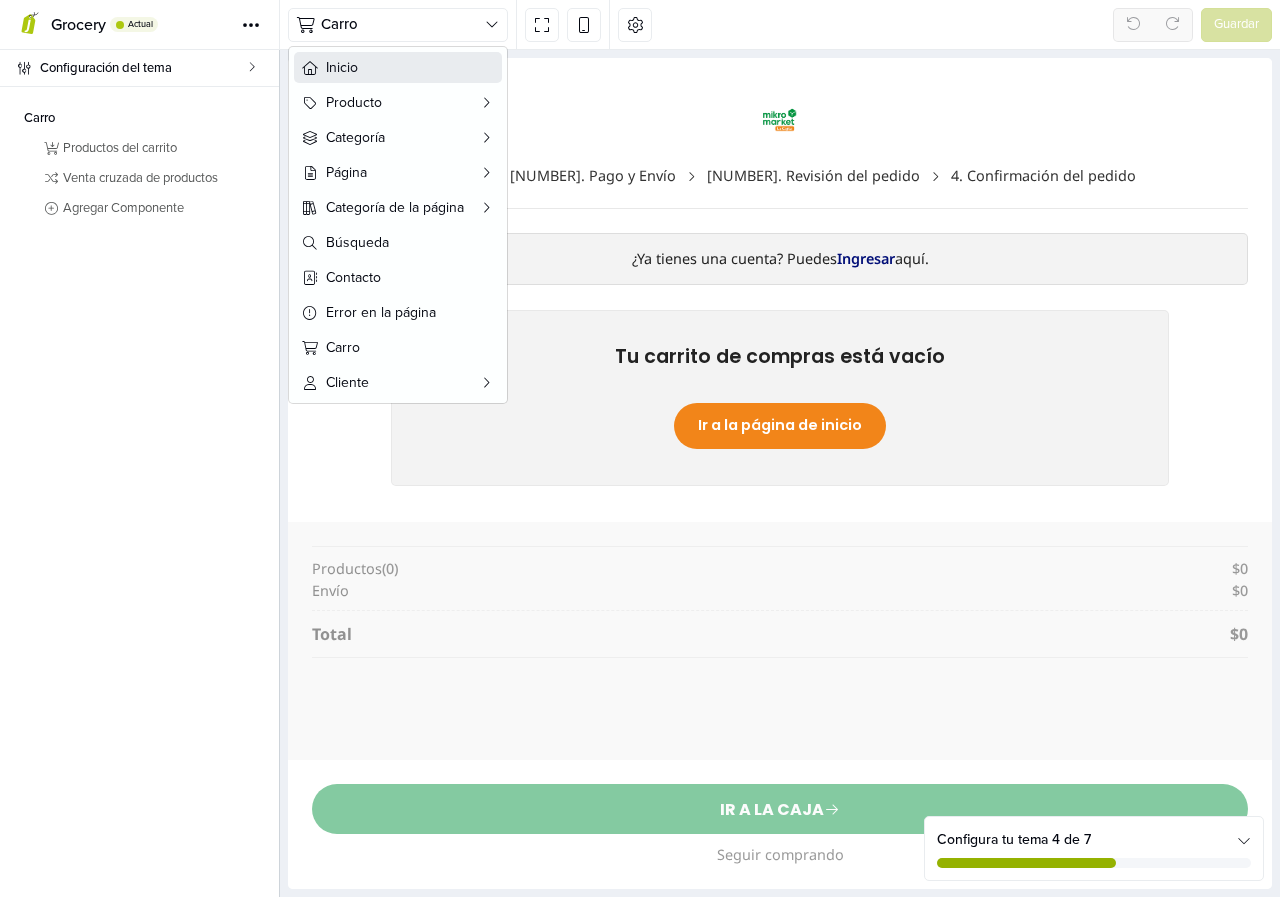 click on "Inicio" at bounding box center [410, 67] 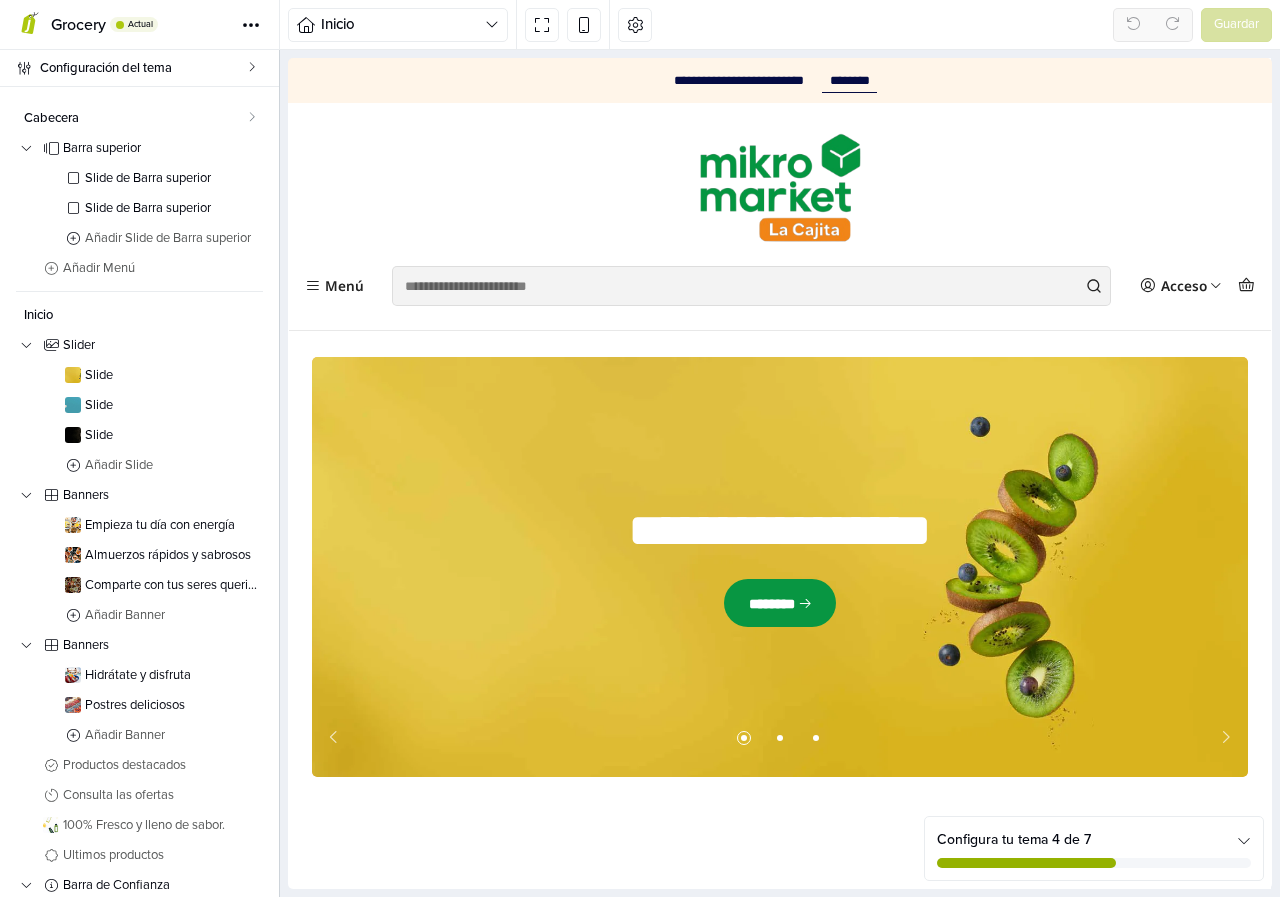 scroll, scrollTop: 0, scrollLeft: 0, axis: both 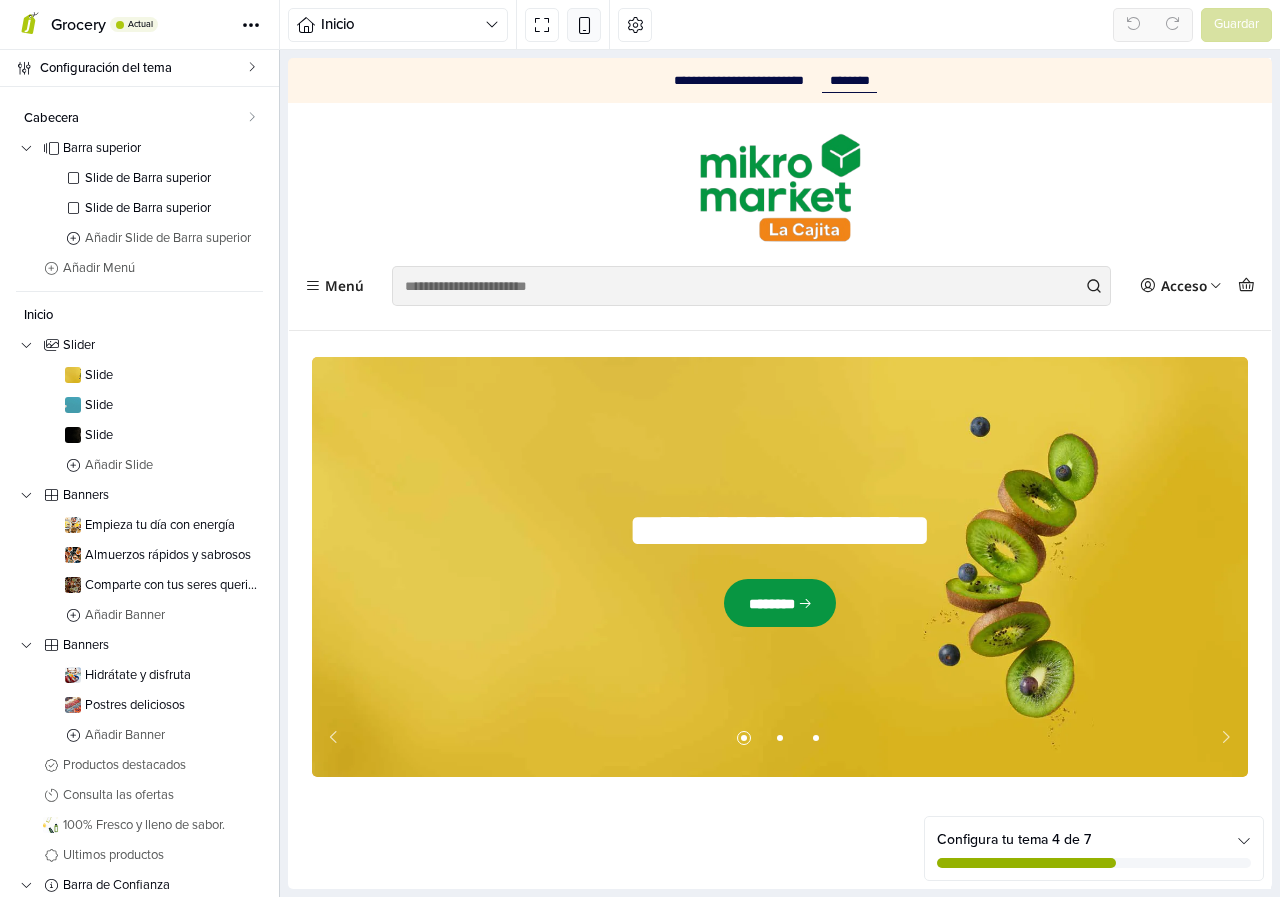 click at bounding box center [584, 24] 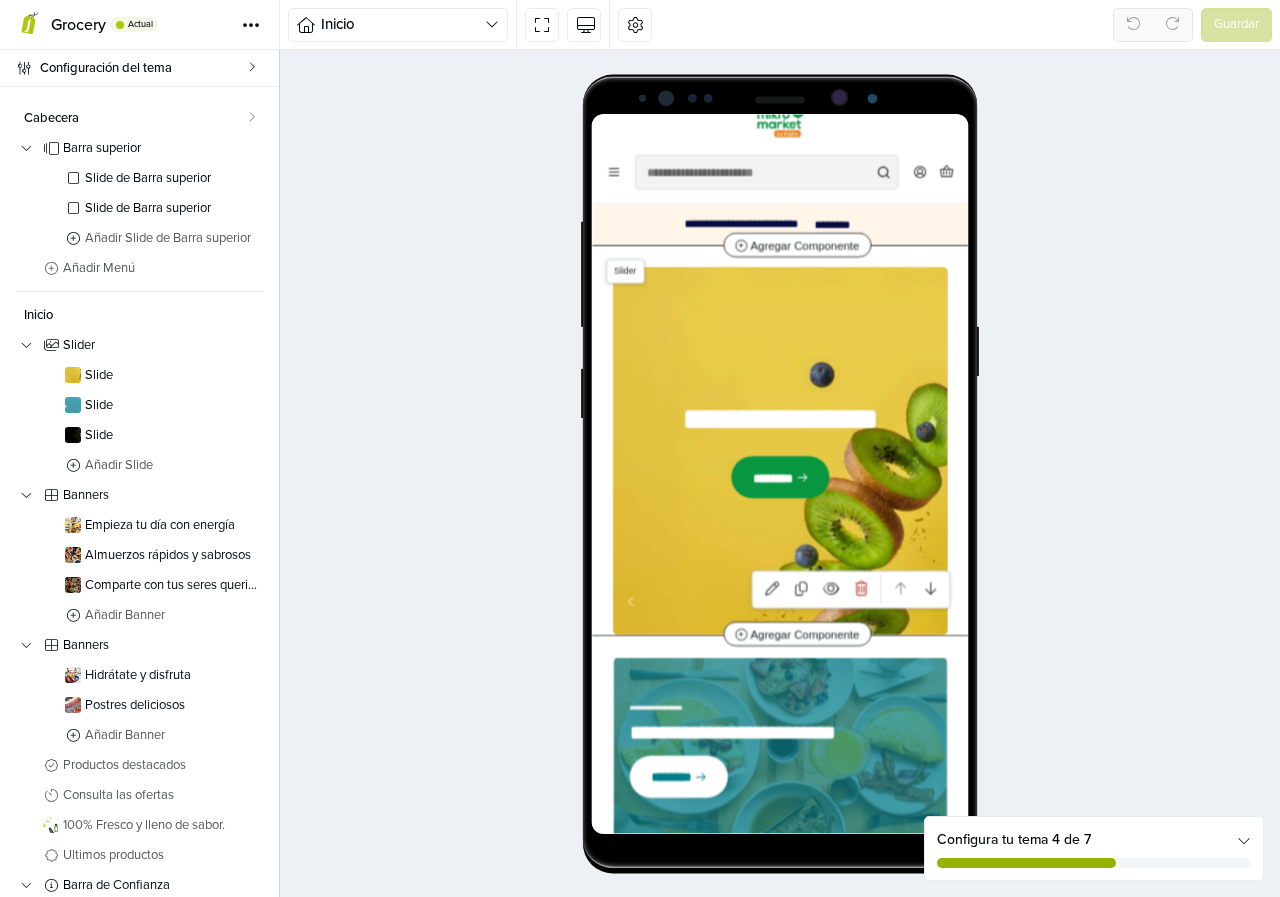 scroll, scrollTop: 0, scrollLeft: 0, axis: both 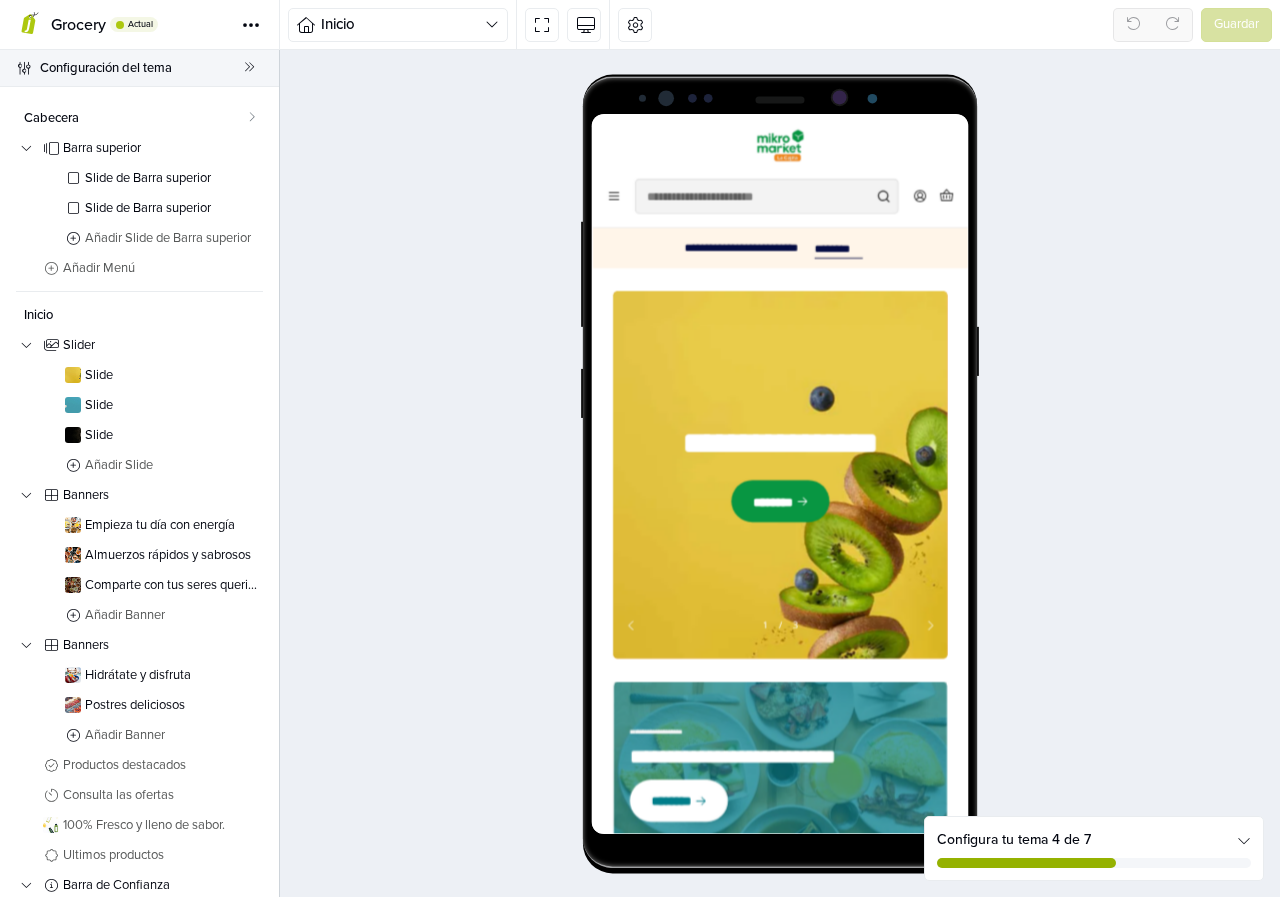 click on "Configuración del tema" at bounding box center [142, 68] 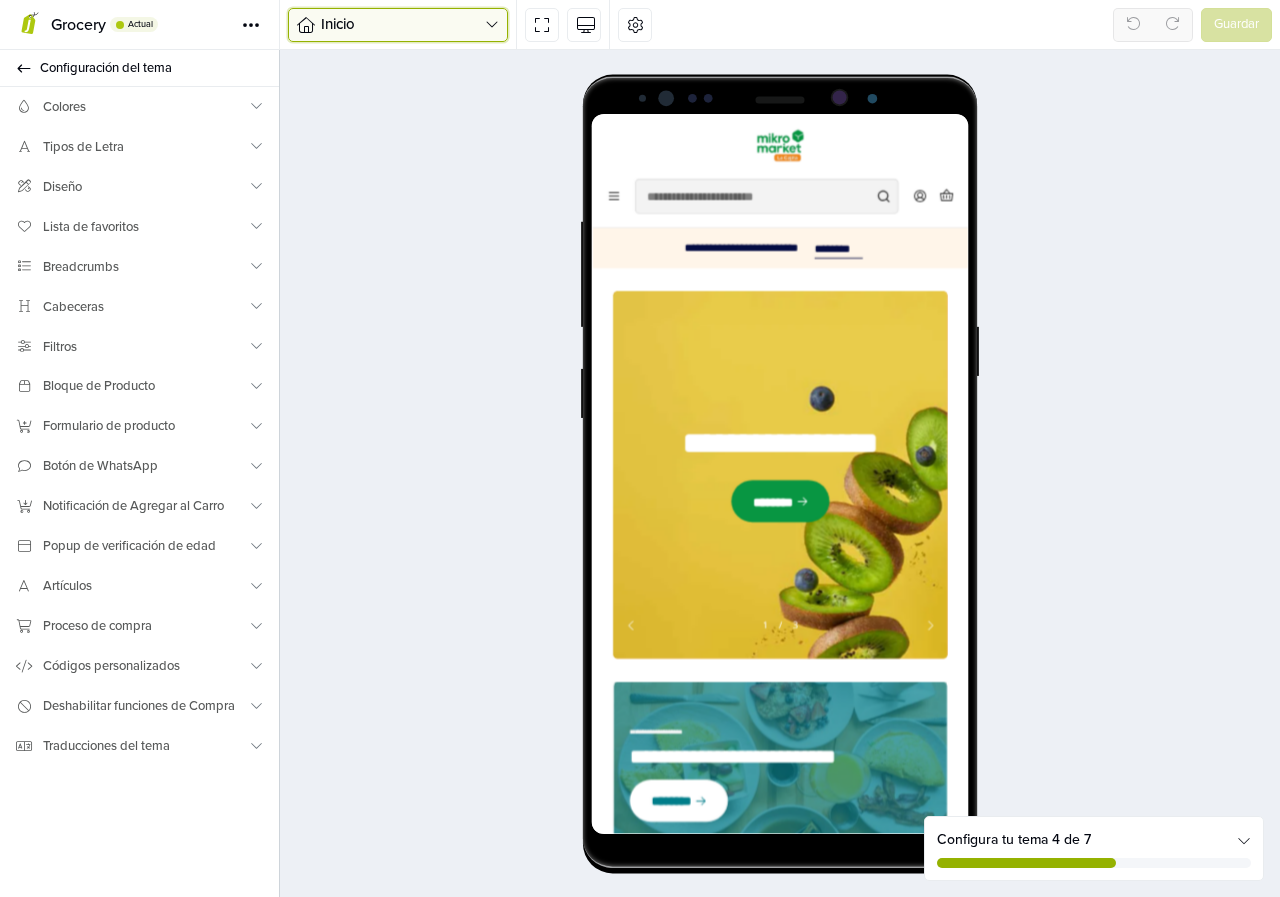 click on "Inicio" at bounding box center [403, 24] 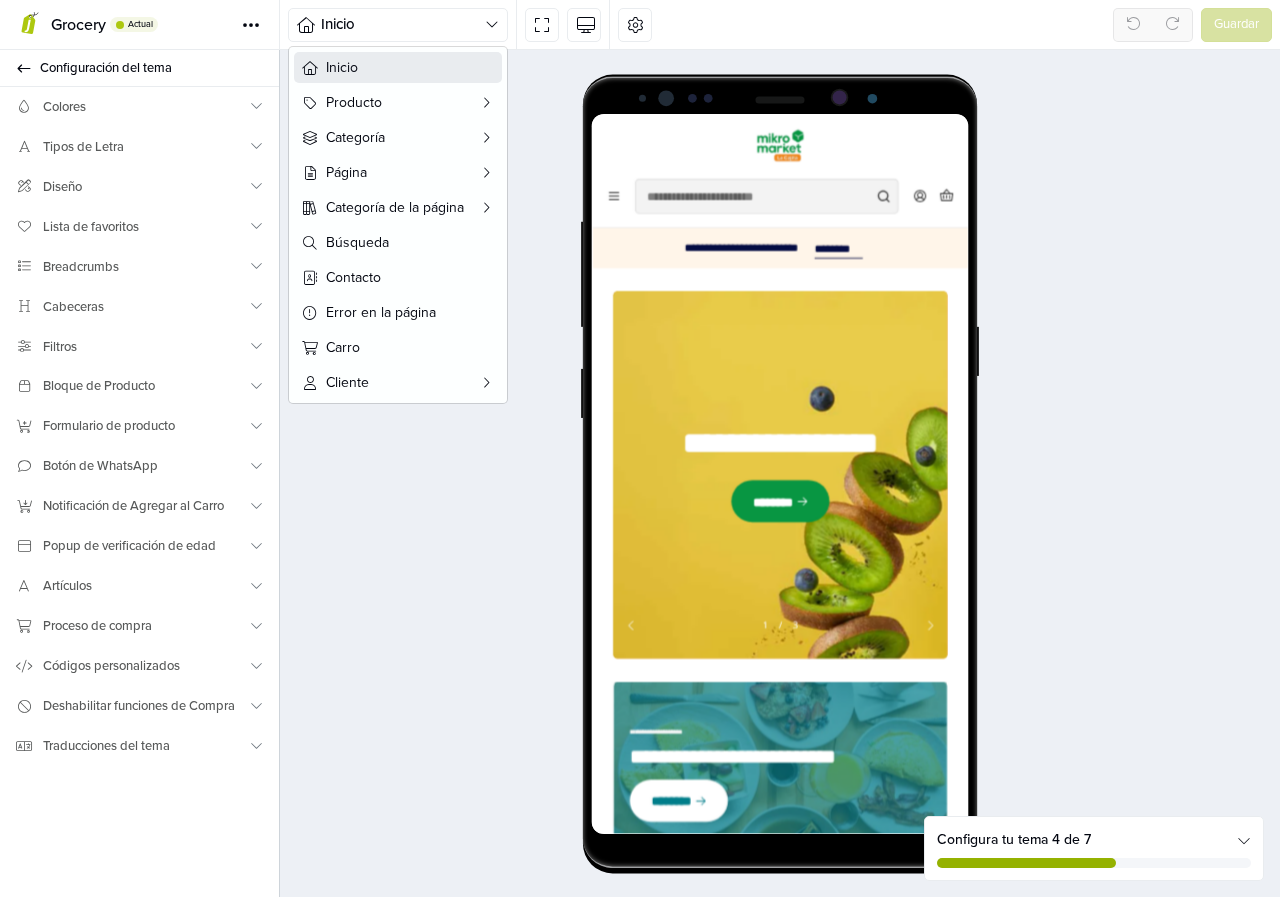 click on "Inicio" at bounding box center (398, 67) 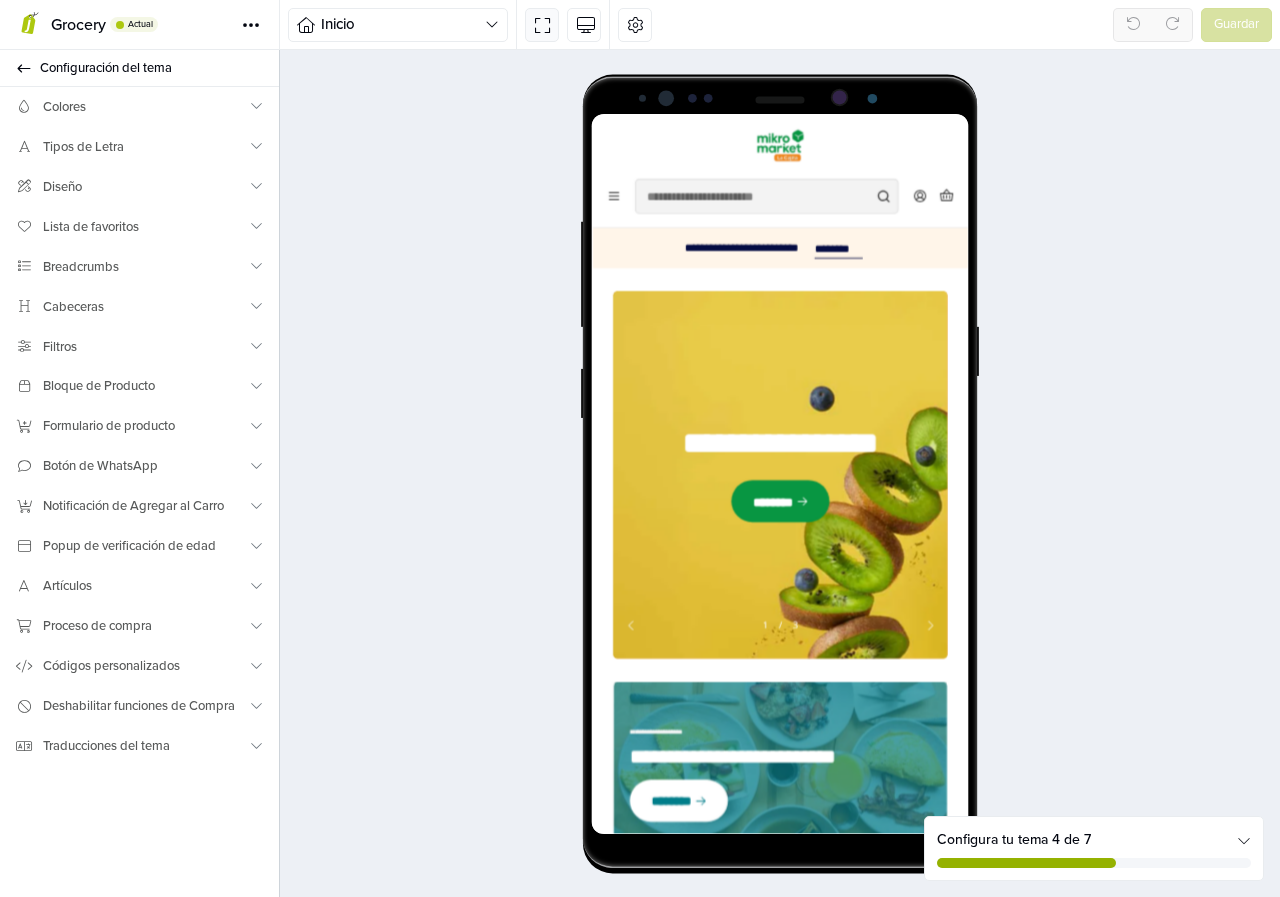 click at bounding box center [542, 24] 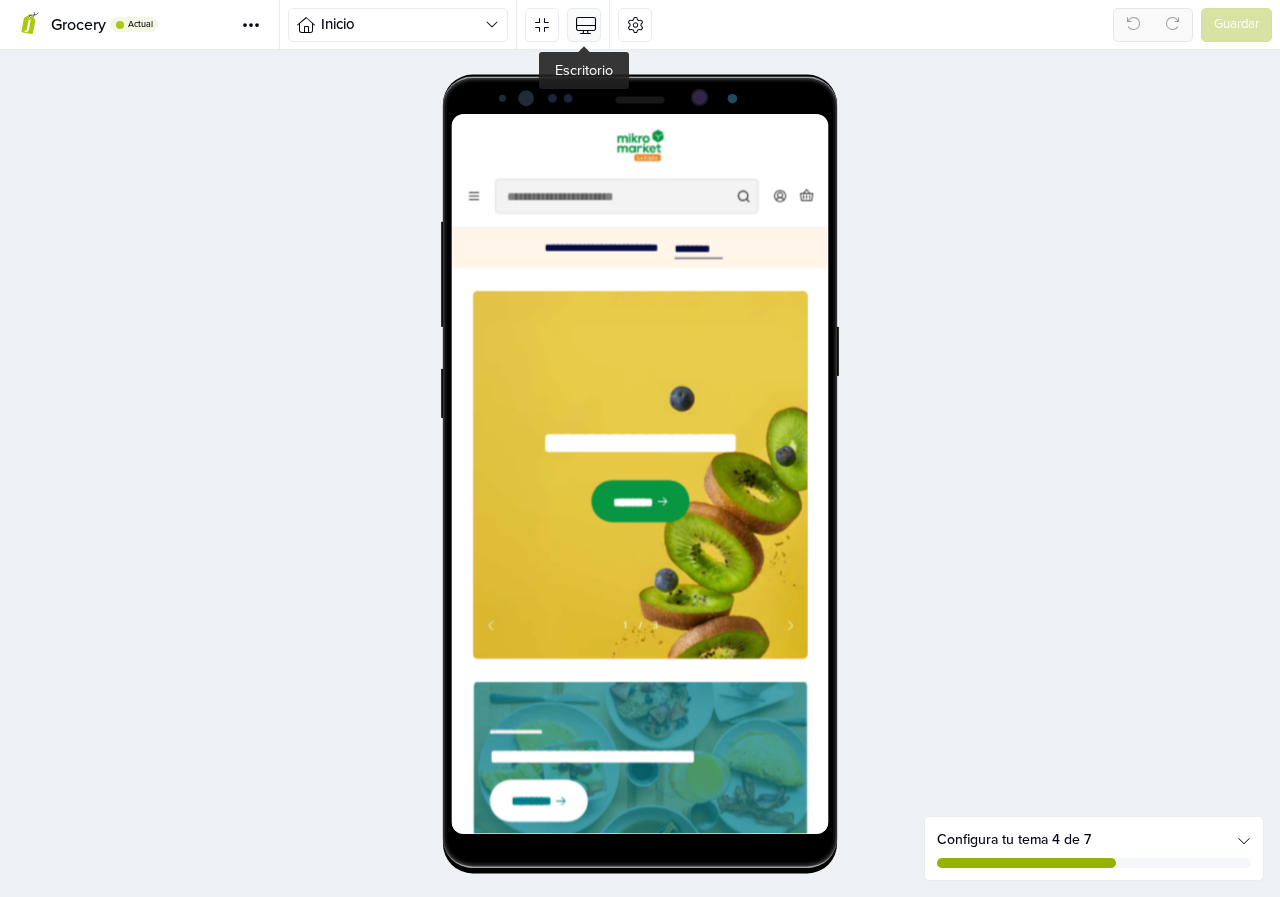 click at bounding box center (584, 24) 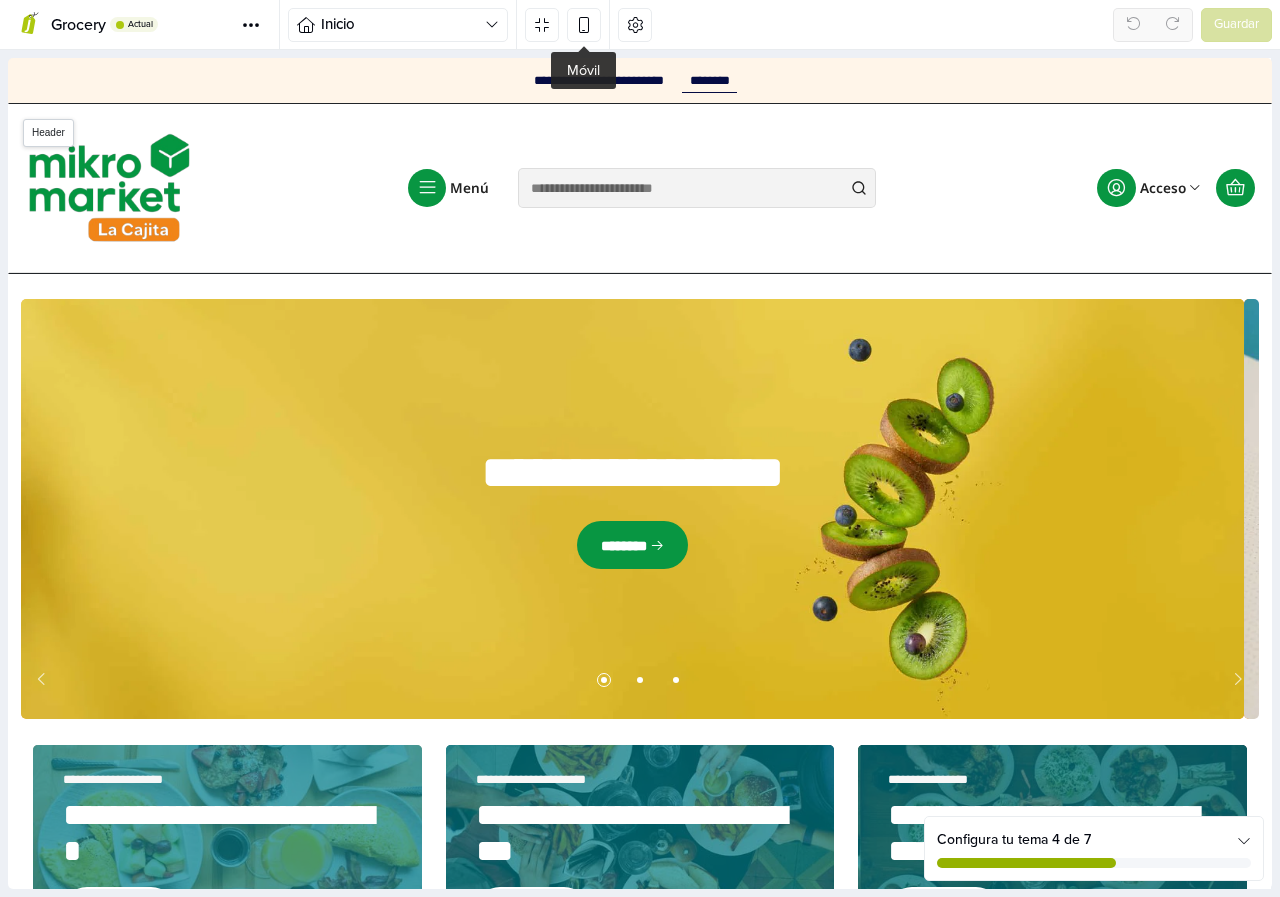 scroll, scrollTop: 0, scrollLeft: 0, axis: both 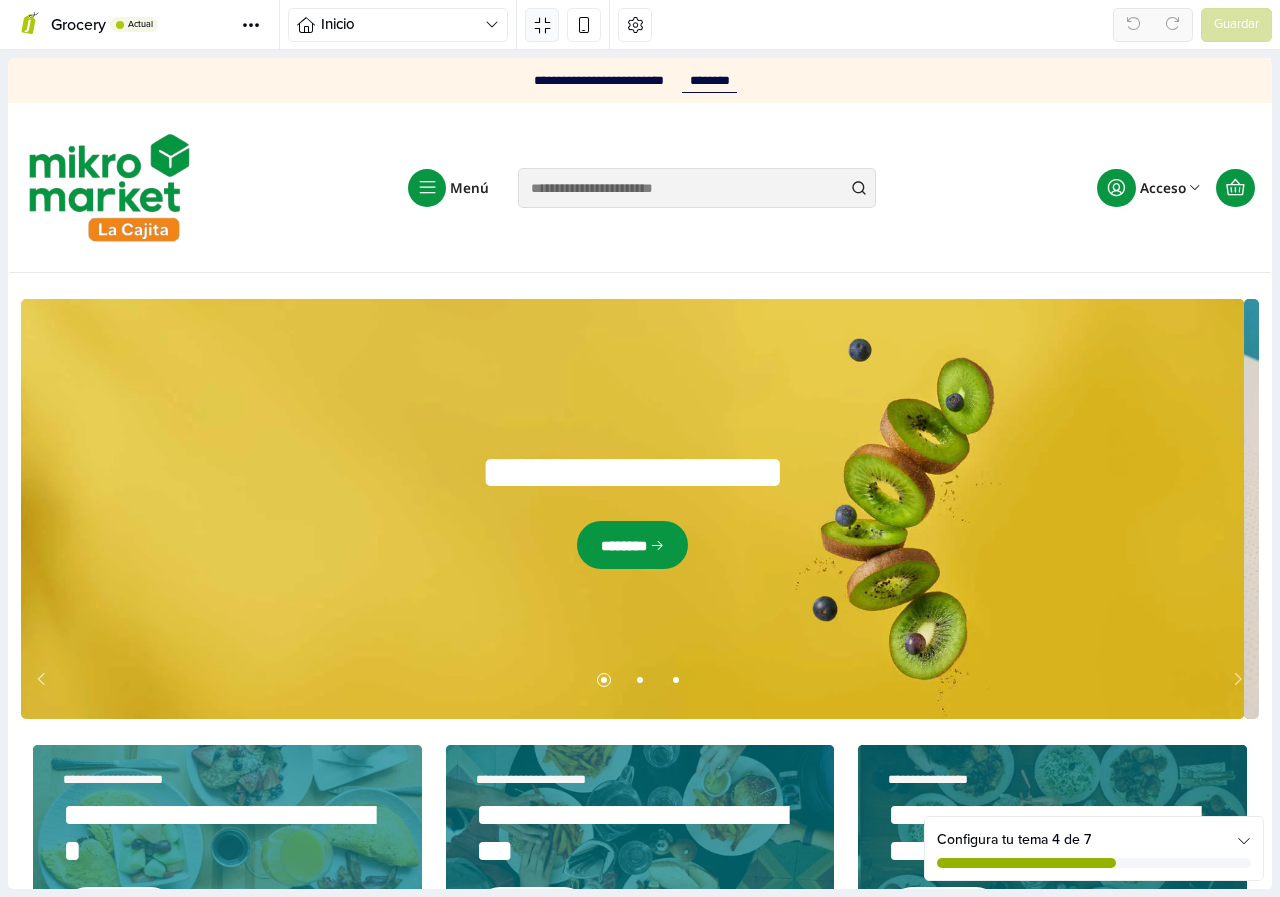 click at bounding box center (542, 25) 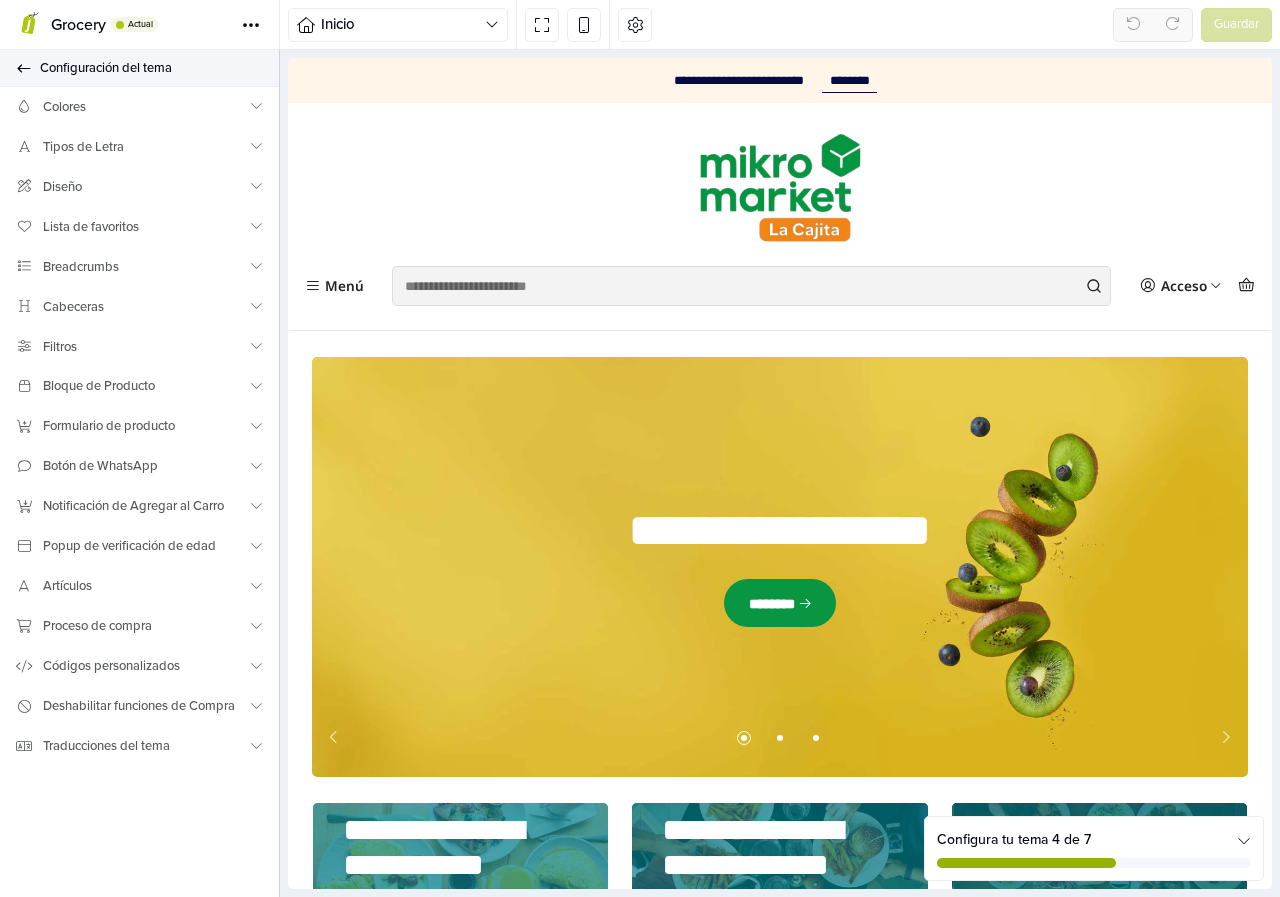click on "Configuración del tema" at bounding box center [147, 68] 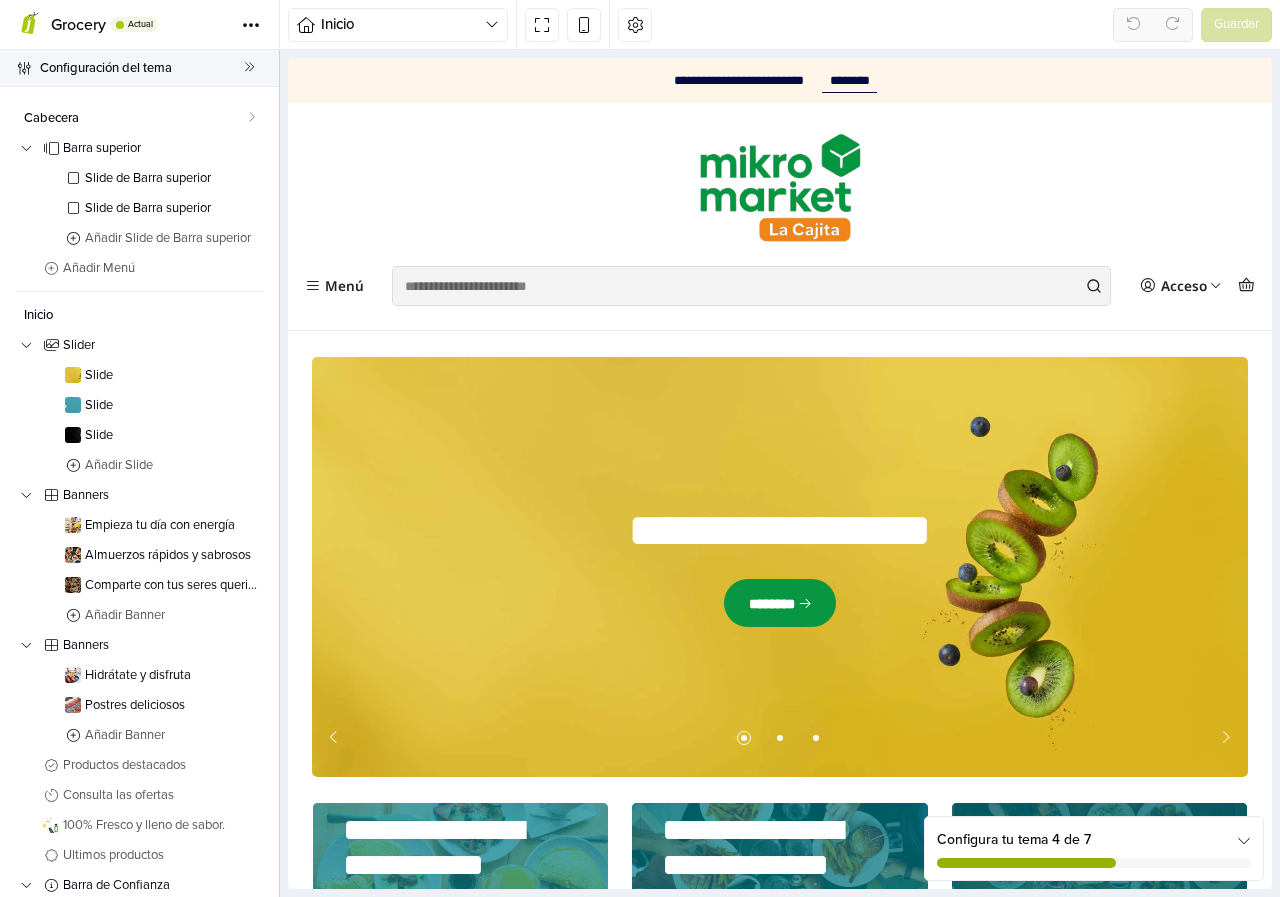 click on "Configuración del tema" at bounding box center (142, 68) 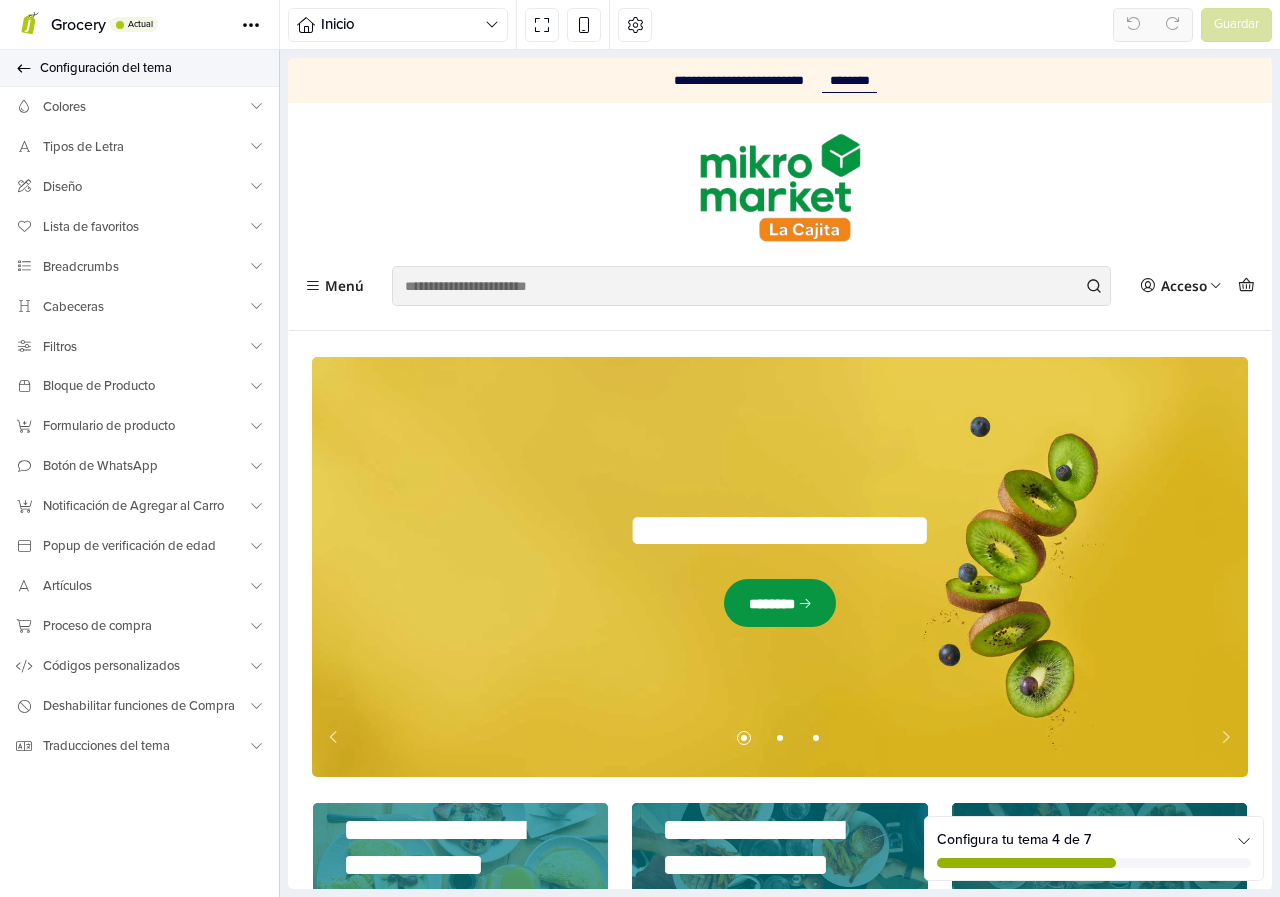 click on "Configuración del tema" at bounding box center [147, 68] 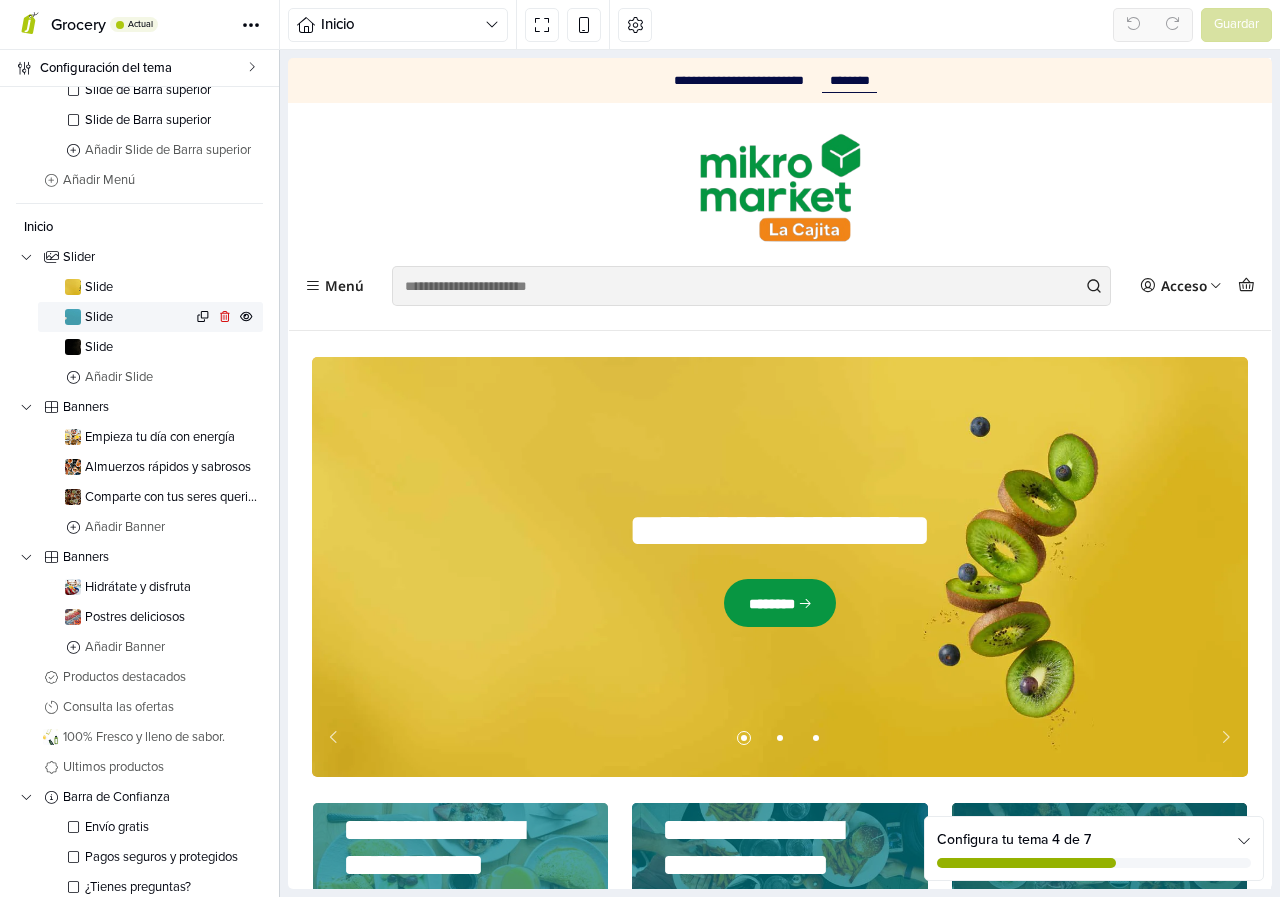 scroll, scrollTop: 0, scrollLeft: 0, axis: both 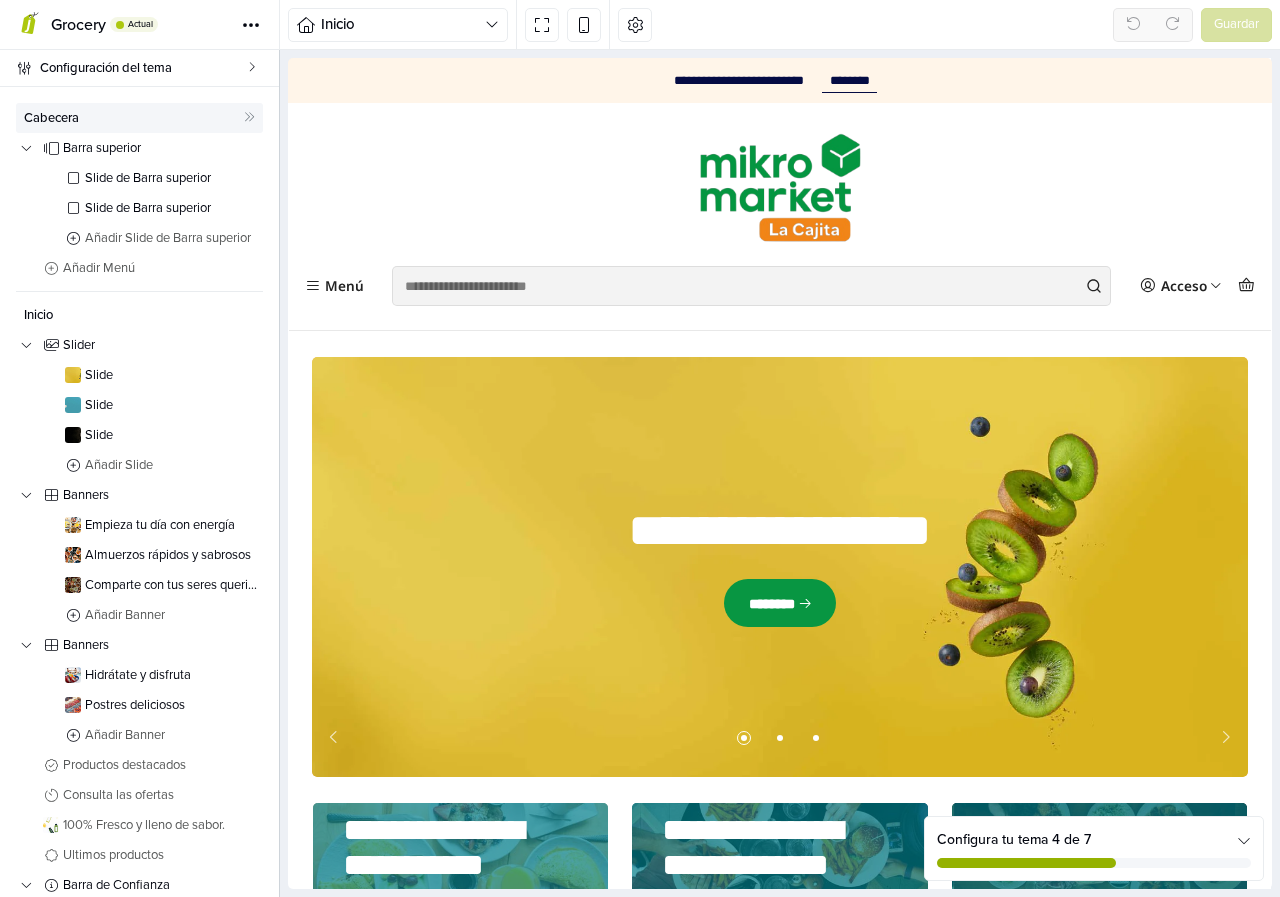 click on "Cabecera" at bounding box center (134, 118) 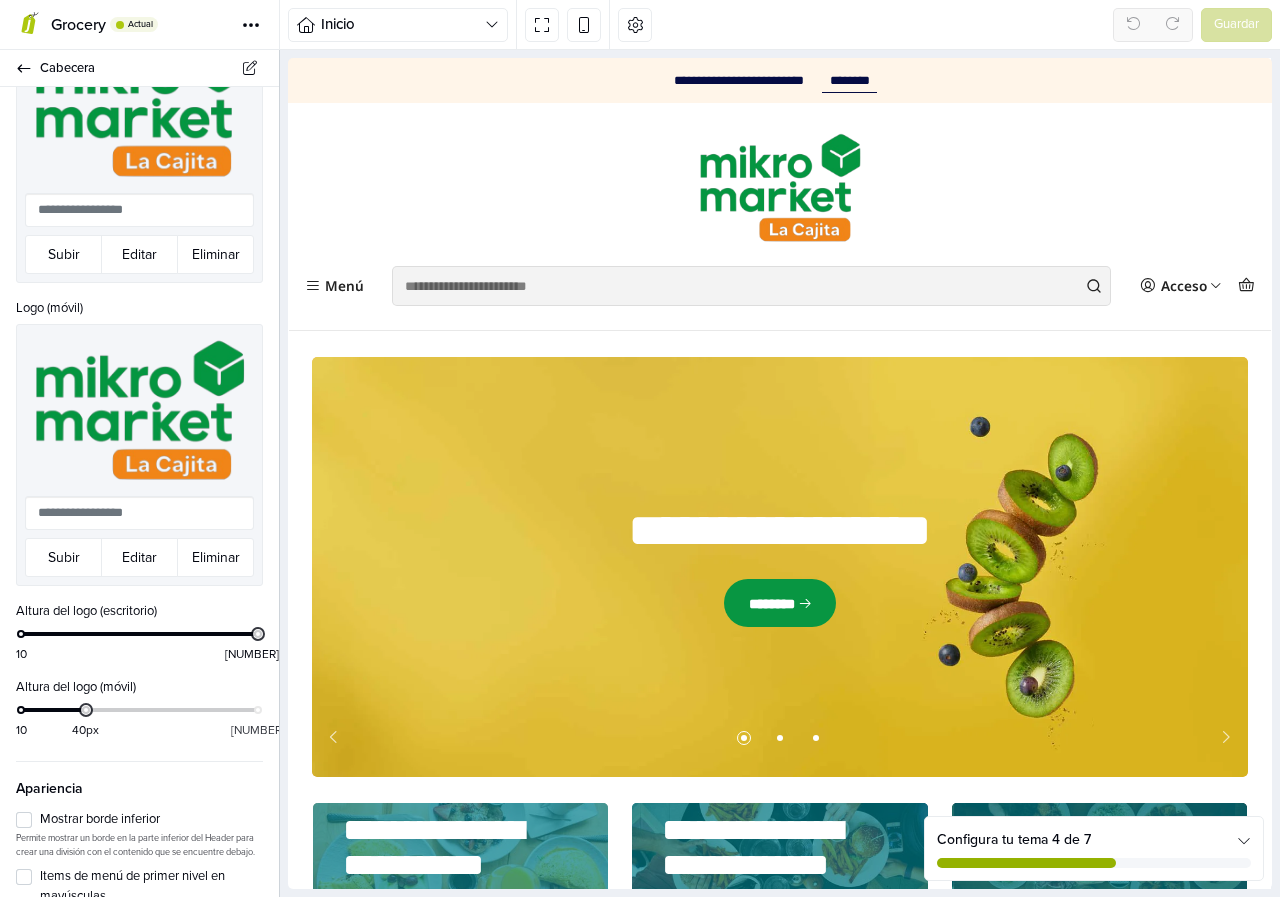 scroll, scrollTop: 700, scrollLeft: 0, axis: vertical 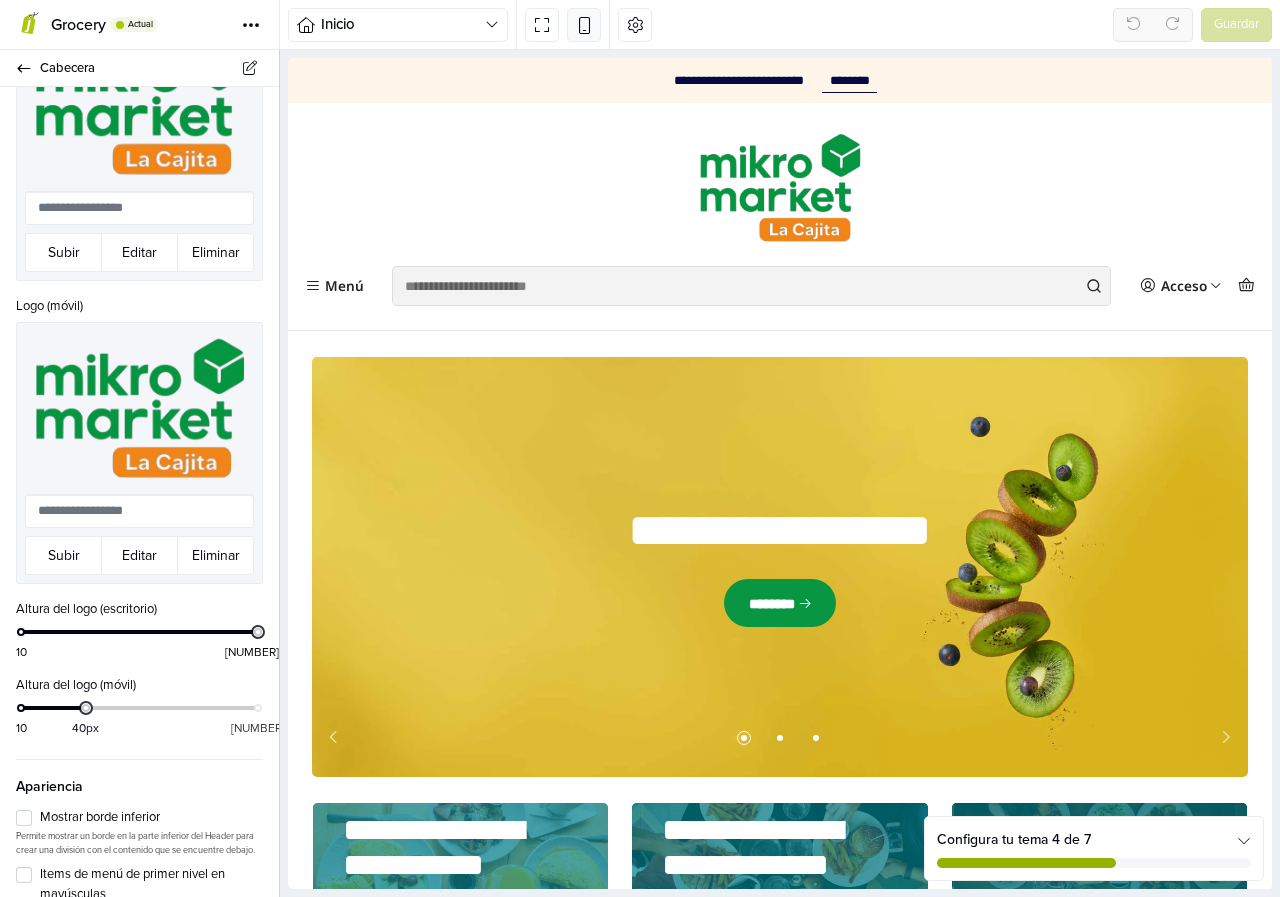 click at bounding box center (584, 24) 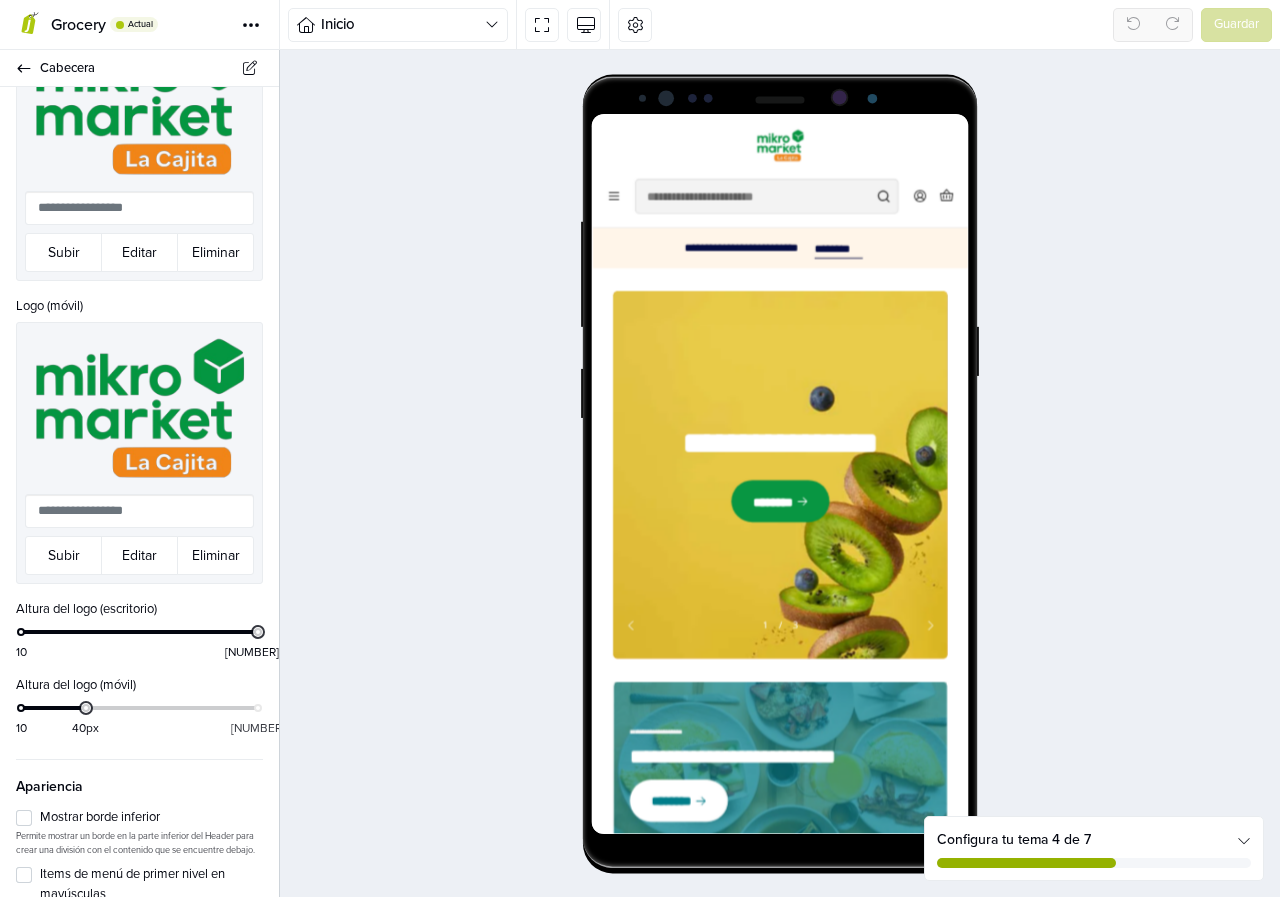 scroll, scrollTop: 0, scrollLeft: 0, axis: both 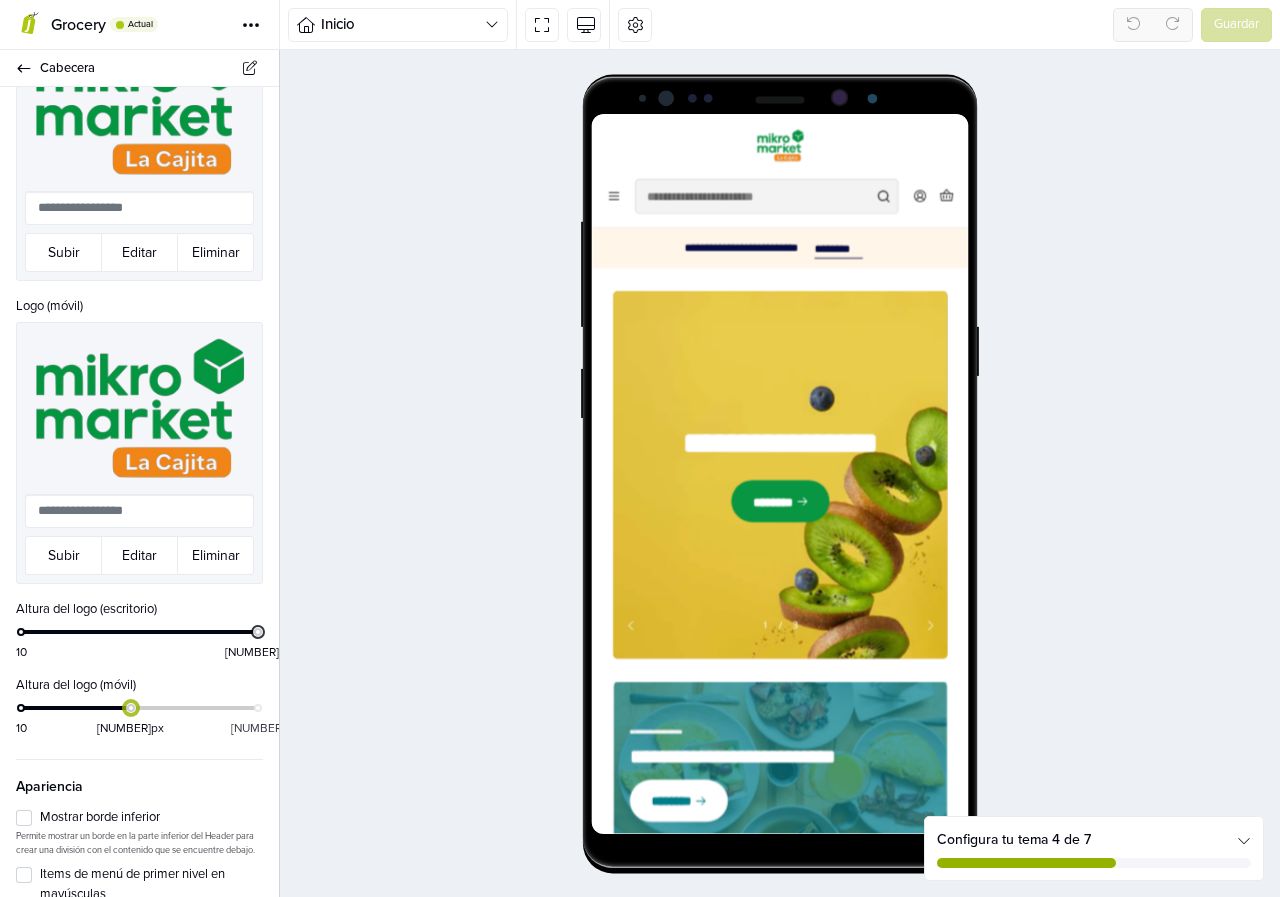 drag, startPoint x: 81, startPoint y: 700, endPoint x: 129, endPoint y: 700, distance: 48 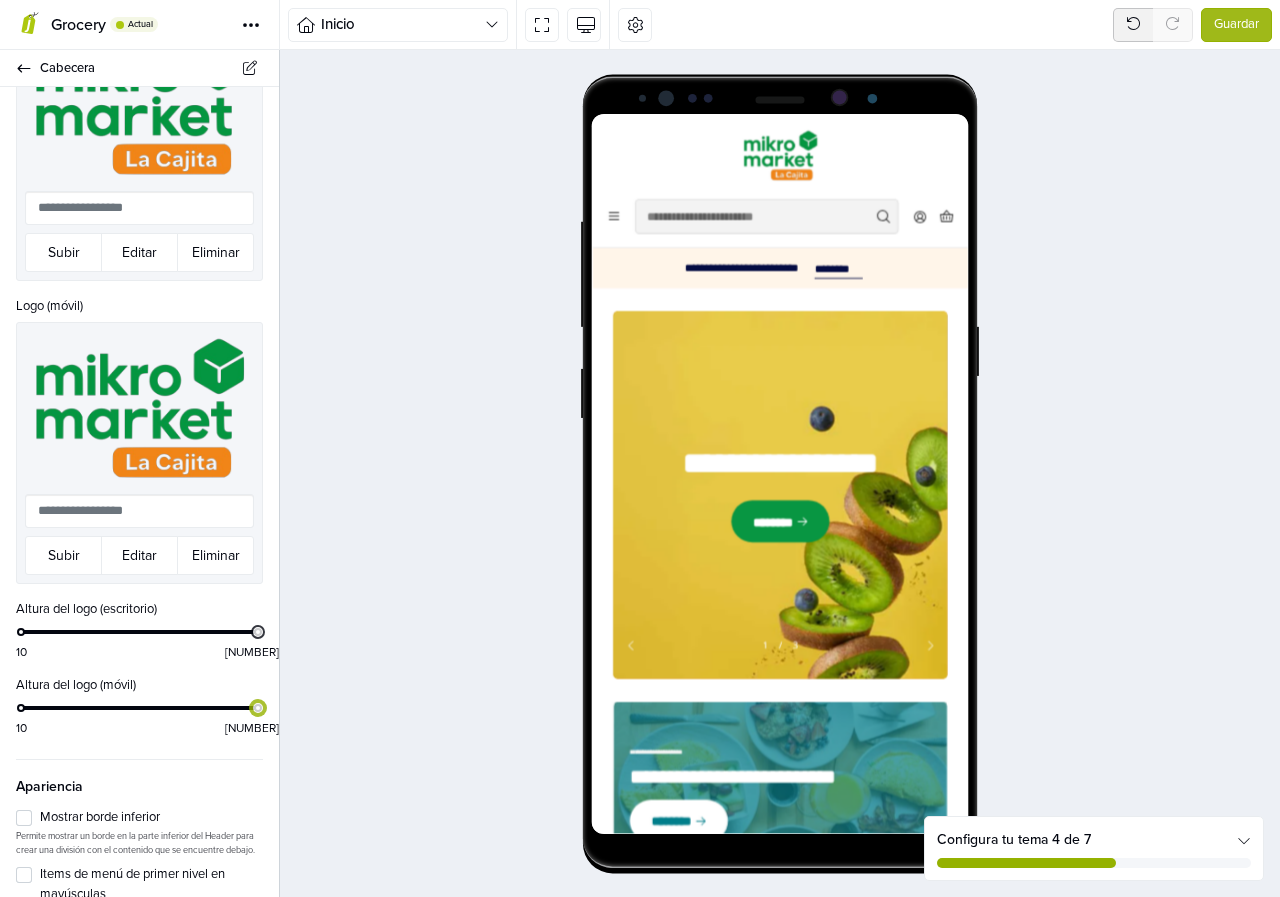drag, startPoint x: 131, startPoint y: 699, endPoint x: 279, endPoint y: 699, distance: 148 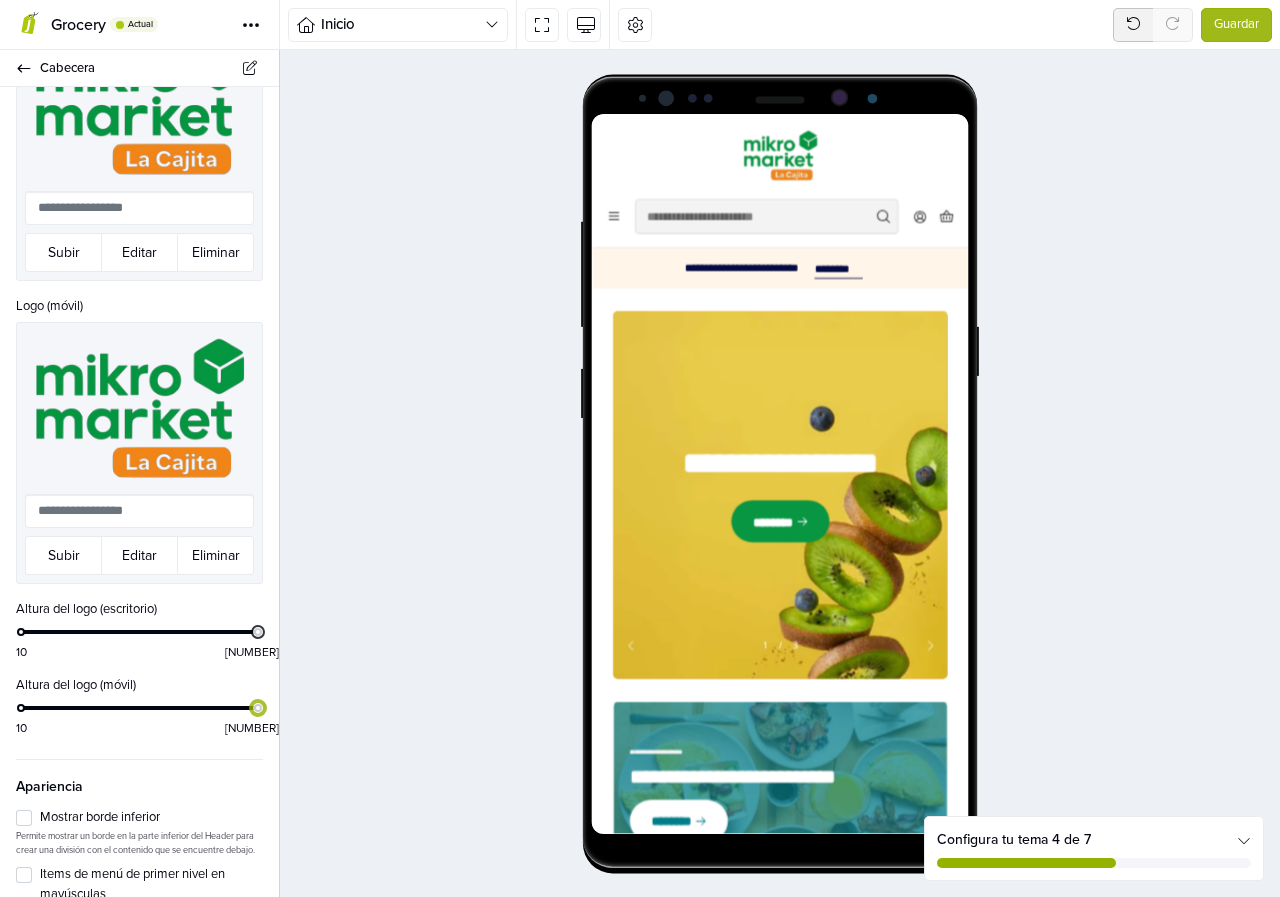 click on "**********" at bounding box center [140, 473] 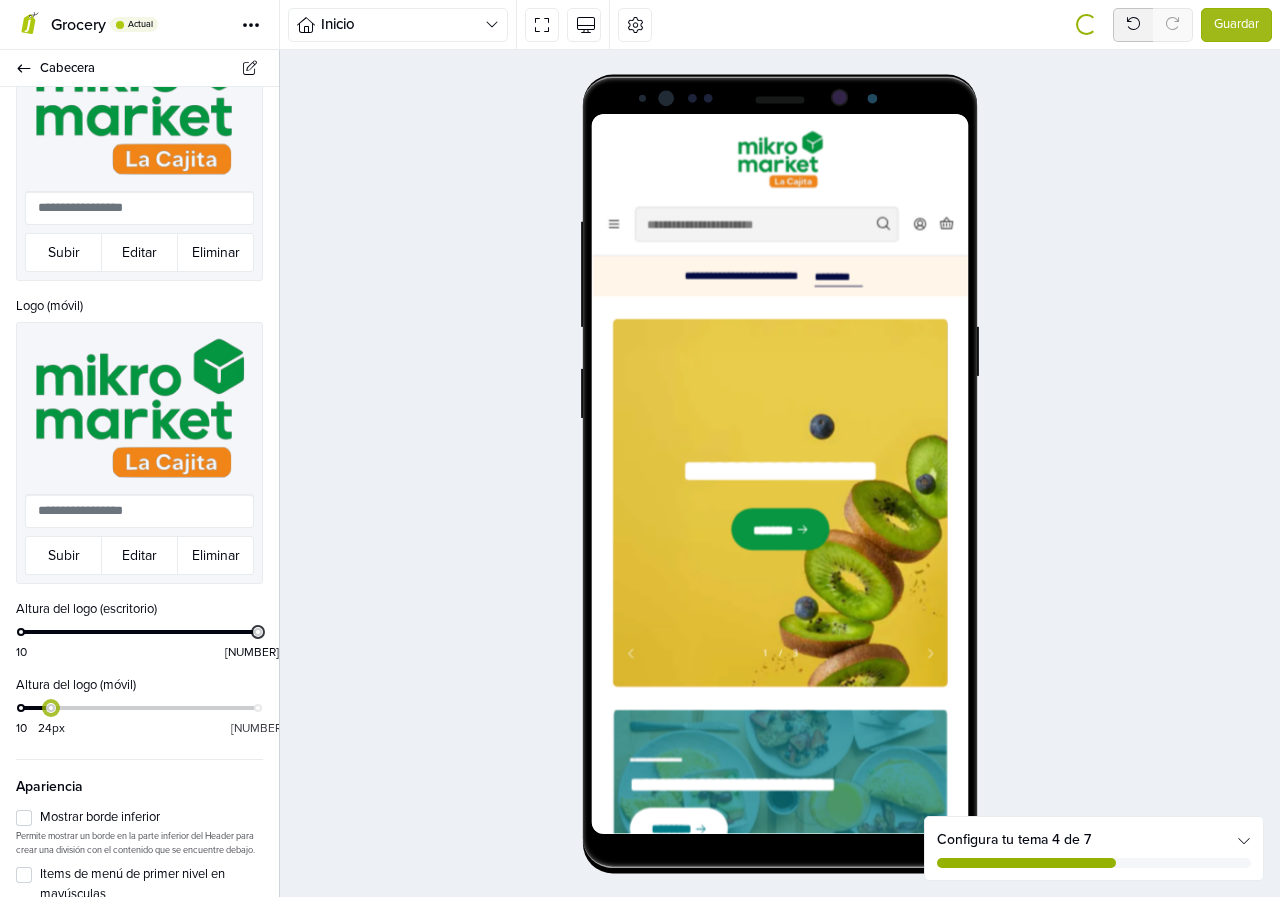 click on "10 24px 120" at bounding box center (139, 718) 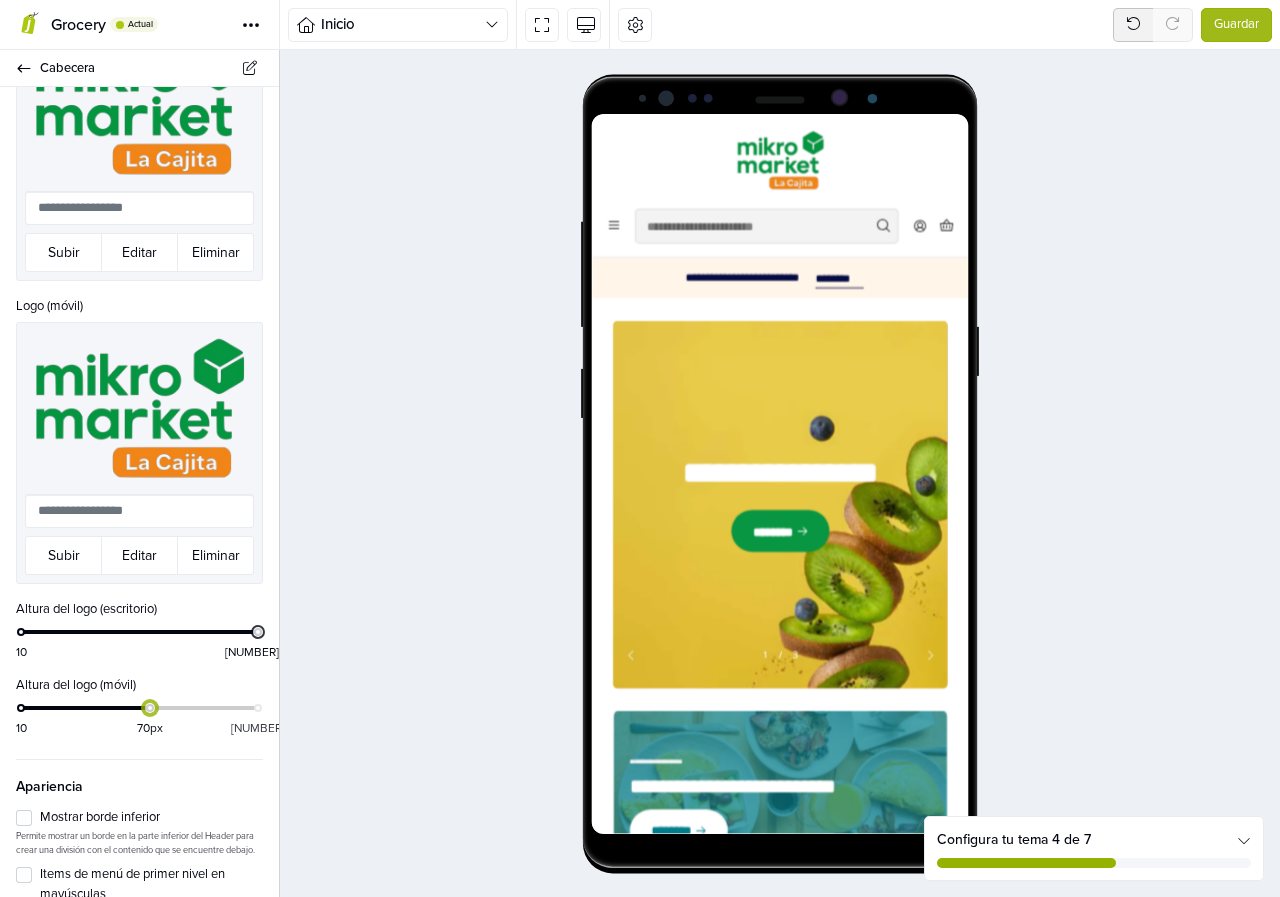 drag, startPoint x: 50, startPoint y: 696, endPoint x: 144, endPoint y: 697, distance: 94.00532 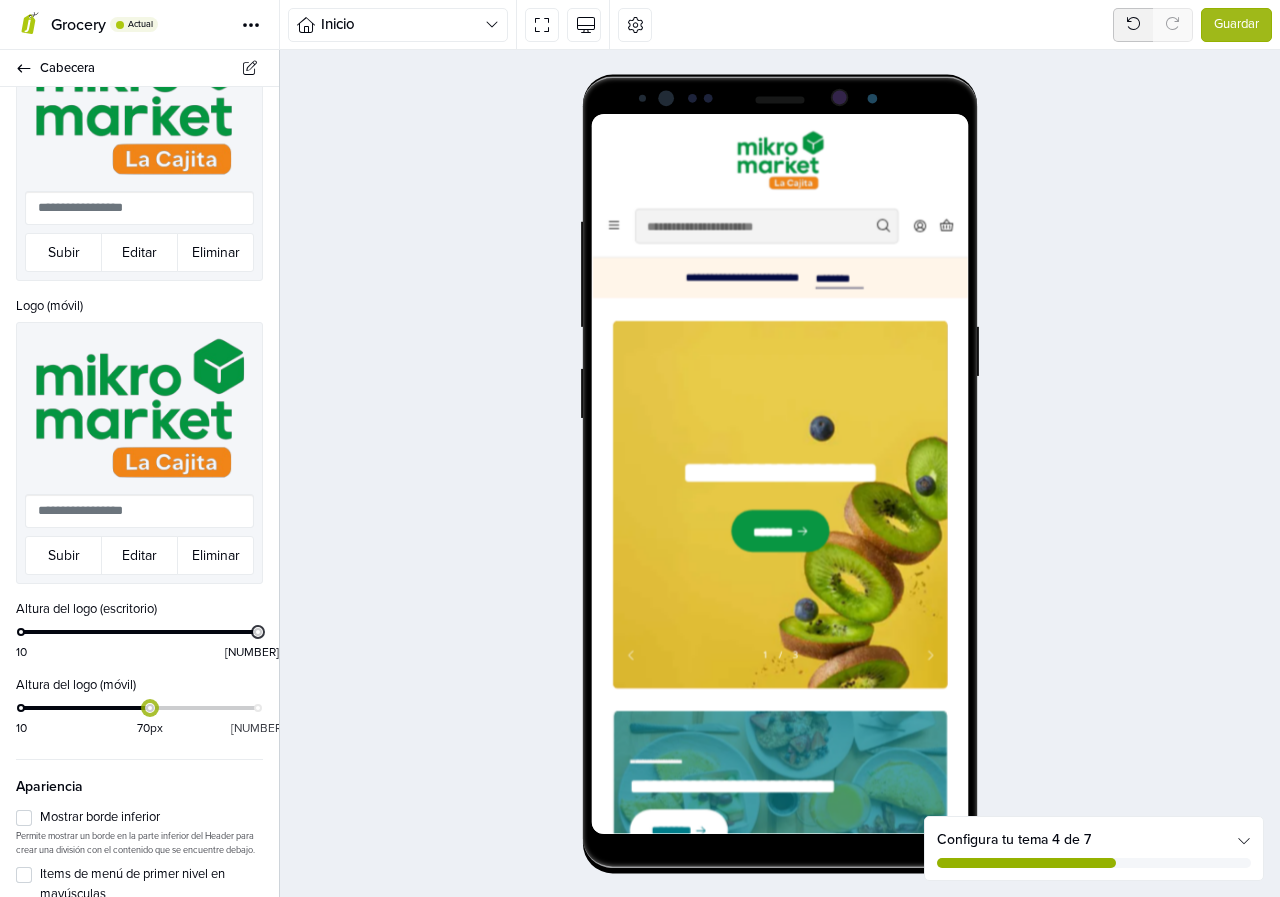 click at bounding box center [150, 708] 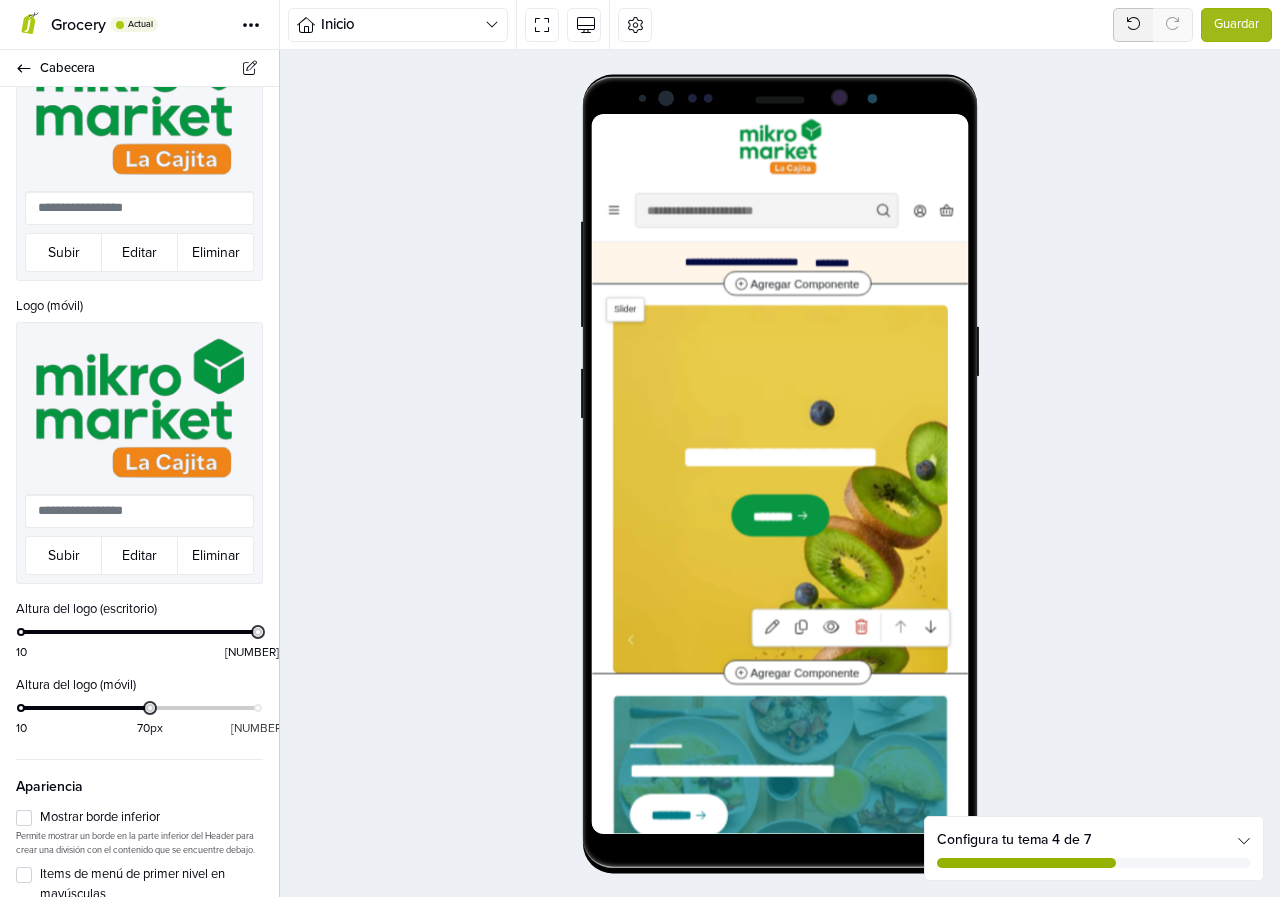 scroll, scrollTop: 0, scrollLeft: 0, axis: both 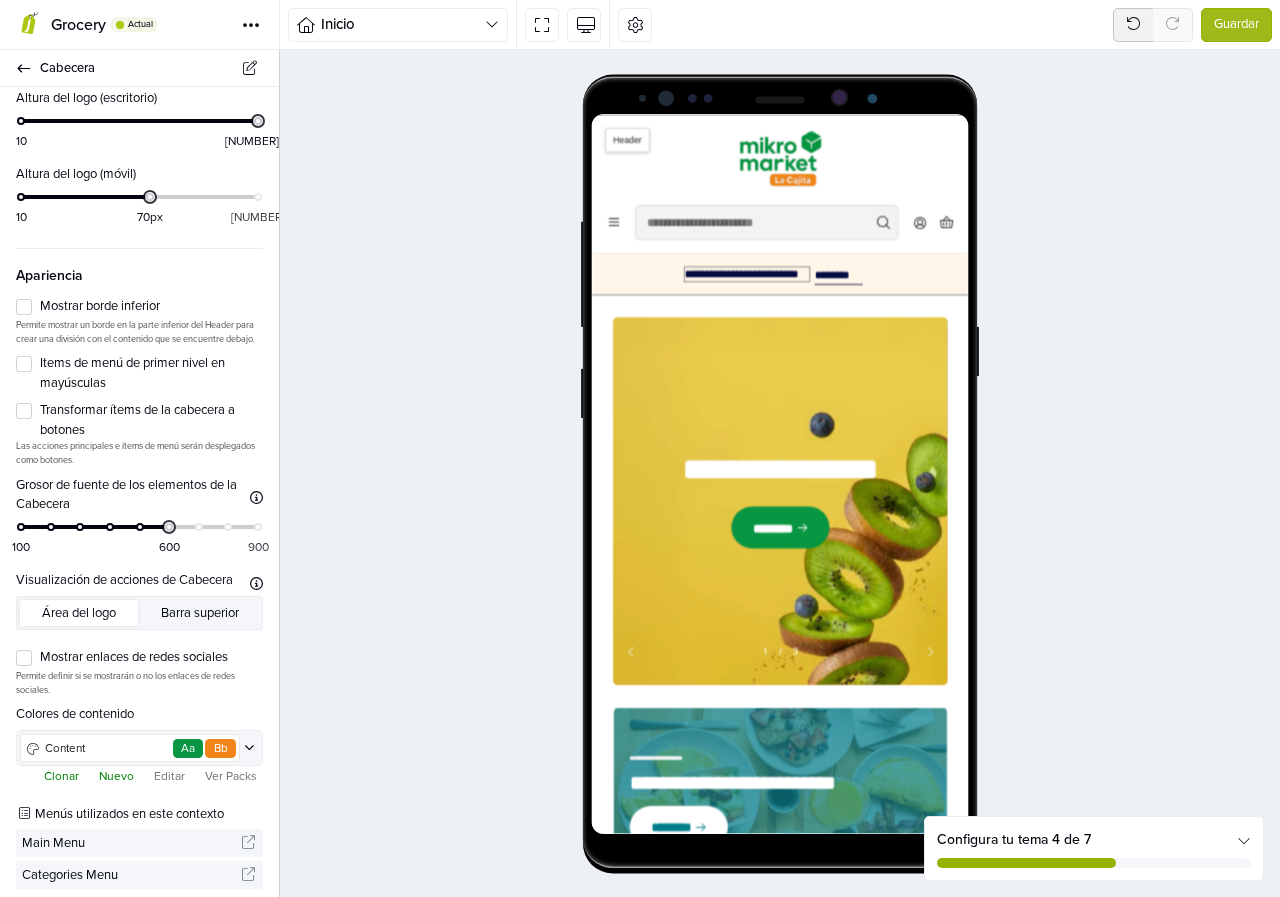 click on "**********" at bounding box center (768, 296) 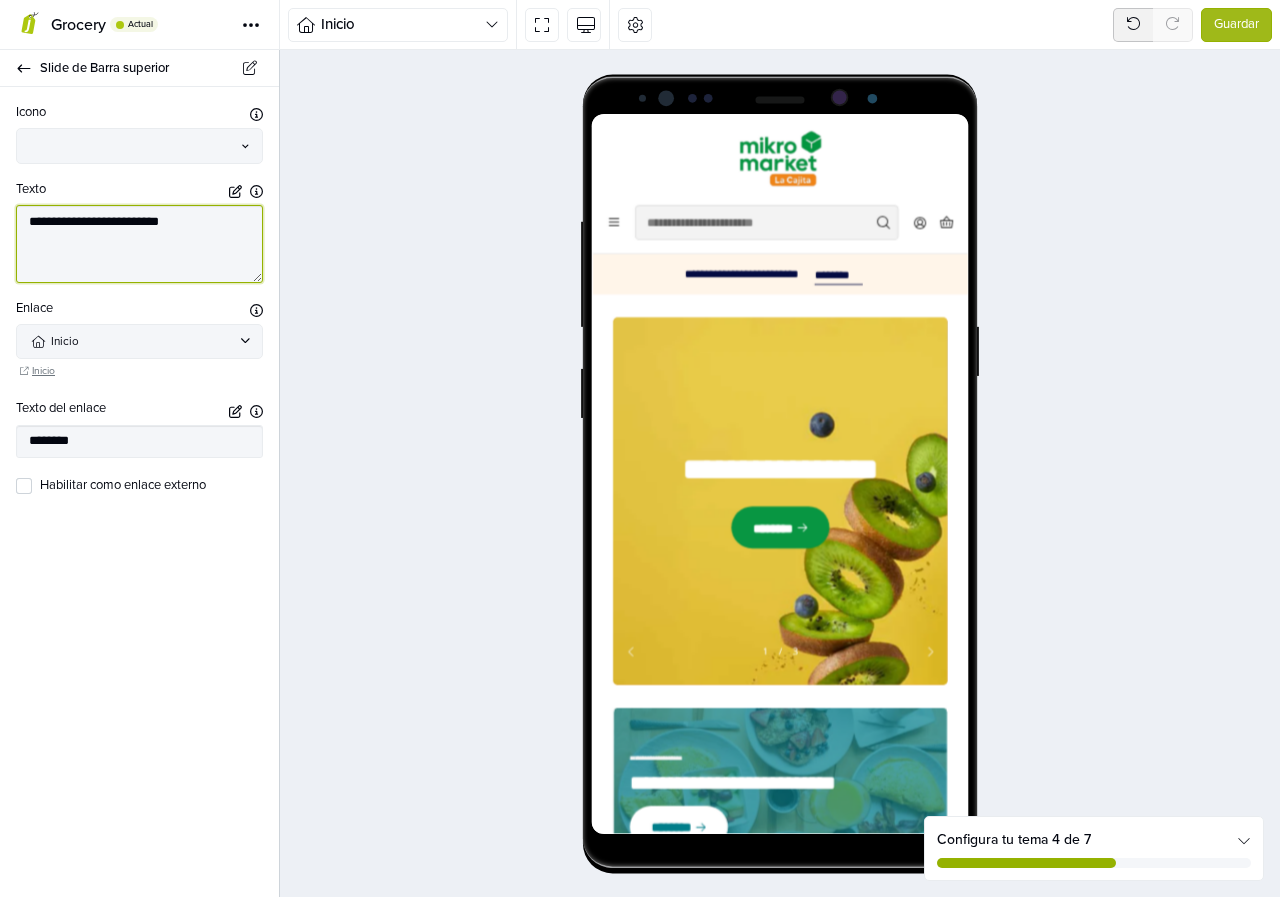 drag, startPoint x: 197, startPoint y: 221, endPoint x: 26, endPoint y: 225, distance: 171.04678 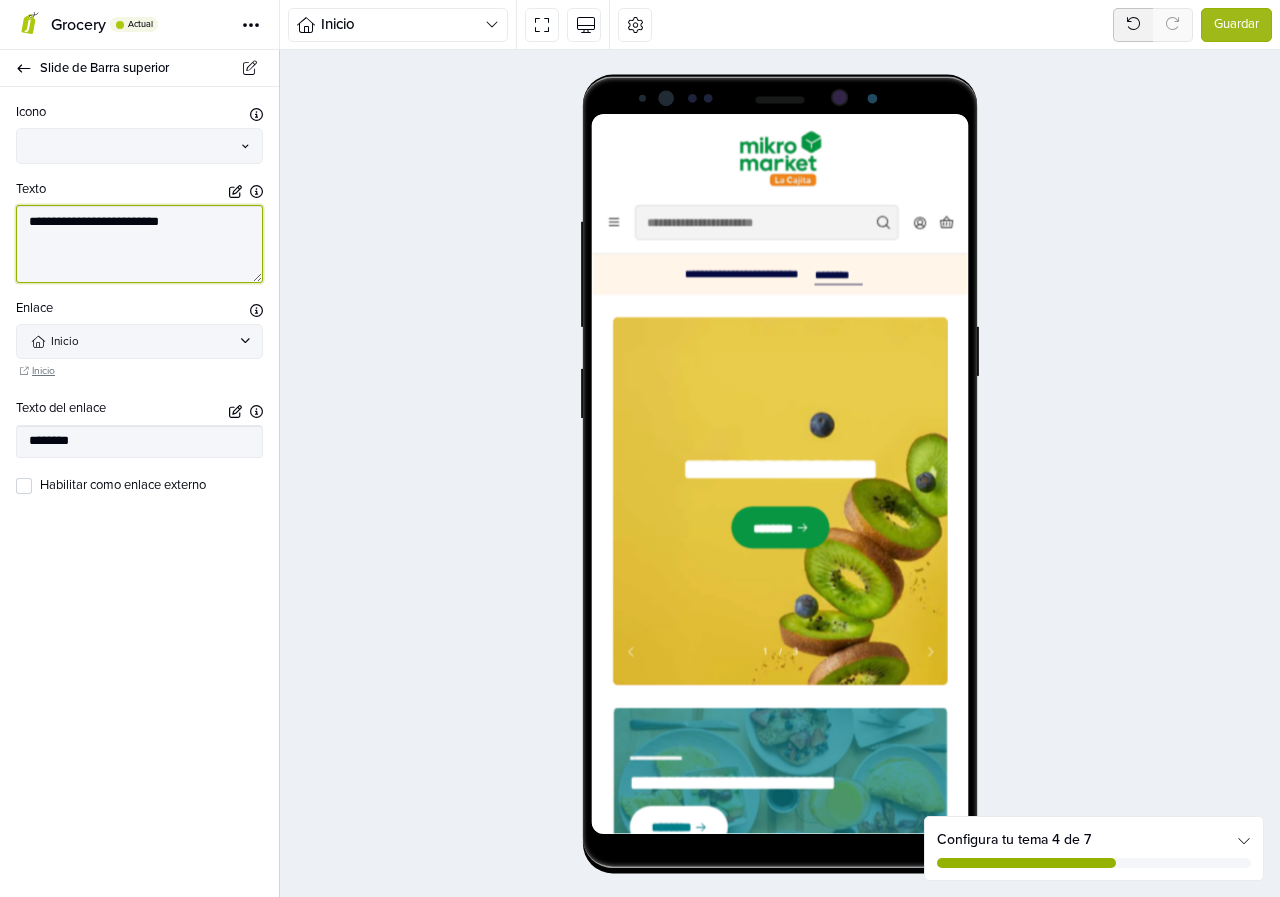 click on "**********" at bounding box center [139, 244] 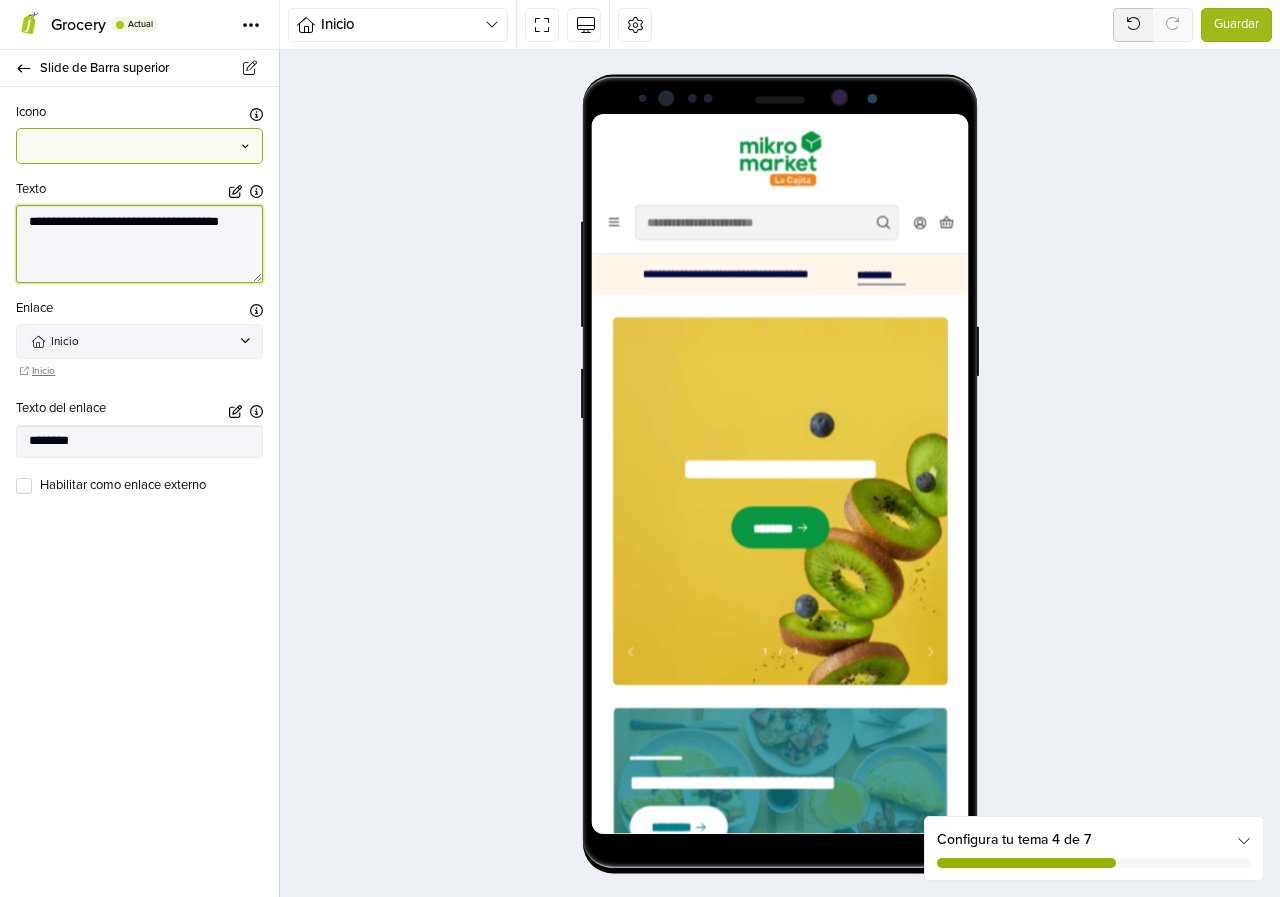 type on "**********" 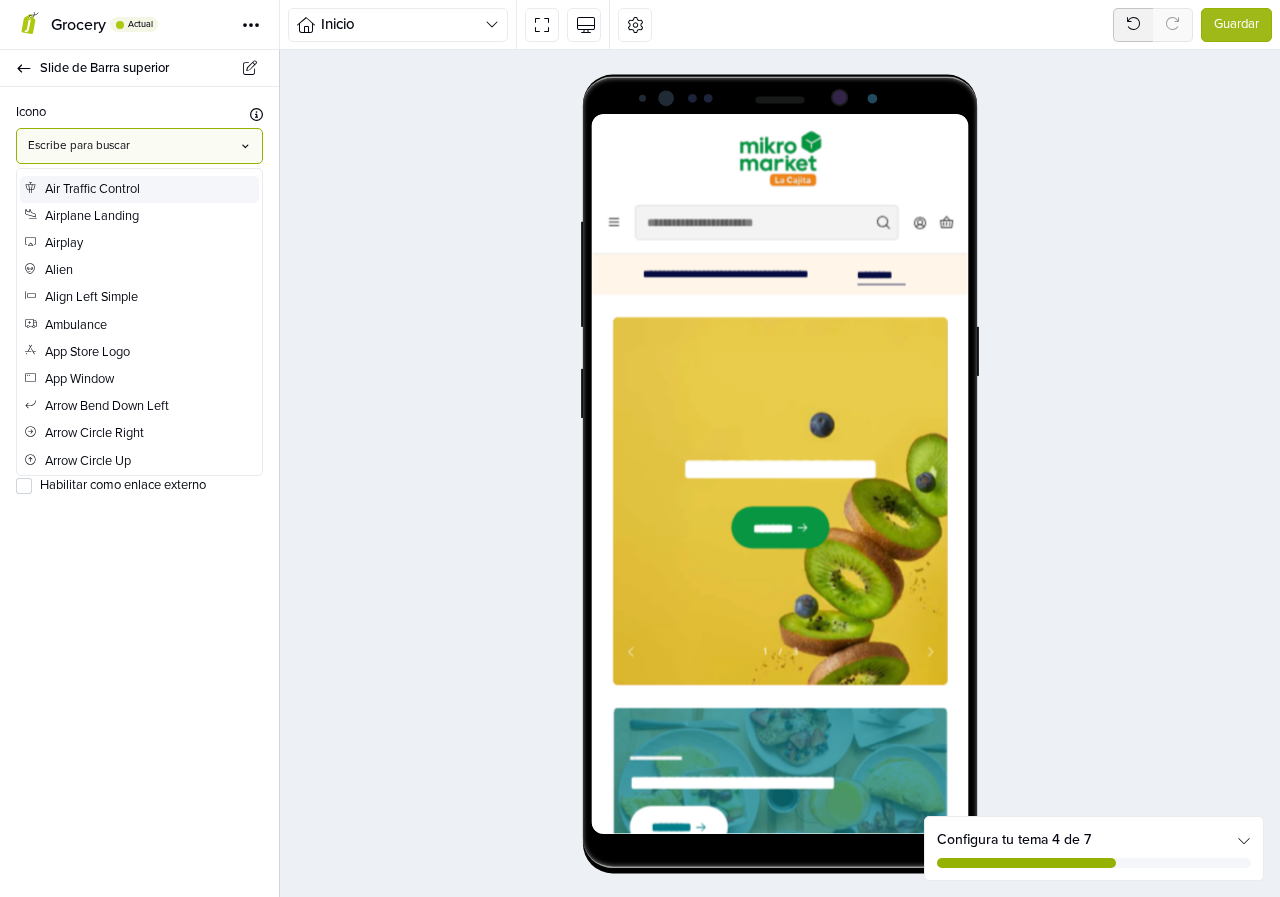 click at bounding box center (131, 146) 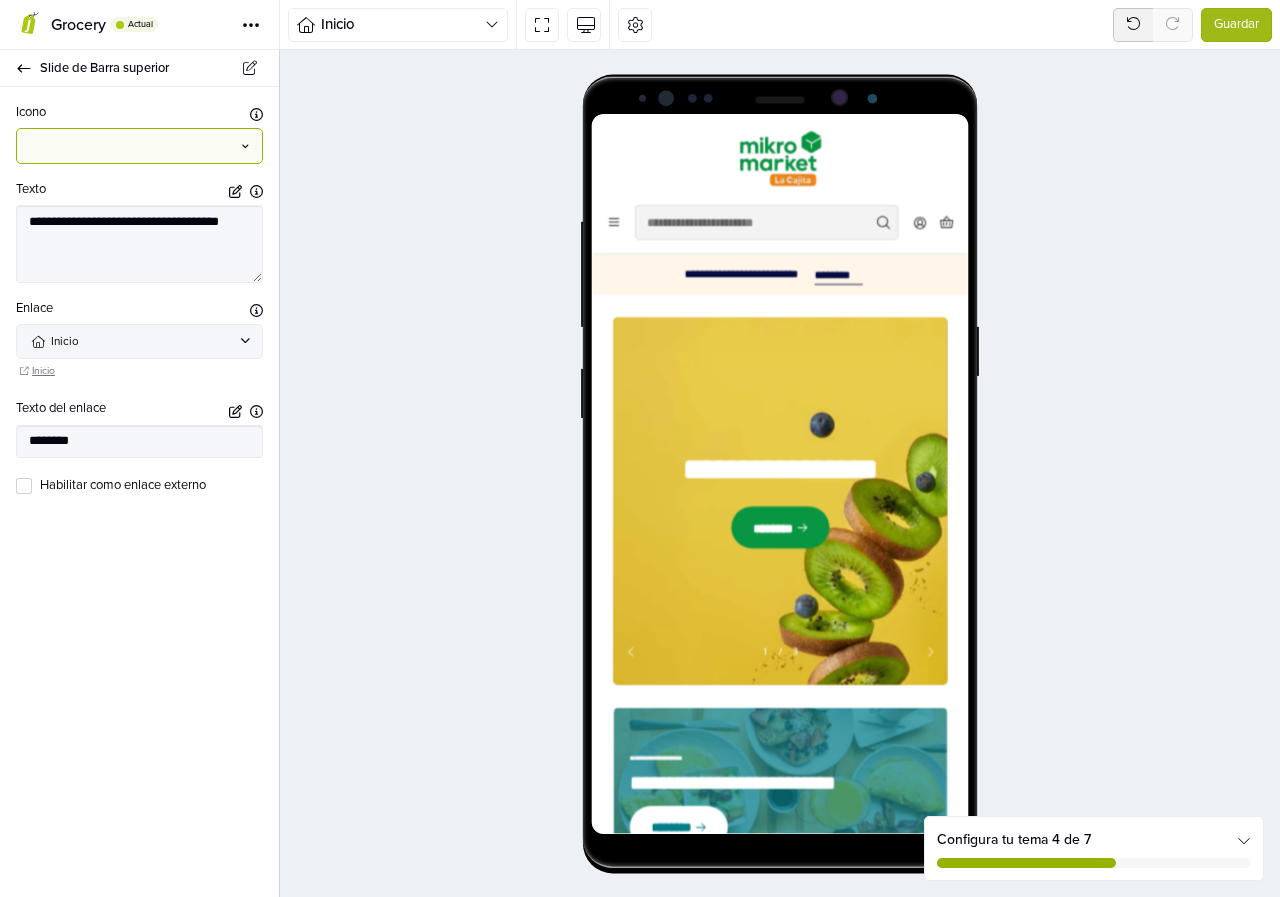 click at bounding box center [131, 146] 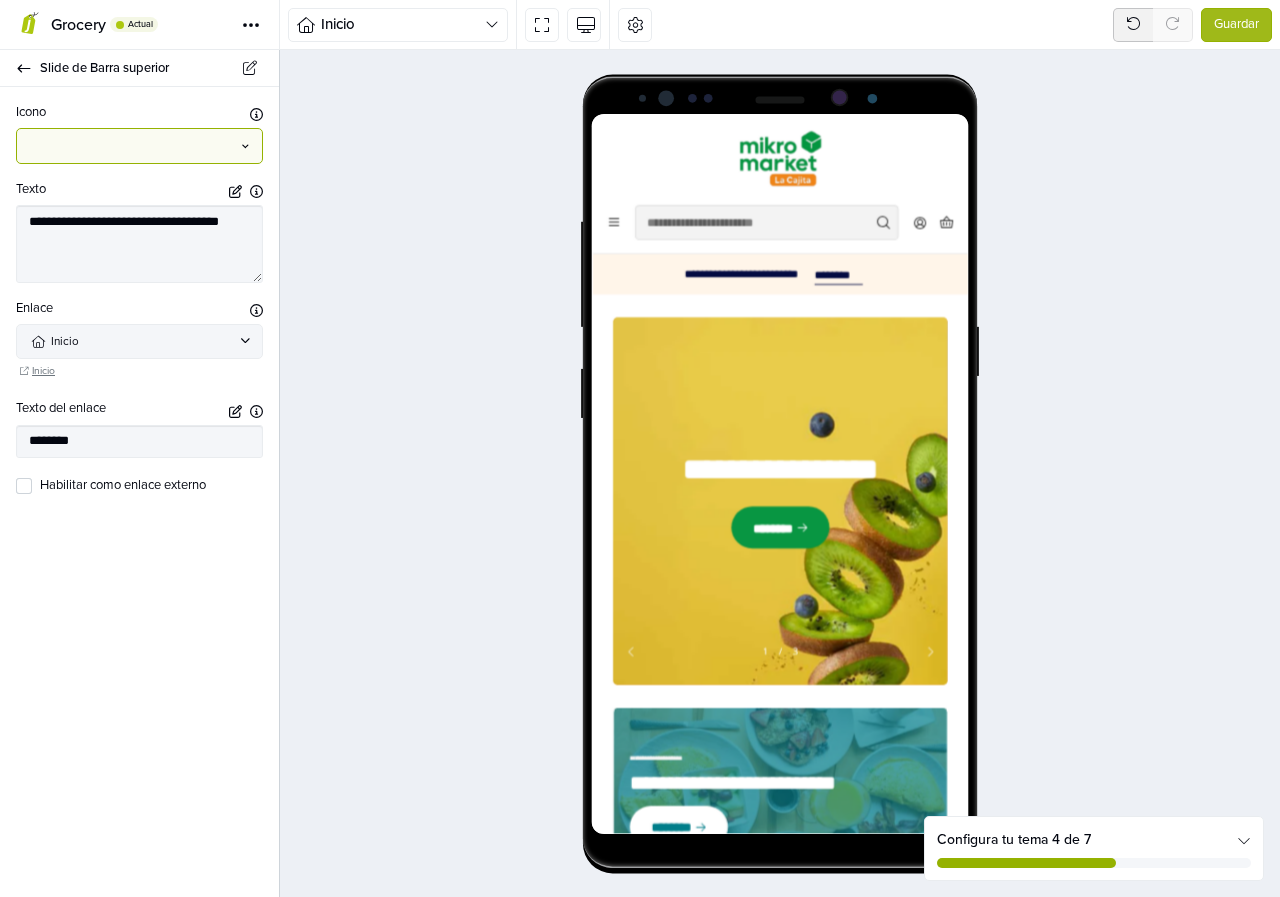 click at bounding box center (780, 473) 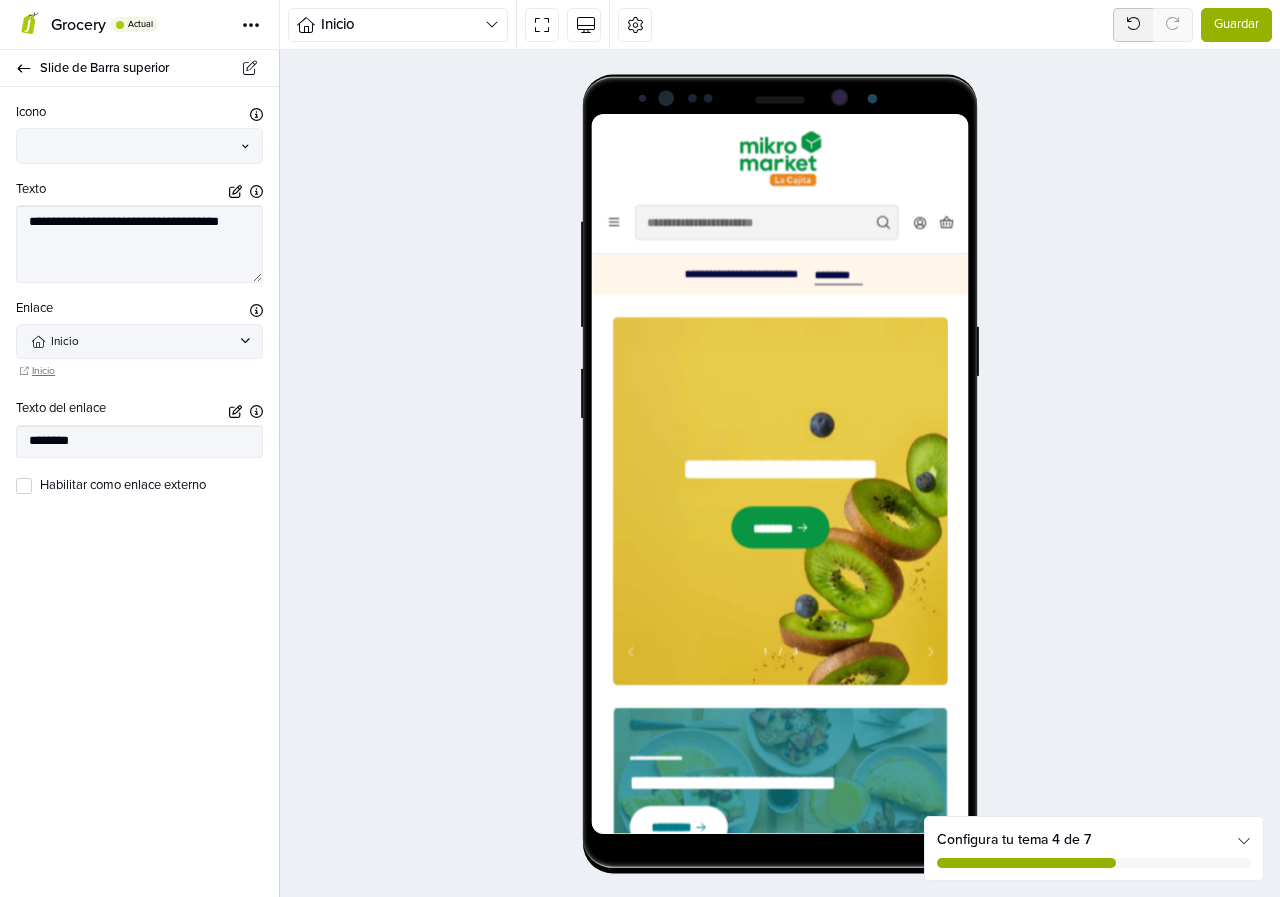 click on "Guardar" at bounding box center (1236, 25) 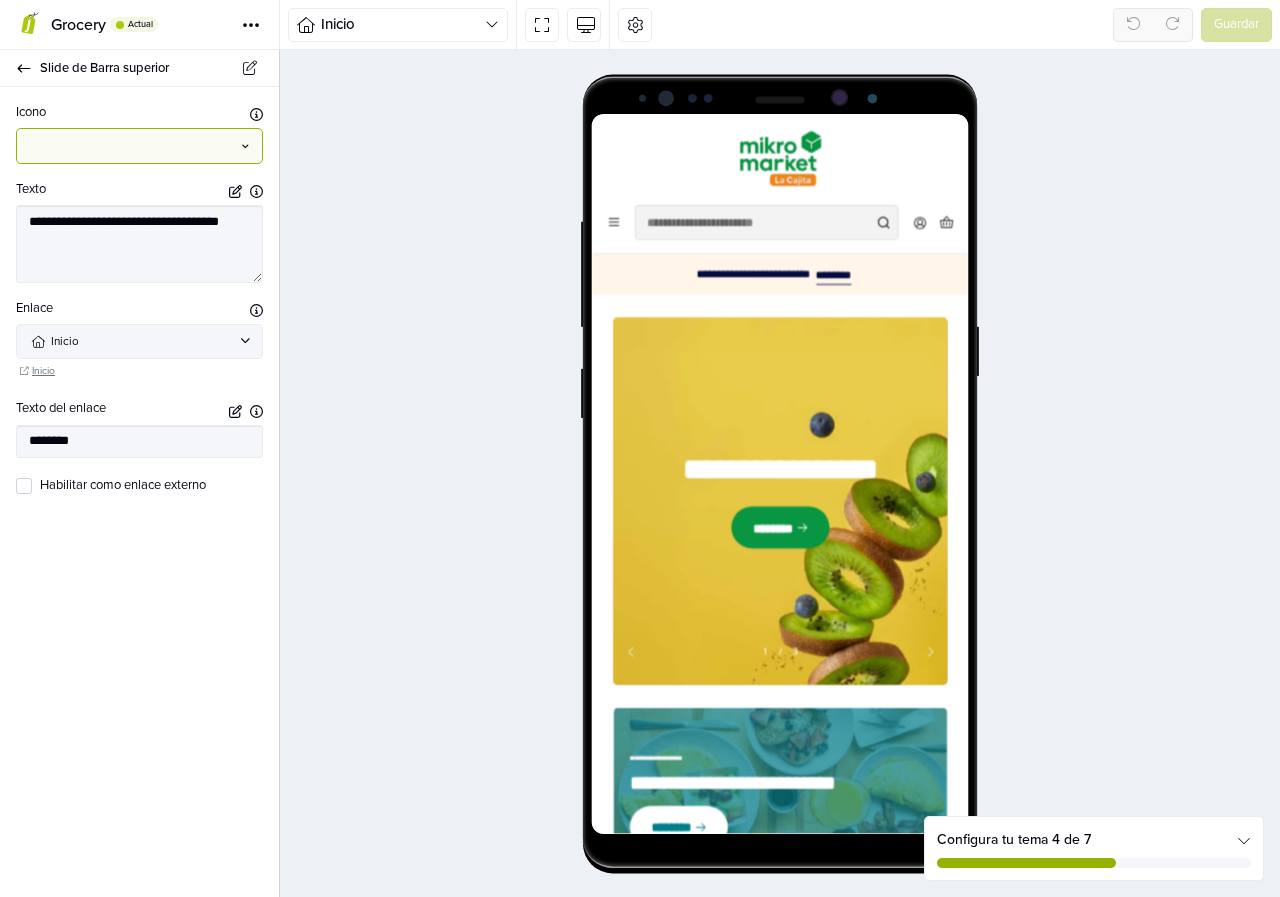 scroll, scrollTop: 0, scrollLeft: 0, axis: both 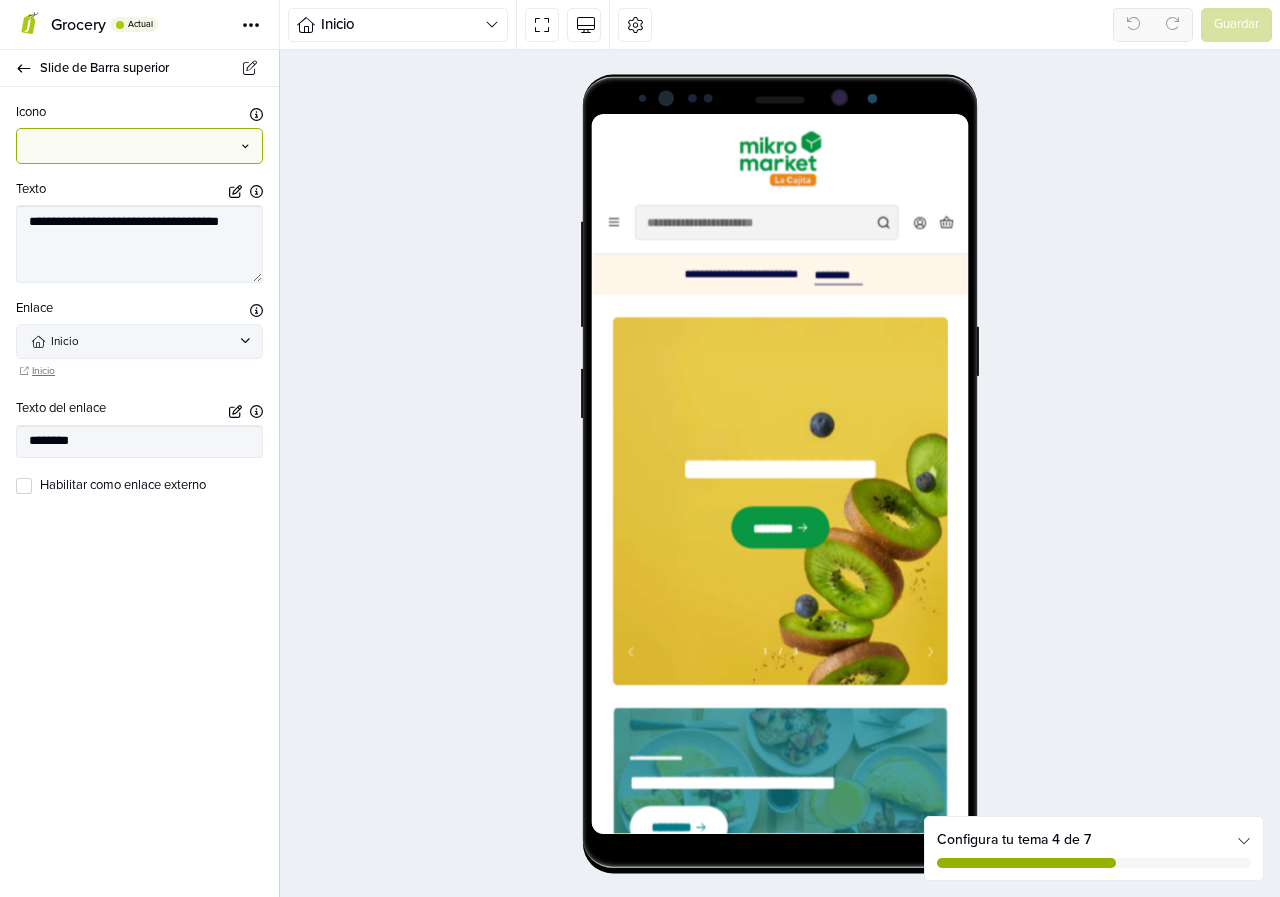 click at bounding box center (139, 145) 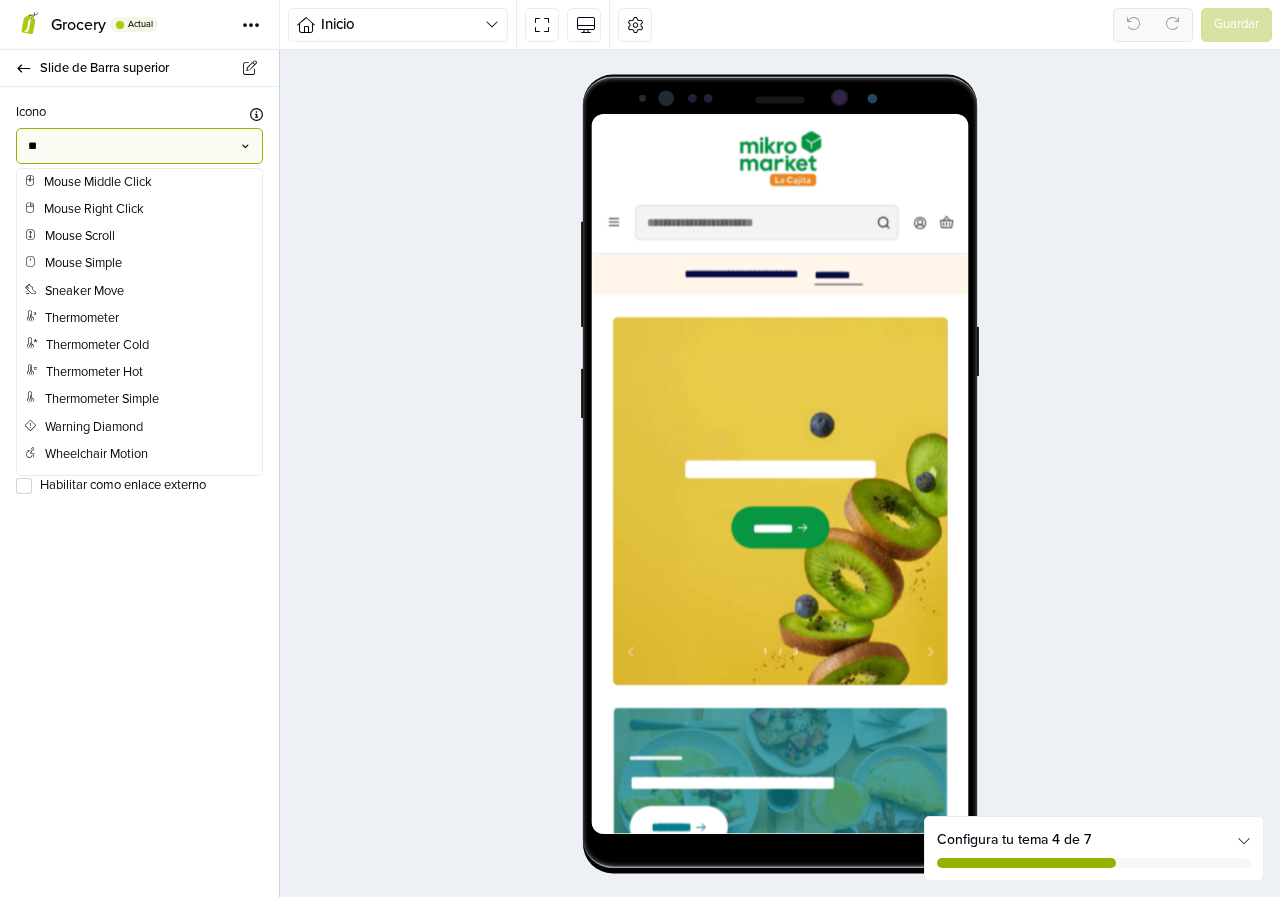 scroll, scrollTop: 605, scrollLeft: 0, axis: vertical 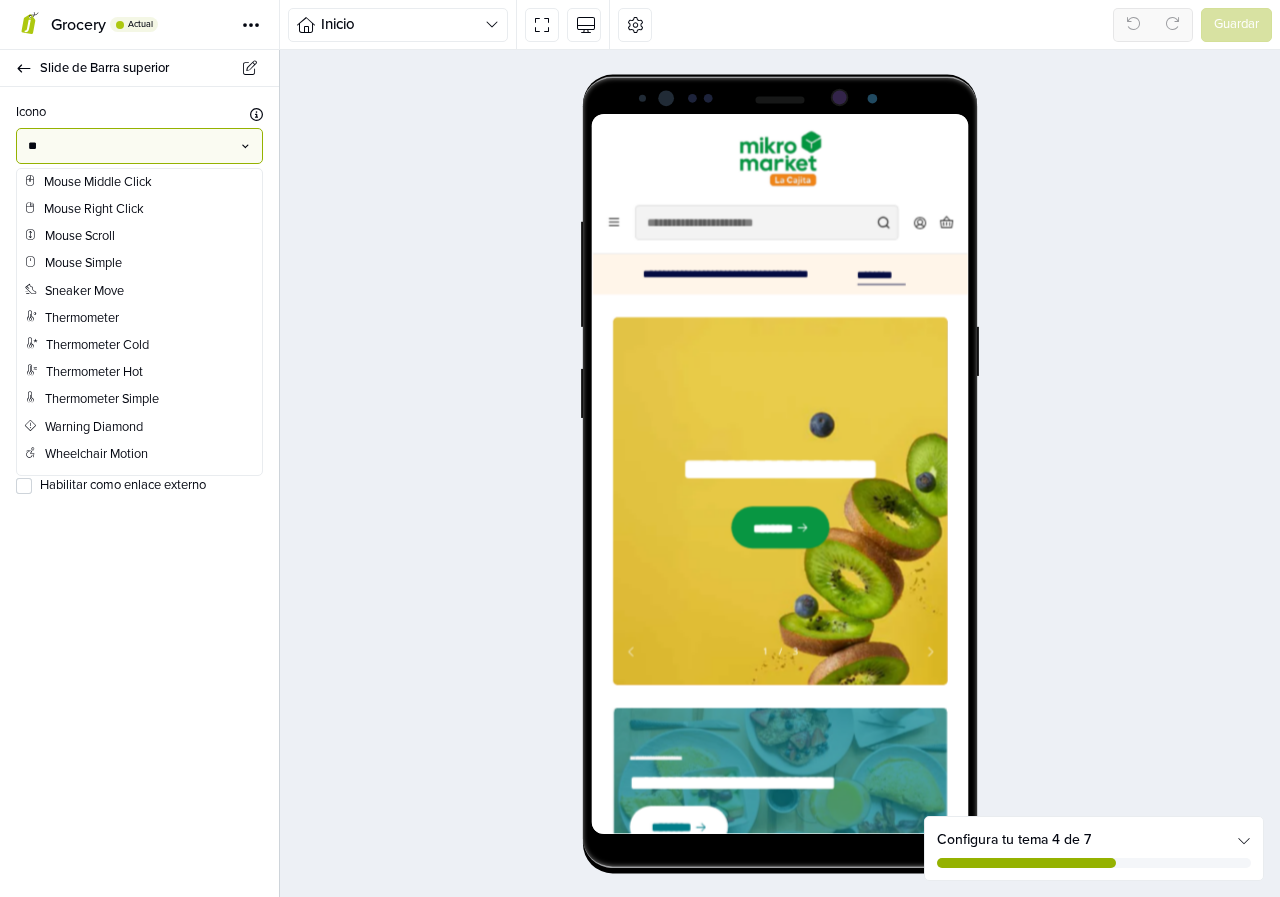 type on "***" 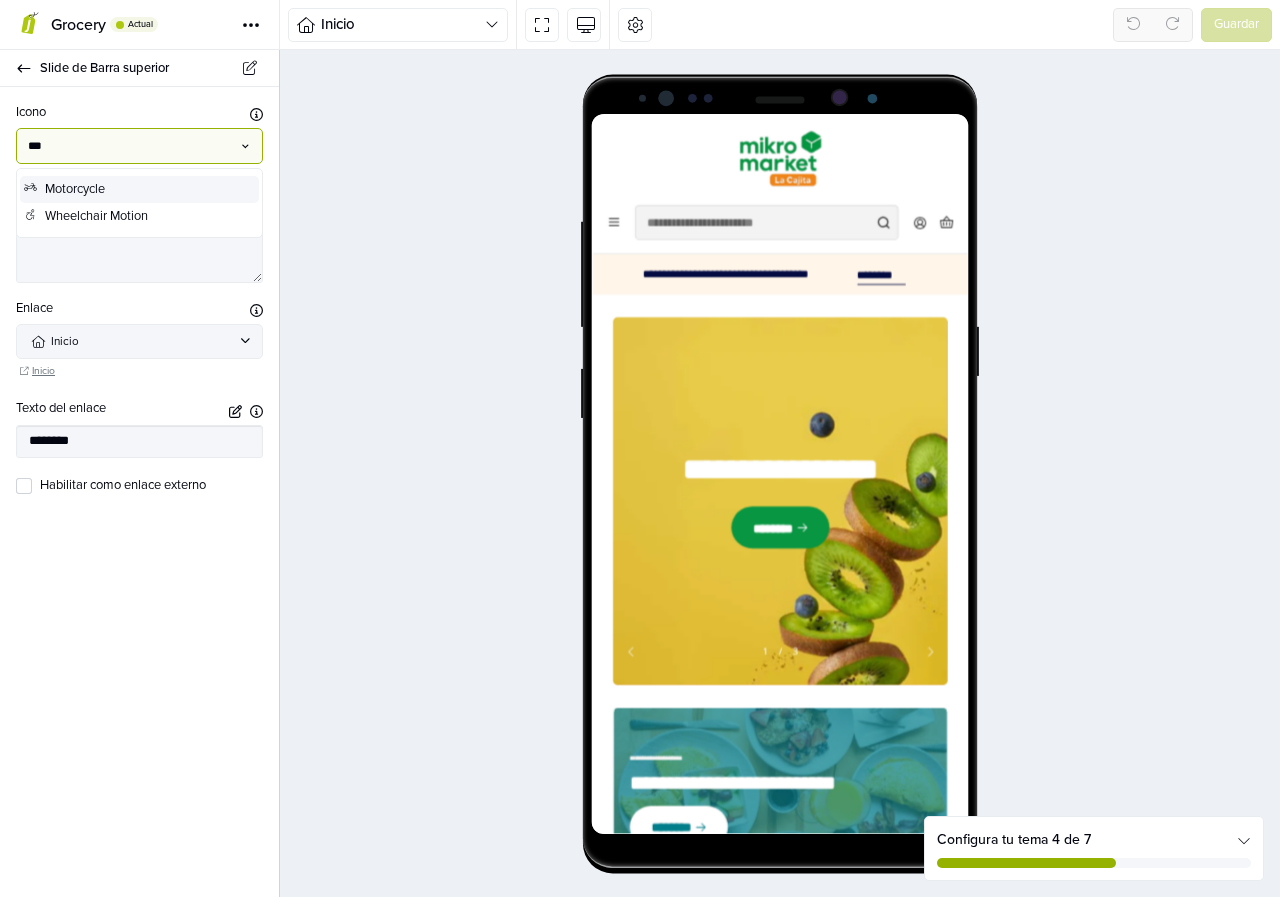 scroll, scrollTop: 0, scrollLeft: 0, axis: both 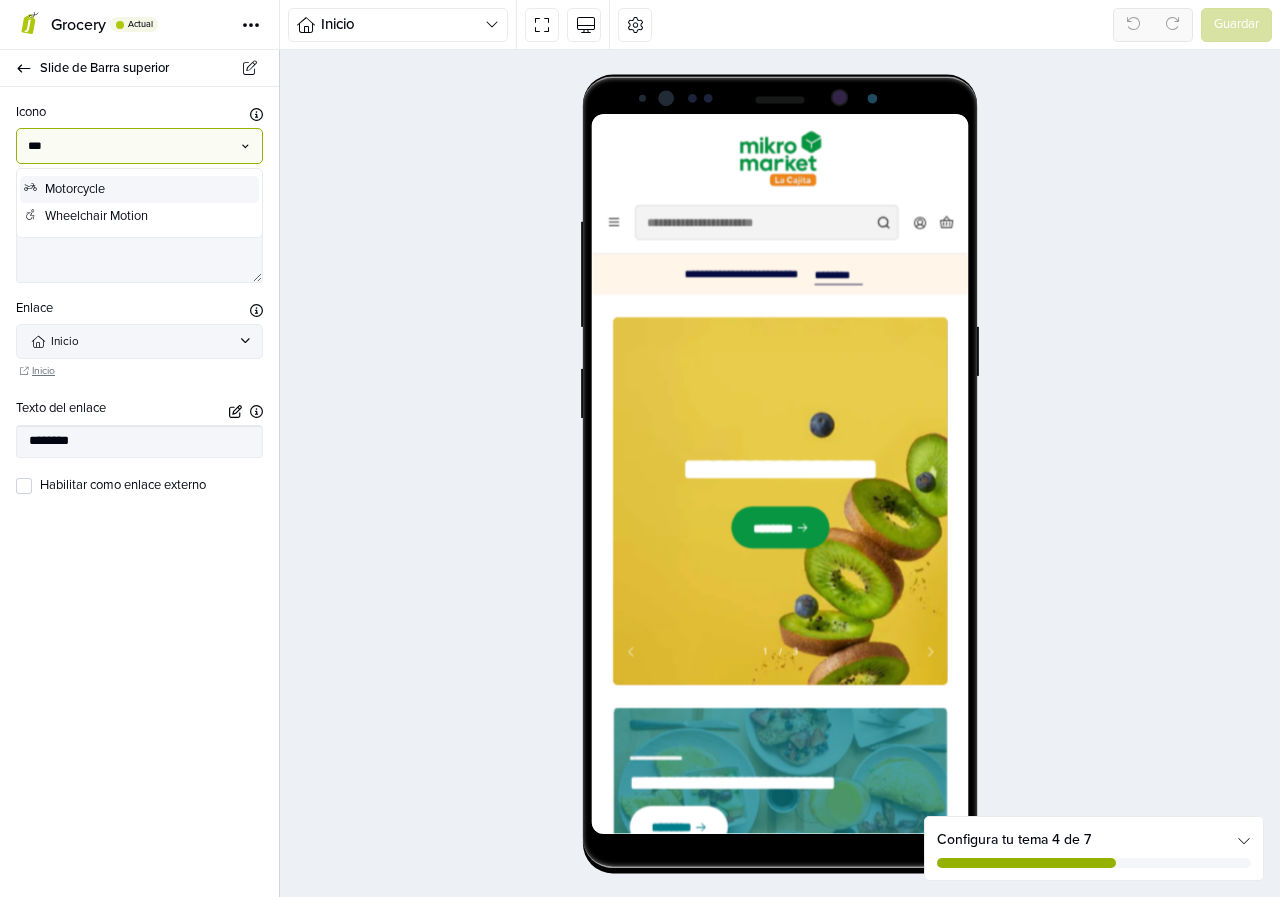 click on "Motorcycle" at bounding box center (139, 189) 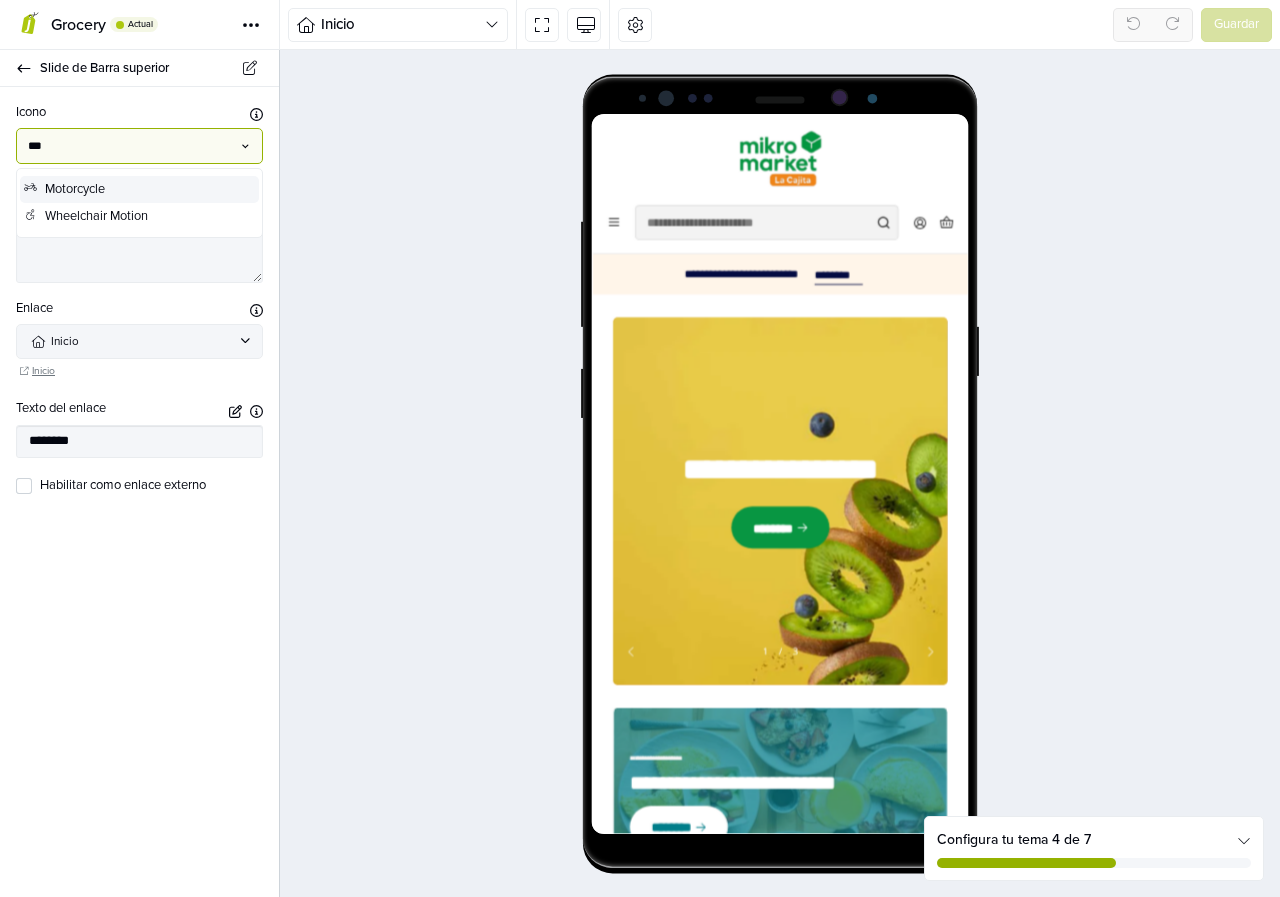 type 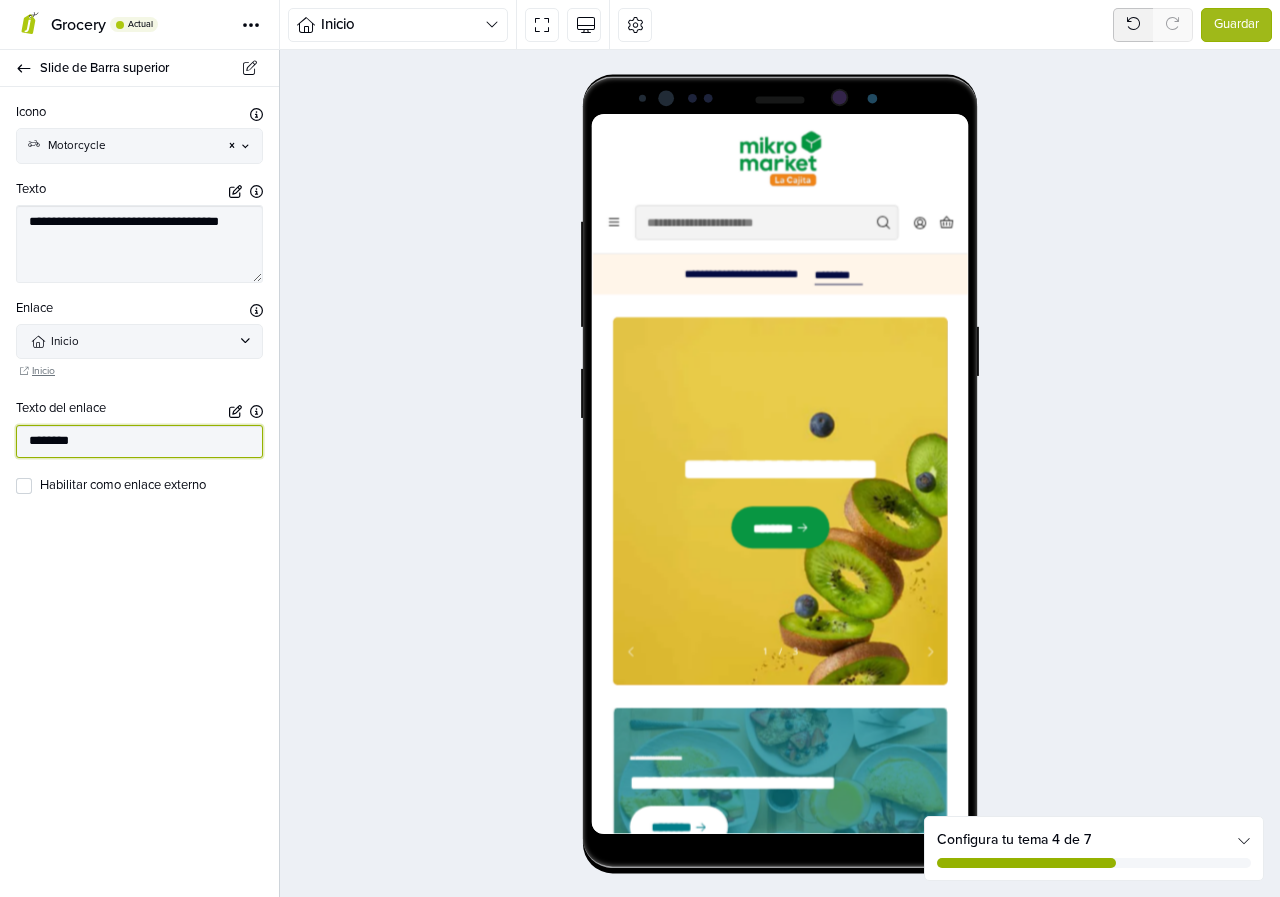 drag, startPoint x: 124, startPoint y: 441, endPoint x: 0, endPoint y: 437, distance: 124.0645 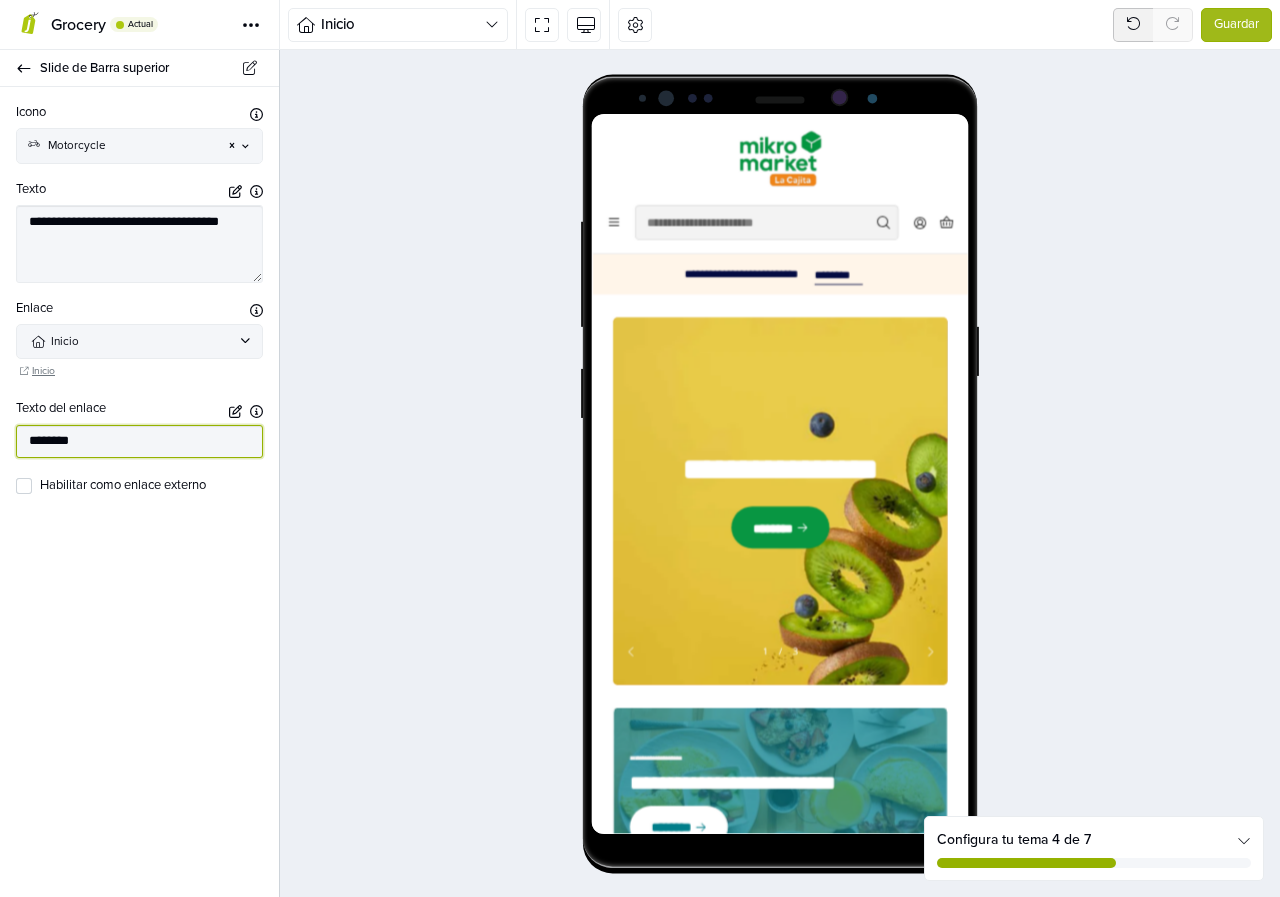 click on "**********" at bounding box center [139, 304] 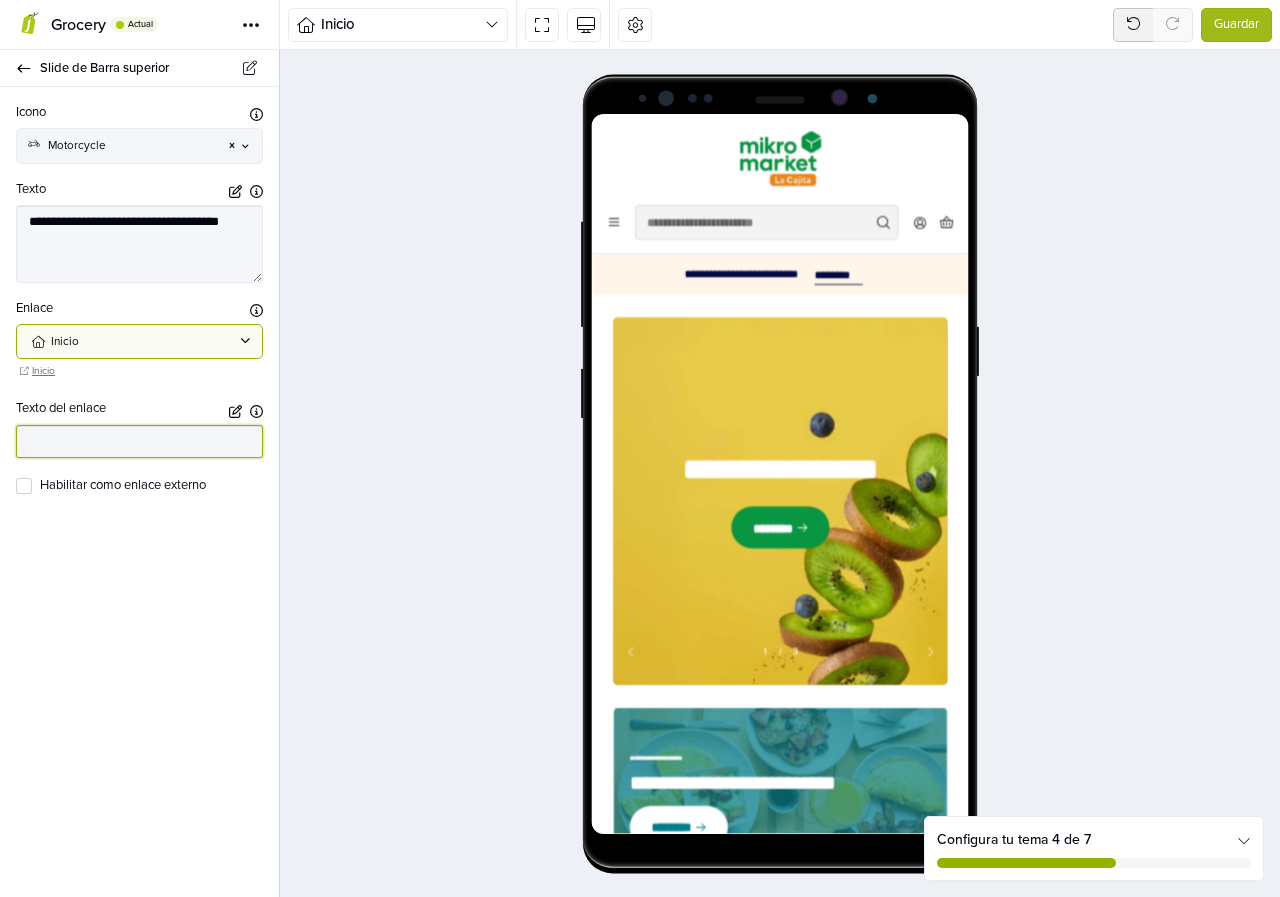 type 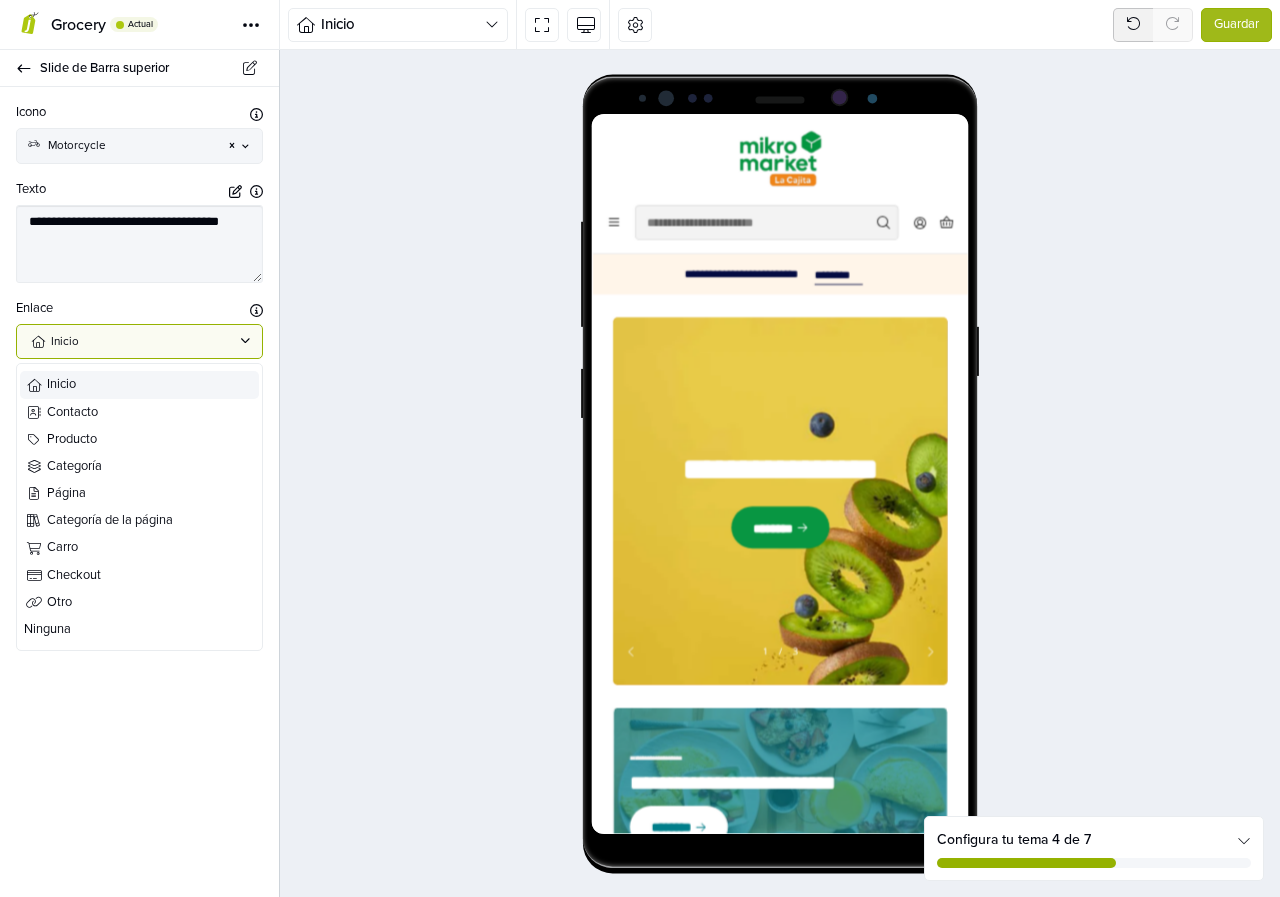 click on "Inicio" at bounding box center [142, 342] 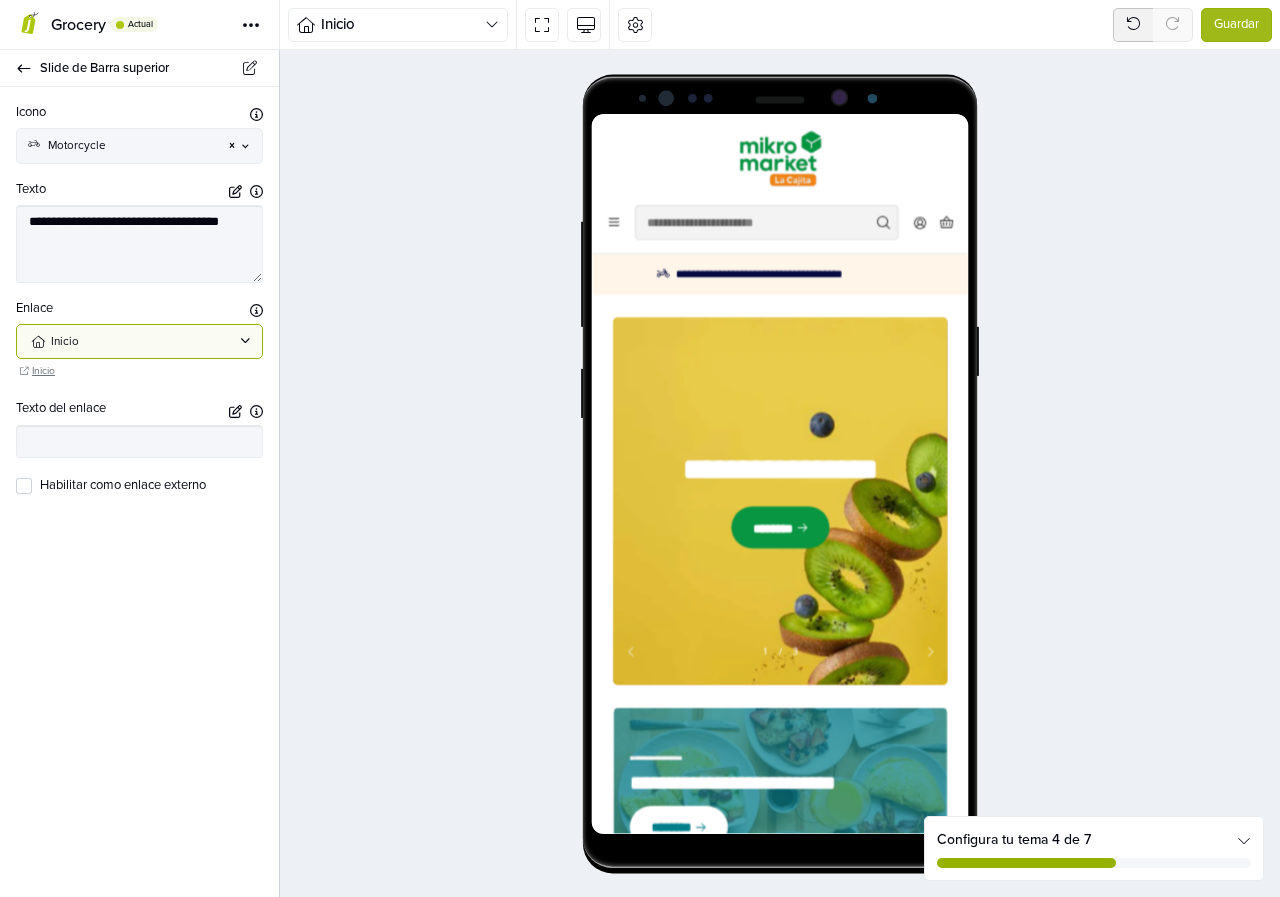 click on "Inicio" at bounding box center (142, 342) 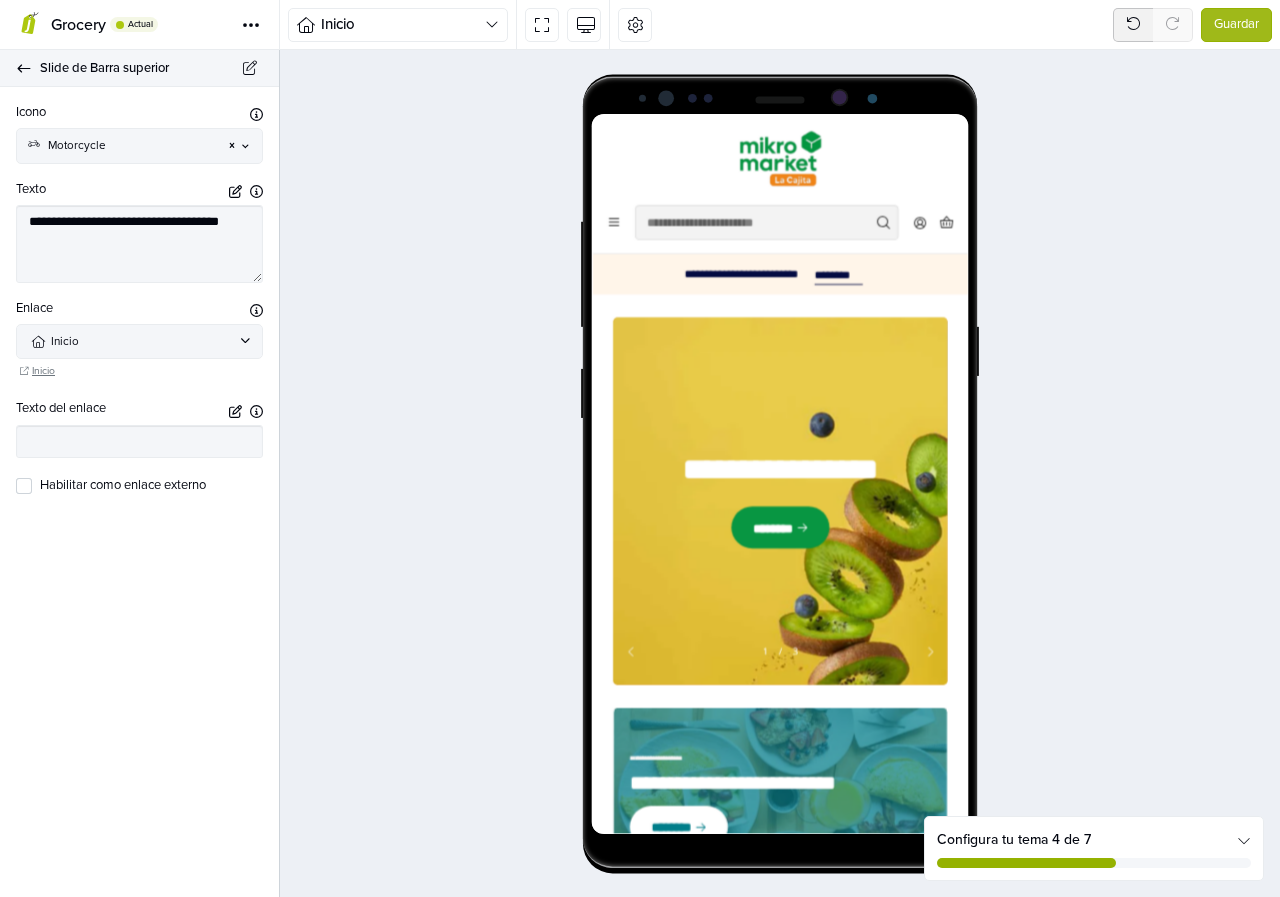 click 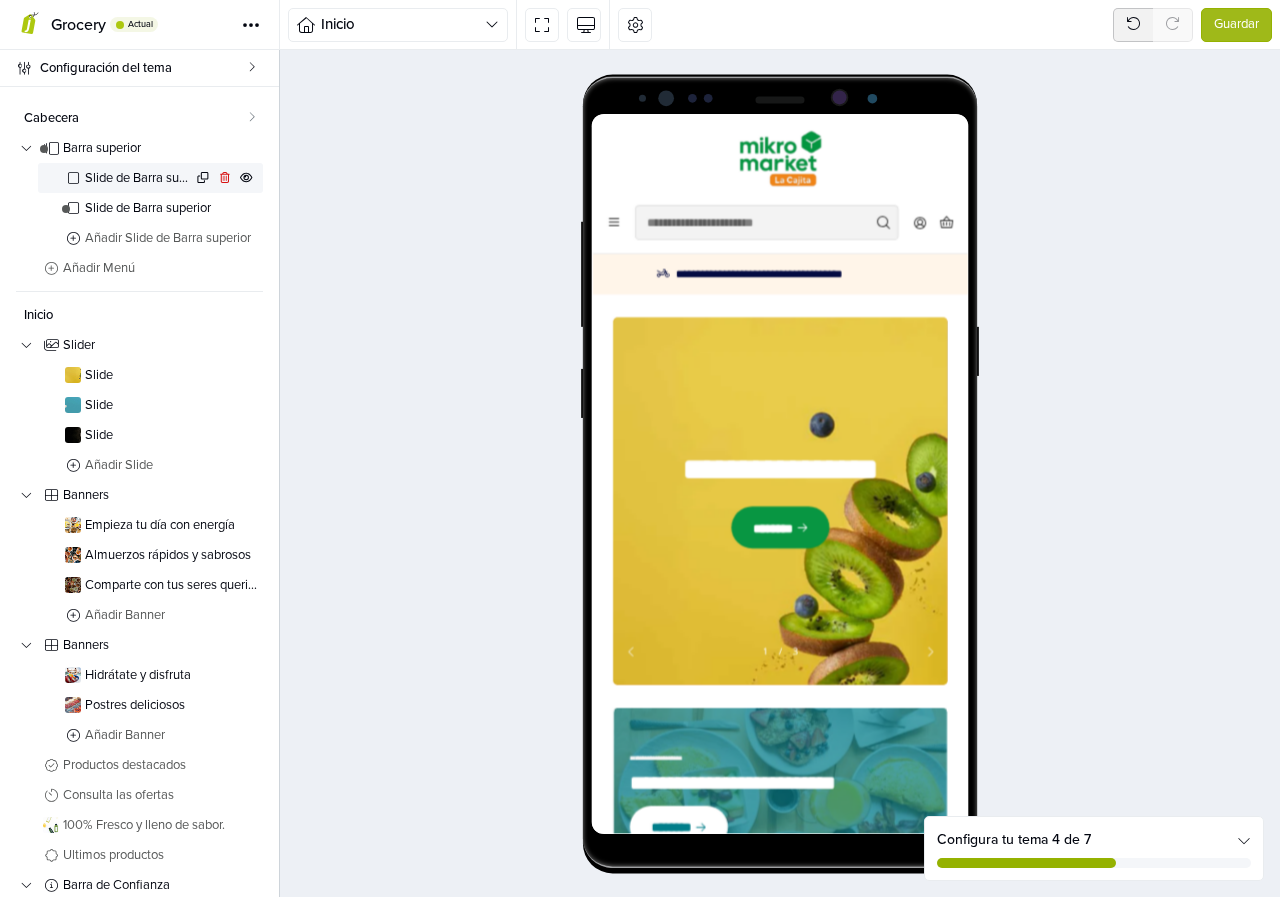 click on "Slide de Barra superior" at bounding box center (138, 178) 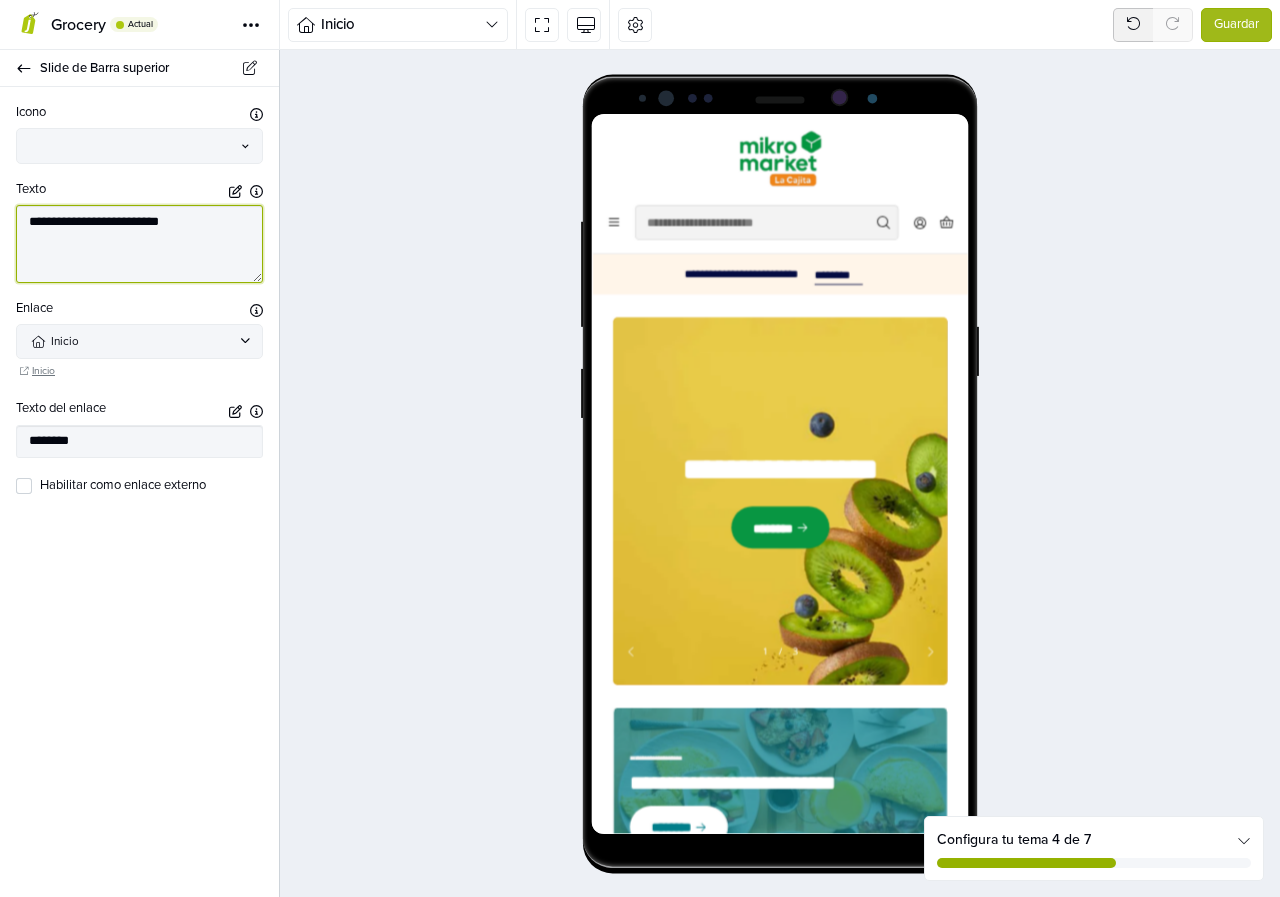 drag, startPoint x: 186, startPoint y: 218, endPoint x: 0, endPoint y: 218, distance: 186 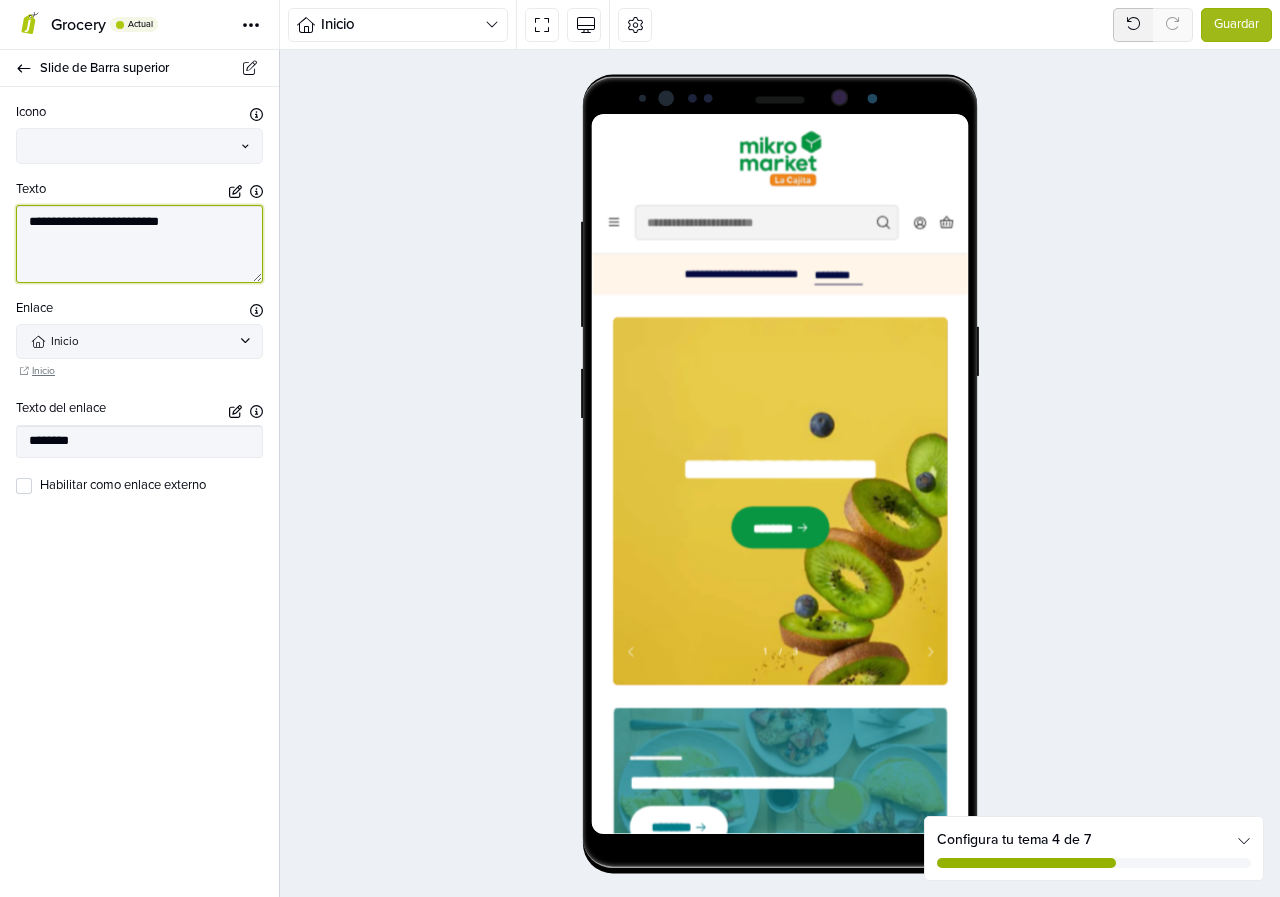 click on "**********" at bounding box center (139, 304) 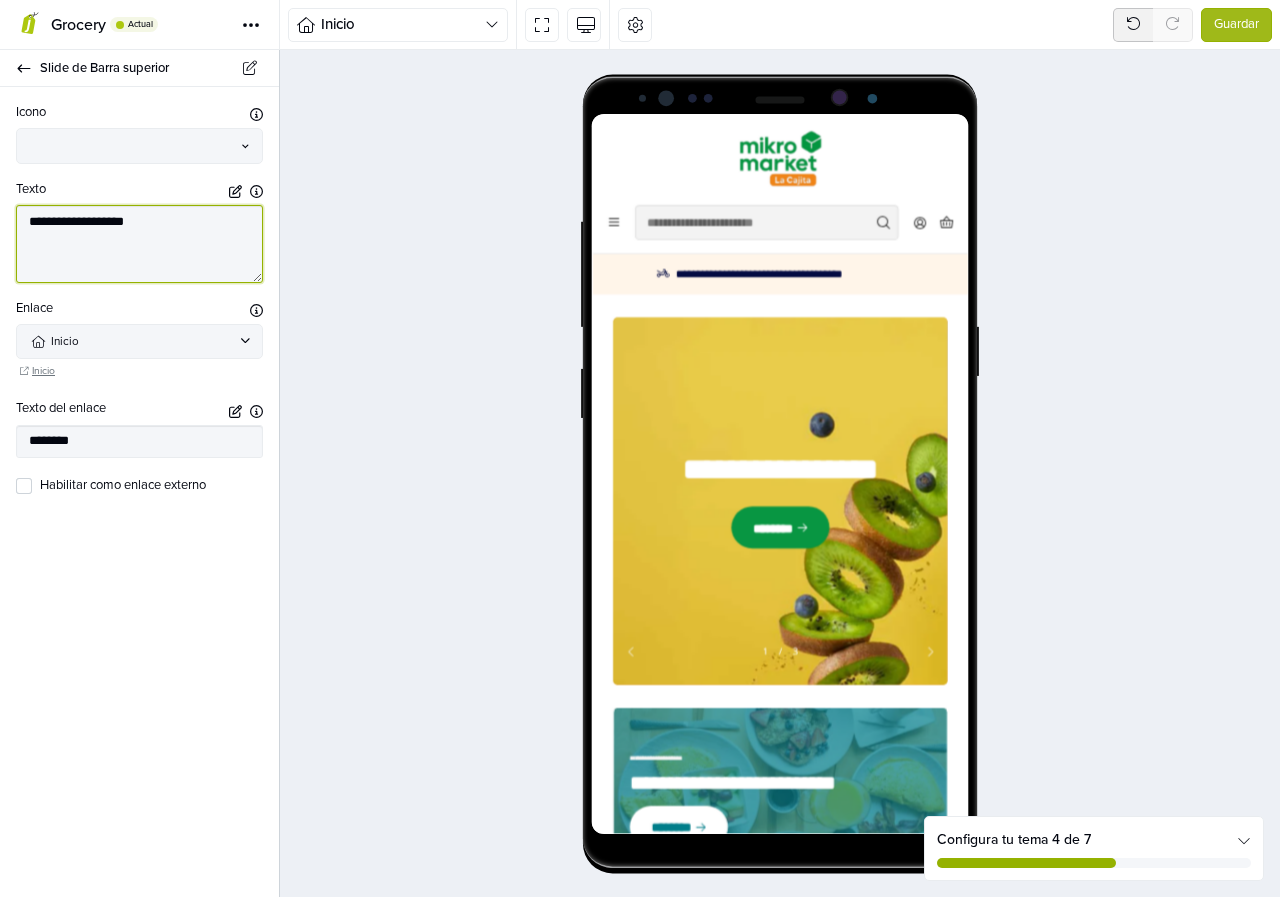 type on "**********" 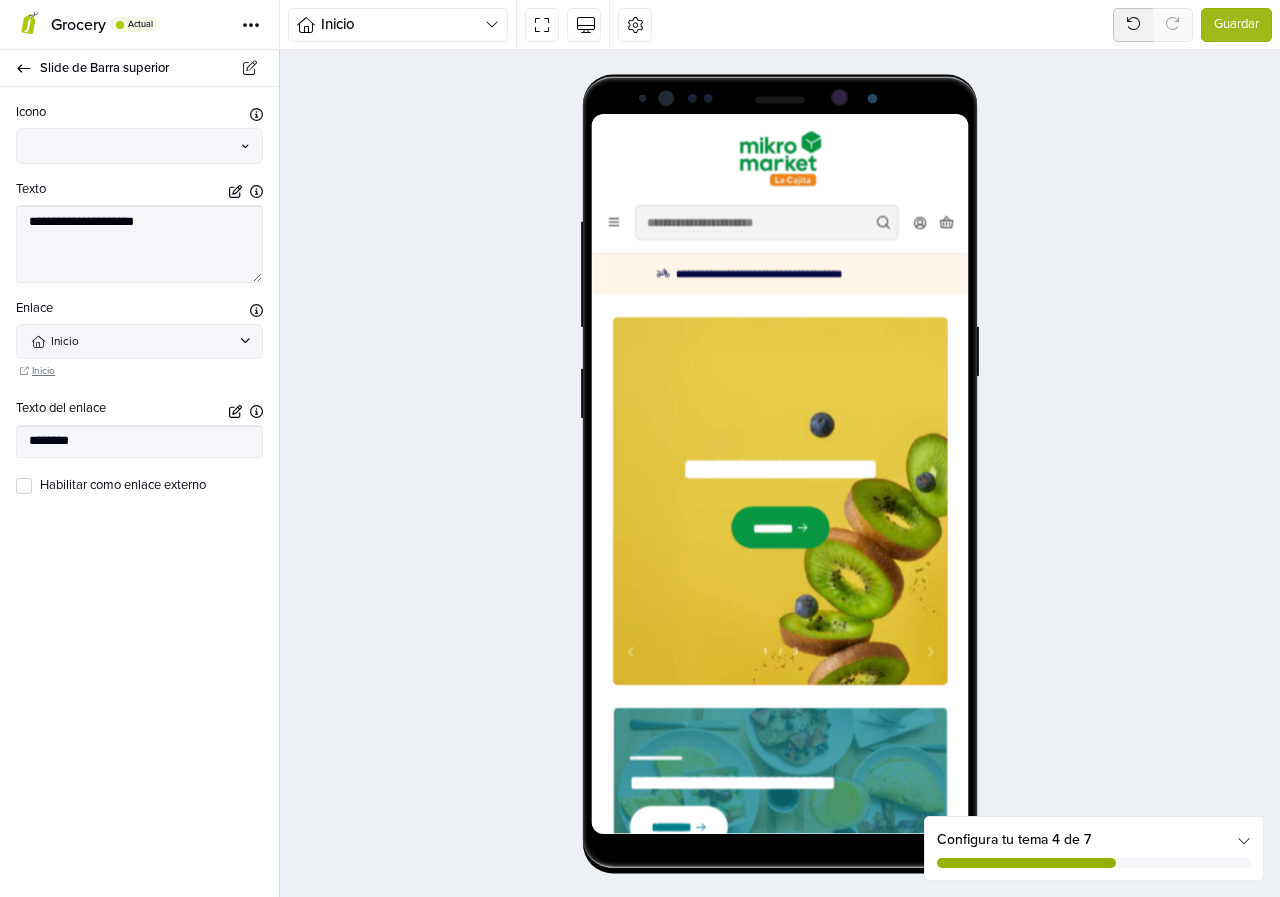 scroll, scrollTop: 0, scrollLeft: 0, axis: both 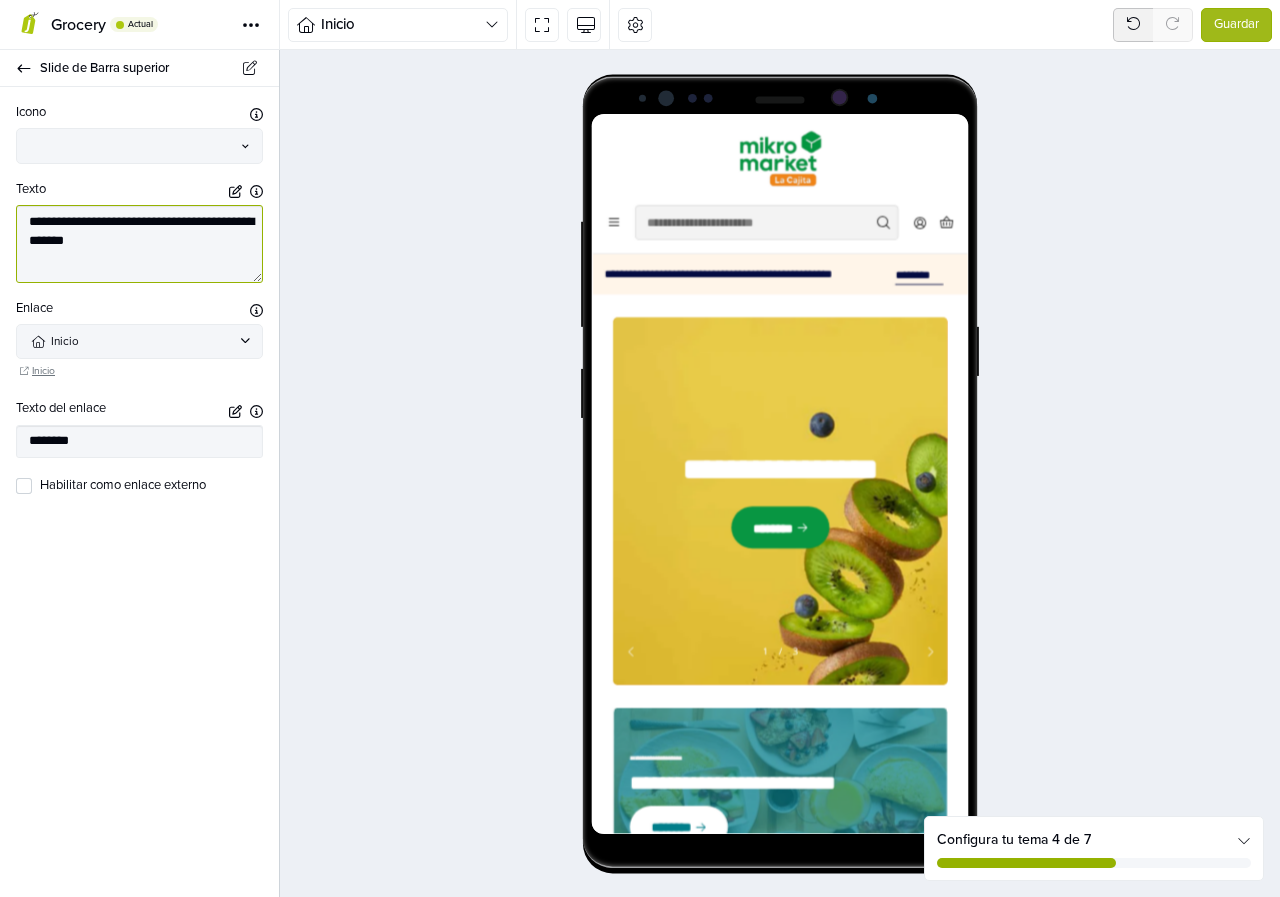click on "**********" at bounding box center (139, 244) 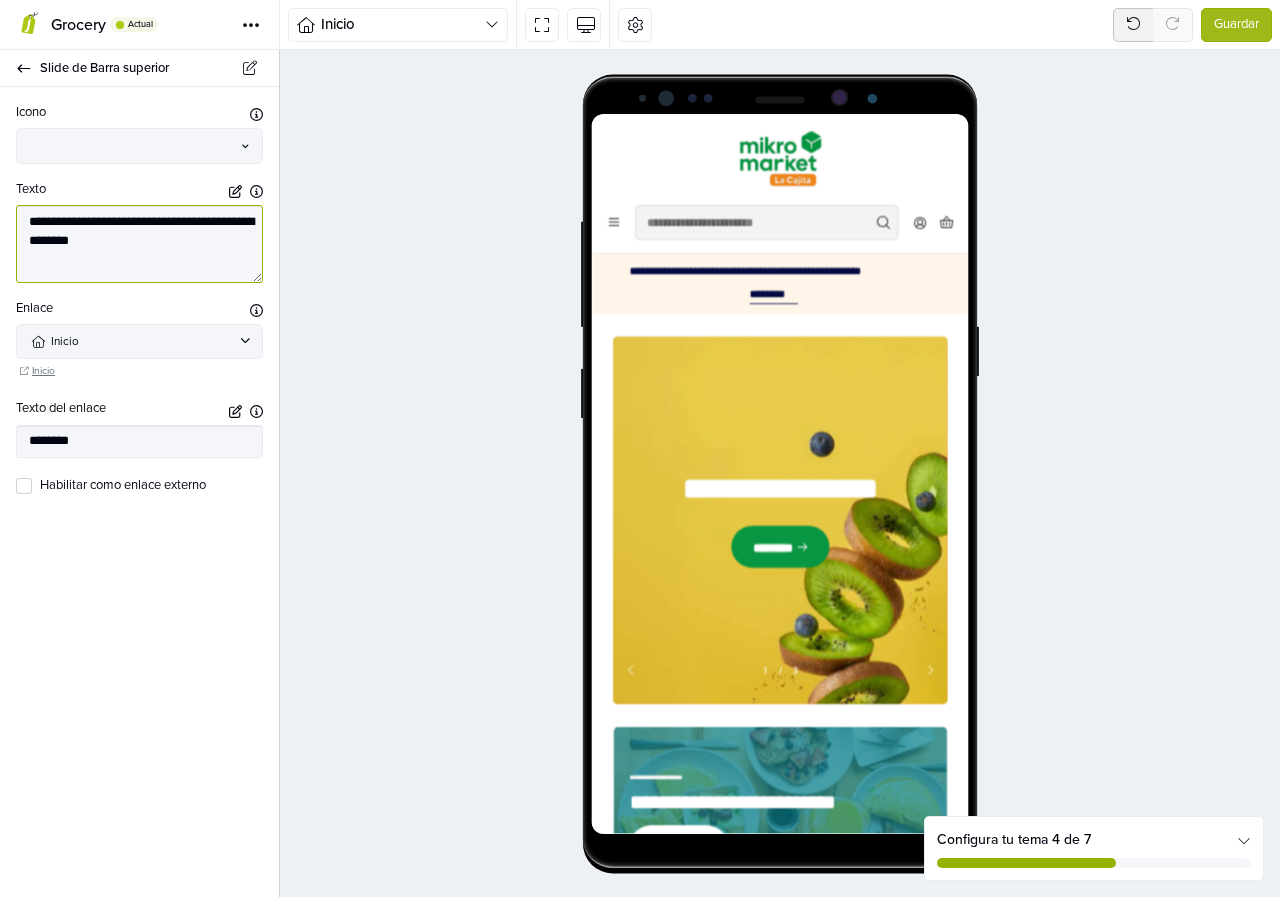 click on "**********" at bounding box center (139, 244) 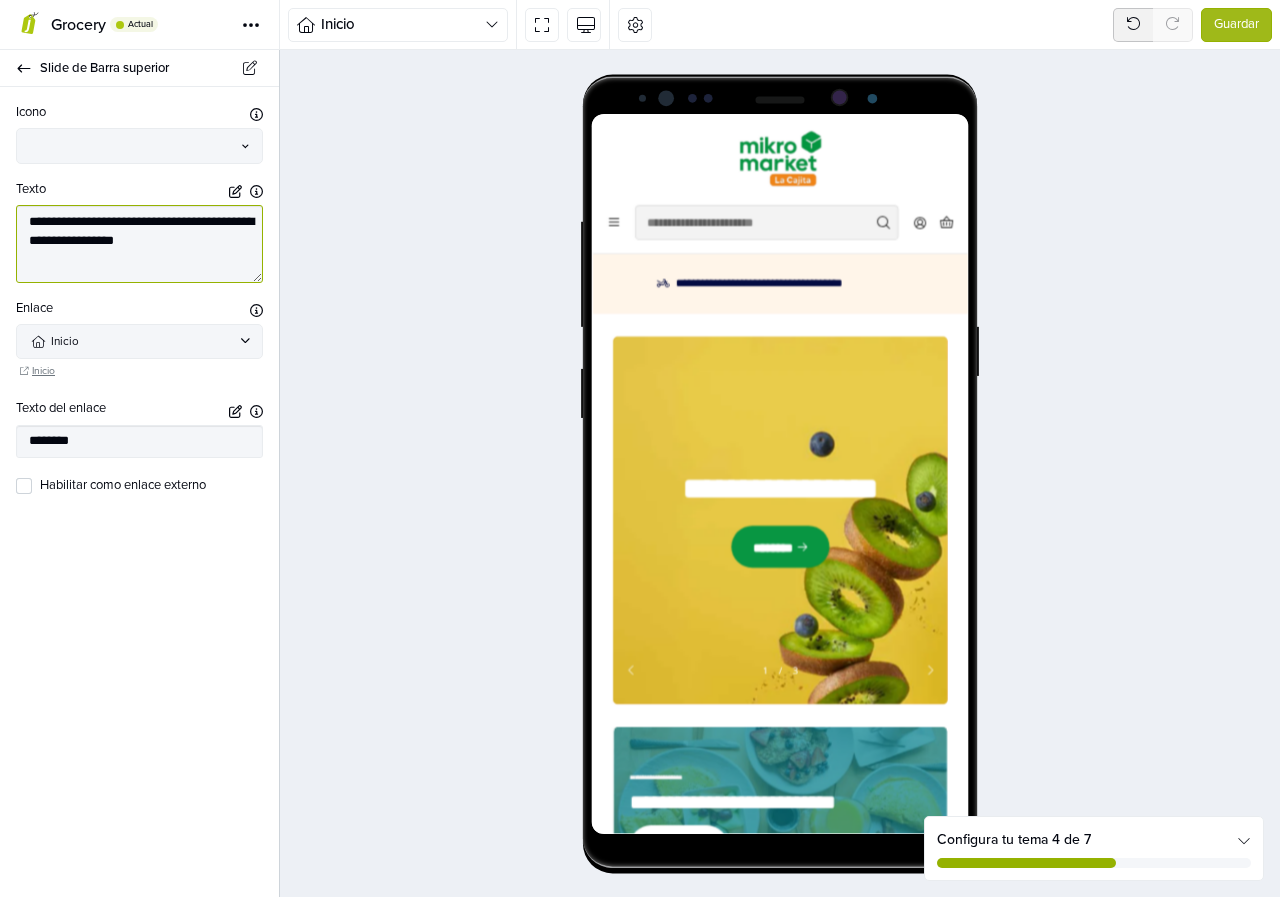 click on "**********" at bounding box center [139, 244] 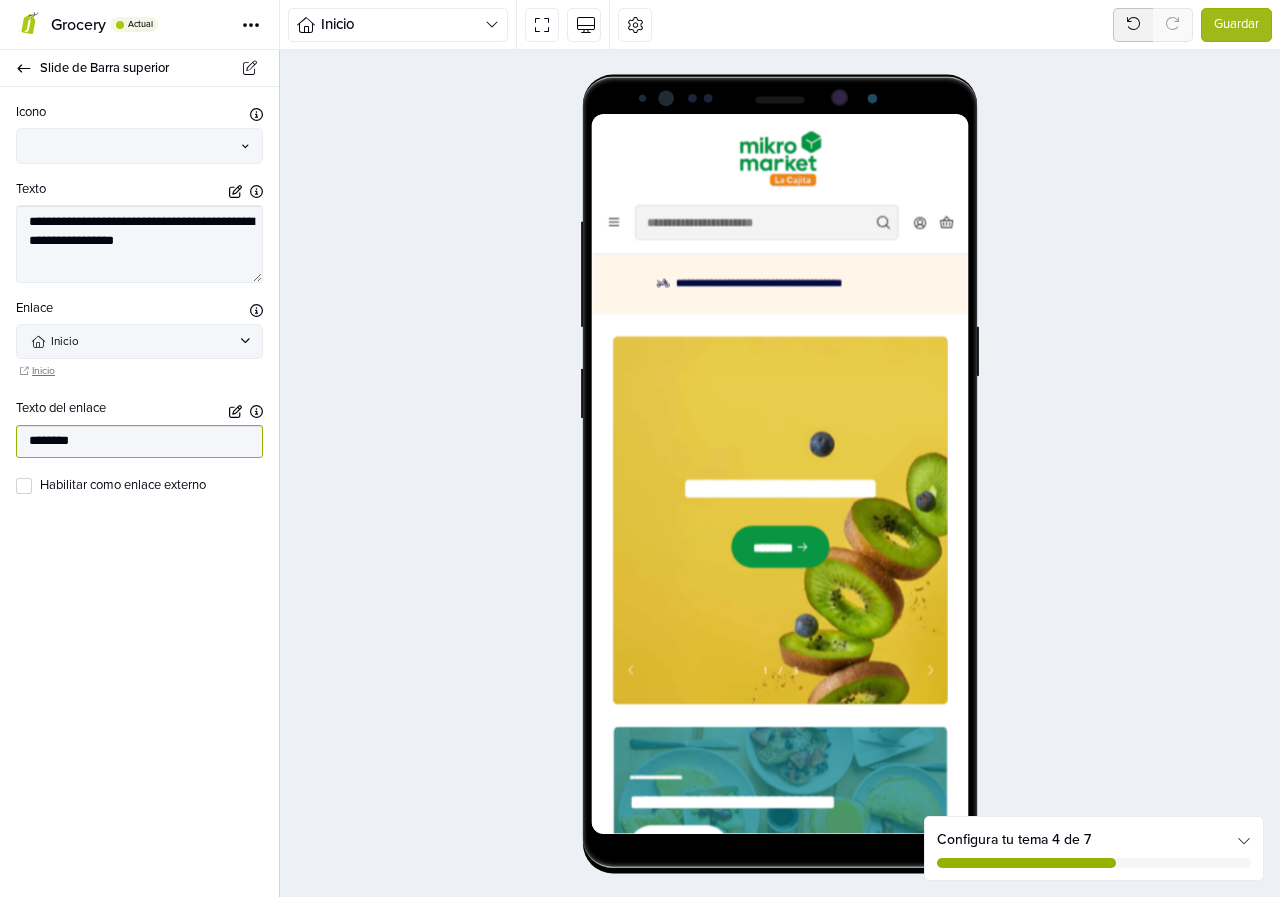 type on "**********" 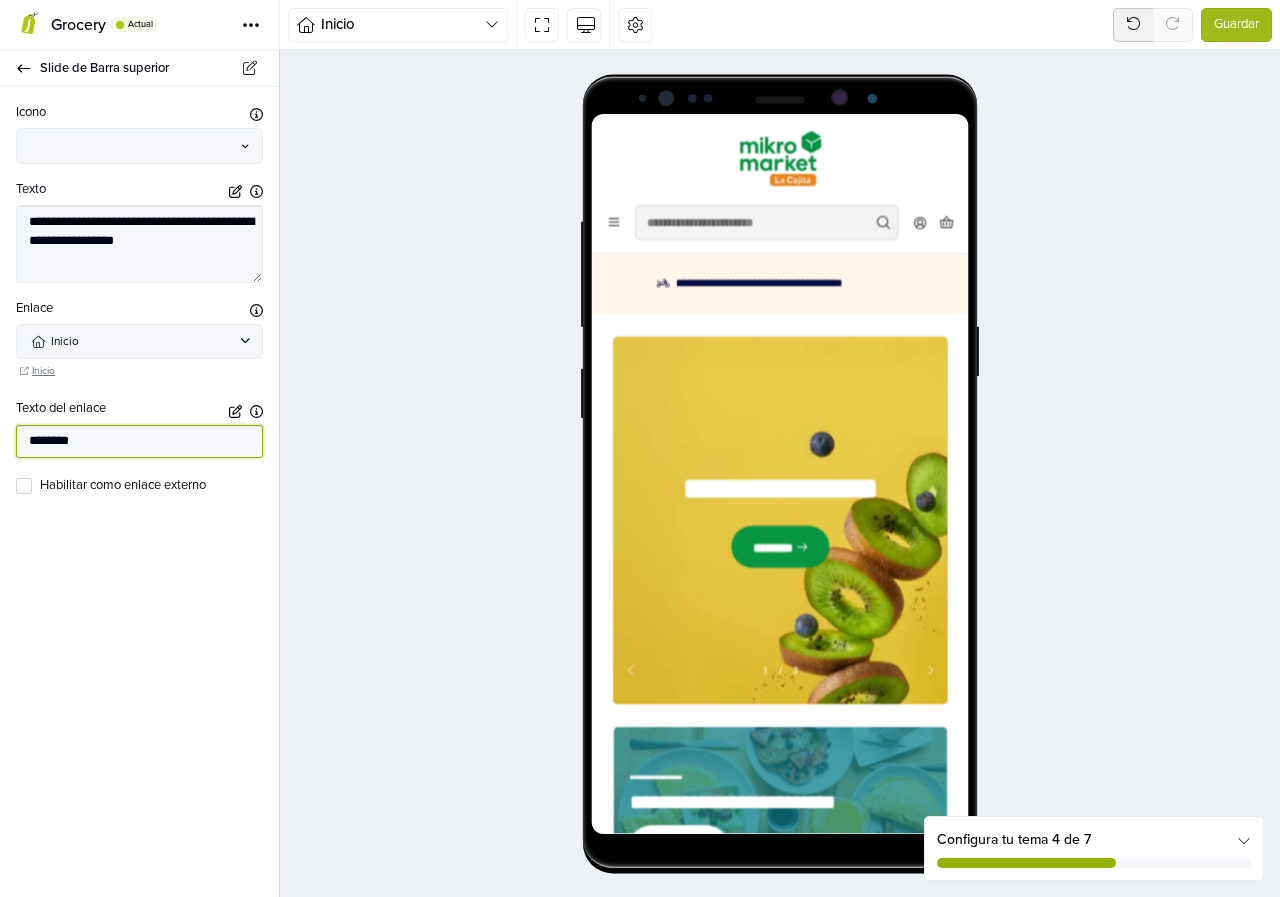 drag, startPoint x: 111, startPoint y: 450, endPoint x: 0, endPoint y: 441, distance: 111.364265 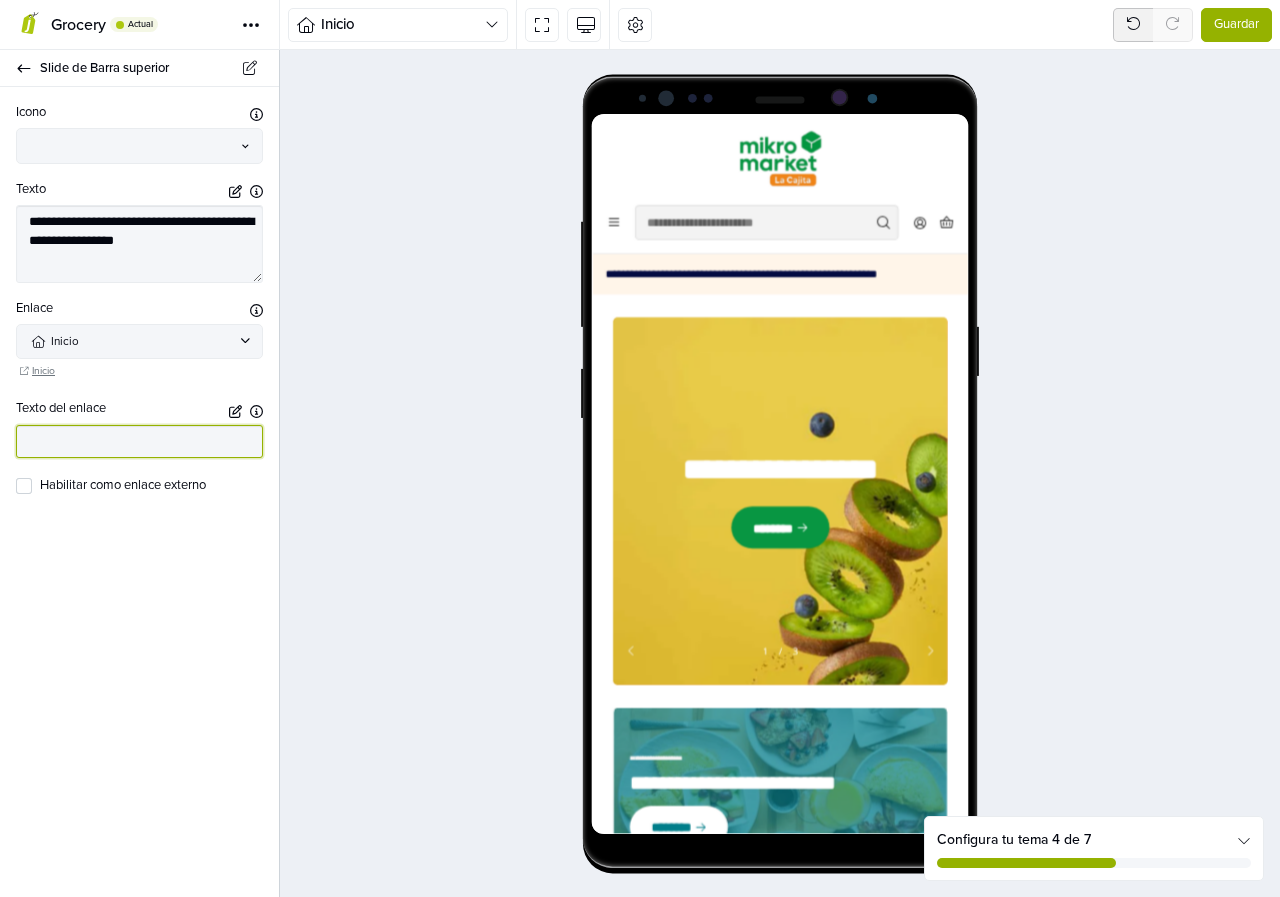 type 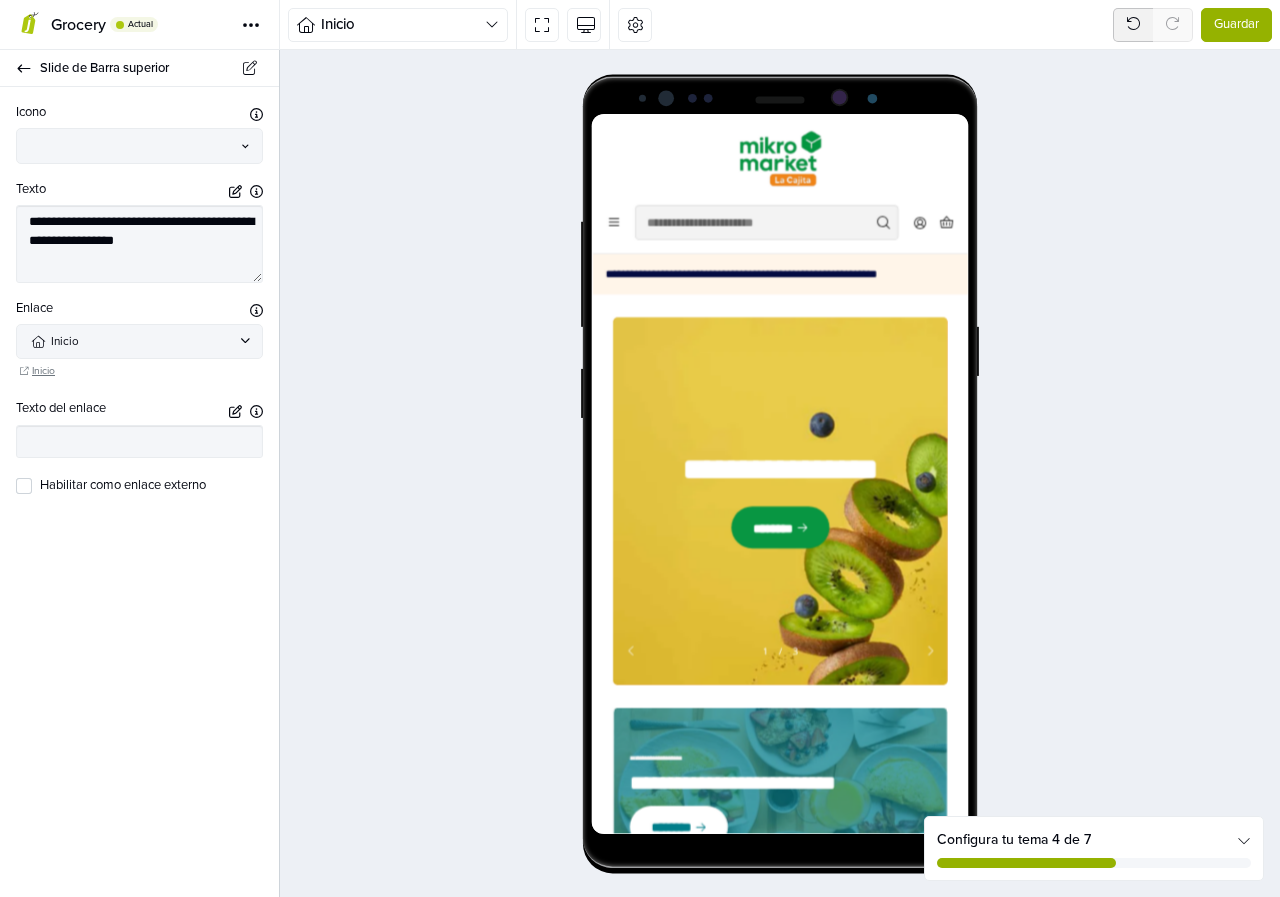 click on "Guardar" at bounding box center (1236, 25) 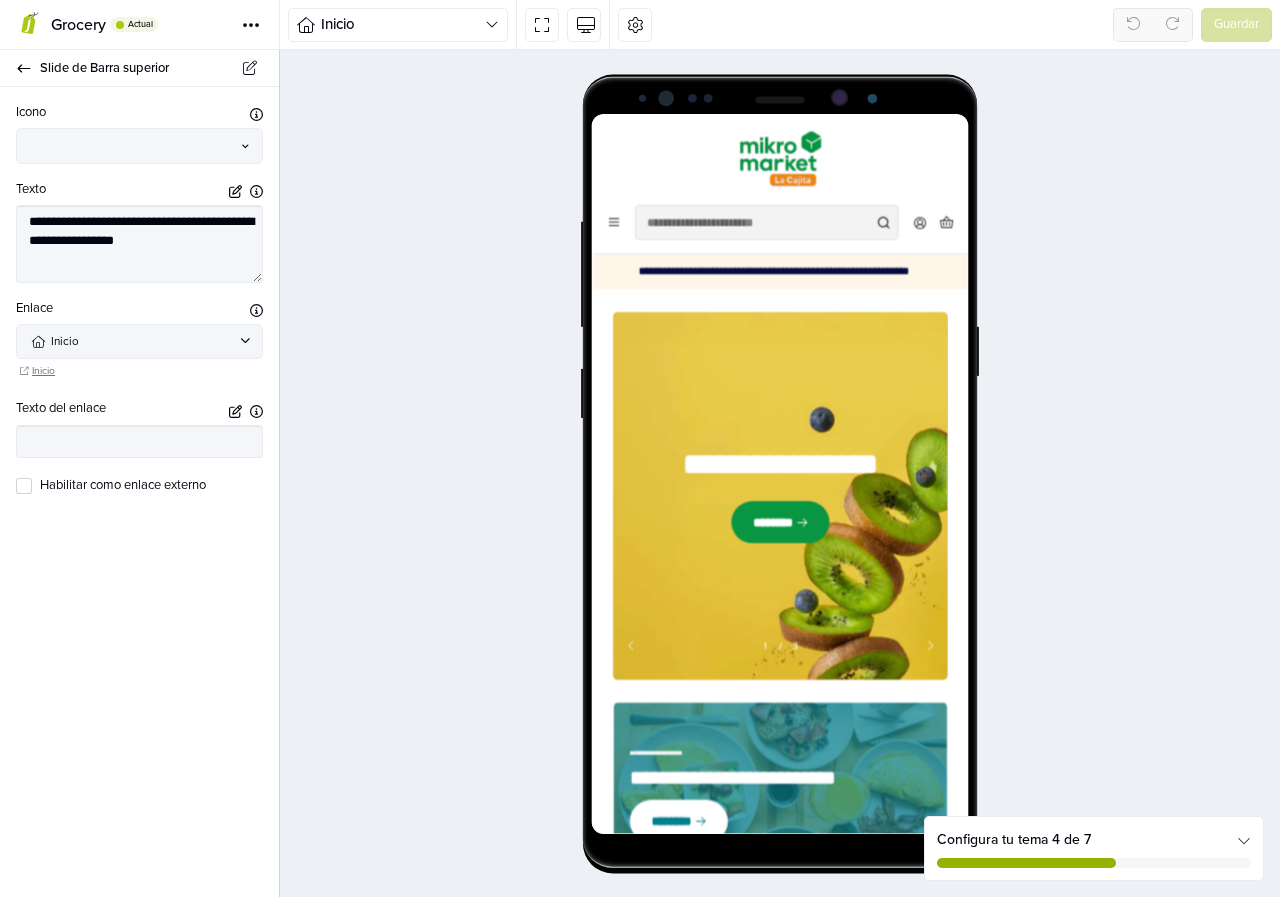 scroll, scrollTop: 0, scrollLeft: 0, axis: both 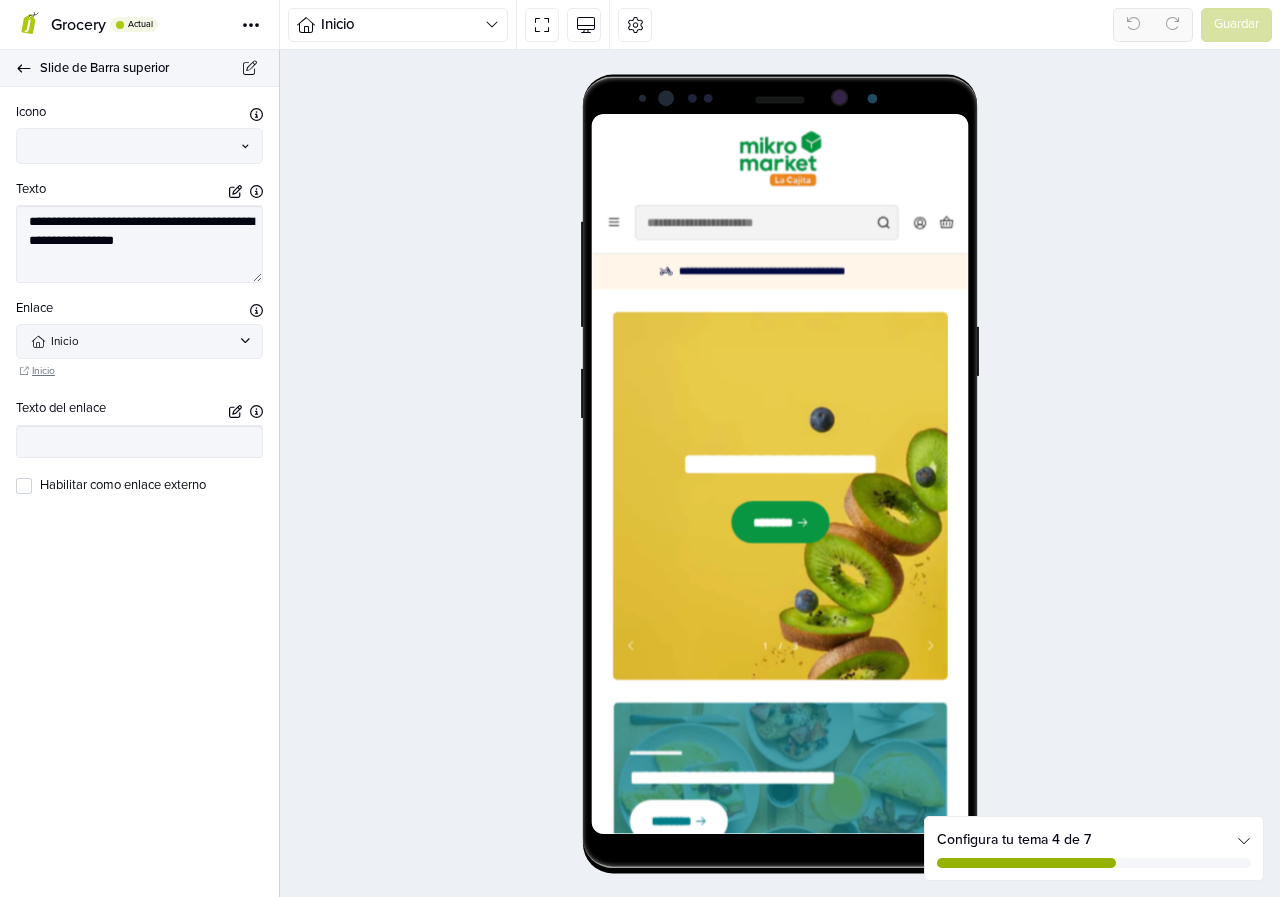 click on "Slide de Barra superior" at bounding box center (147, 68) 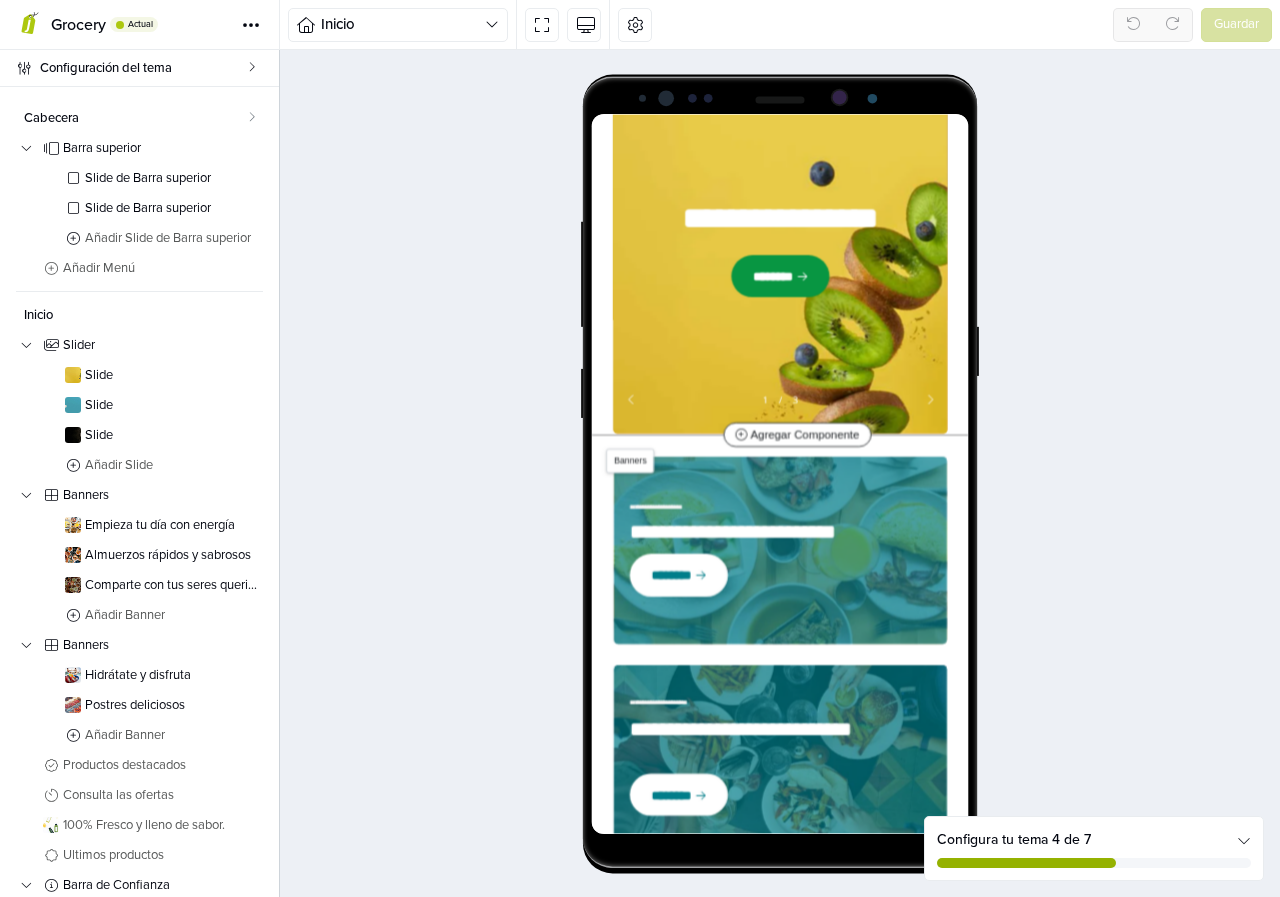 scroll, scrollTop: 300, scrollLeft: 0, axis: vertical 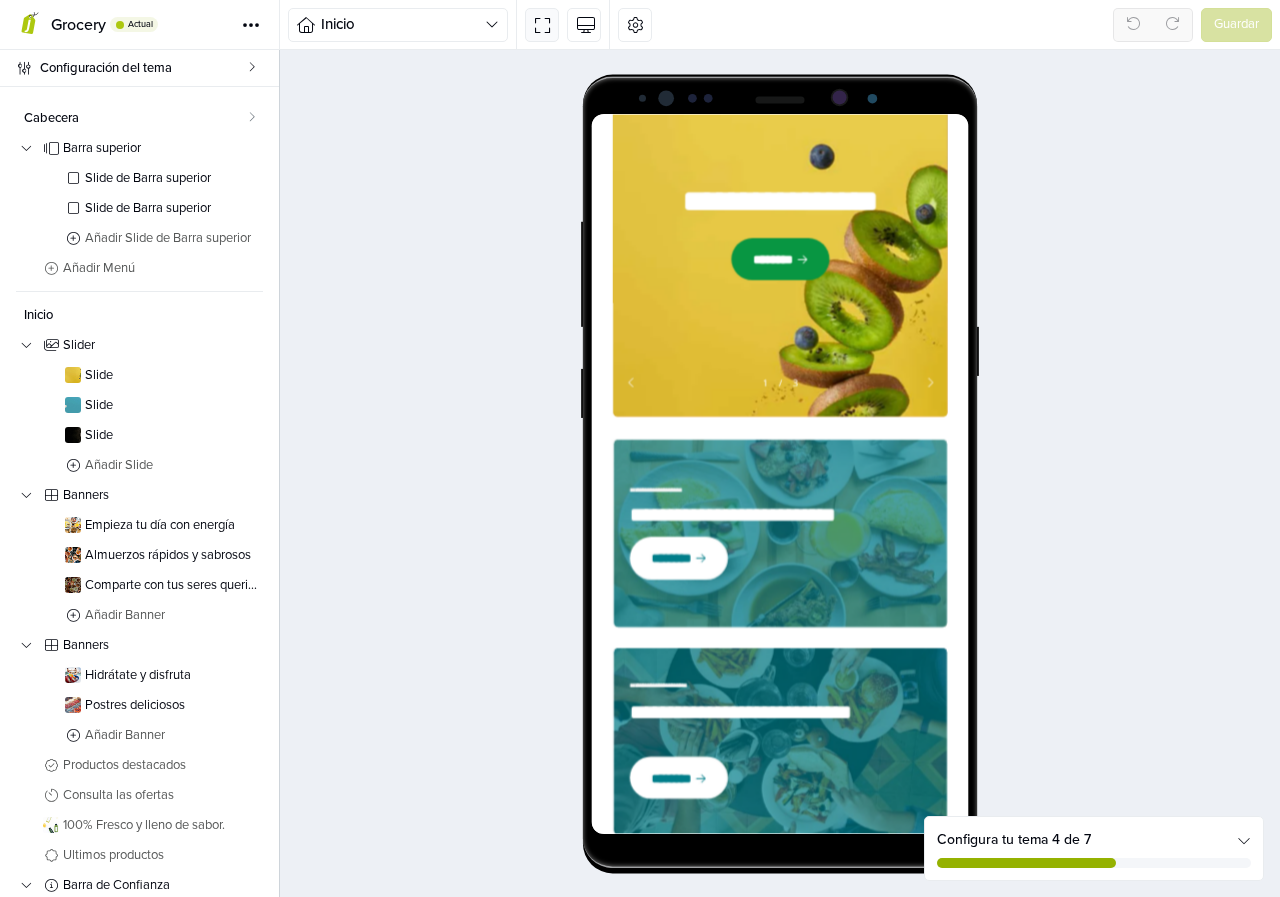 click at bounding box center (542, 25) 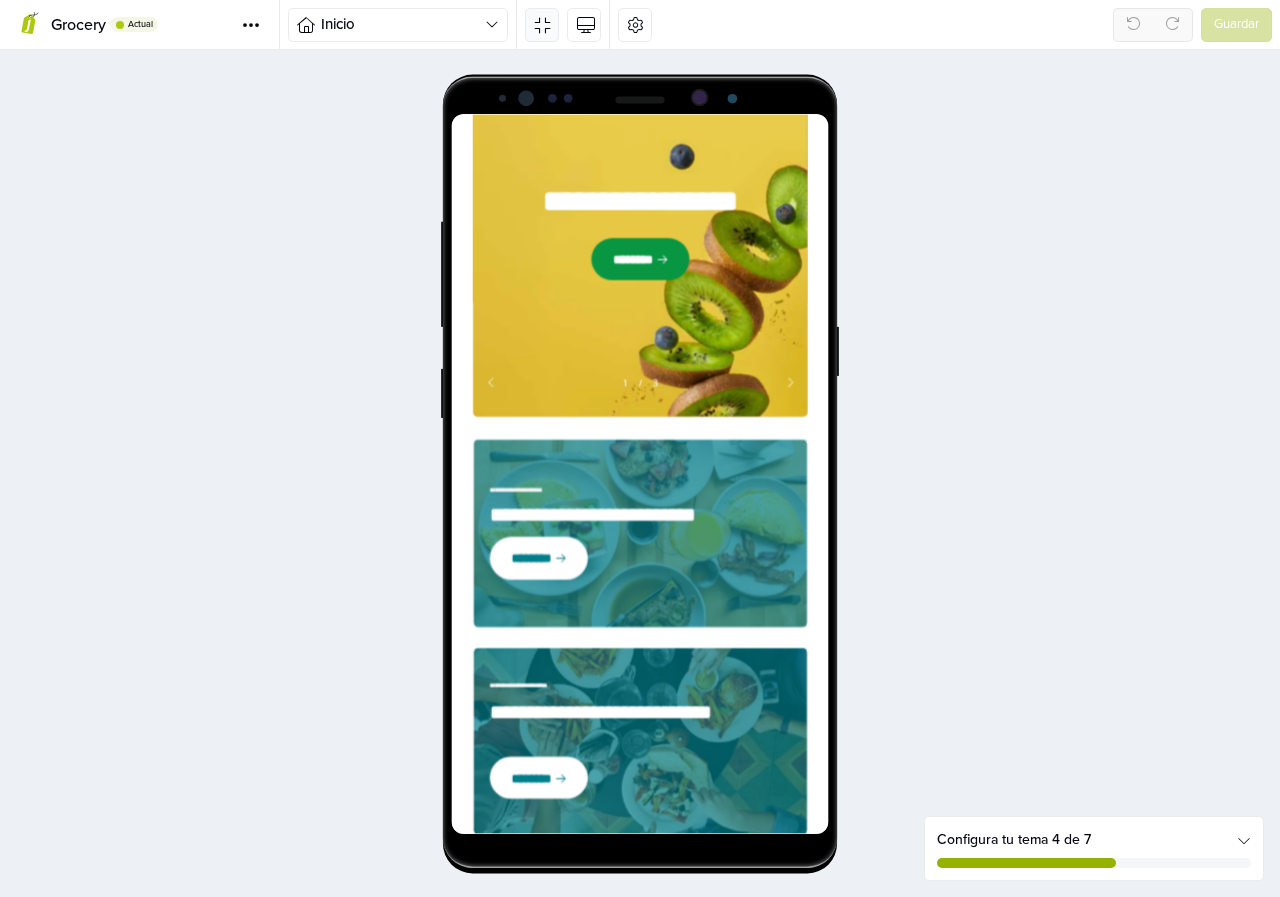 click at bounding box center (542, 24) 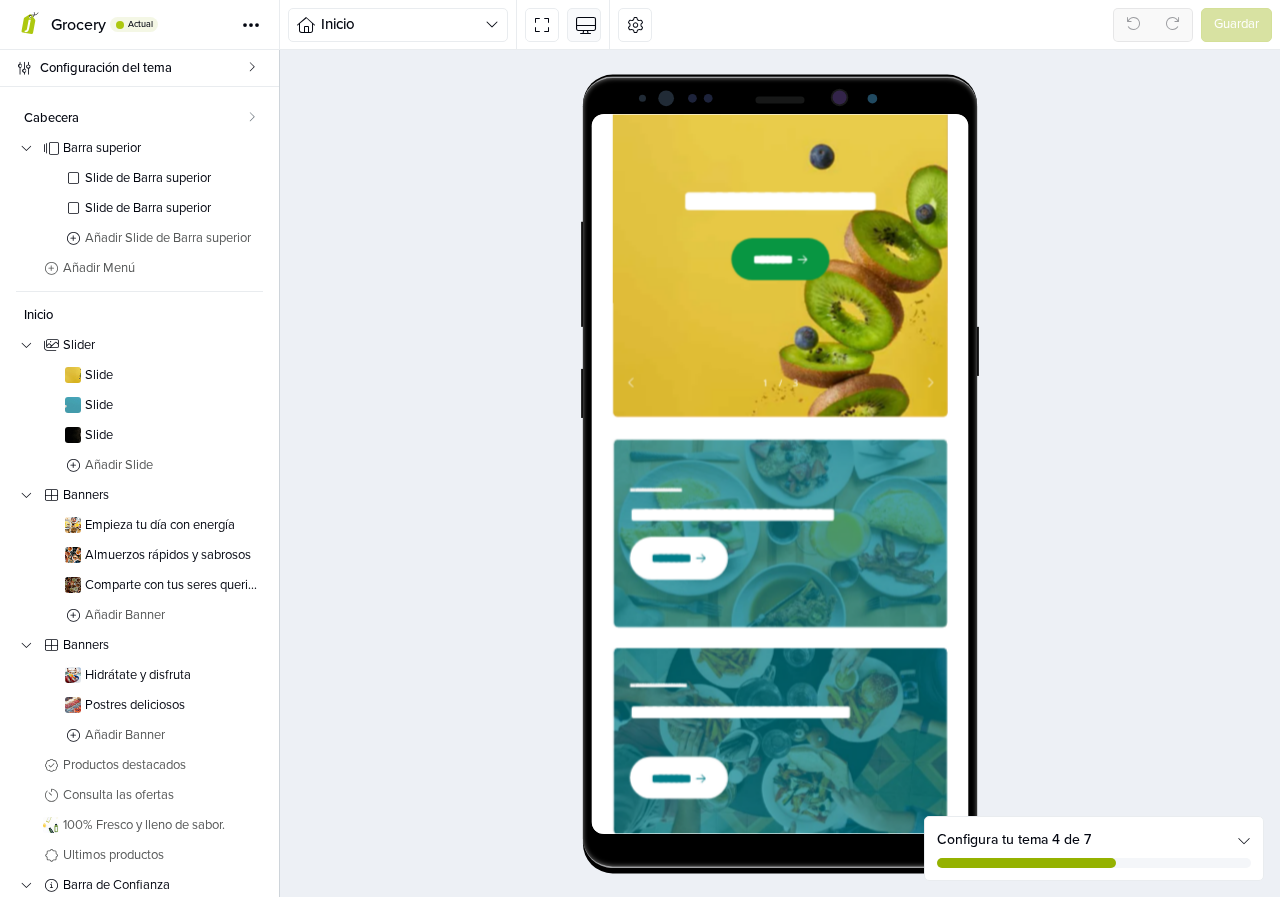 click at bounding box center [584, 24] 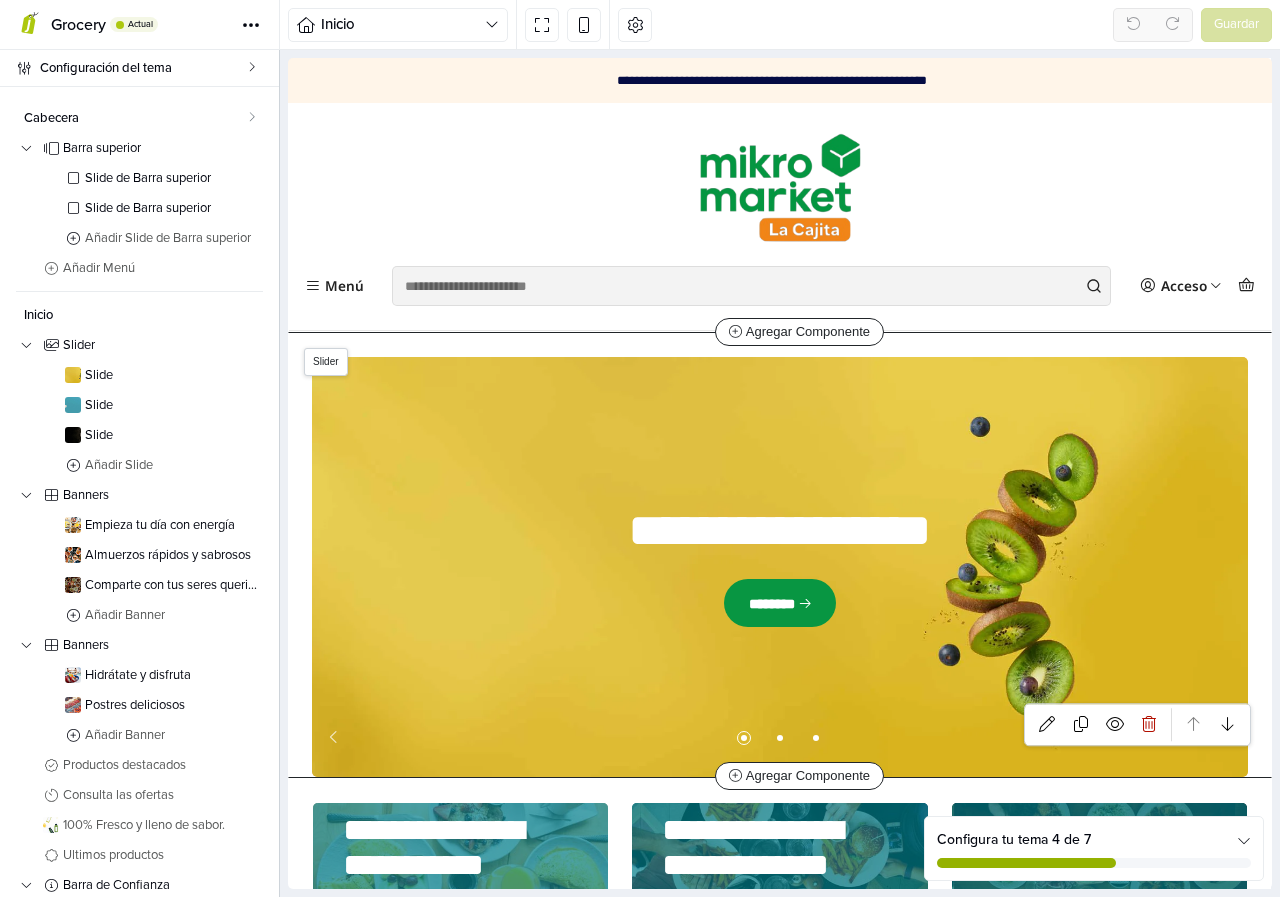 scroll, scrollTop: 100, scrollLeft: 0, axis: vertical 